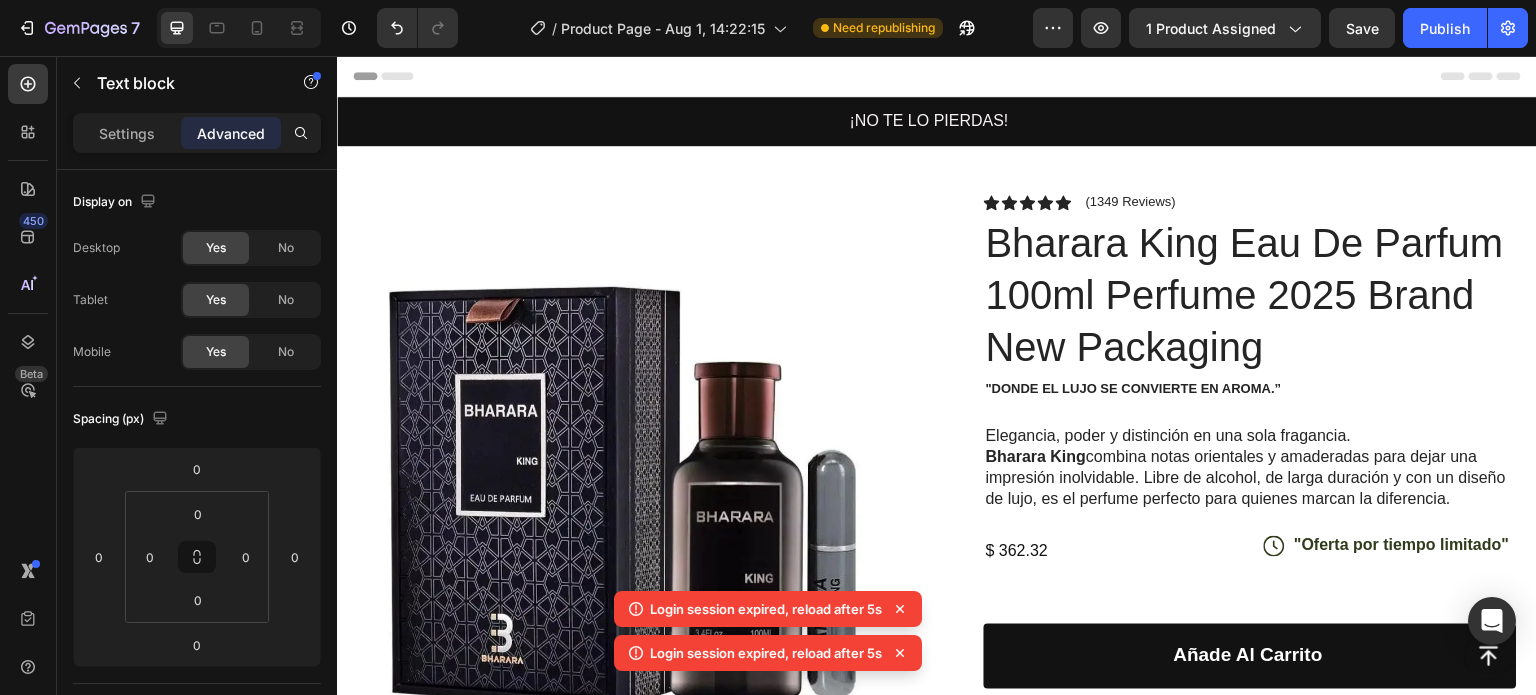 scroll, scrollTop: 1300, scrollLeft: 0, axis: vertical 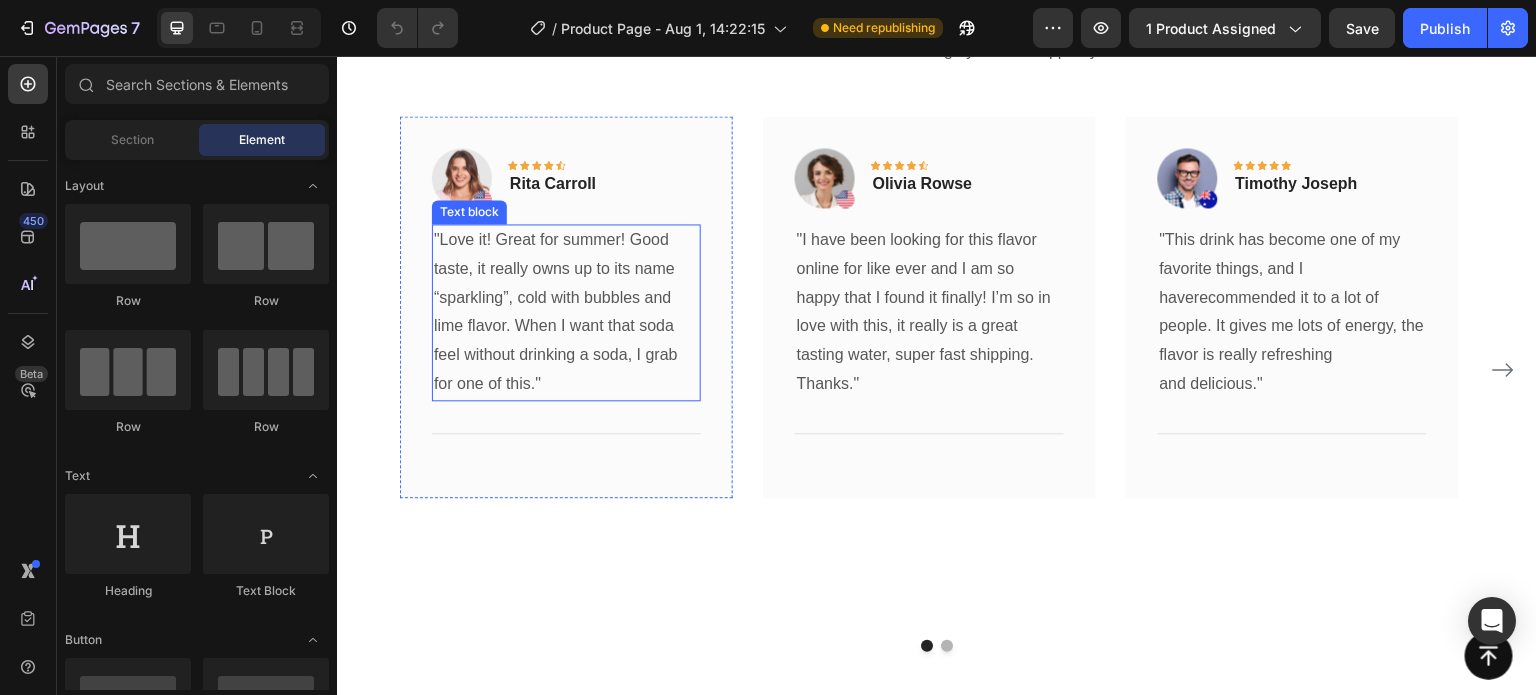 click on ""Love it! Great for summer! Good taste, it really owns up to its name “sparkling”, cold with bubbles and lime flavor. When I want that soda feel without drinking a soda, I grab for one of this."" at bounding box center [566, 312] 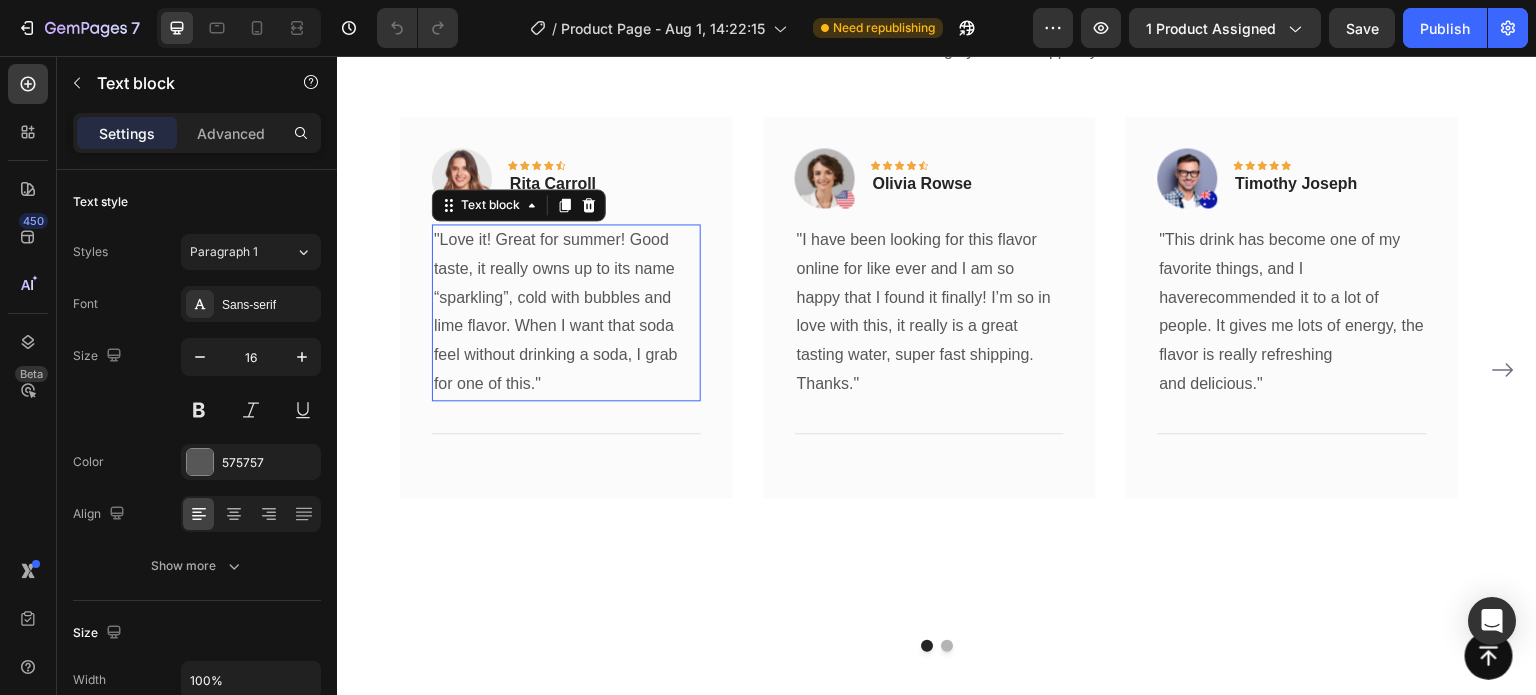 click on ""Love it! Great for summer! Good taste, it really owns up to its name “sparkling”, cold with bubbles and lime flavor. When I want that soda feel without drinking a soda, I grab for one of this."" at bounding box center (566, 312) 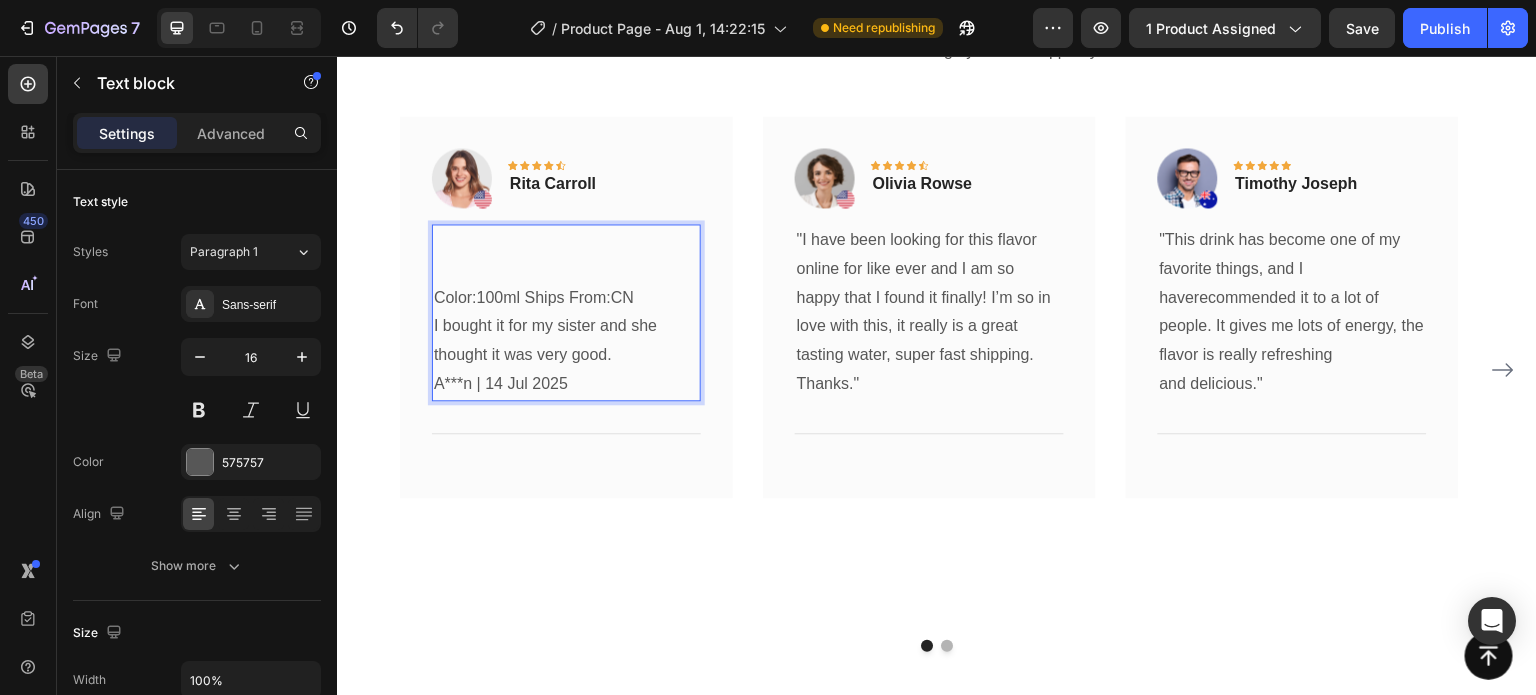 click on "A***n | 14 Jul 2025" at bounding box center [566, 384] 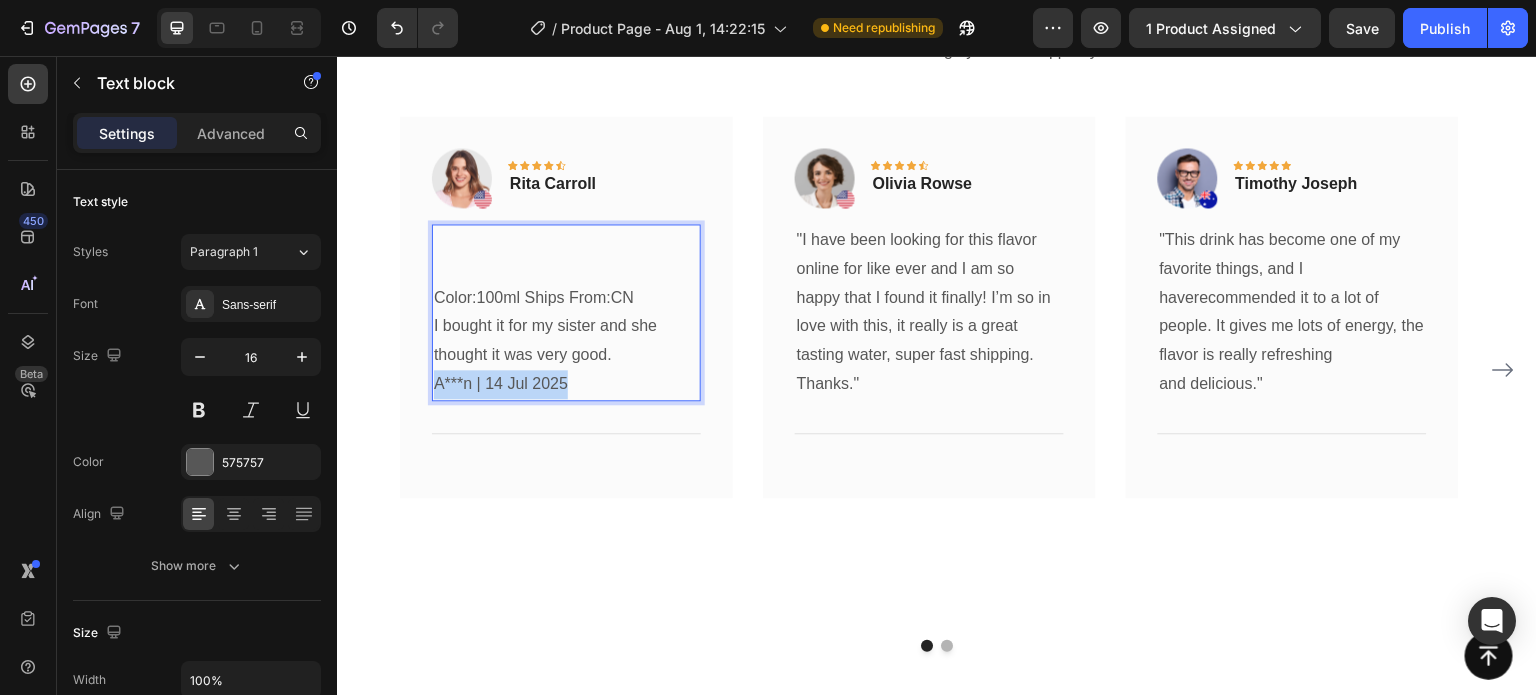 click on "A***n | 14 Jul 2025" at bounding box center (566, 384) 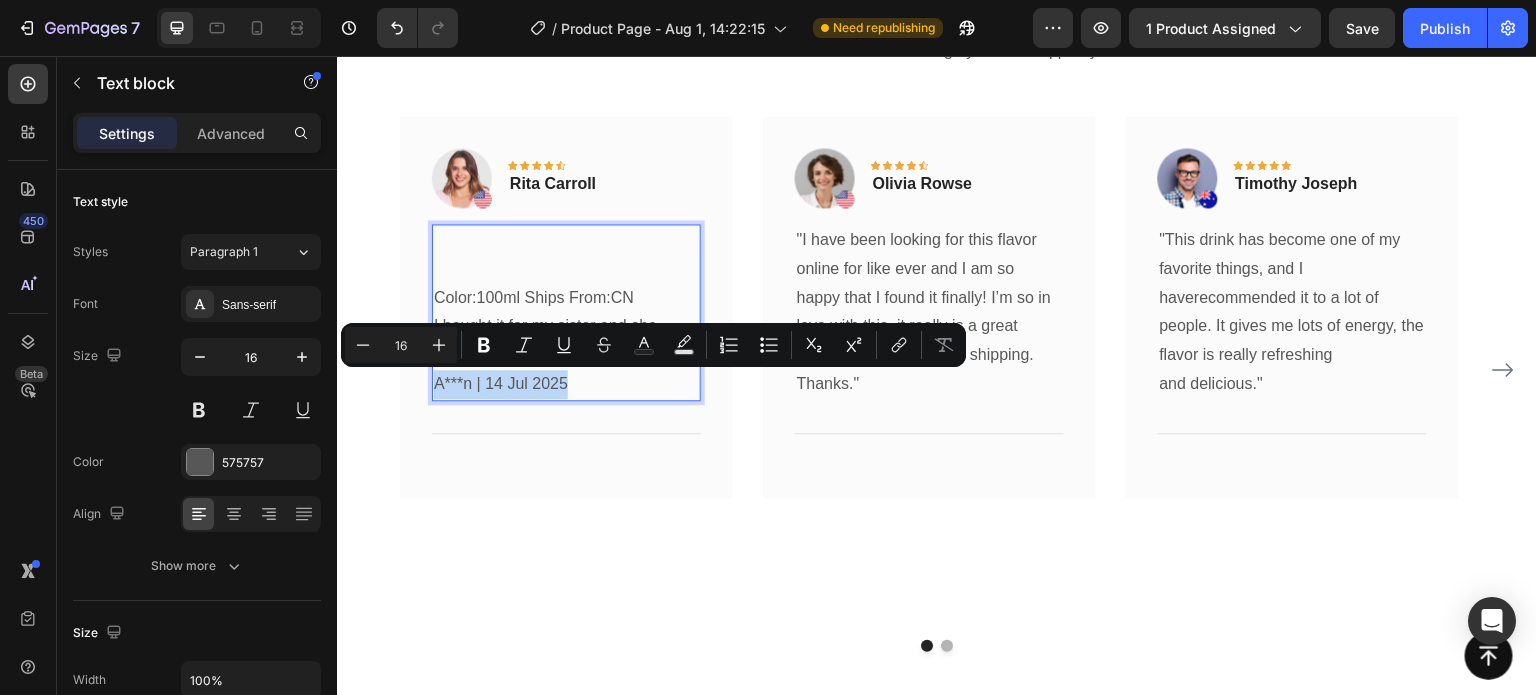 copy on "A***n | 14 Jul 2025" 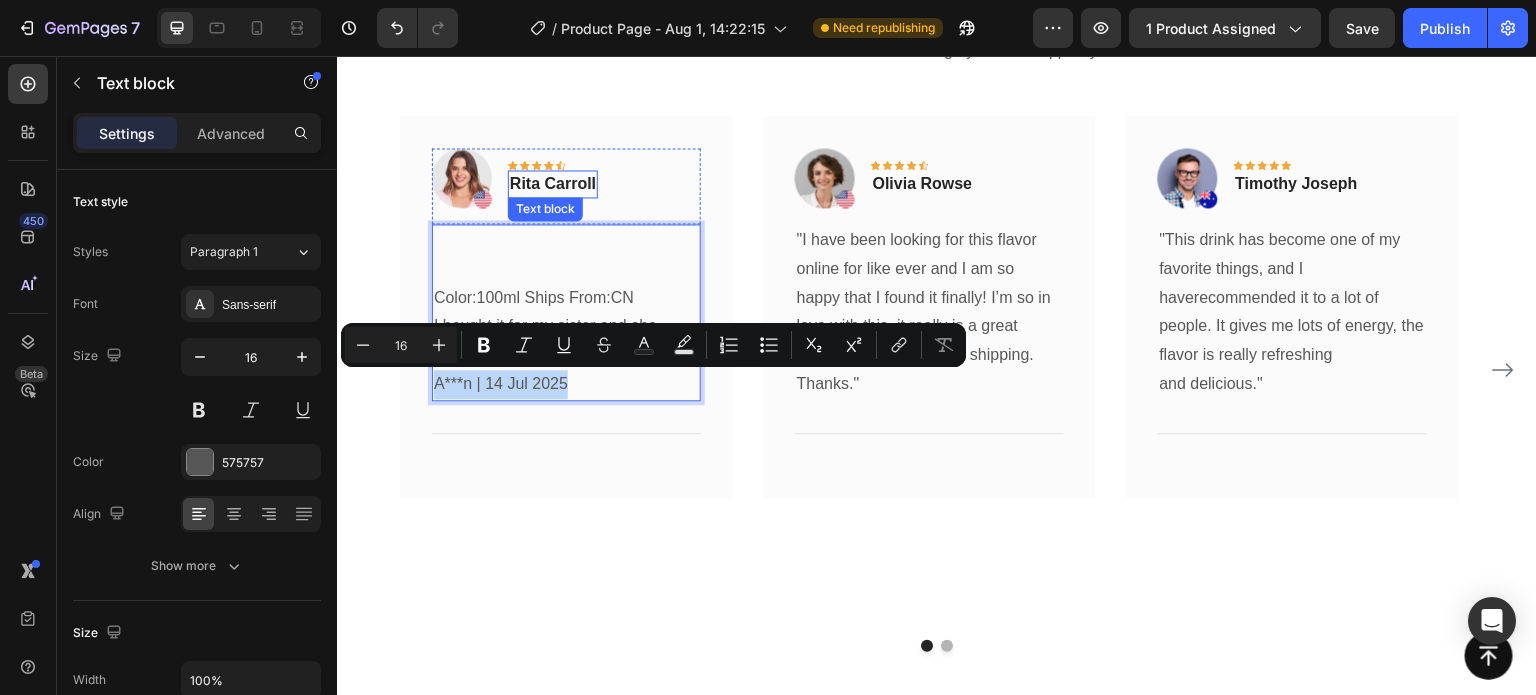 click on "Rita Carroll" at bounding box center [553, 184] 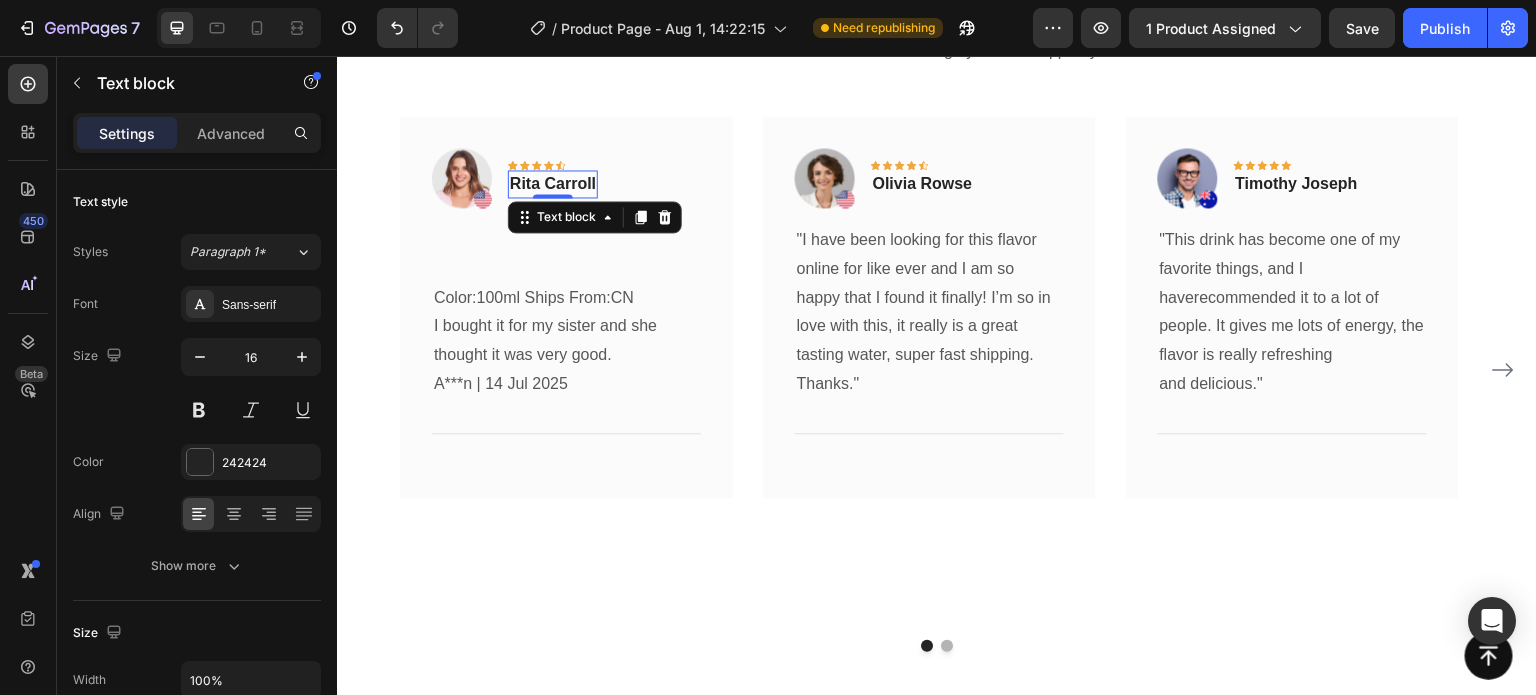 click at bounding box center (553, 196) 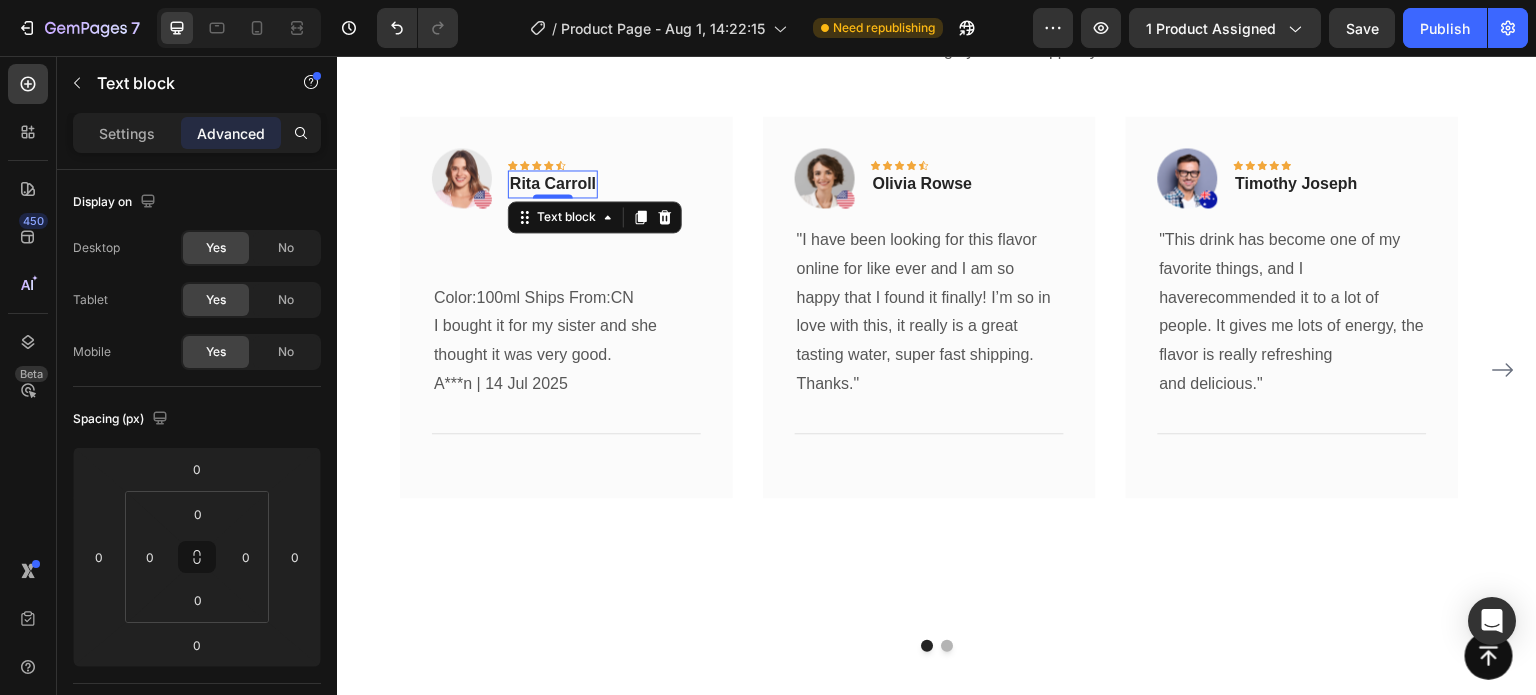 click at bounding box center (553, 196) 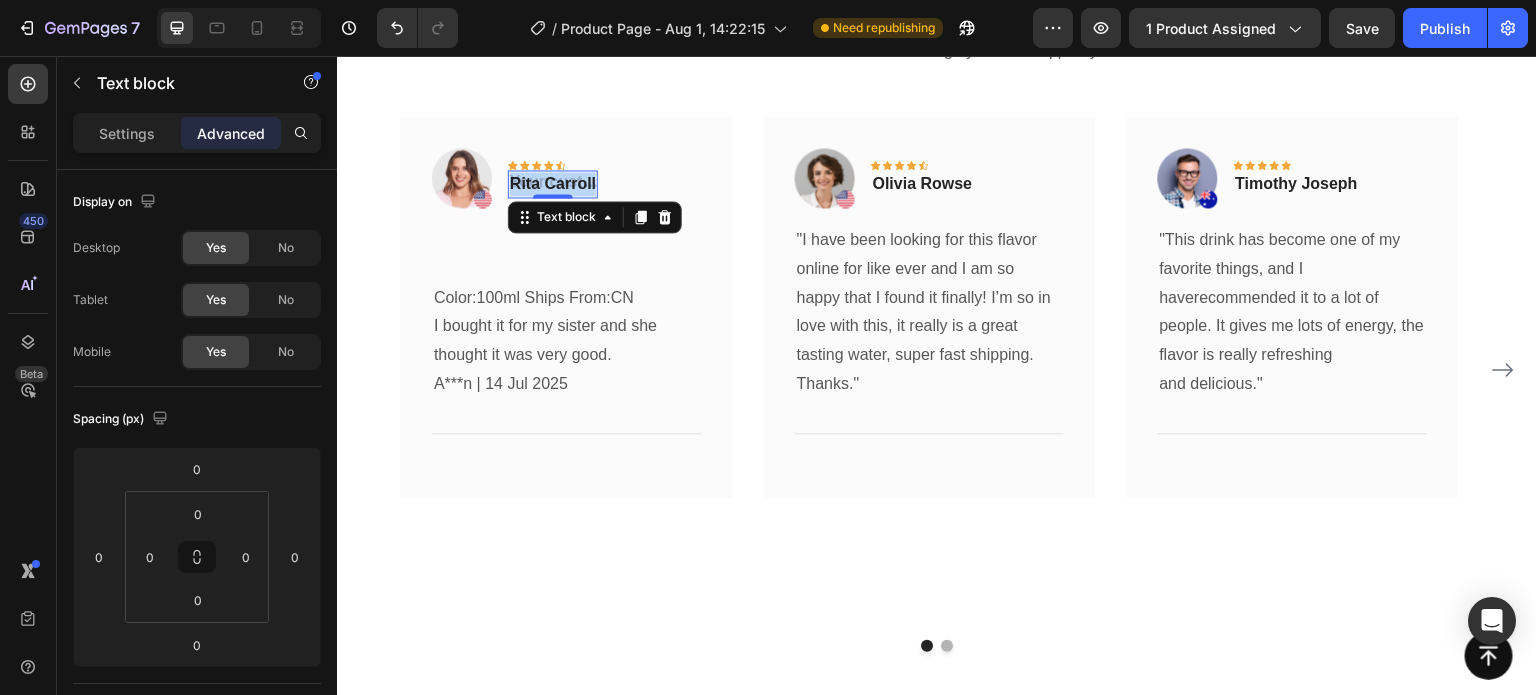 click on "Rita Carroll" at bounding box center (553, 184) 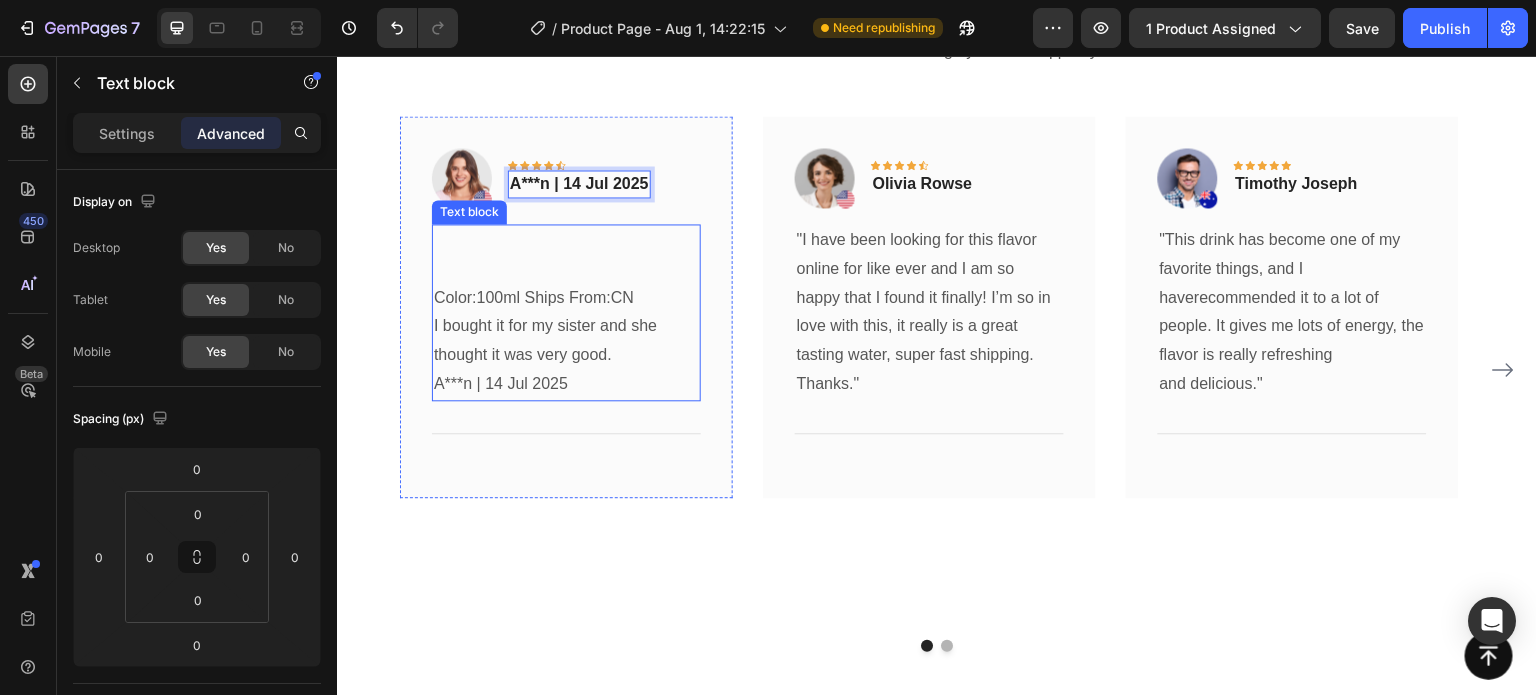 click on "A***n | 14 Jul 2025" at bounding box center [566, 384] 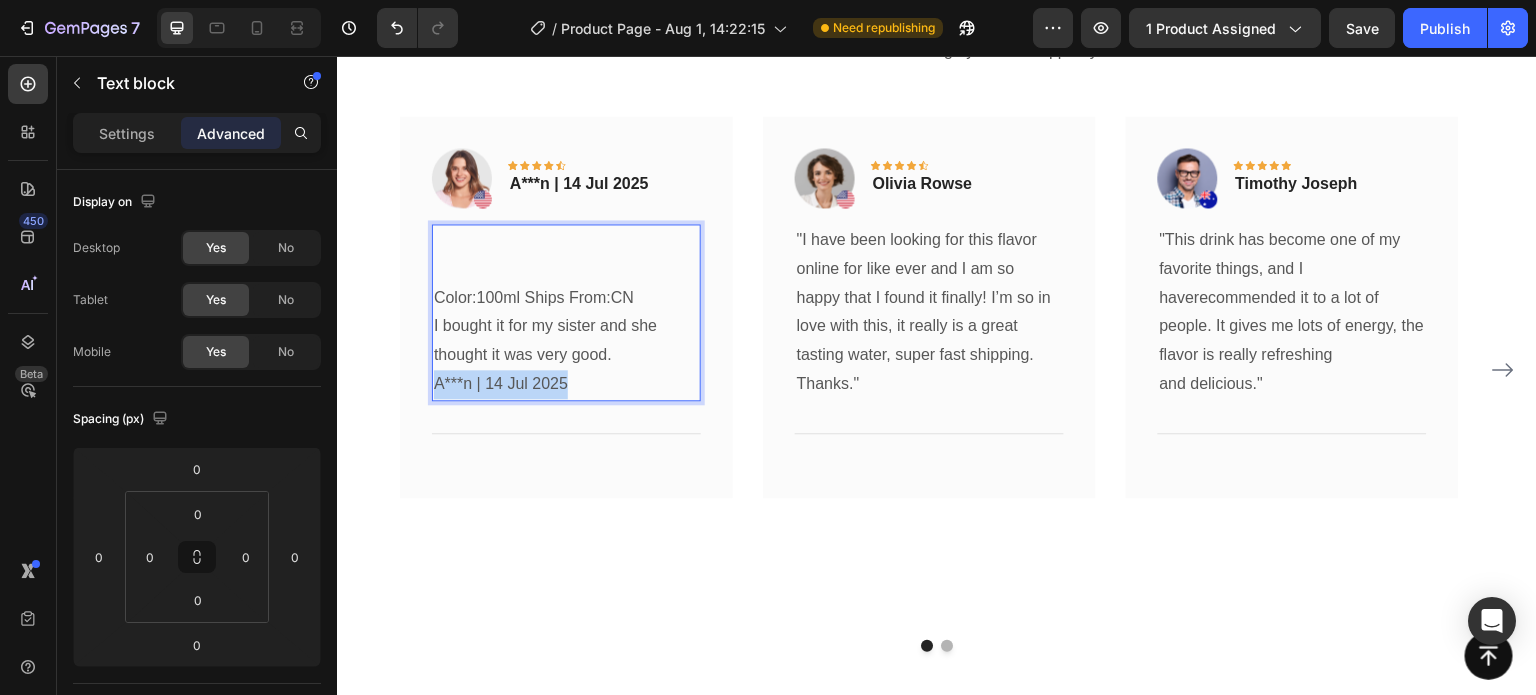 click on "A***n | 14 Jul 2025" at bounding box center (566, 384) 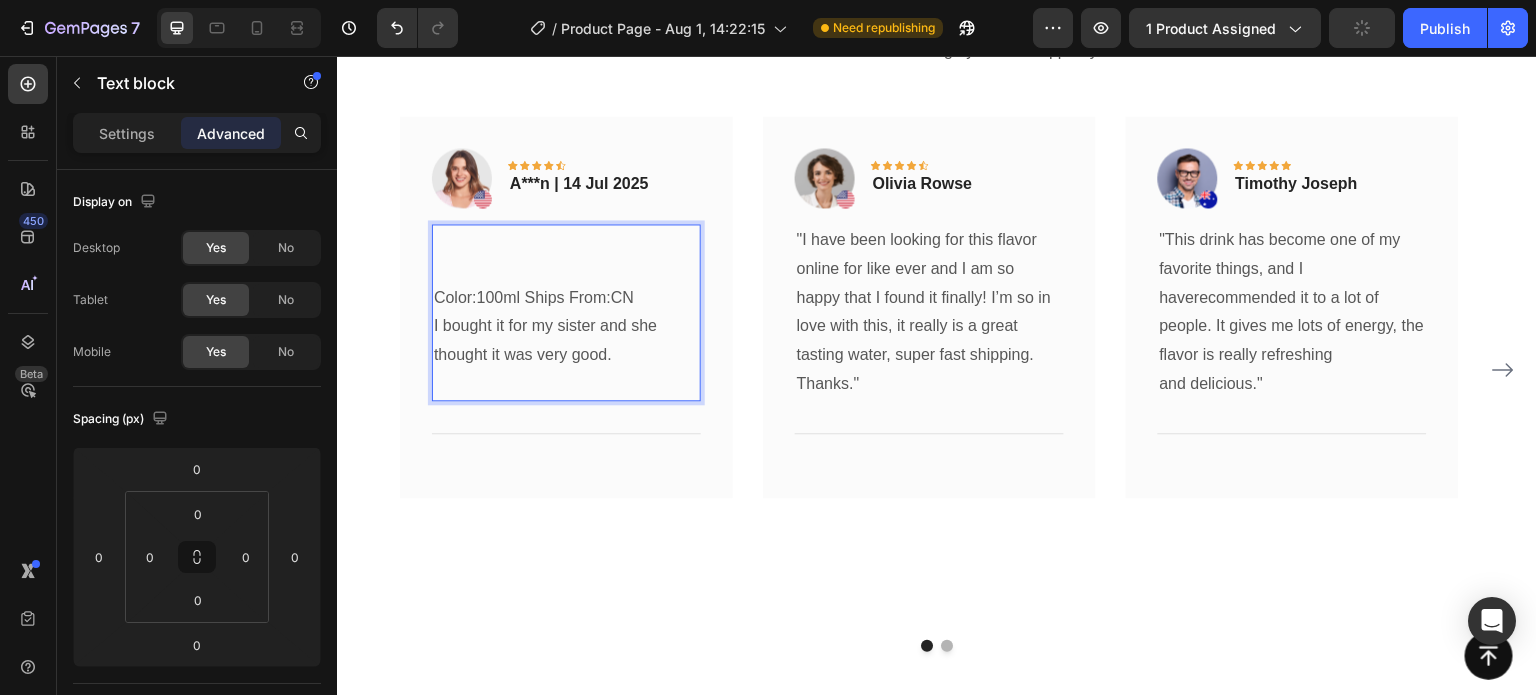 click at bounding box center [566, 384] 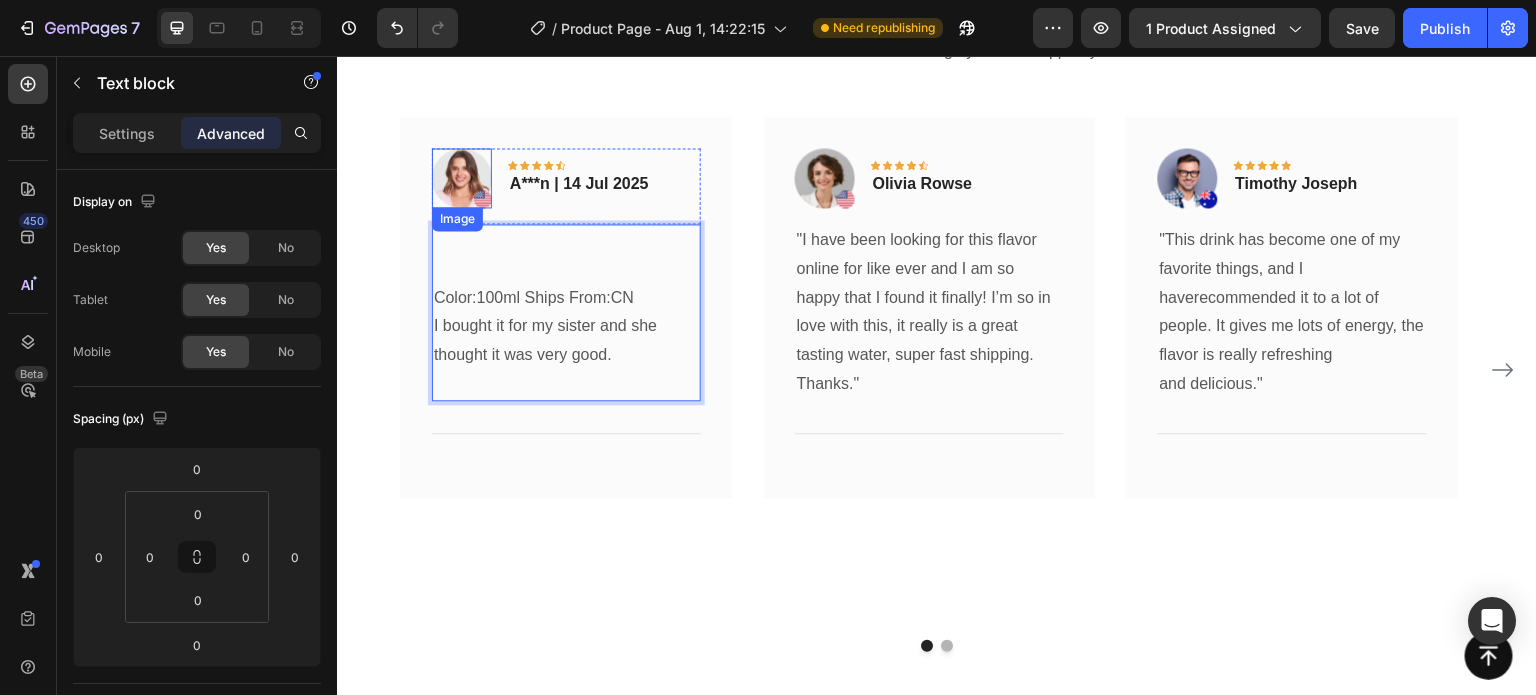 click at bounding box center [462, 178] 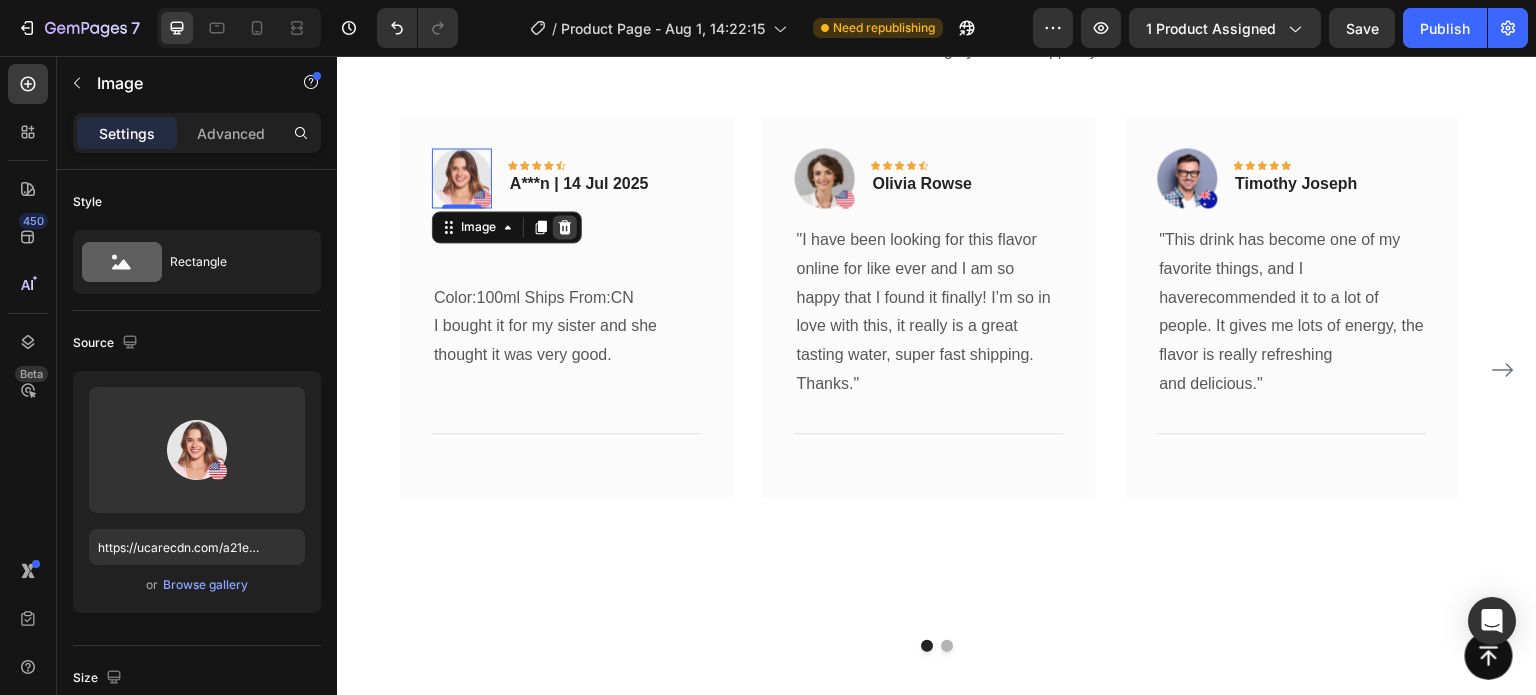 click 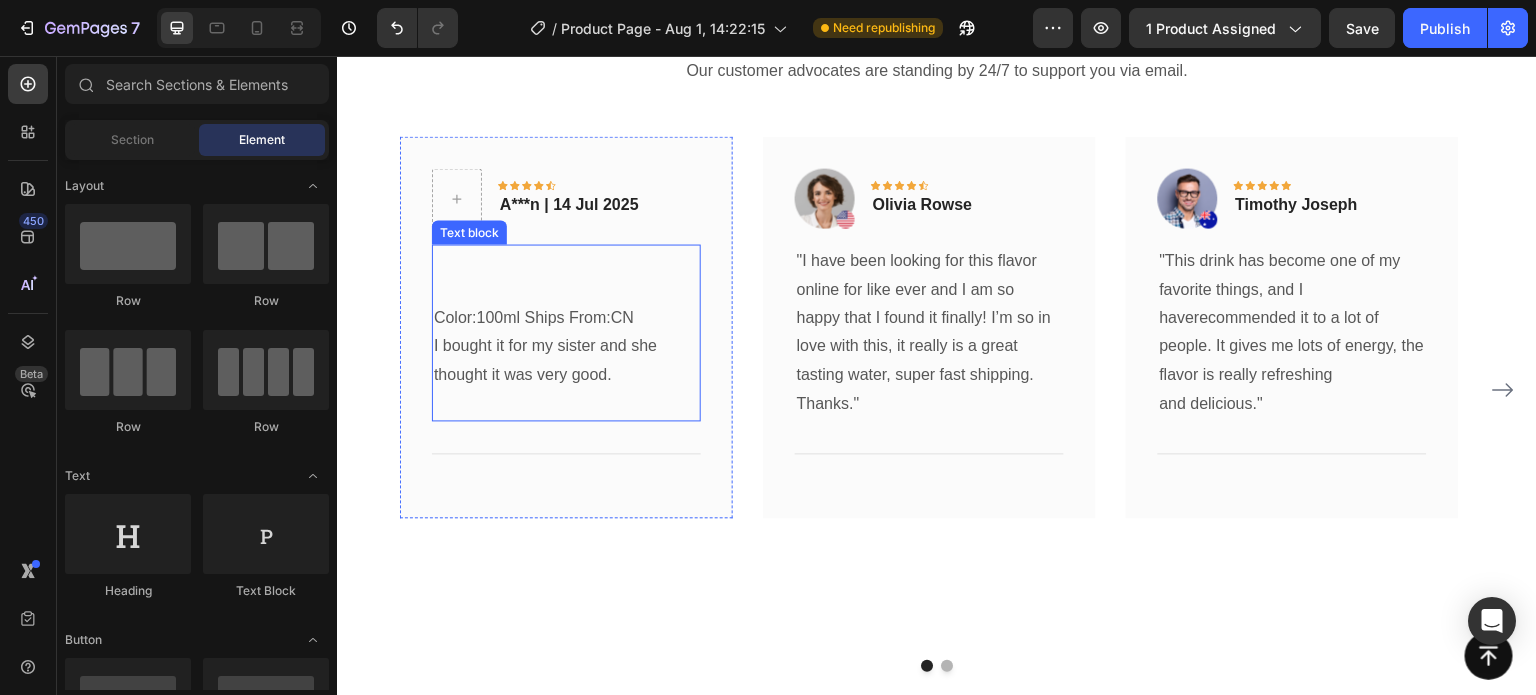 scroll, scrollTop: 1400, scrollLeft: 0, axis: vertical 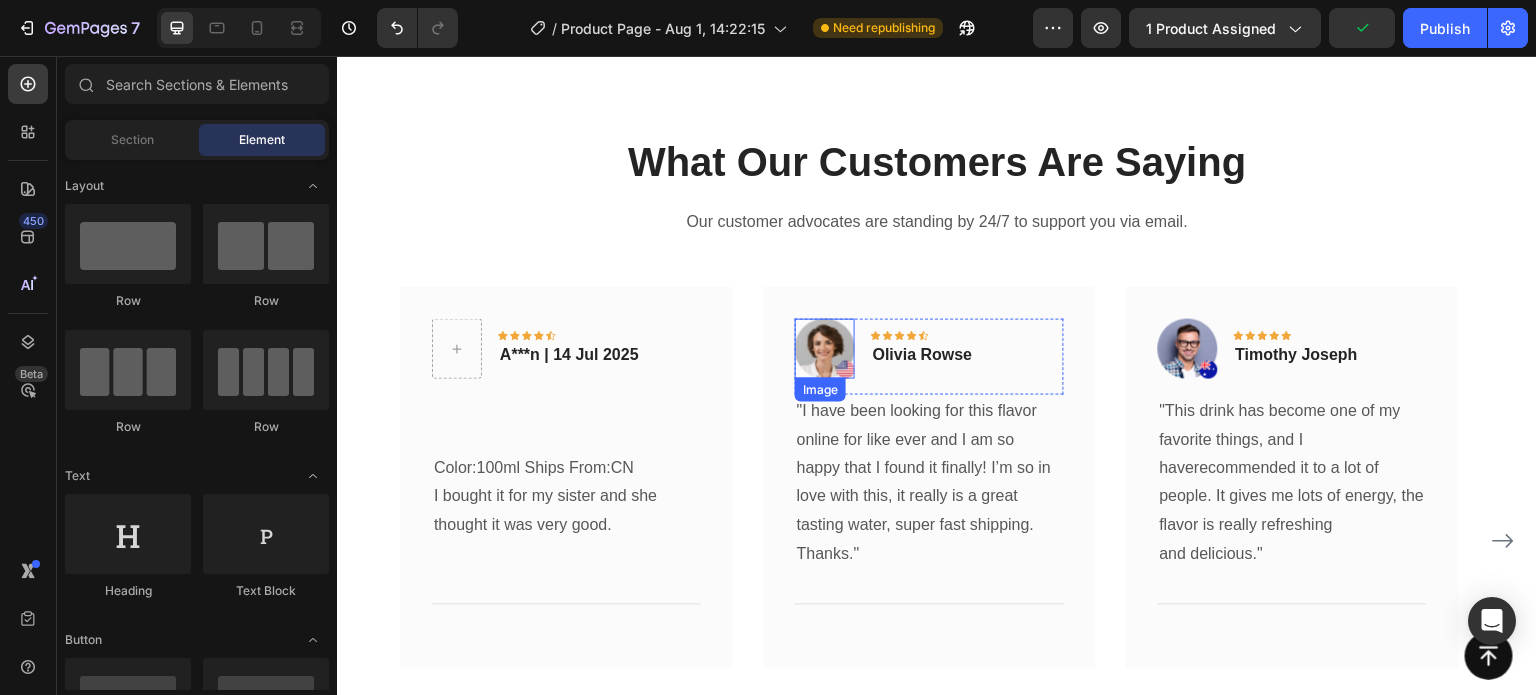 click at bounding box center (825, 349) 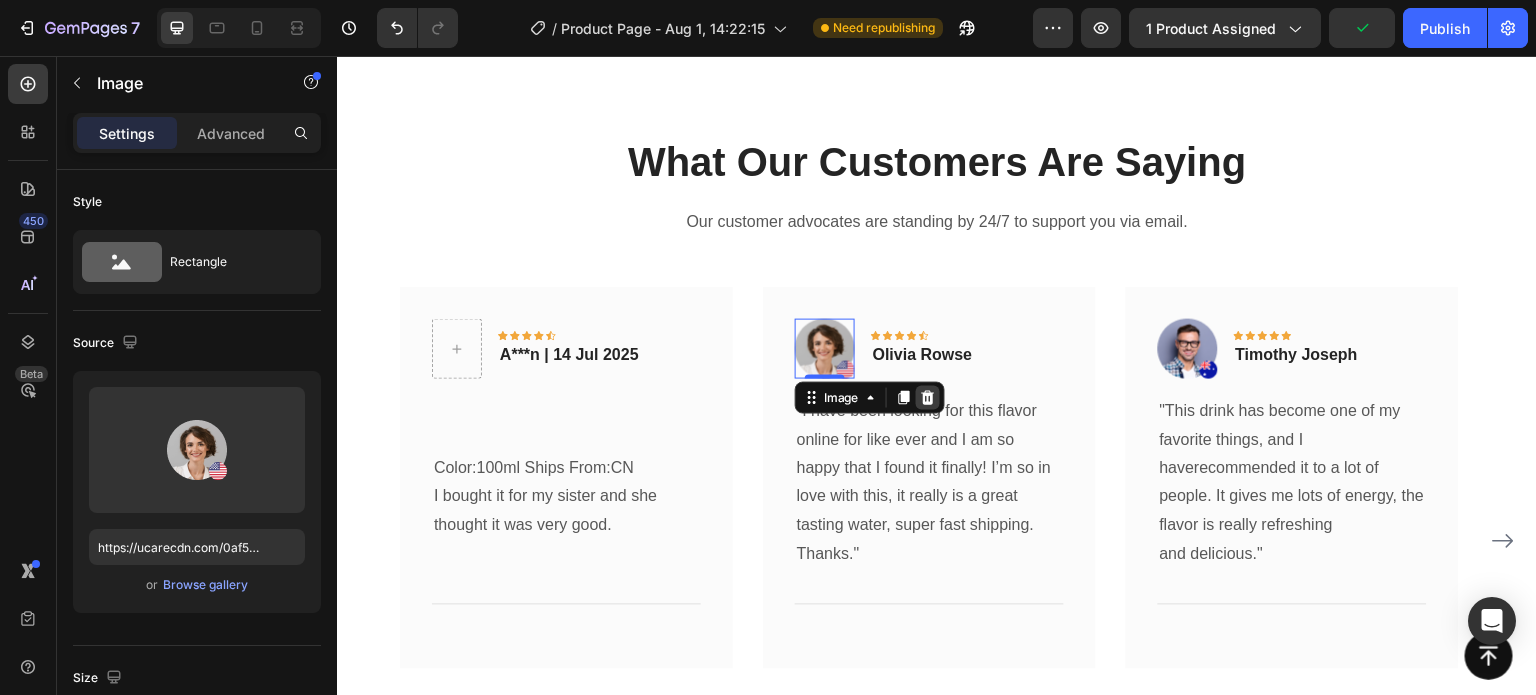 click 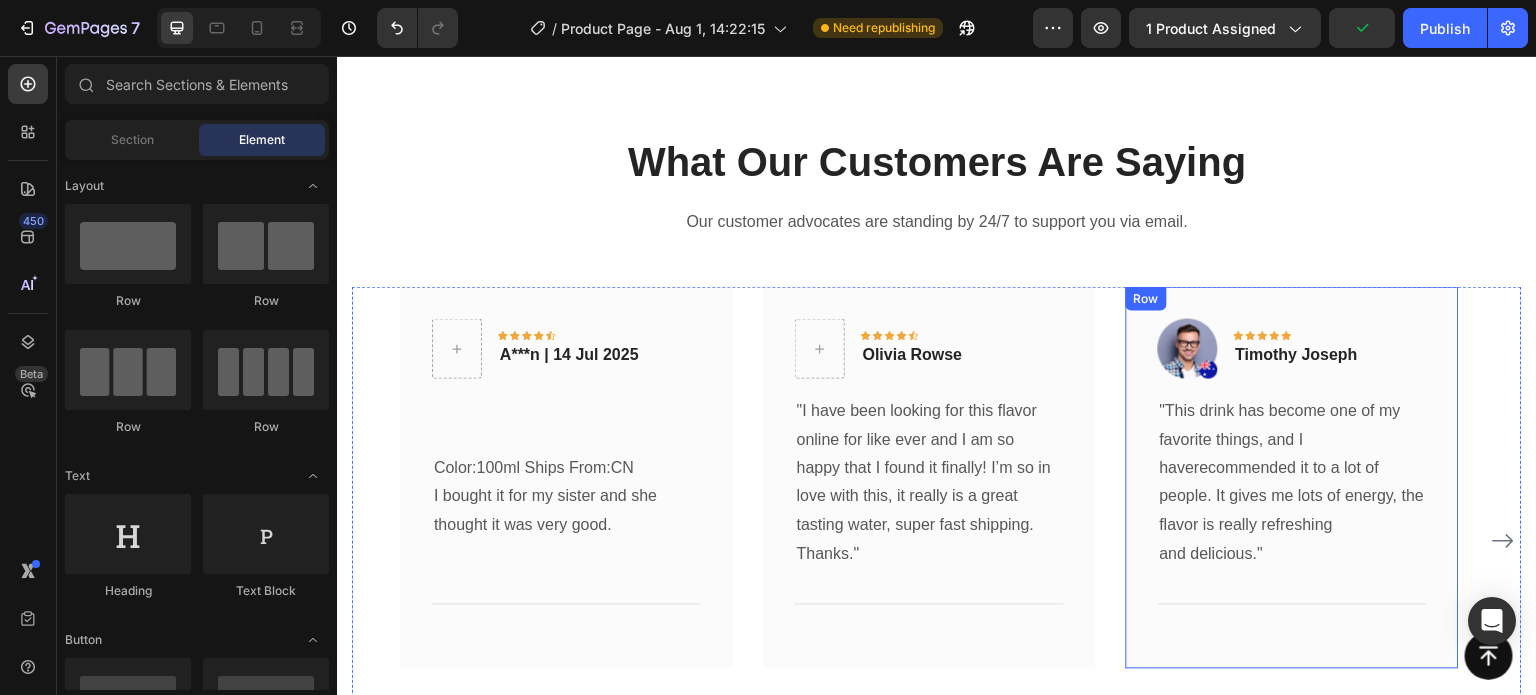 click at bounding box center [1188, 349] 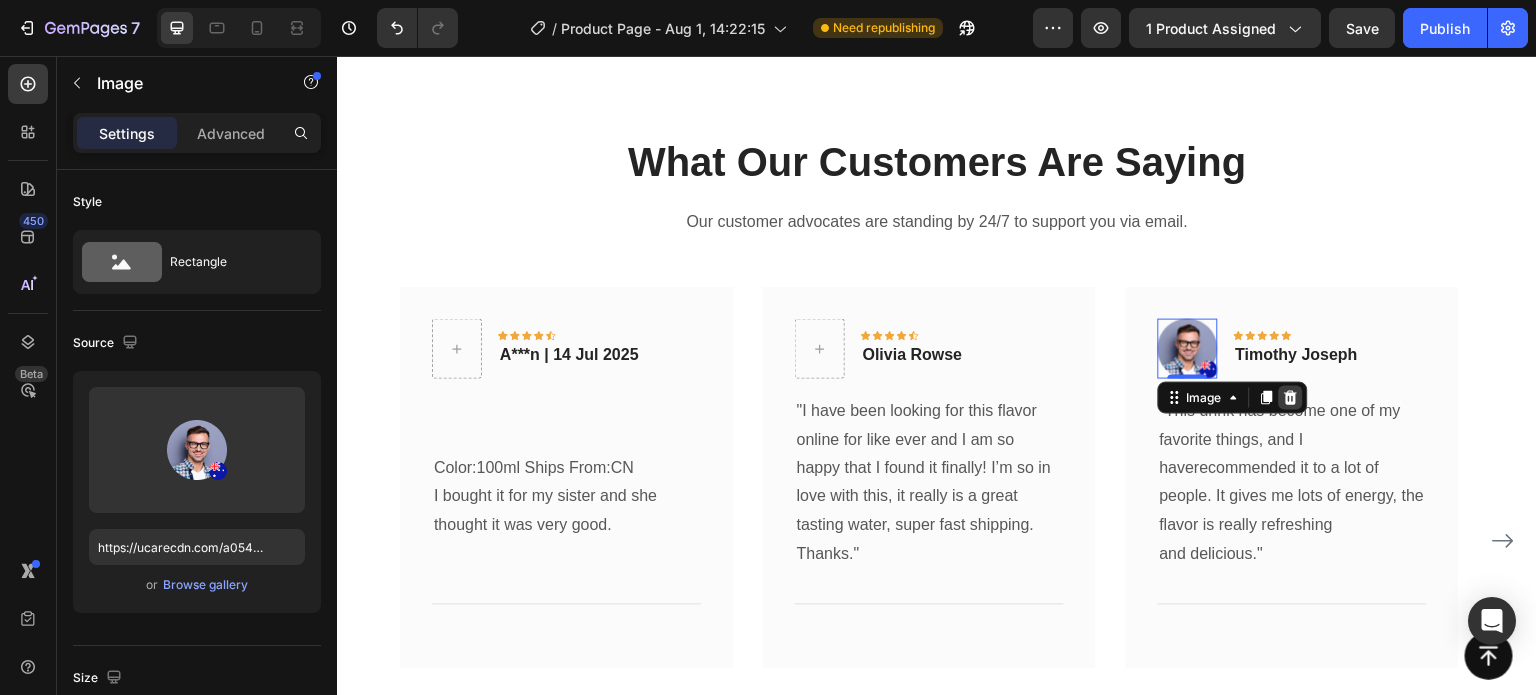 click 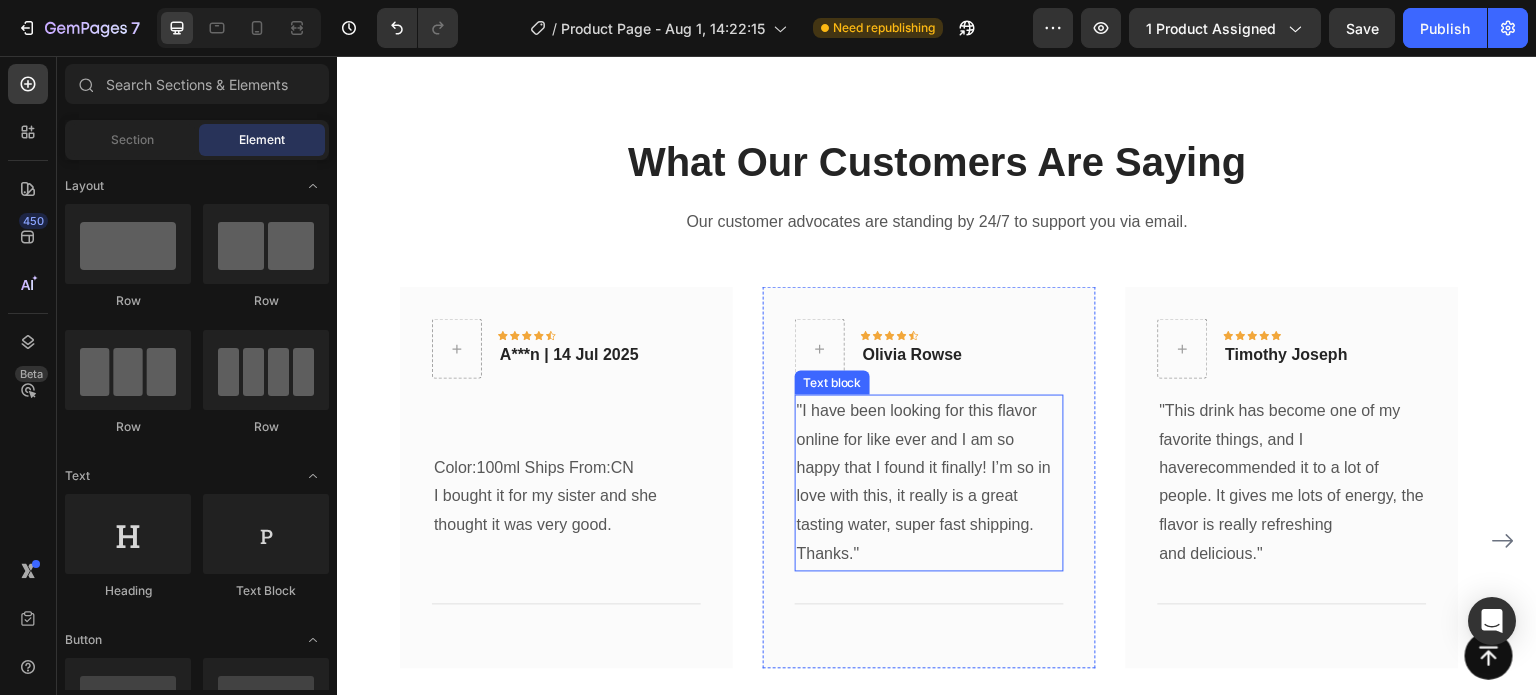 click on ""I have been looking for this flavor online for like ever and I am so happy that I found it finally! I’m so in love with this, it really is a great tasting water, super fast shipping." at bounding box center (929, 469) 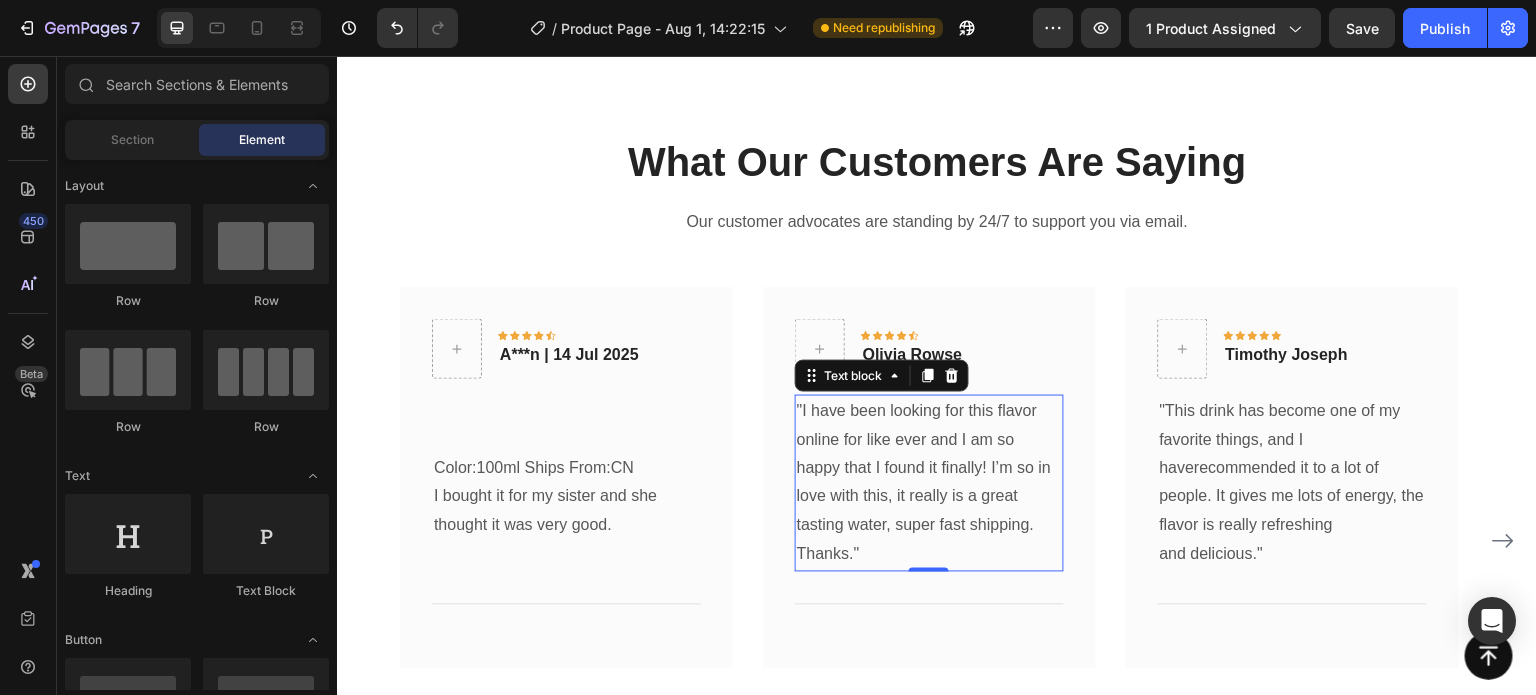 click on ""I have been looking for this flavor online for like ever and I am so happy that I found it finally! I’m so in love with this, it really is a great tasting water, super fast shipping." at bounding box center (929, 469) 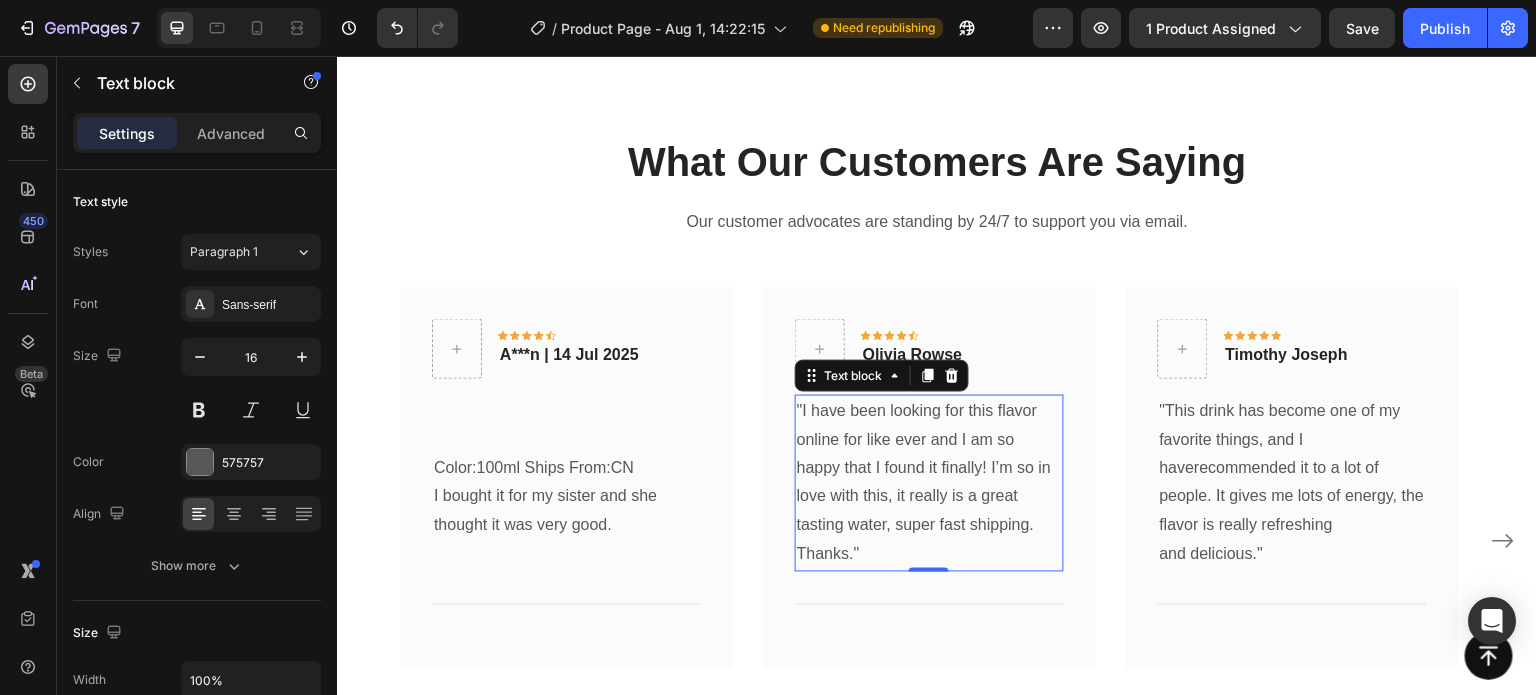 click on ""I have been looking for this flavor online for like ever and I am so happy that I found it finally! I’m so in love with this, it really is a great tasting water, super fast shipping." at bounding box center [929, 469] 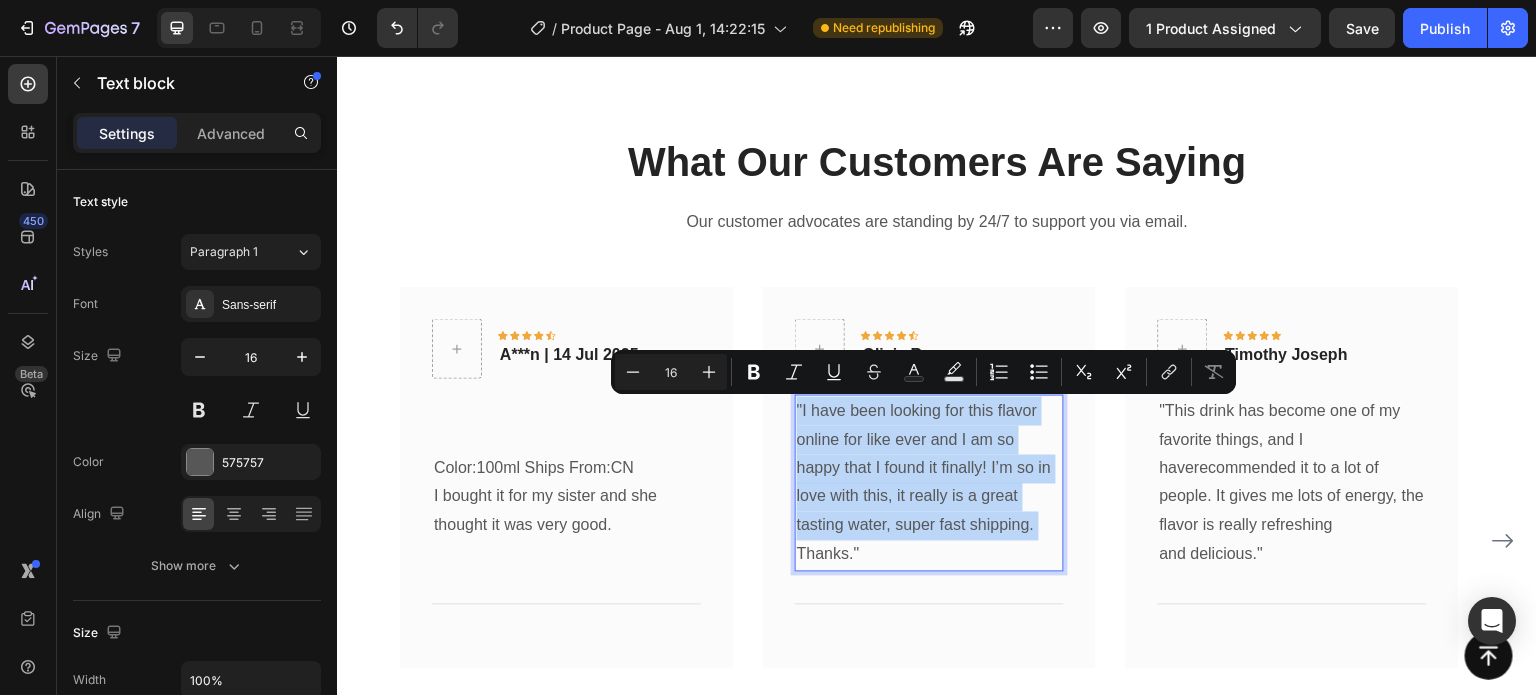 click on ""I have been looking for this flavor online for like ever and I am so happy that I found it finally! I’m so in love with this, it really is a great tasting water, super fast shipping." at bounding box center (929, 469) 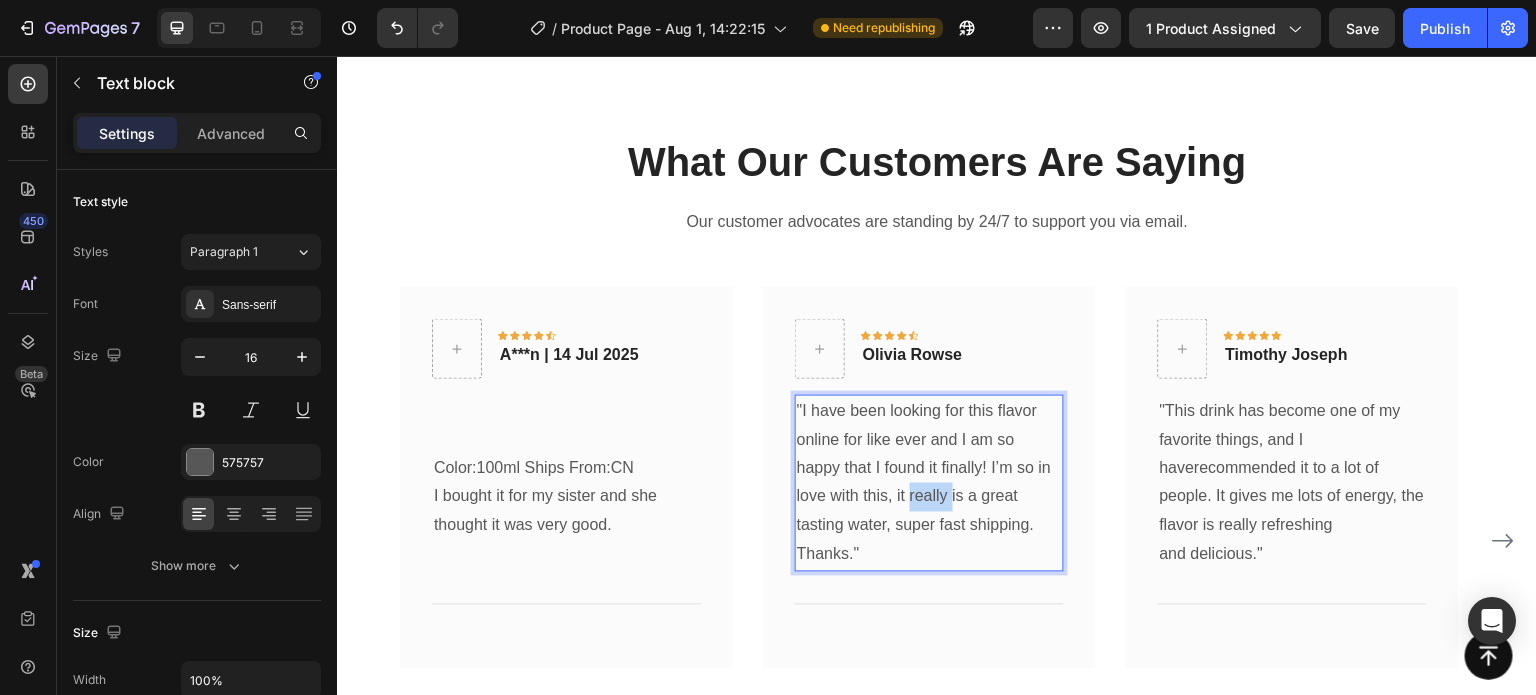 click on ""I have been looking for this flavor online for like ever and I am so happy that I found it finally! I’m so in love with this, it really is a great tasting water, super fast shipping." at bounding box center [929, 469] 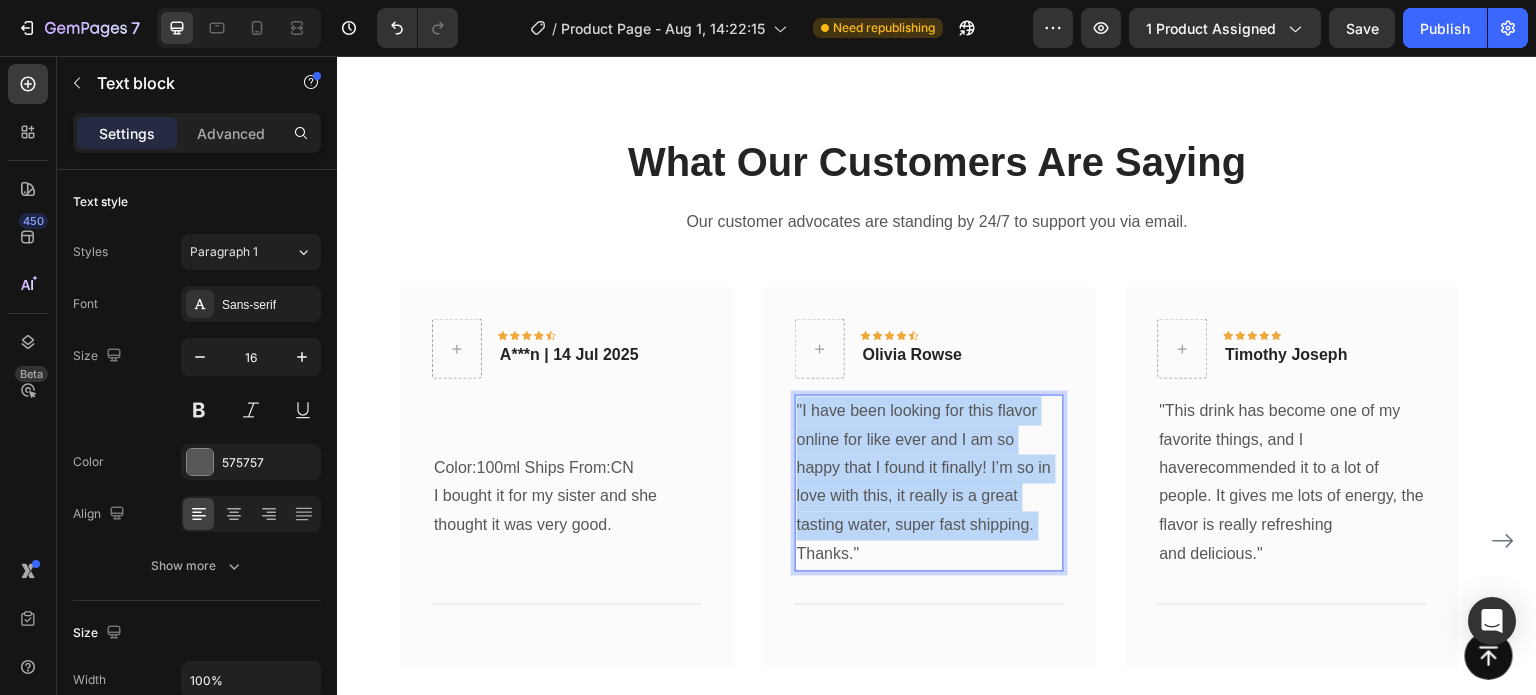 click on ""I have been looking for this flavor online for like ever and I am so happy that I found it finally! I’m so in love with this, it really is a great tasting water, super fast shipping." at bounding box center [929, 469] 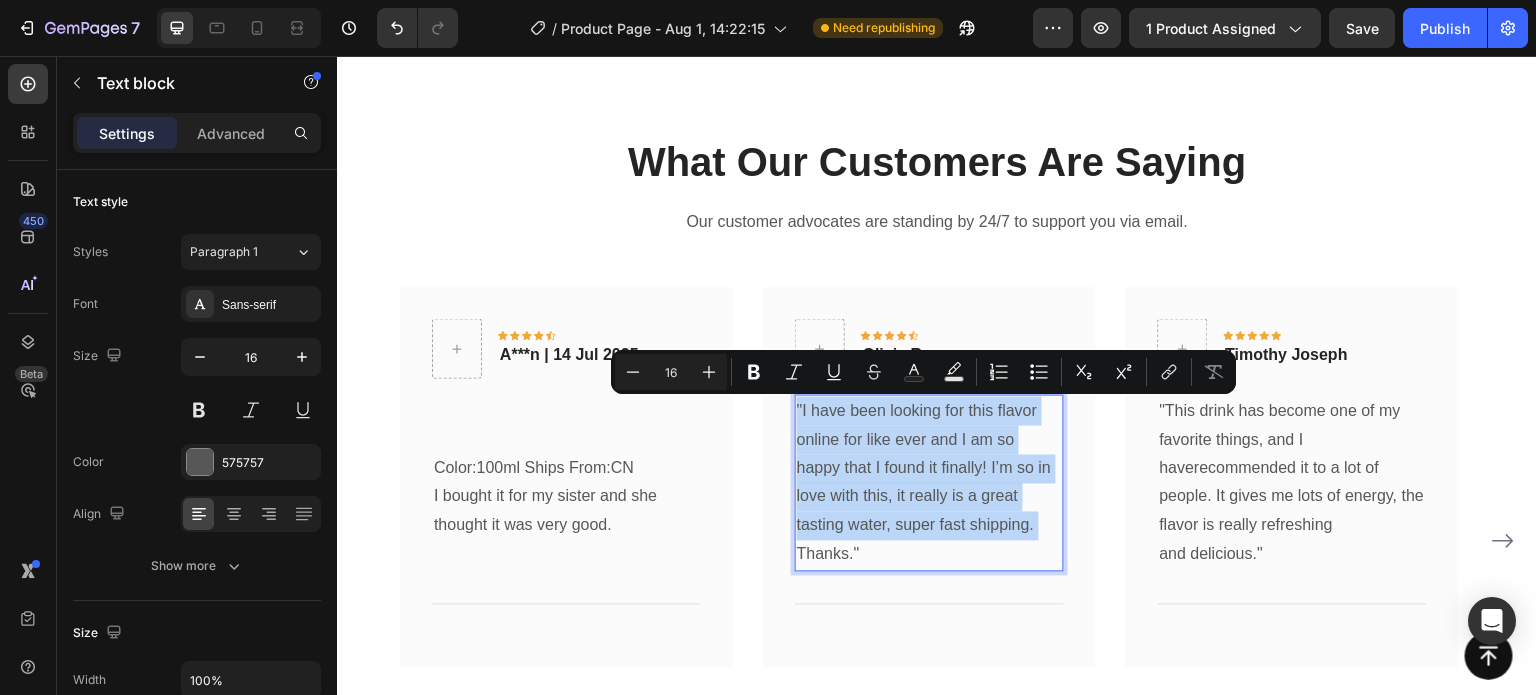 click on ""I have been looking for this flavor online for like ever and I am so happy that I found it finally! I’m so in love with this, it really is a great tasting water, super fast shipping." at bounding box center [929, 469] 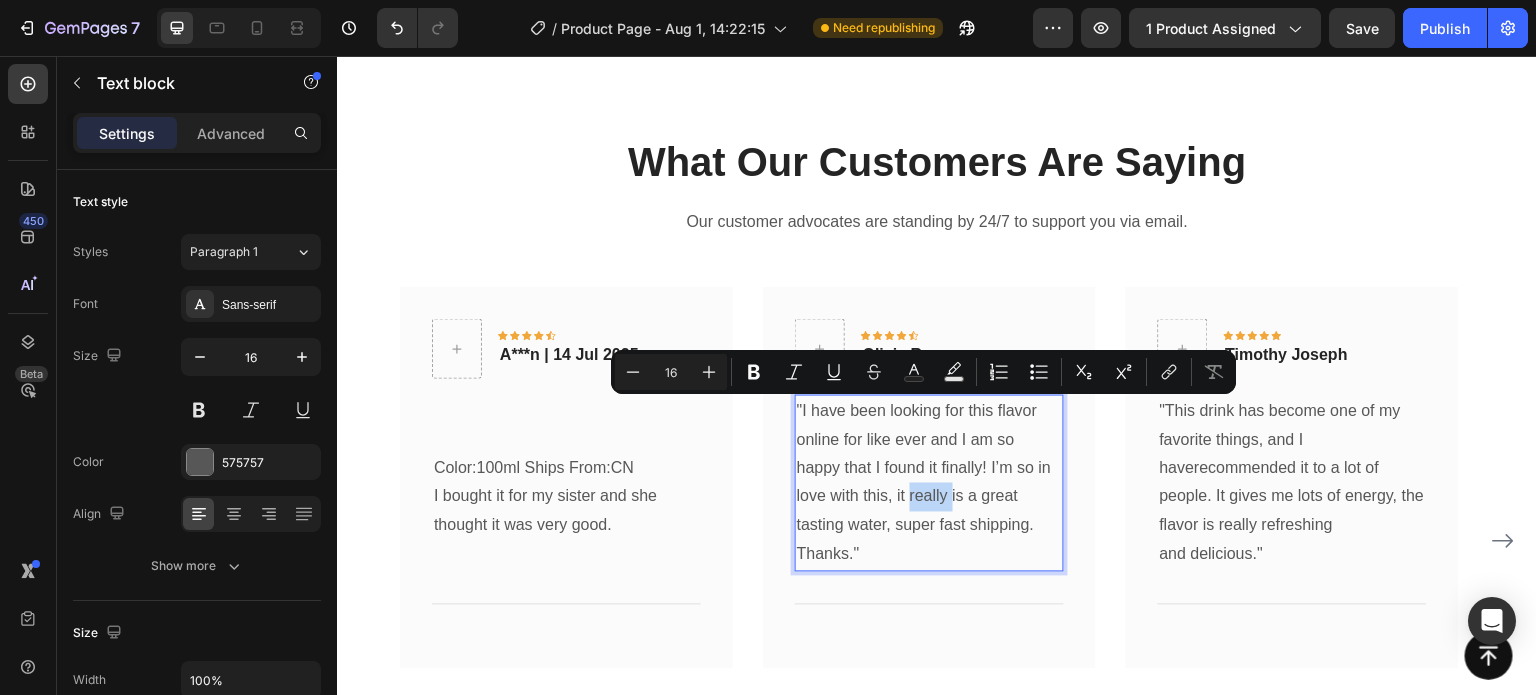 click on ""I have been looking for this flavor online for like ever and I am so happy that I found it finally! I’m so in love with this, it really is a great tasting water, super fast shipping." at bounding box center [929, 469] 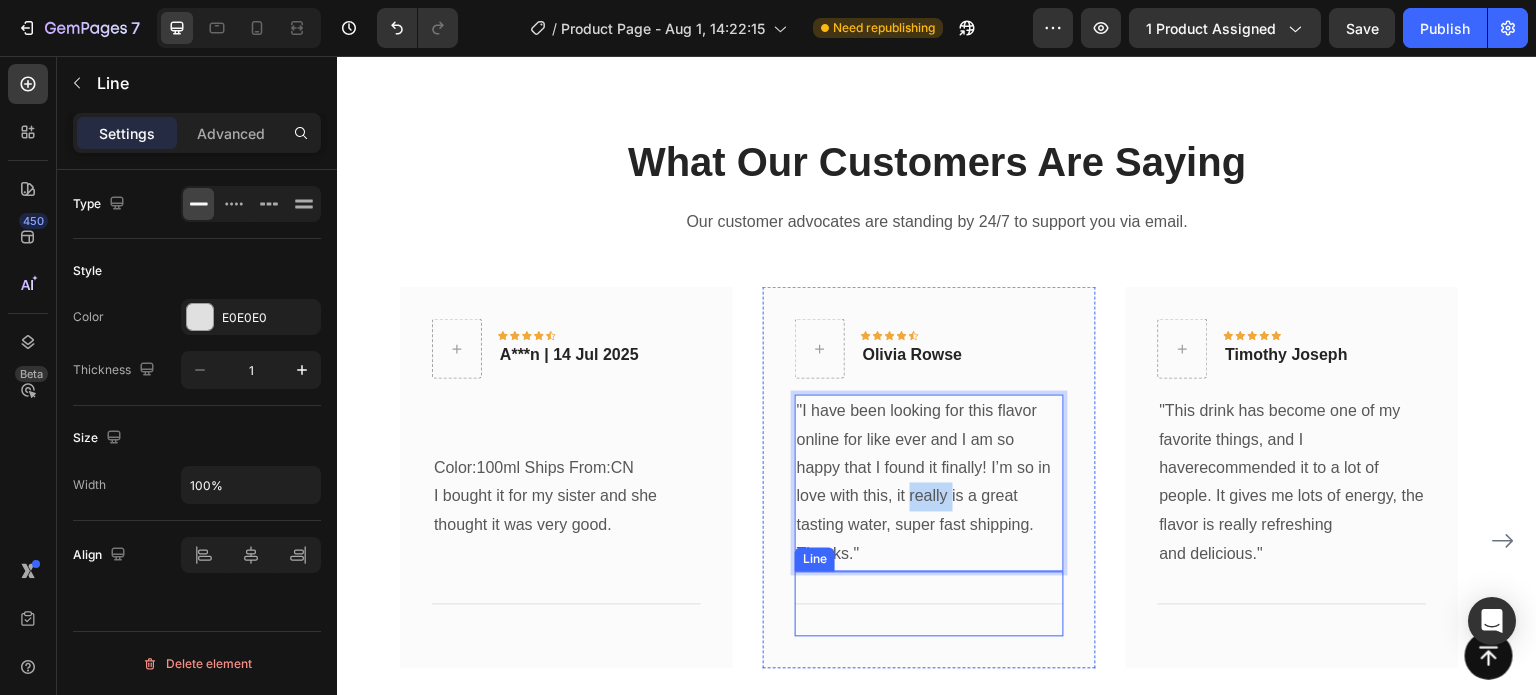 click on "Title Line" at bounding box center [929, 604] 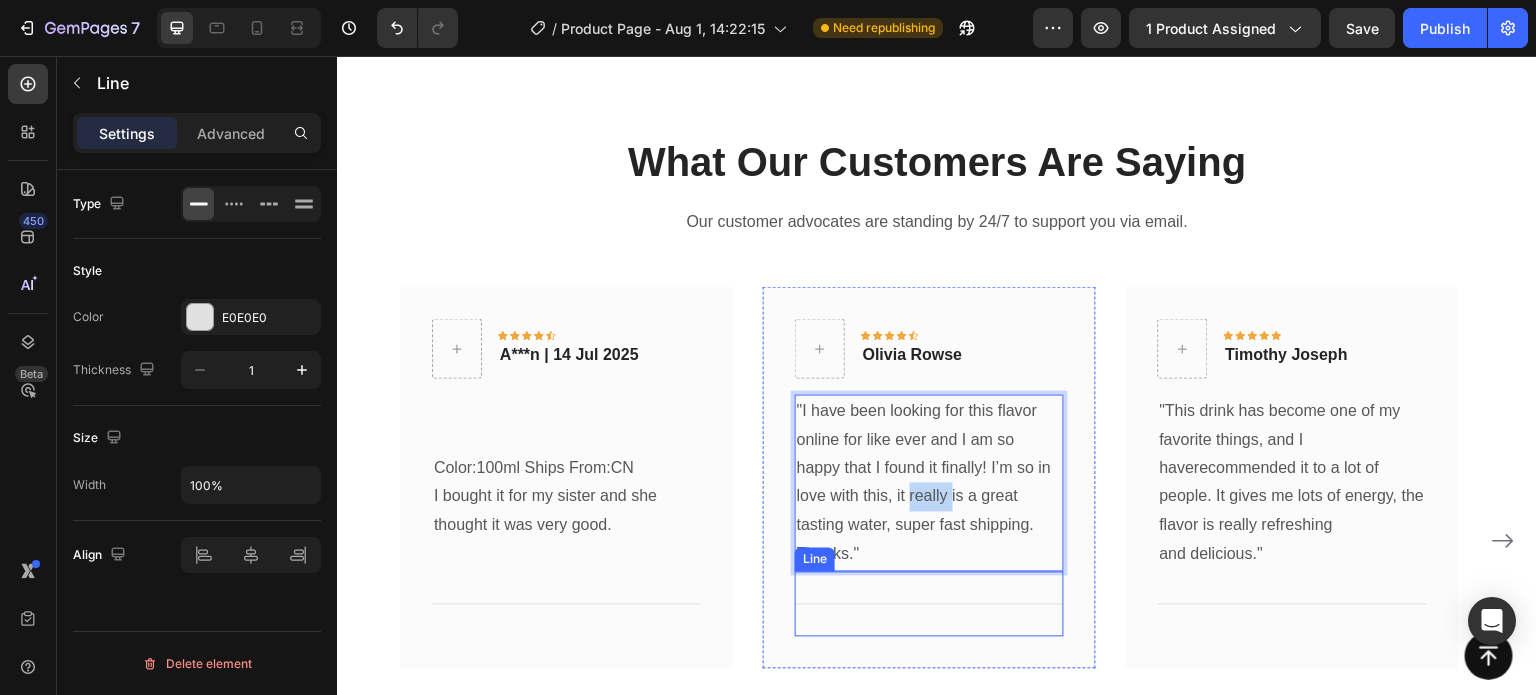 click on "Title Line" at bounding box center (929, 604) 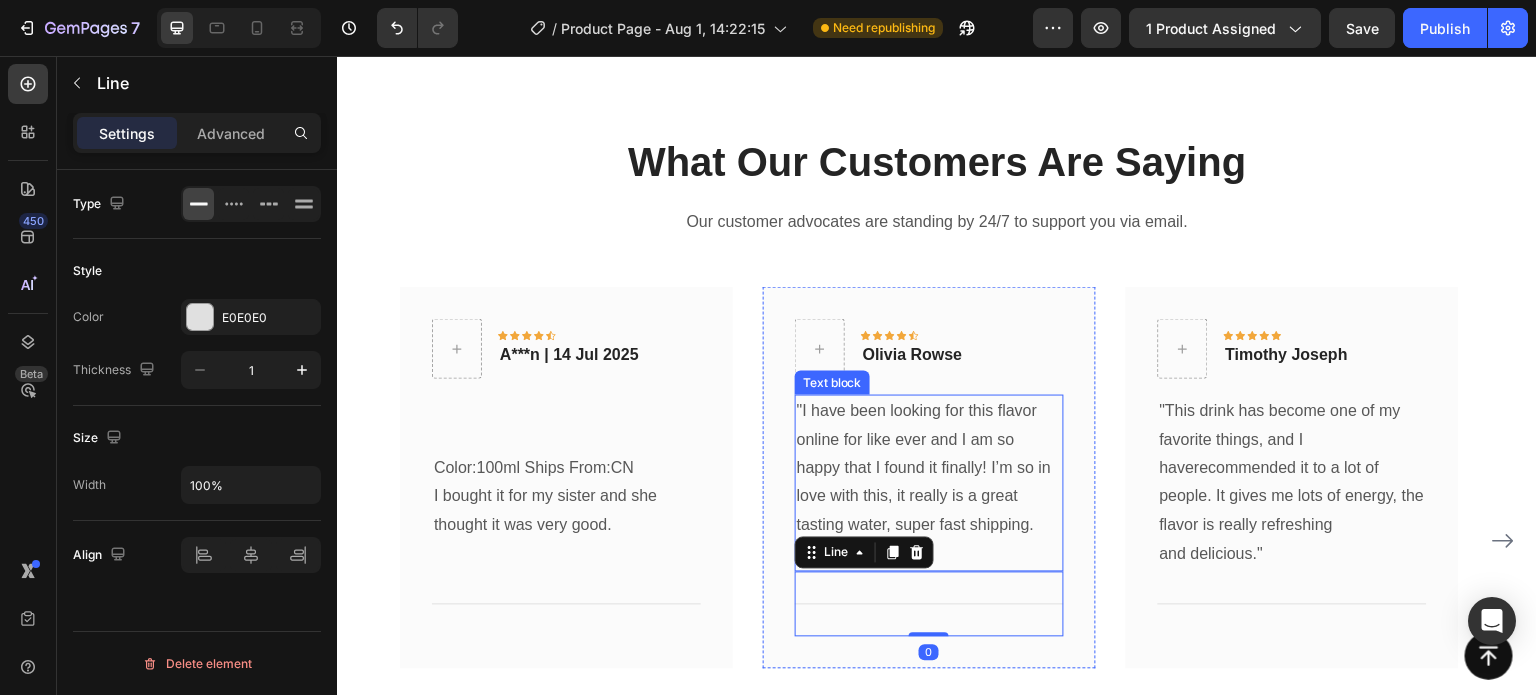 click on ""I have been looking for this flavor online for like ever and I am so happy that I found it finally! I’m so in love with this, it really is a great tasting water, super fast shipping." at bounding box center (929, 469) 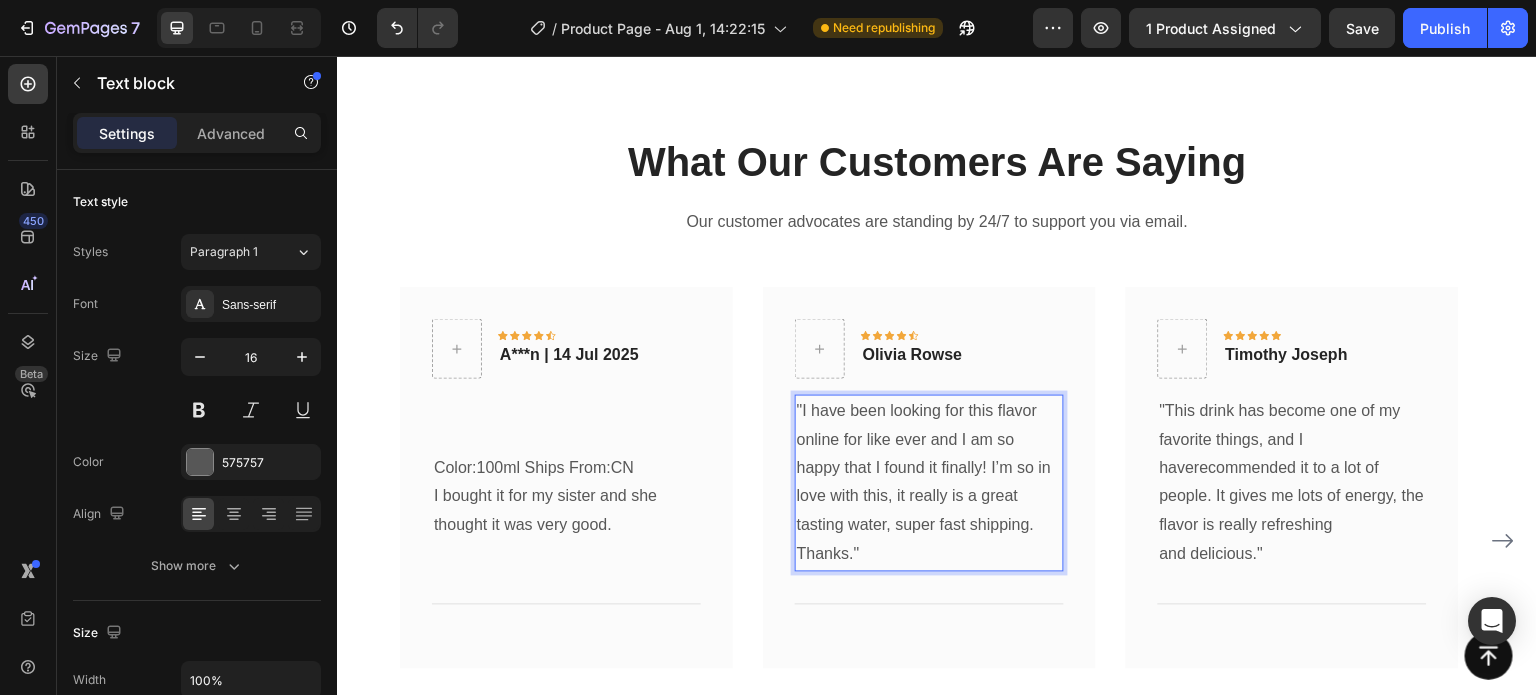 drag, startPoint x: 801, startPoint y: 419, endPoint x: 869, endPoint y: 476, distance: 88.72993 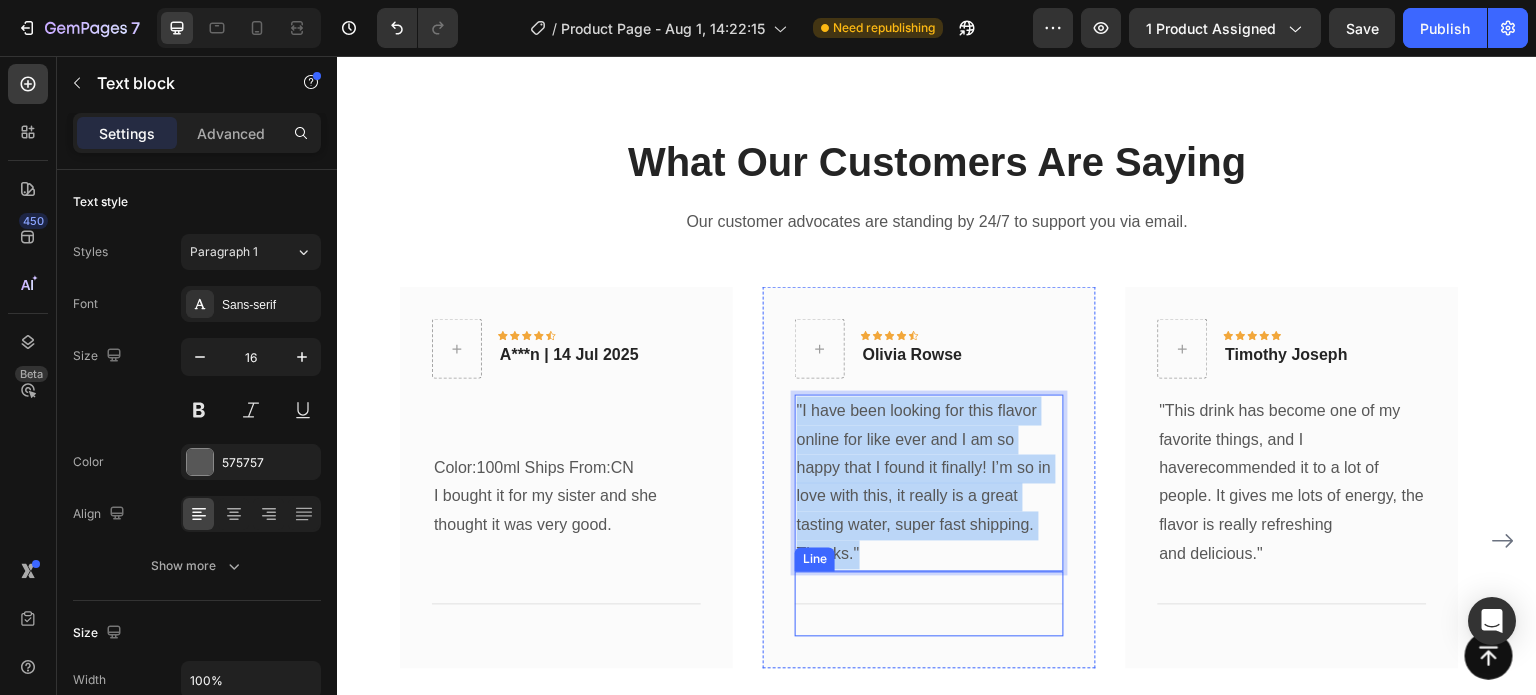 drag, startPoint x: 797, startPoint y: 410, endPoint x: 920, endPoint y: 577, distance: 207.4078 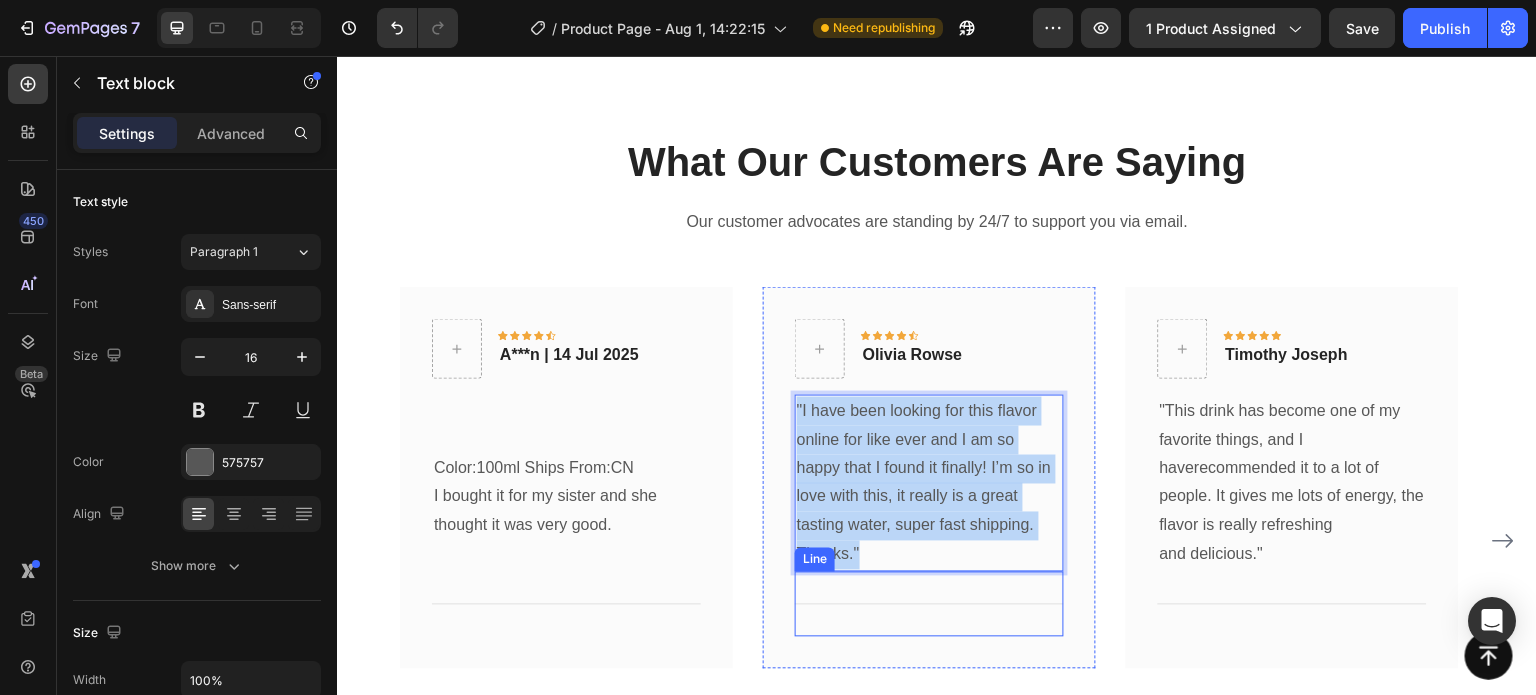 click on "Icon
Icon
Icon
Icon
Icon Row Olivia Rowse Text block Row "I have been looking for this flavor online for like ever and I am so happy that I found it finally! I’m so in love with this, it really is a great tasting water, super fast shipping.  Thanks." Text block   0                Title Line" at bounding box center (929, 478) 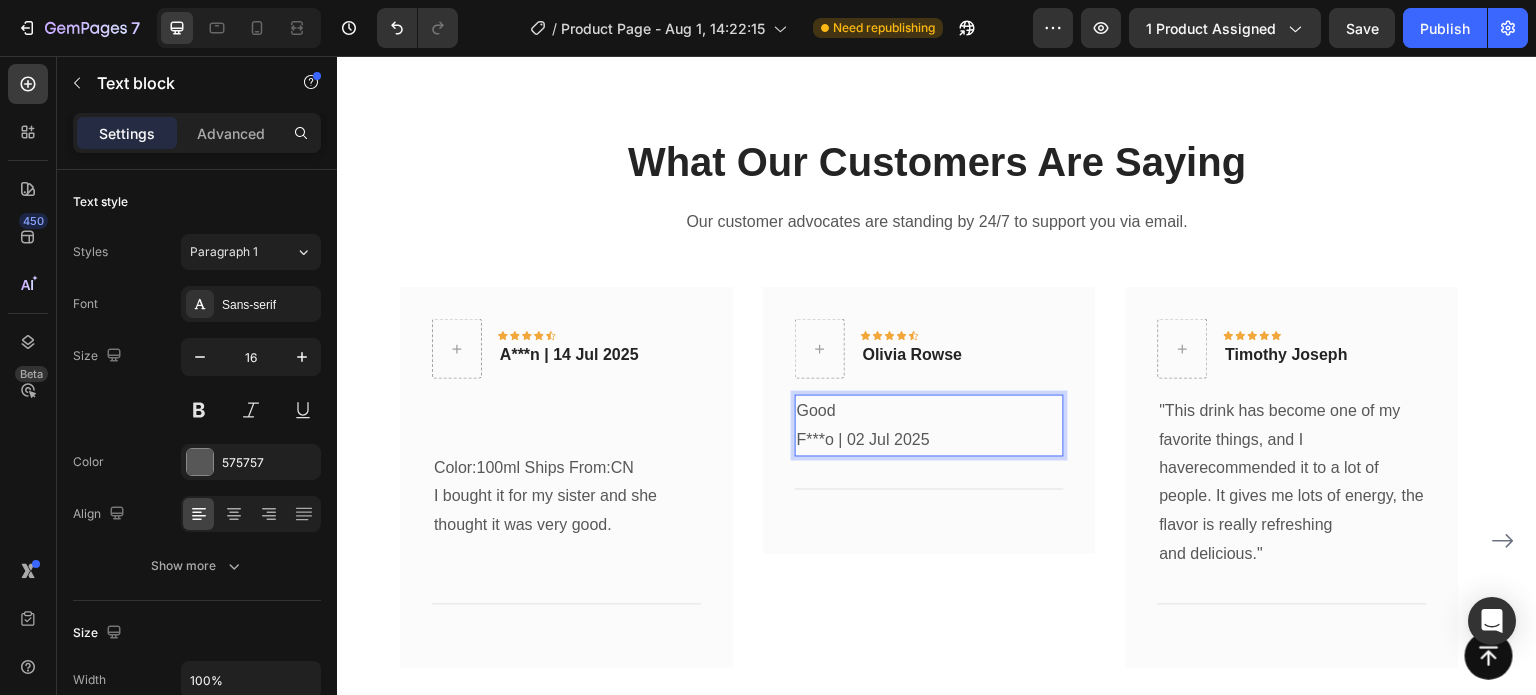 click on "F***o | 02 Jul 2025" at bounding box center [929, 440] 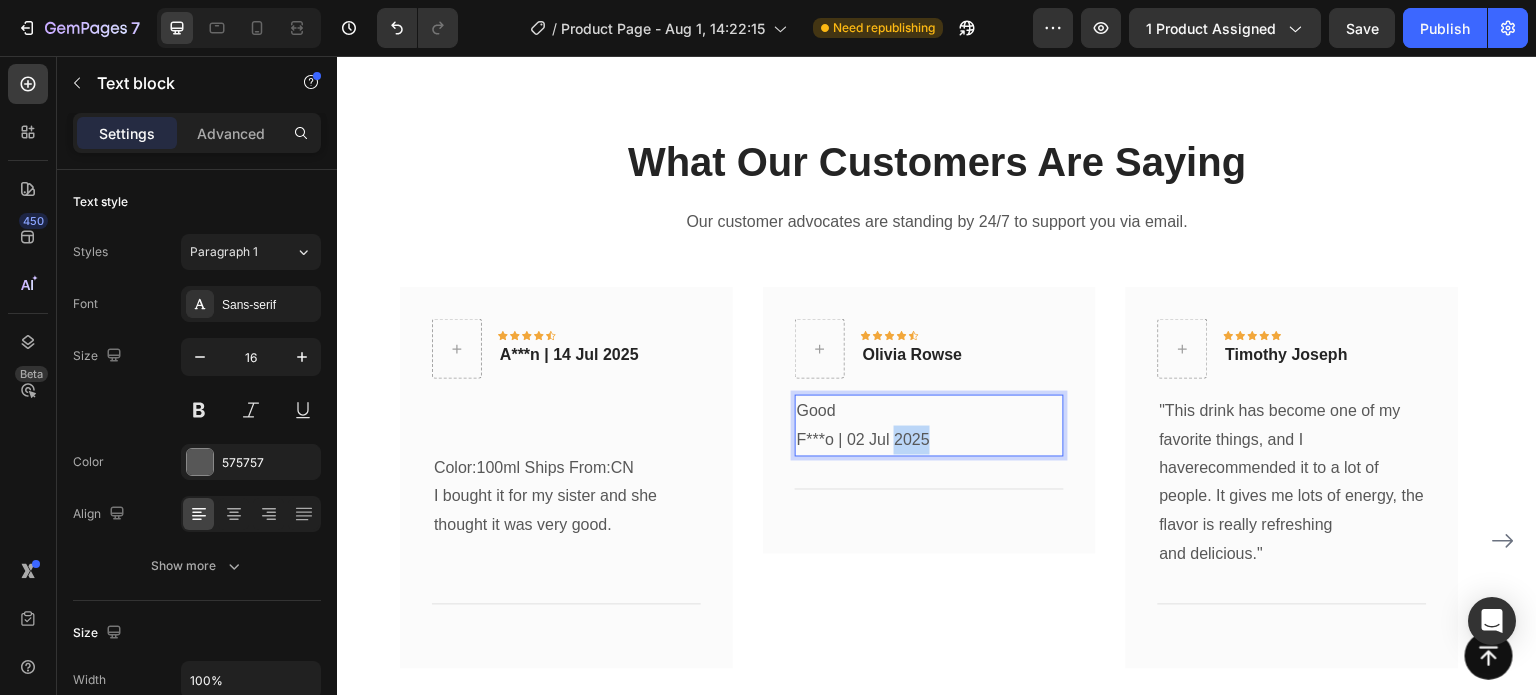 click on "F***o | 02 Jul 2025" at bounding box center (929, 440) 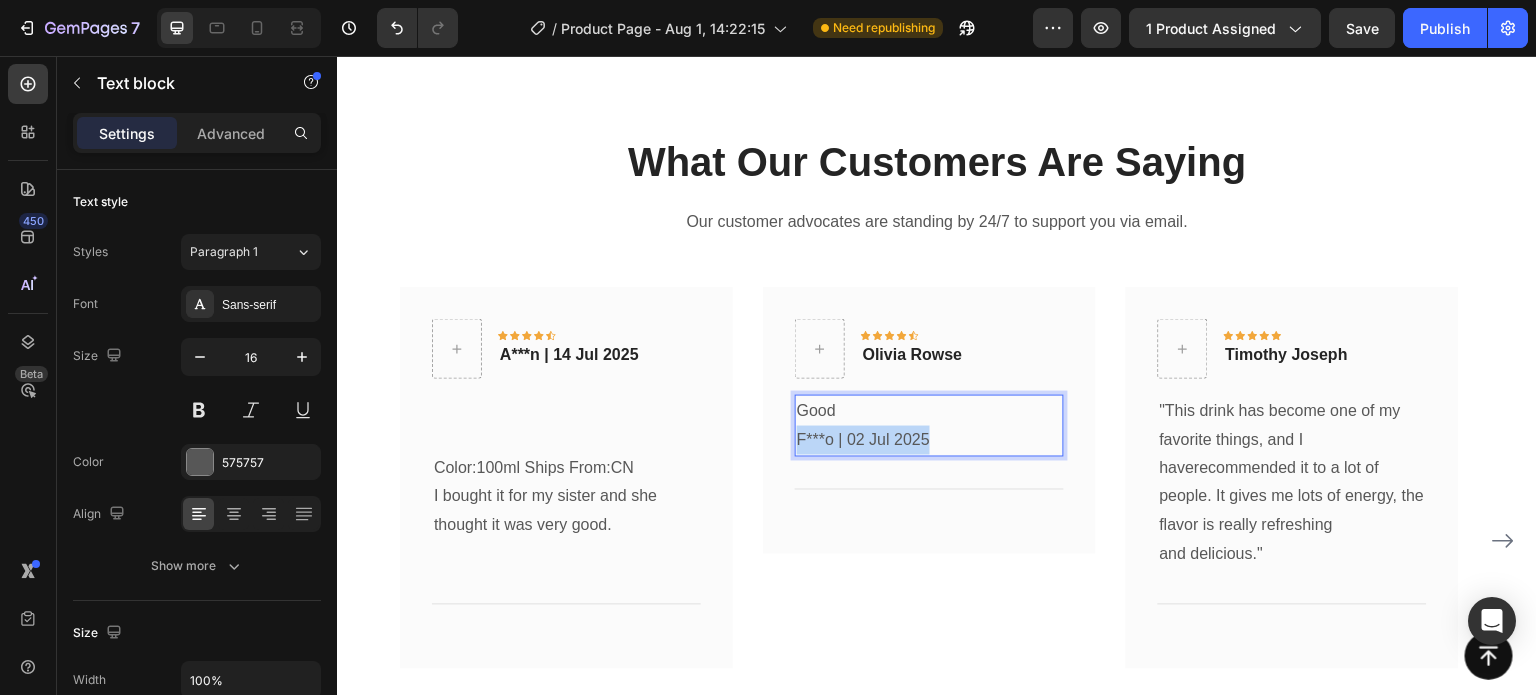 click on "F***o | 02 Jul 2025" at bounding box center [929, 440] 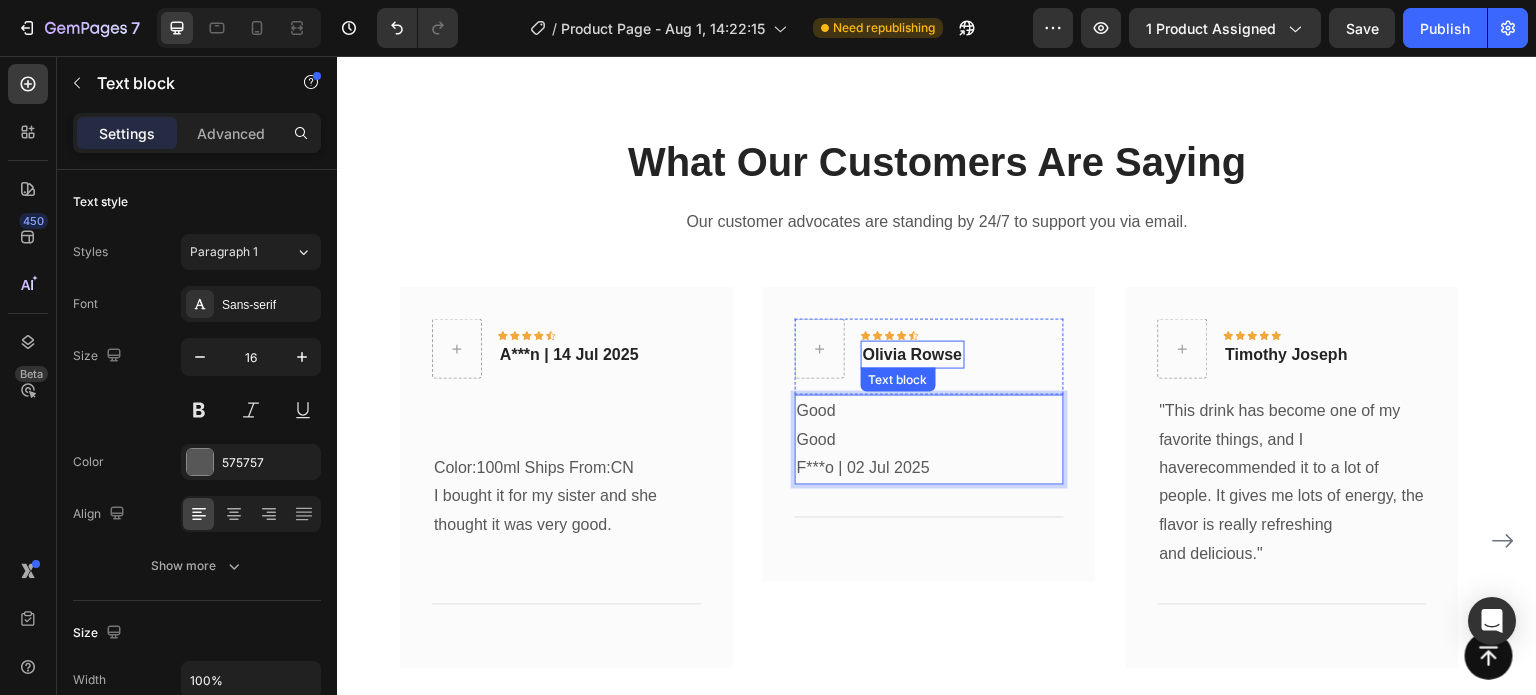 click on "Olivia Rowse" at bounding box center [913, 355] 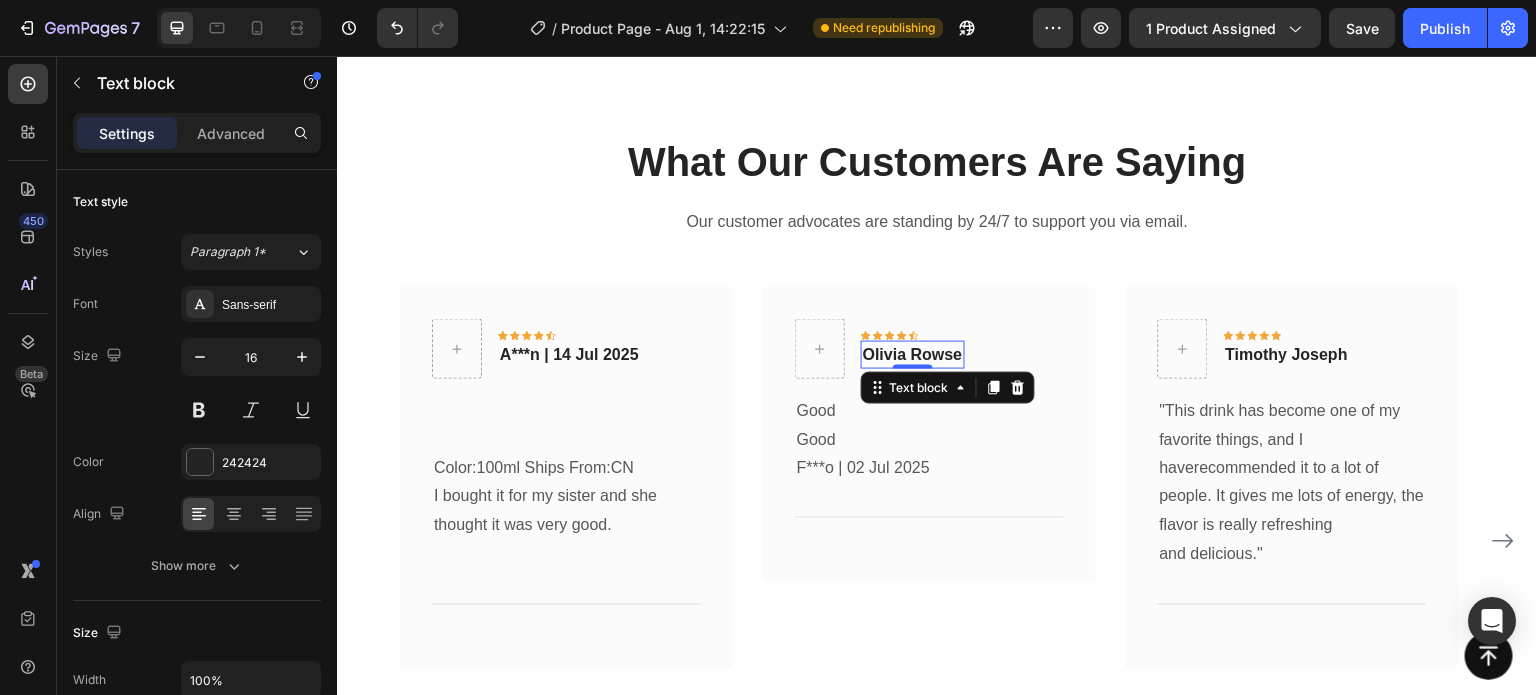click on "Olivia Rowse" at bounding box center [913, 355] 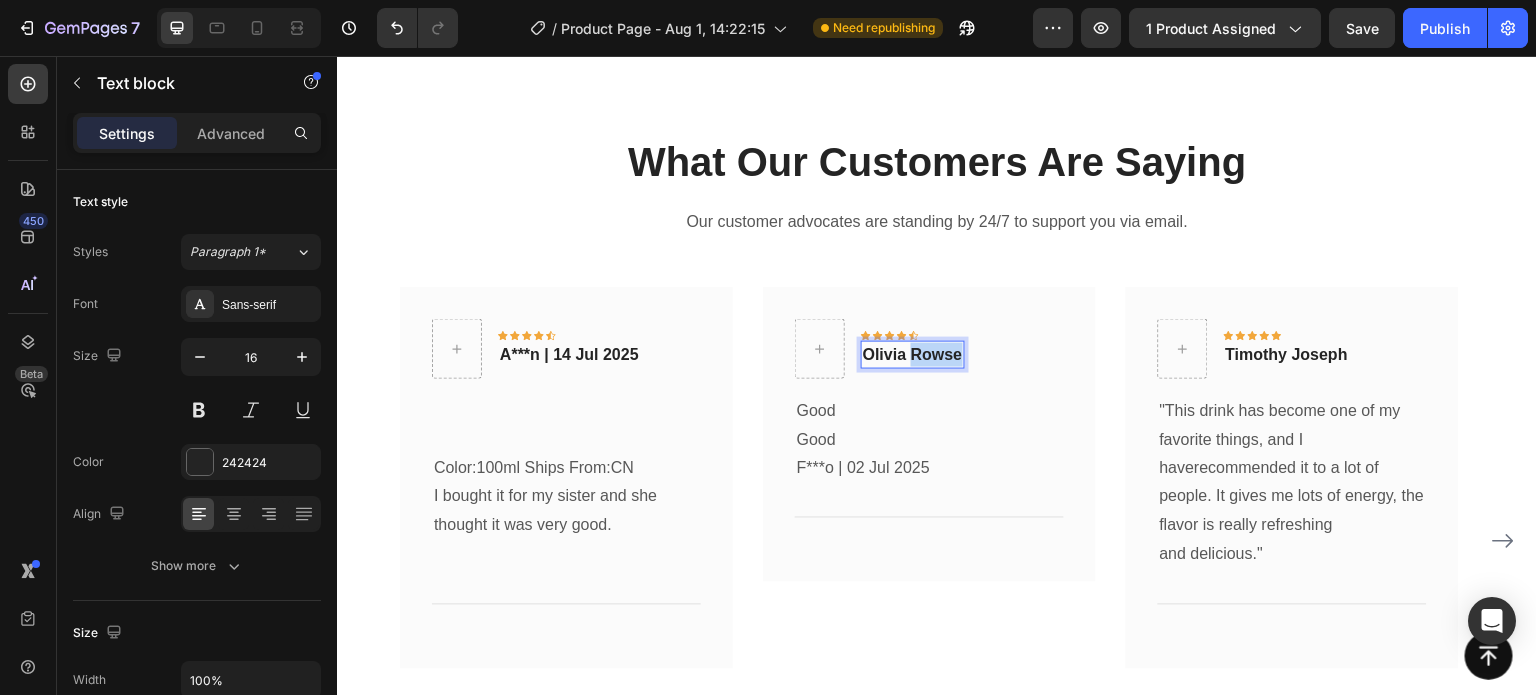 click on "Olivia Rowse" at bounding box center (913, 355) 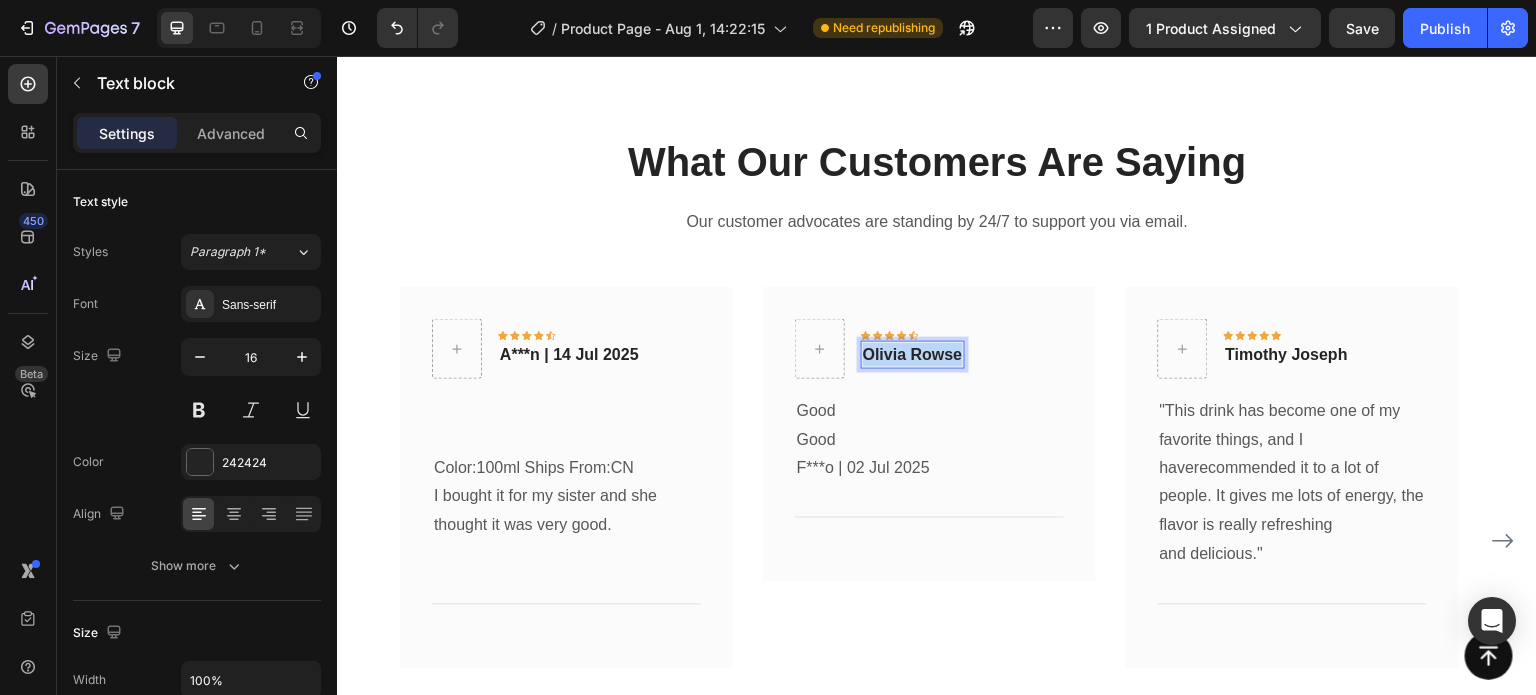click on "Olivia Rowse" at bounding box center (913, 355) 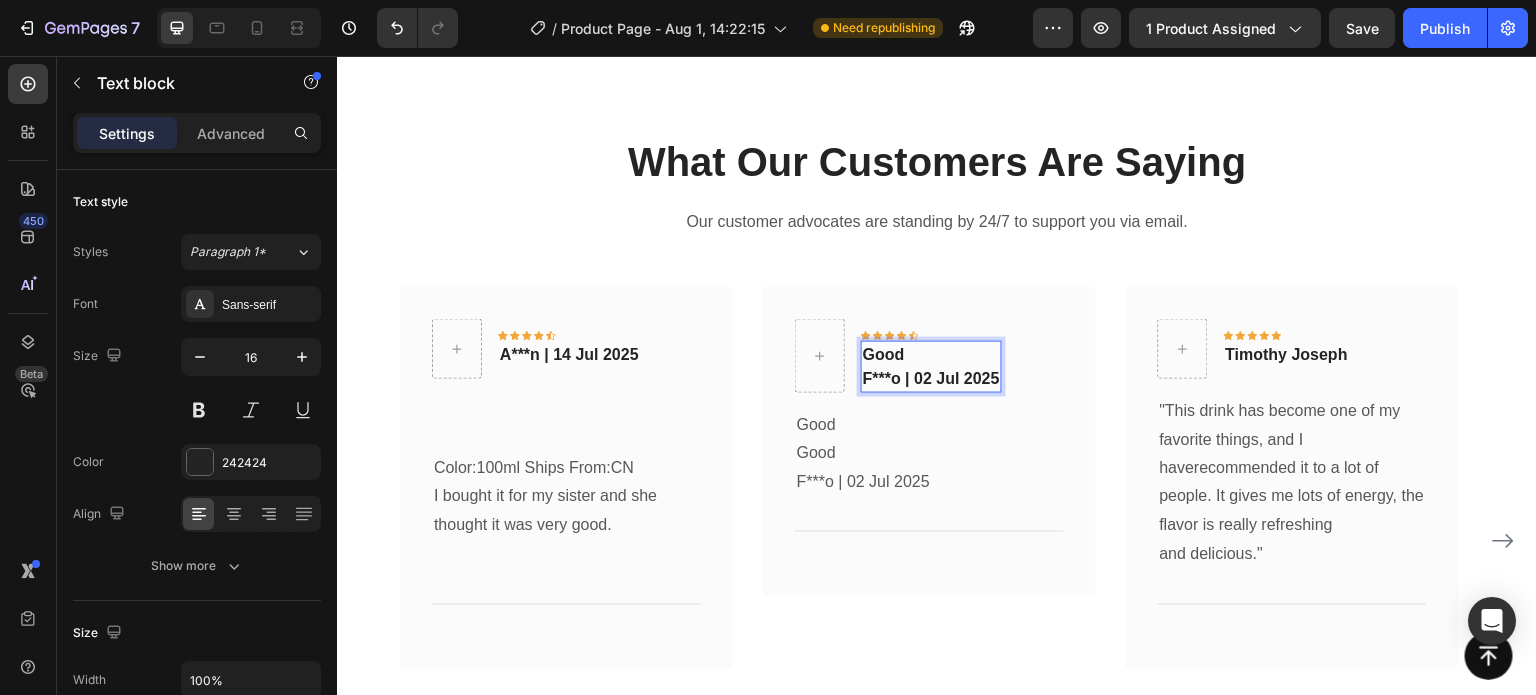 click on "Good" at bounding box center [931, 355] 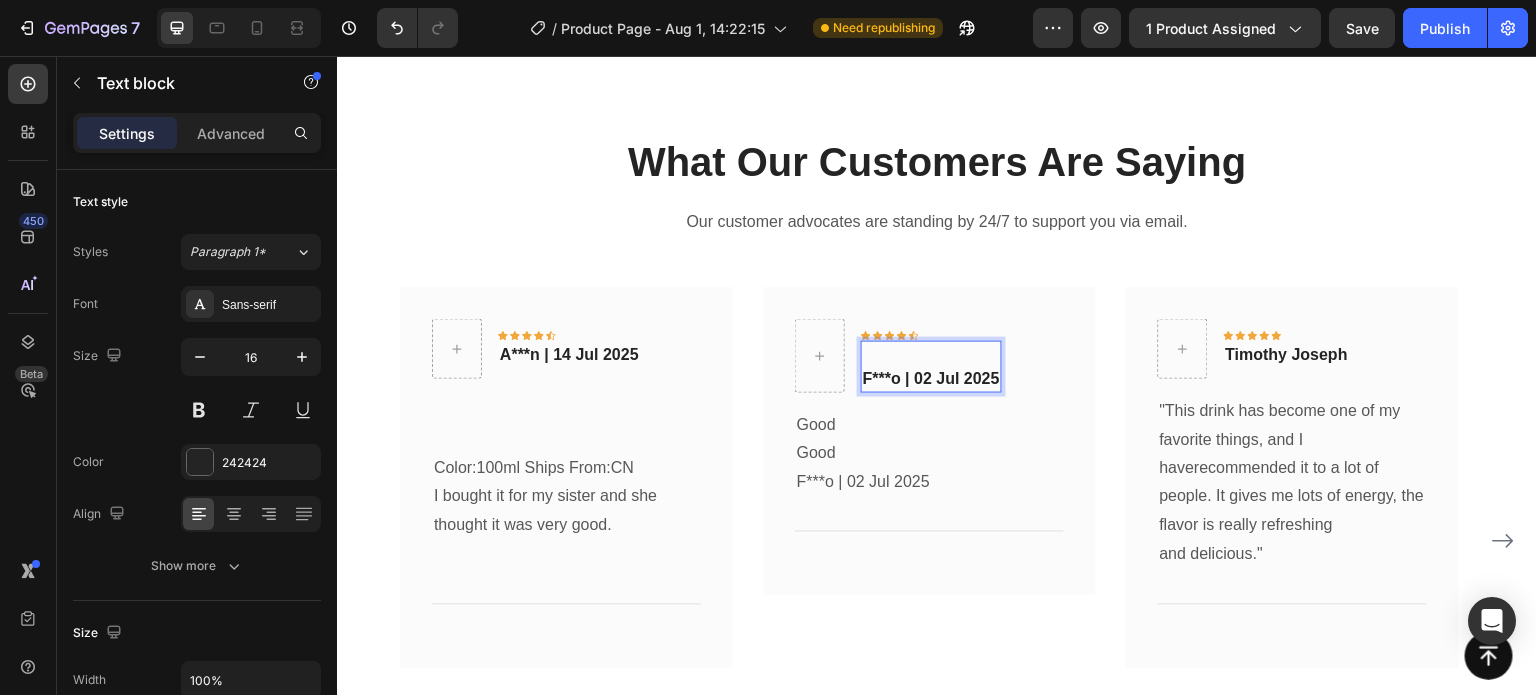 click on "F***o | 02 Jul 2025" at bounding box center [931, 379] 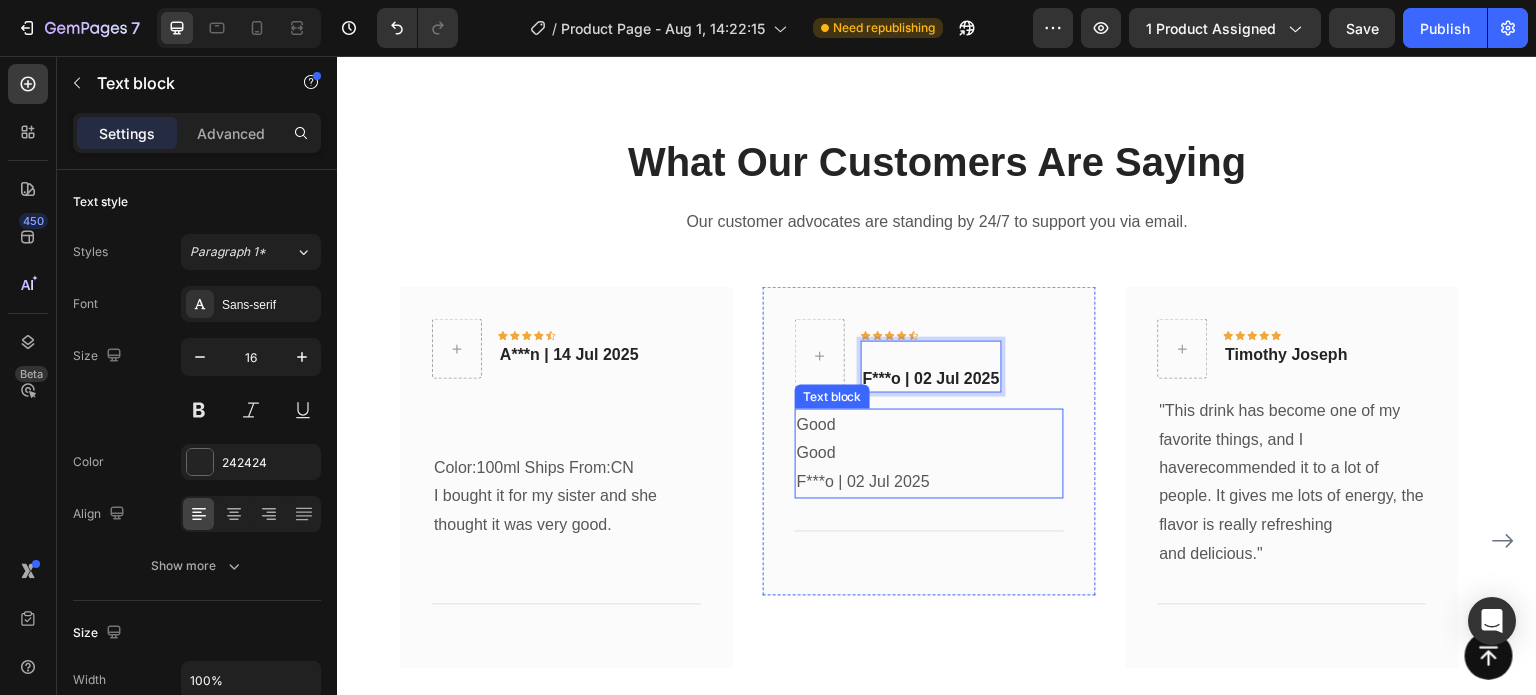 click on "Good Good F***o | 02 Jul 2025" at bounding box center (929, 454) 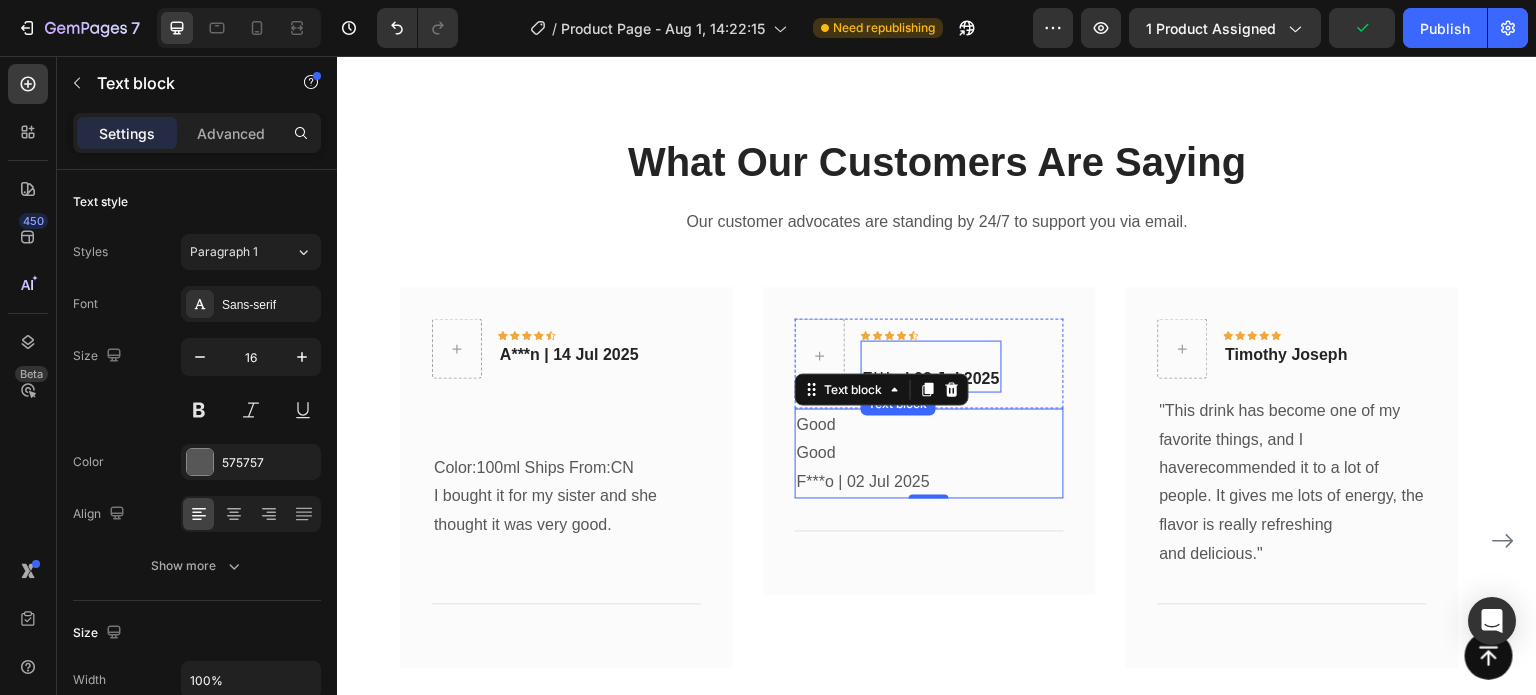 click at bounding box center (931, 355) 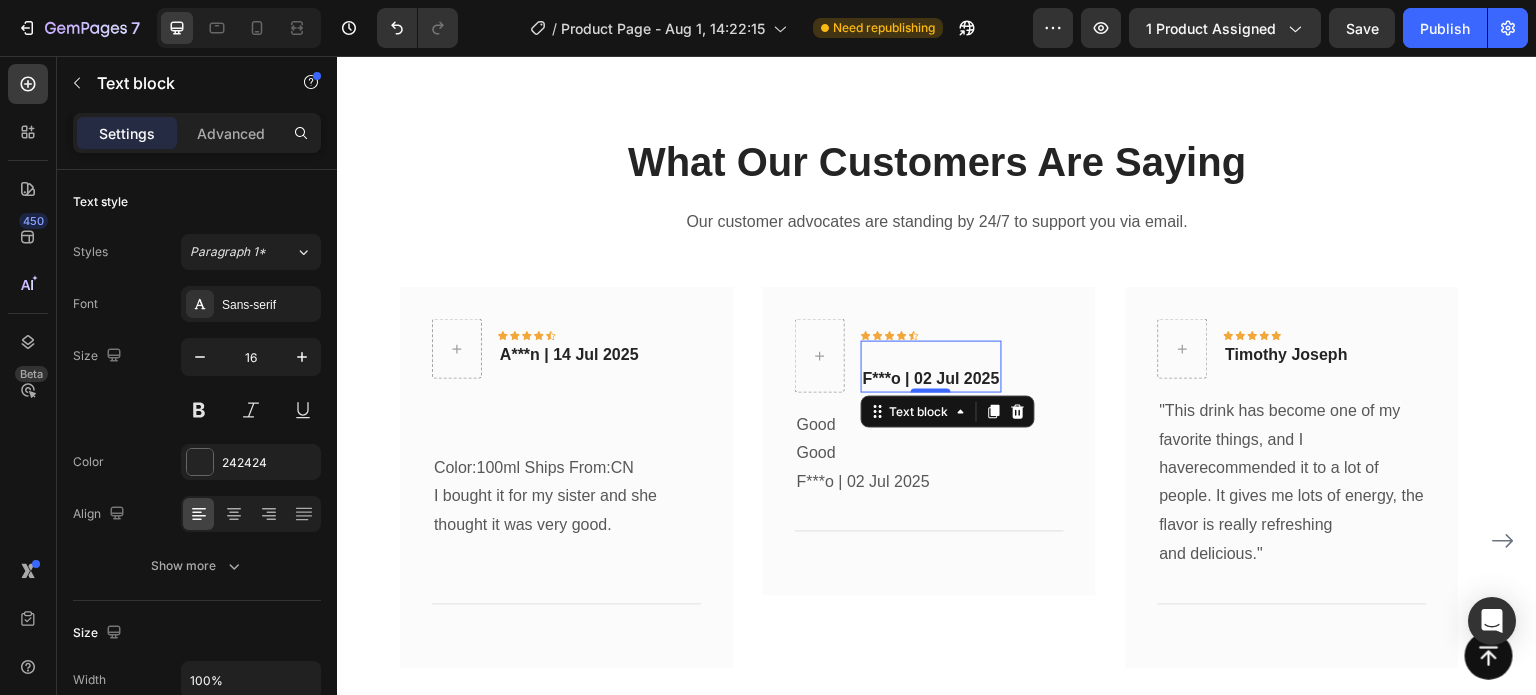 drag, startPoint x: 934, startPoint y: 388, endPoint x: 932, endPoint y: 360, distance: 28.071337 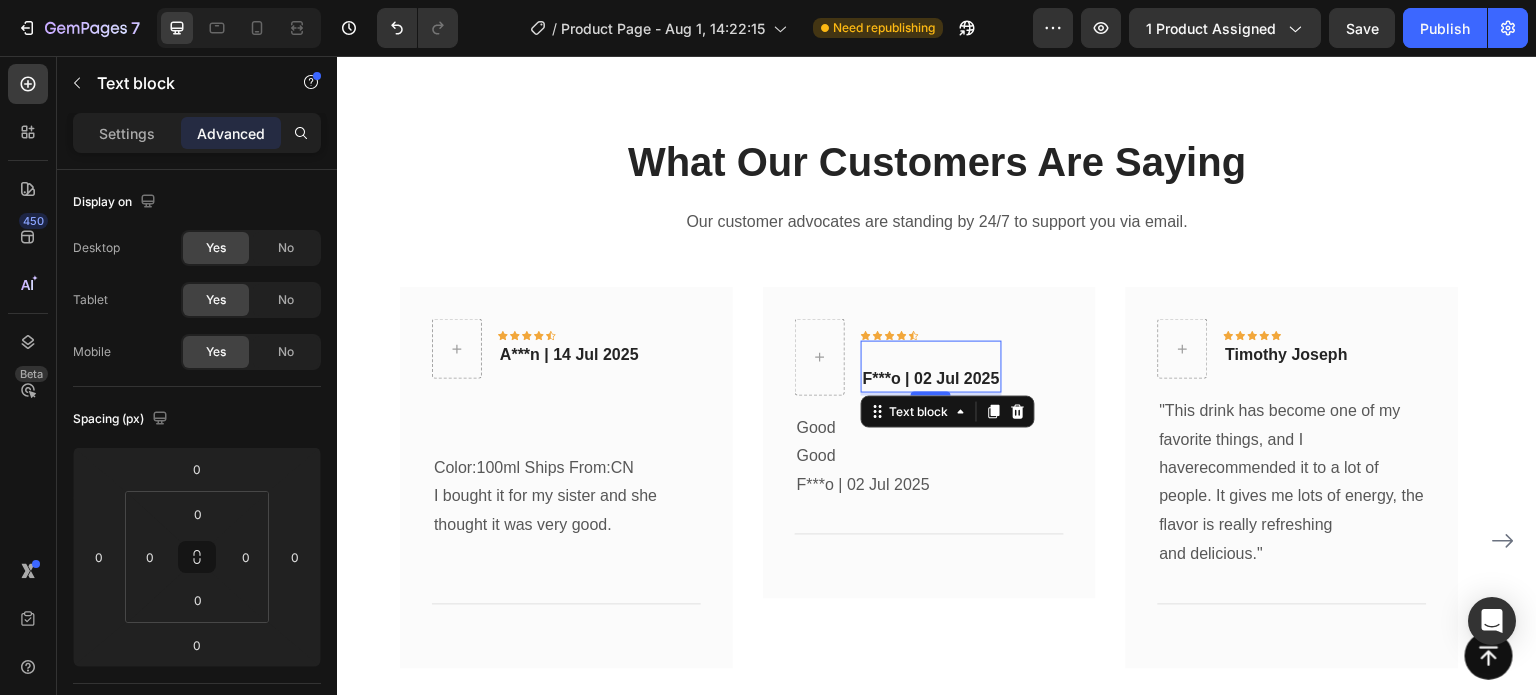 click on "F***o | 02 Jul 2025 Text block   3" at bounding box center (931, 367) 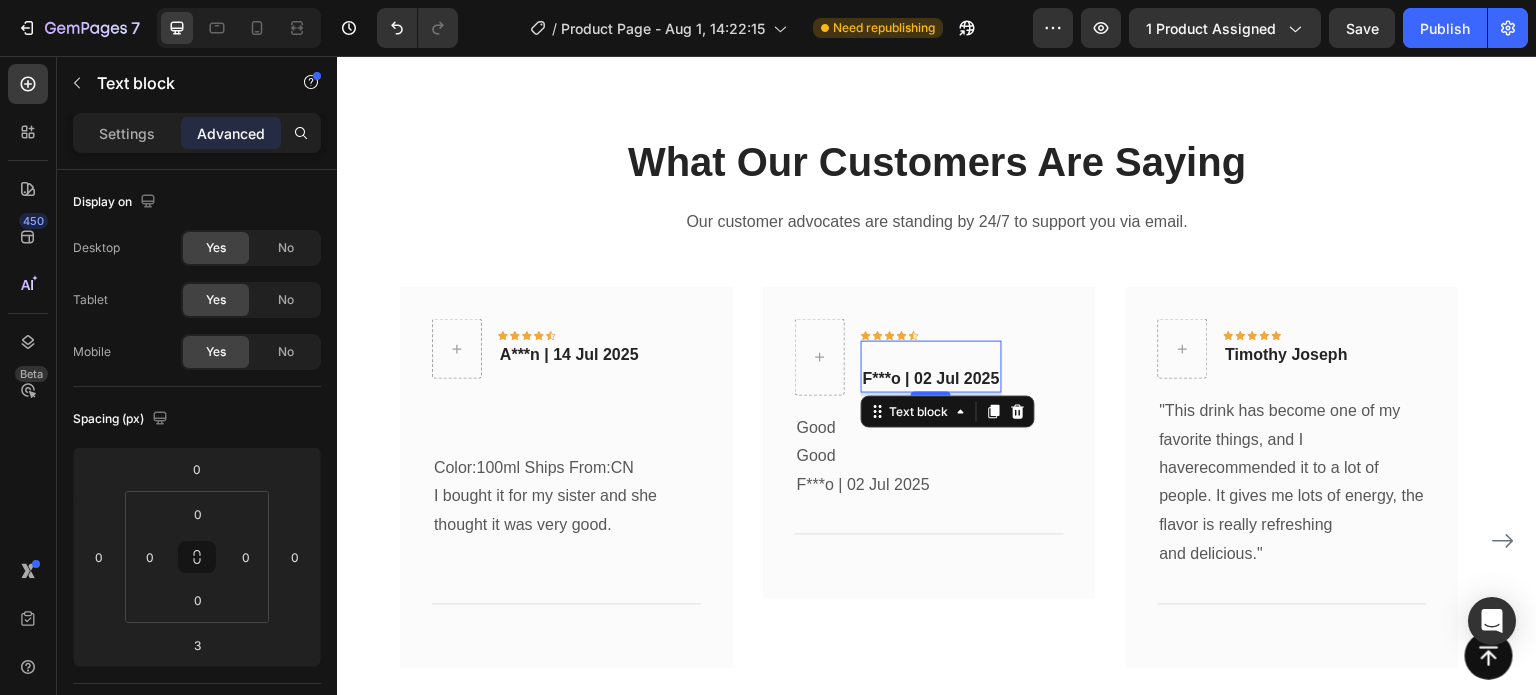 type on "0" 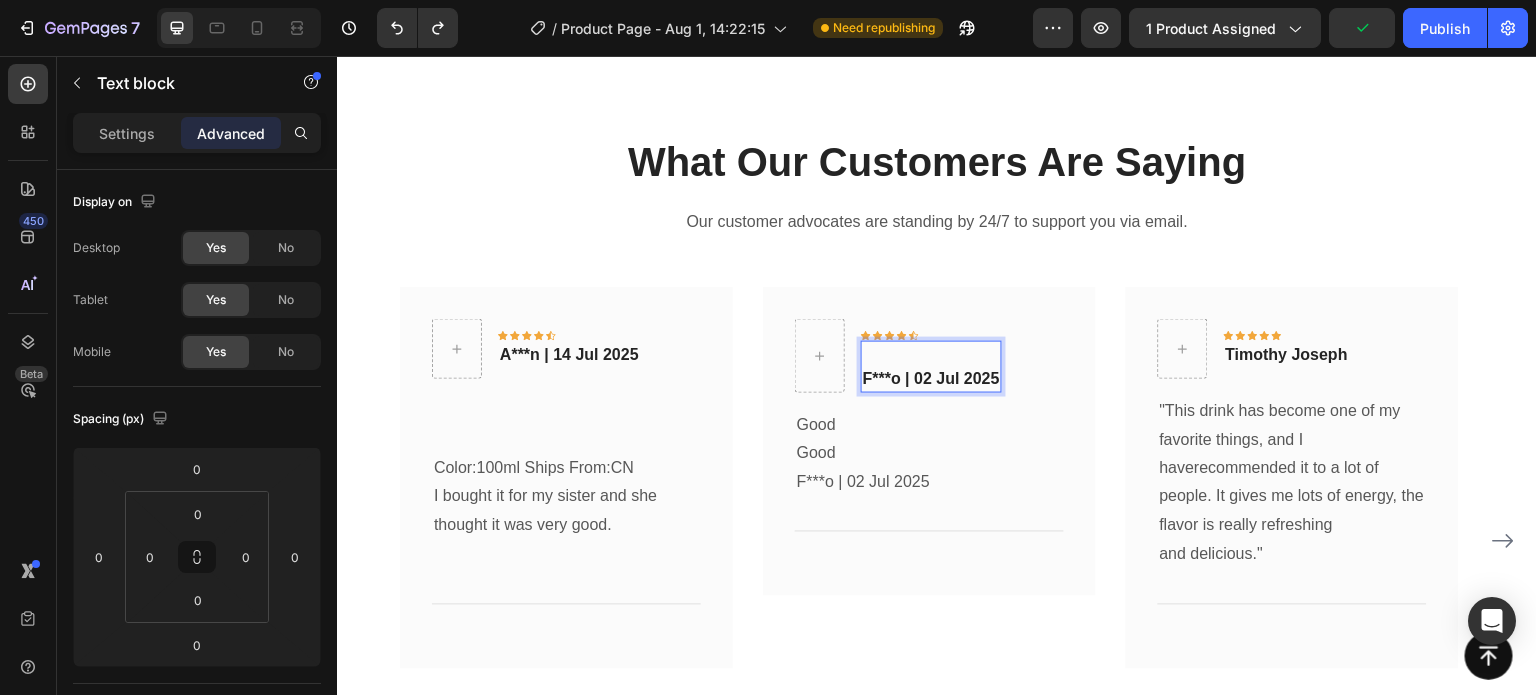 click on "F***o | 02 Jul 2025" at bounding box center (931, 379) 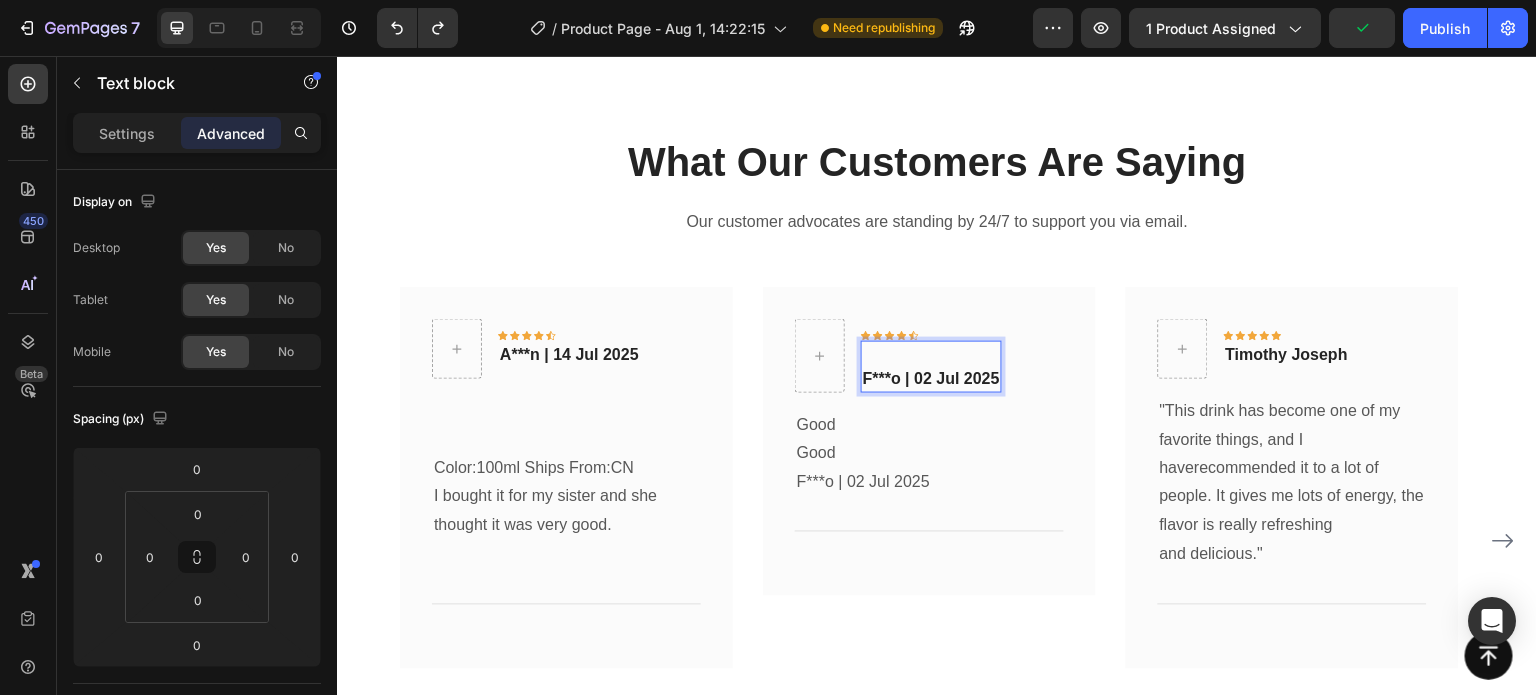 click on "F***o | 02 Jul 2025" at bounding box center [931, 379] 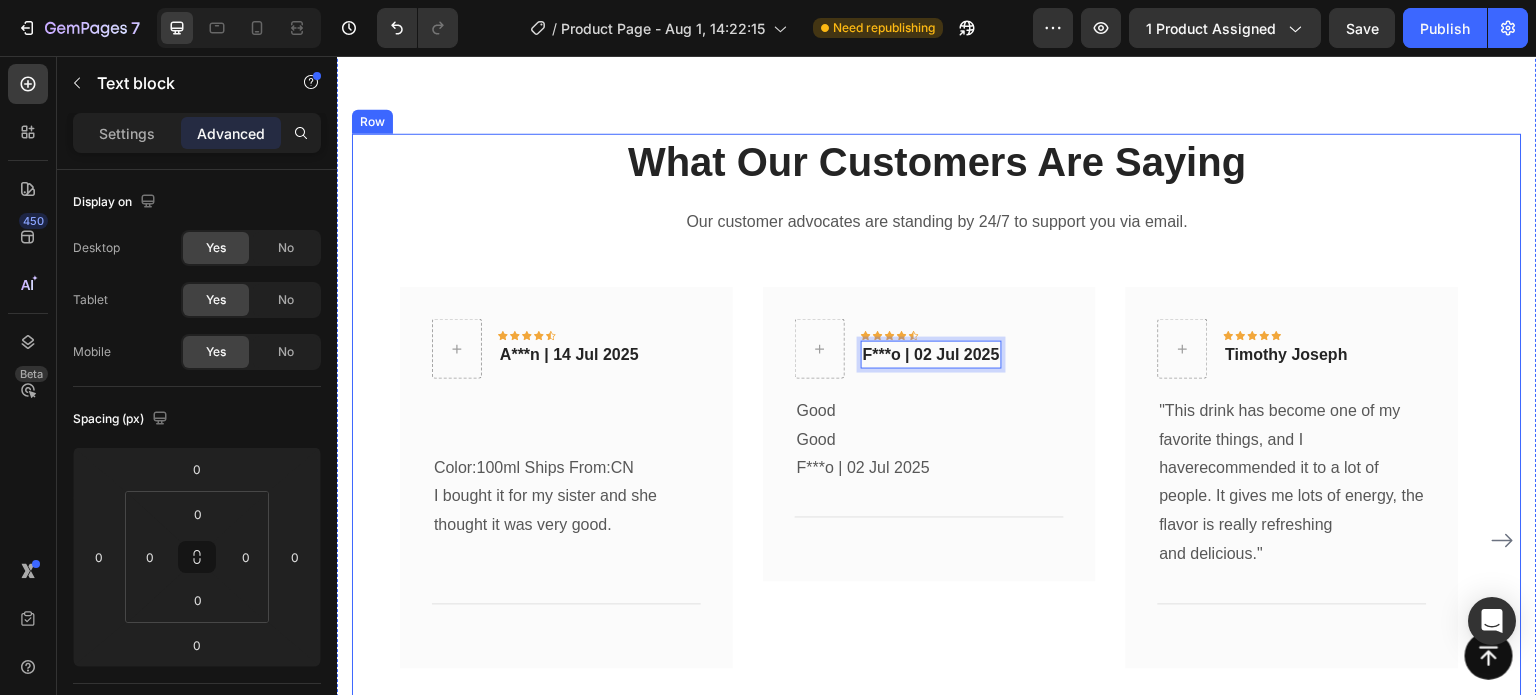 click on "What Our Customers Are Saying Heading Our customer advocates are standing by 24/7 to support you via email. Text block
Icon
Icon
Icon
Icon
Icon Row A***n | 14 Jul 2025 Text block Row Color:100ml Ships From:CN I bought it for my sister and she thought it was very good. Text block                Title Line Row
Icon
Icon
Icon
Icon
Icon Row F***o | 02 Jul 2025 Text block   0 Row Good Good F***o | 02 Jul 2025 Text block                Title Line Row
Icon
Icon
Icon
Icon
Icon Row Timothy Joseph Text block Row "This drink has become one of my favorite things, and I haverecommended it to a lot of people. It gives me lots of energy, the flavor is really refreshing  and delicious." Text block                Title" at bounding box center [937, 478] 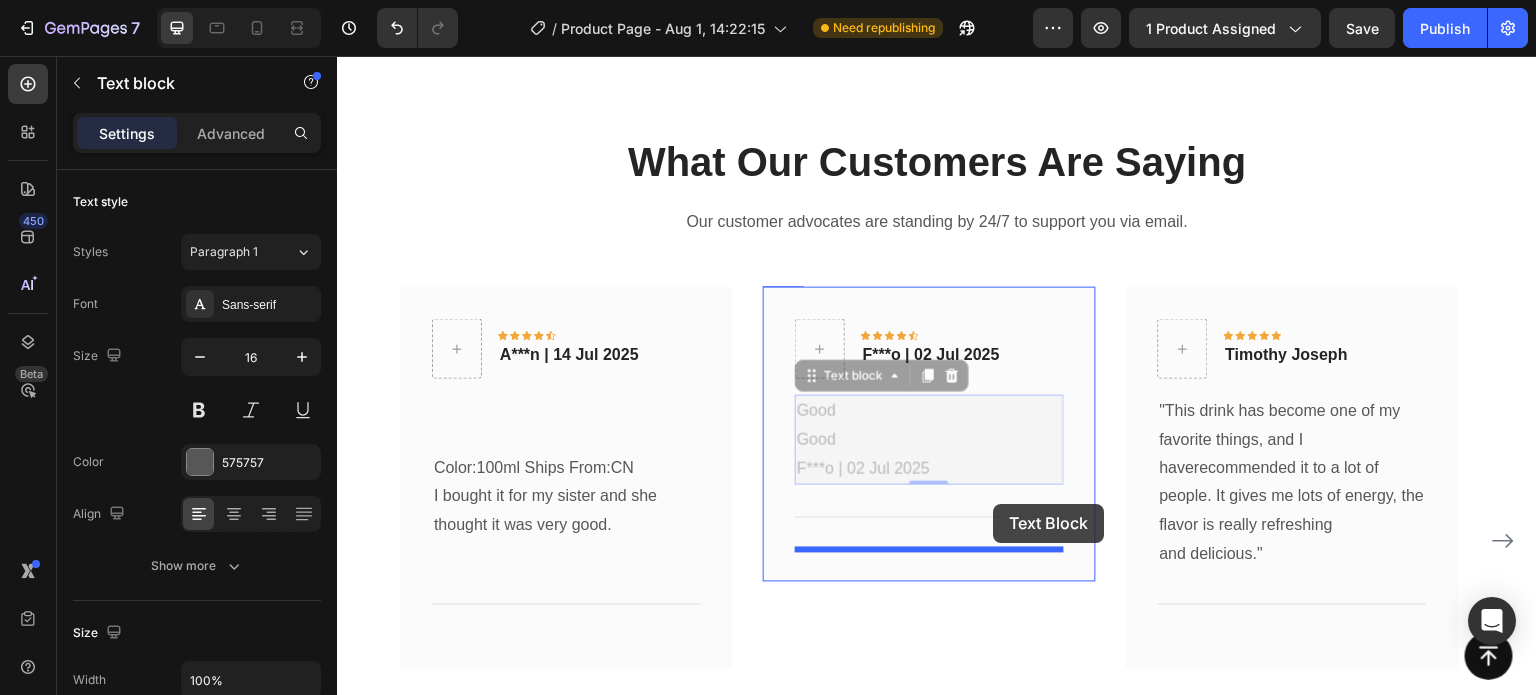 drag, startPoint x: 998, startPoint y: 412, endPoint x: 994, endPoint y: 504, distance: 92.086914 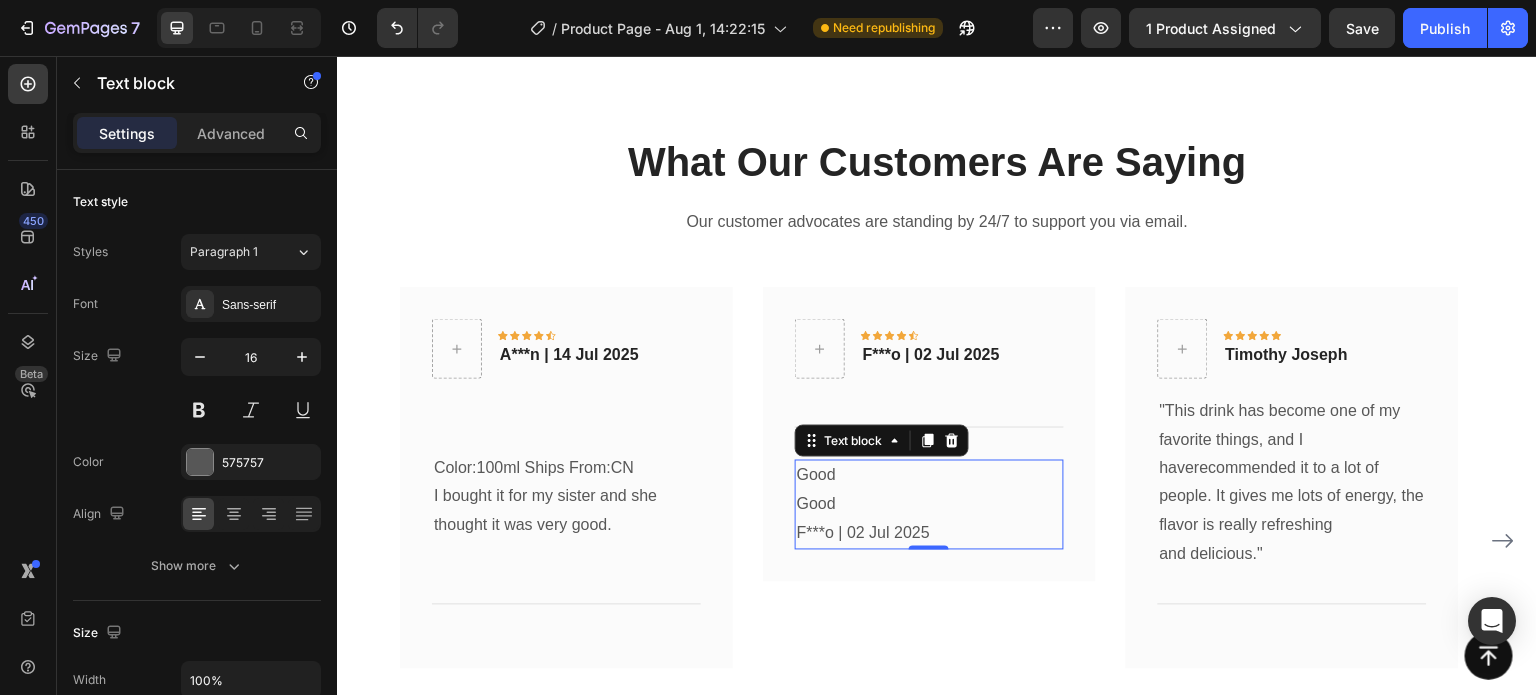 click on "Icon
Icon
Icon
Icon
Icon Row F***o | 02 Jul 2025 Text block Row                Title Line Good Good F***o | 02 Jul 2025 Text block   0 Row" at bounding box center (929, 434) 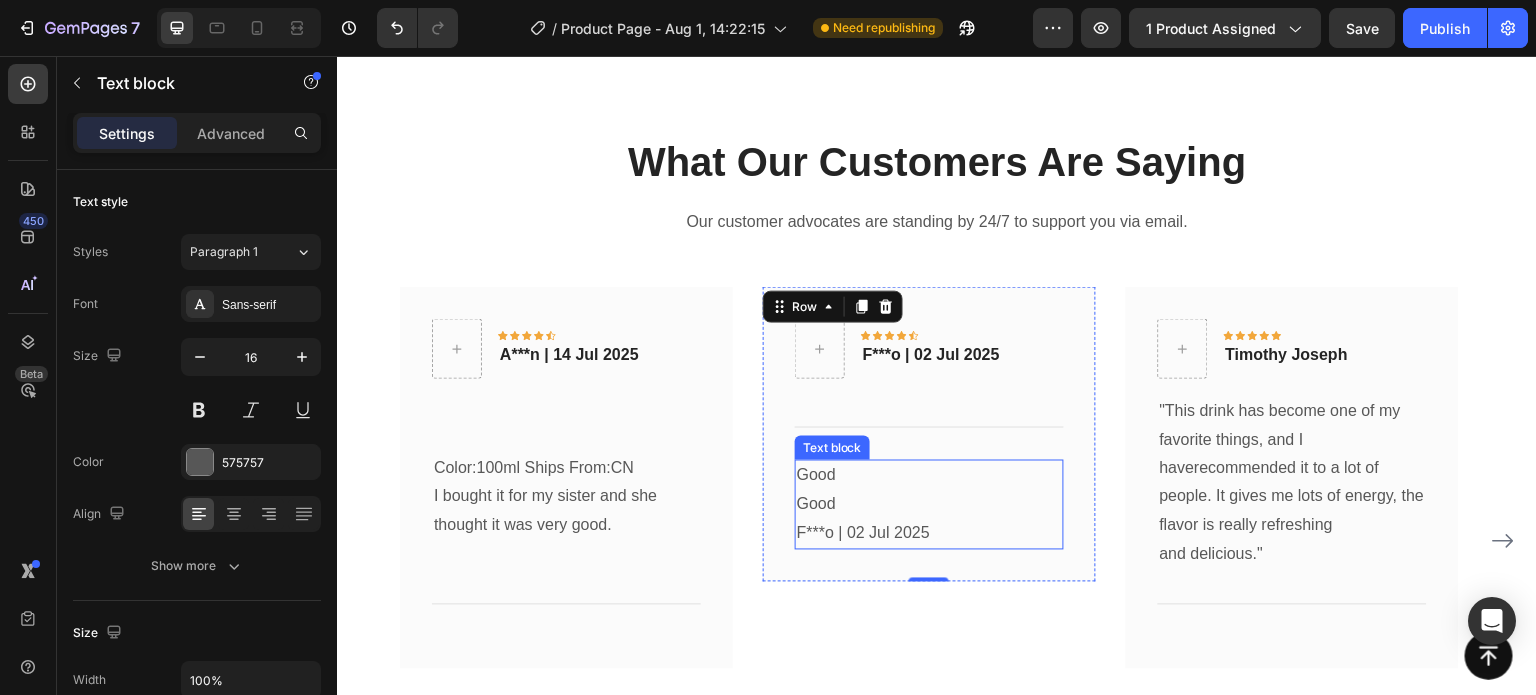 click on "Good" at bounding box center [929, 476] 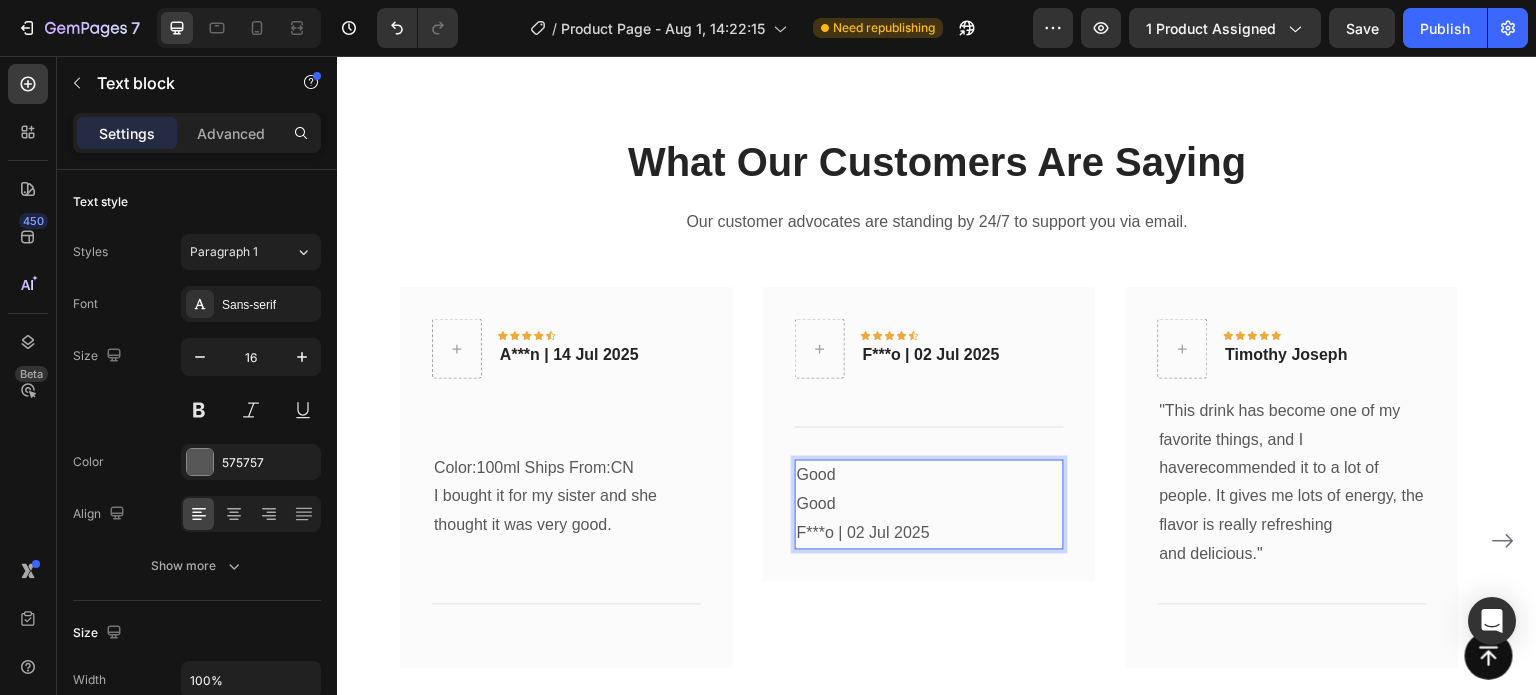 click on "Good" at bounding box center (929, 476) 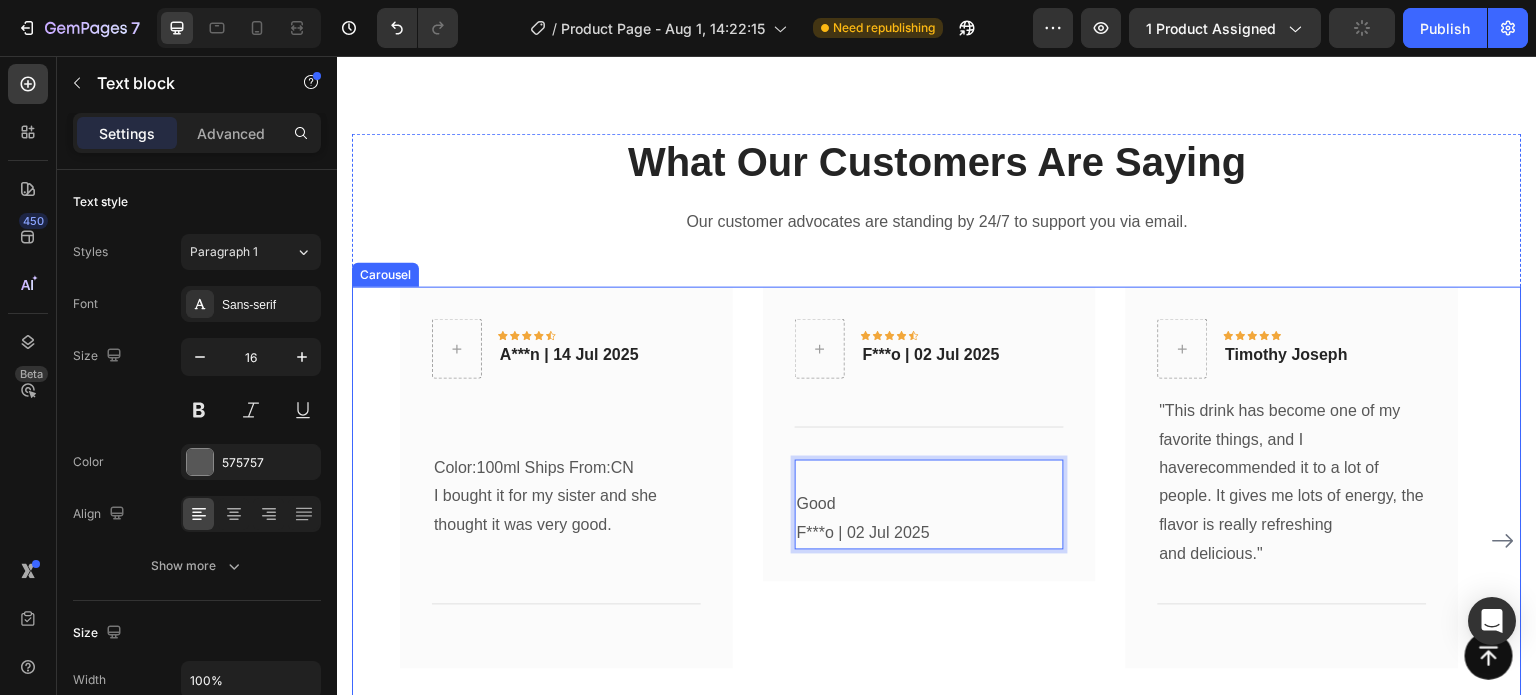 click on "Icon
Icon
Icon
Icon
Icon Row F***o | 02 Jul 2025 Text block Row                Title Line Good F***o | 02 Jul 2025 Text block   0 Row" at bounding box center (929, 541) 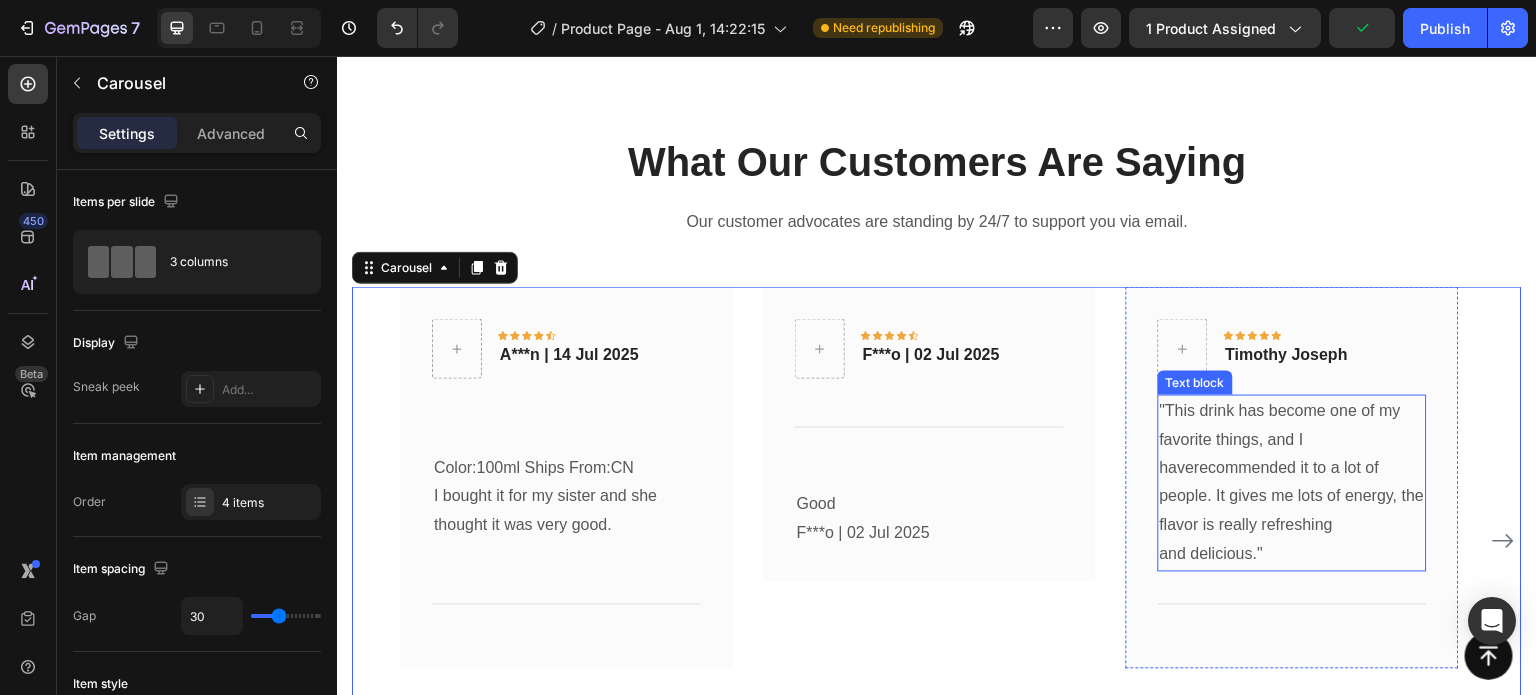 click on ""This drink has become one of my favorite things, and I haverecommended it to a lot of people. It gives me lots of energy, the flavor is really refreshing  and delicious."" at bounding box center [1292, 483] 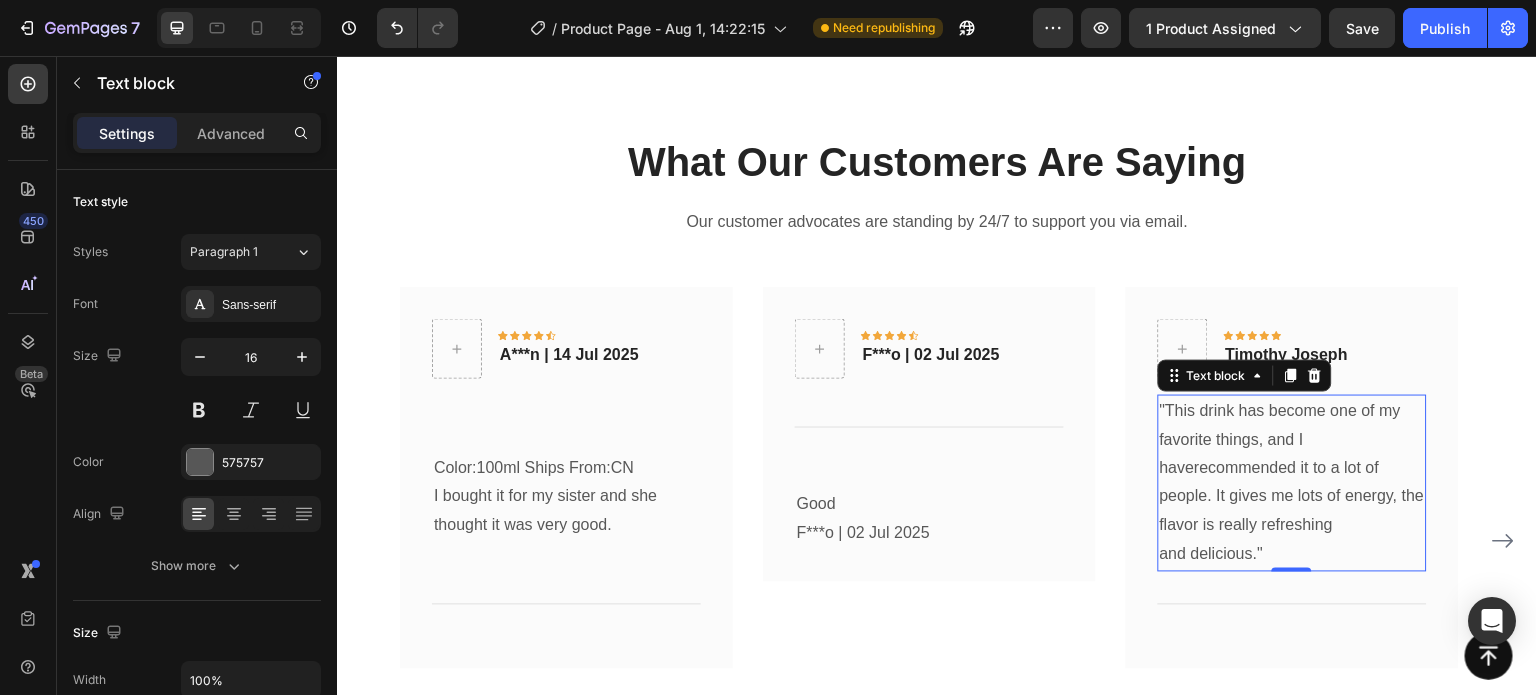 click on ""This drink has become one of my favorite things, and I haverecommended it to a lot of people. It gives me lots of energy, the flavor is really refreshing  and delicious."" at bounding box center [1292, 483] 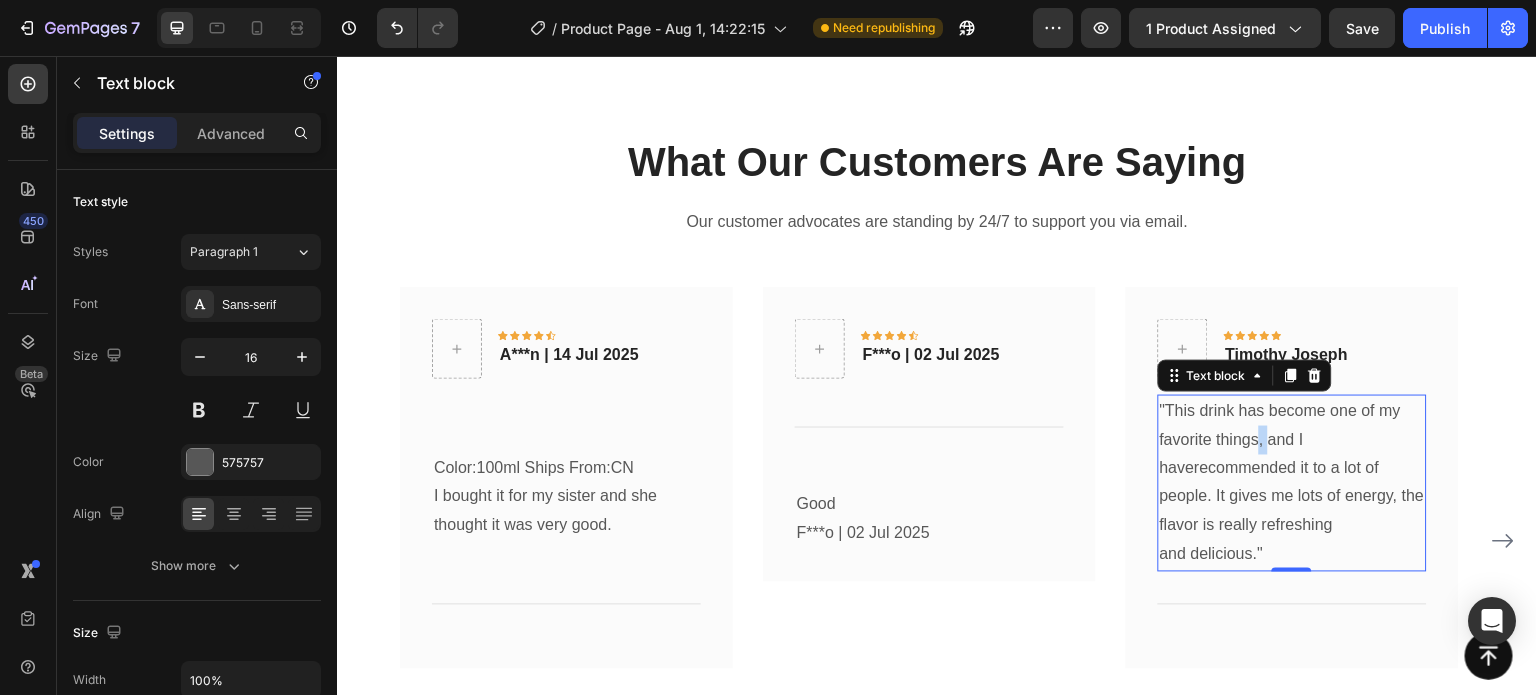 click on ""This drink has become one of my favorite things, and I haverecommended it to a lot of people. It gives me lots of energy, the flavor is really refreshing  and delicious."" at bounding box center [1292, 483] 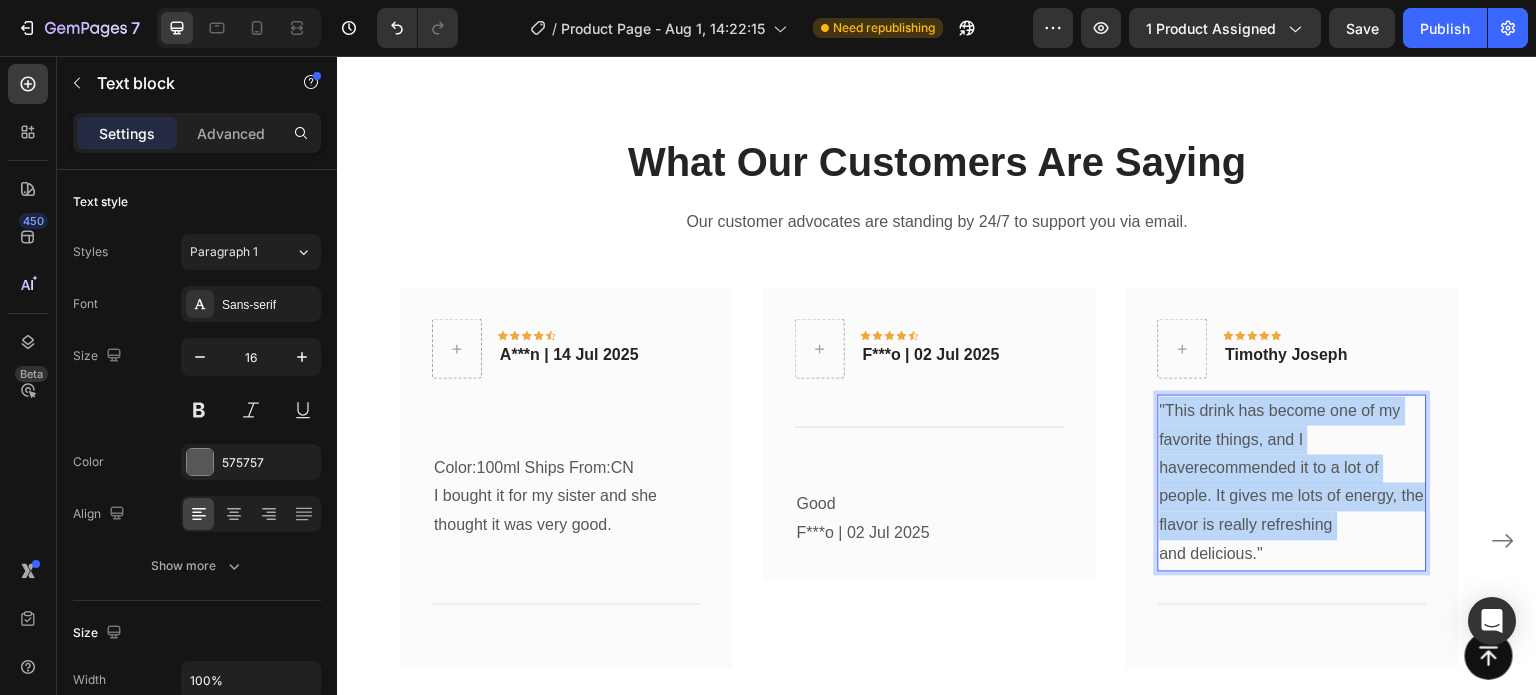 click on ""This drink has become one of my favorite things, and I haverecommended it to a lot of people. It gives me lots of energy, the flavor is really refreshing  and delicious."" at bounding box center [1292, 483] 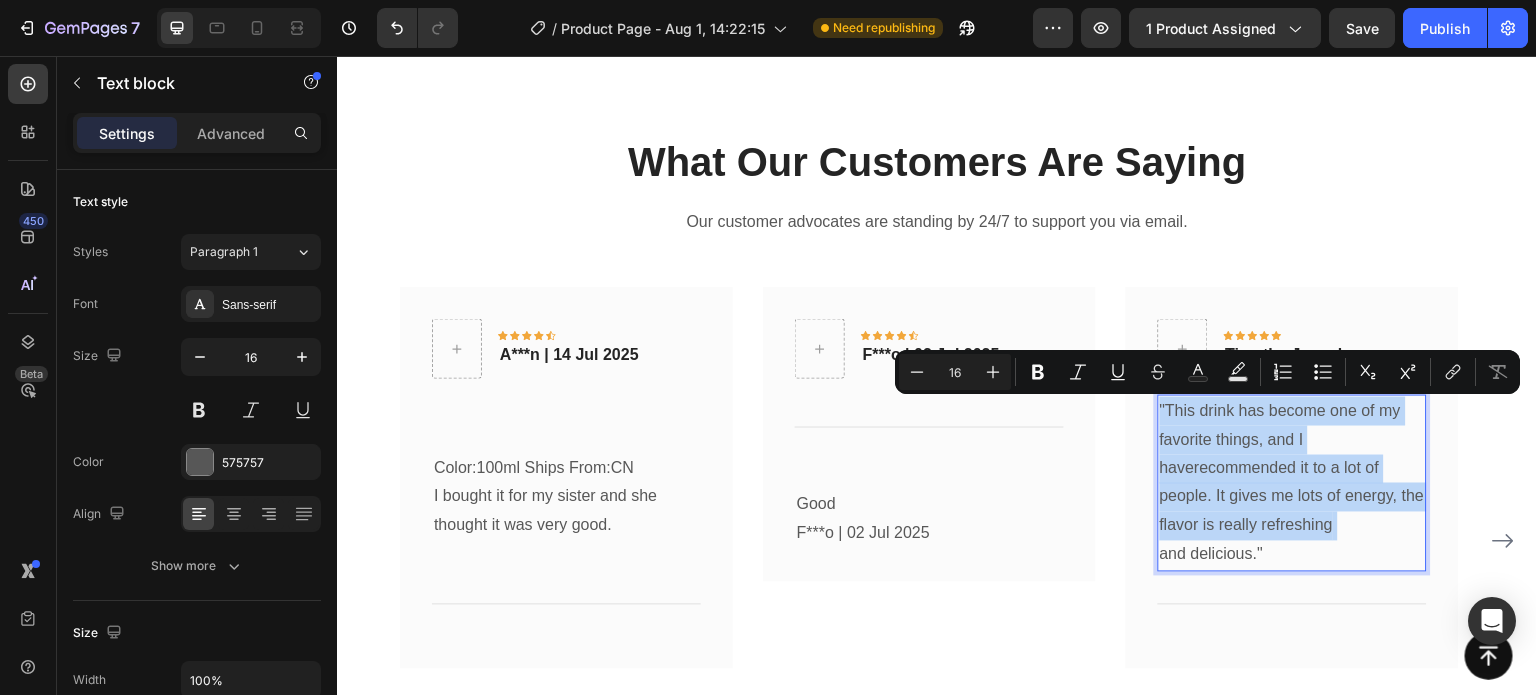click on ""This drink has become one of my favorite things, and I haverecommended it to a lot of people. It gives me lots of energy, the flavor is really refreshing  and delicious."" at bounding box center (1292, 483) 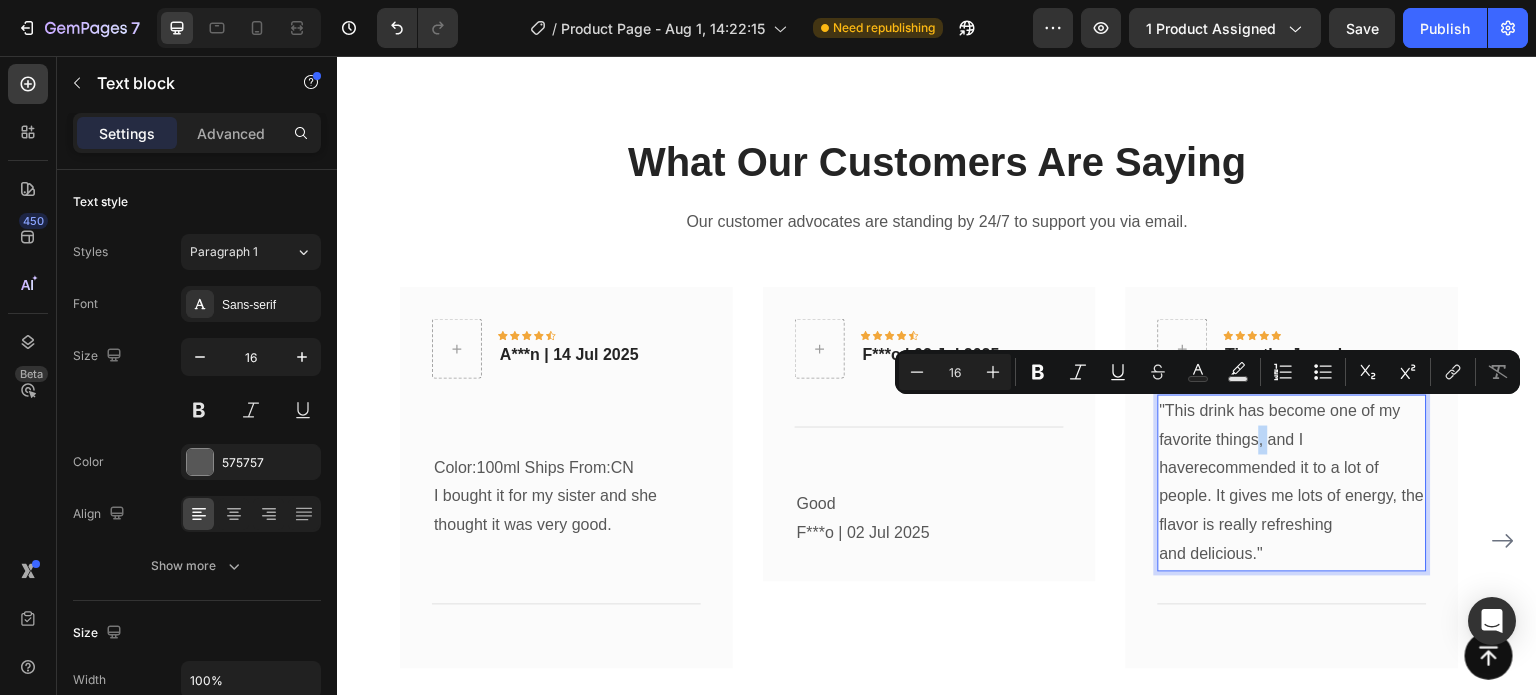 click on ""This drink has become one of my favorite things, and I haverecommended it to a lot of people. It gives me lots of energy, the flavor is really refreshing  and delicious."" at bounding box center [1292, 483] 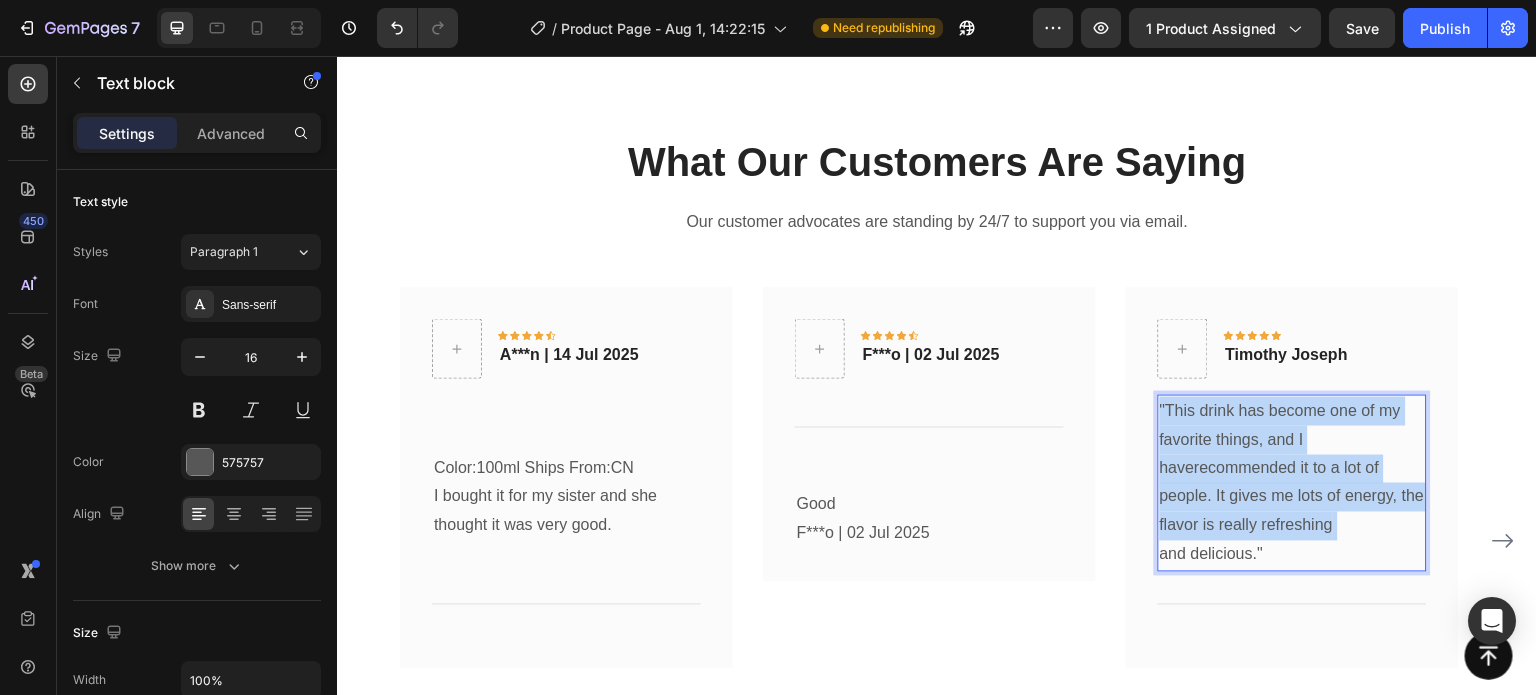 click on ""This drink has become one of my favorite things, and I haverecommended it to a lot of people. It gives me lots of energy, the flavor is really refreshing  and delicious."" at bounding box center (1292, 483) 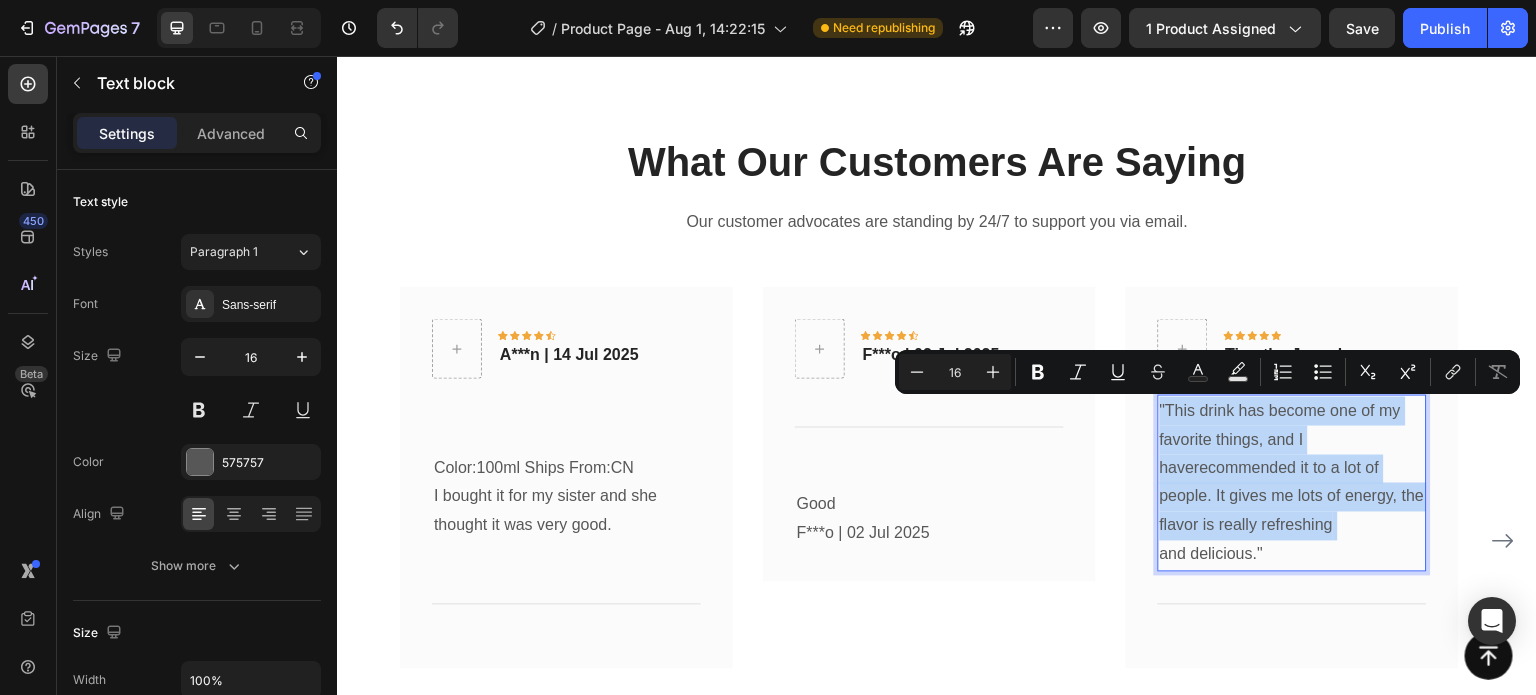 copy on ""This drink has become one of my favorite things, and I haverecommended it to a lot of people. It gives me lots of energy, the flavor is really refreshing" 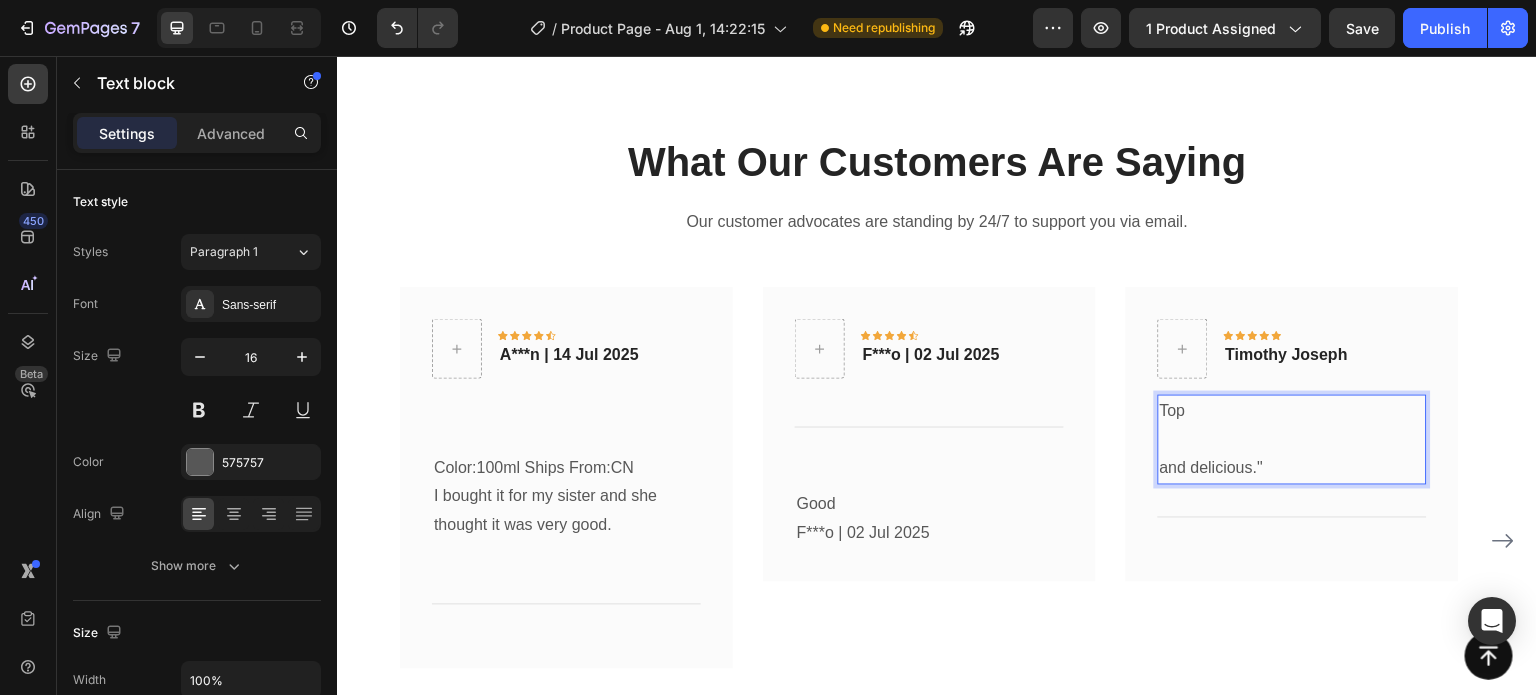 click on "and delicious."" at bounding box center [1292, 455] 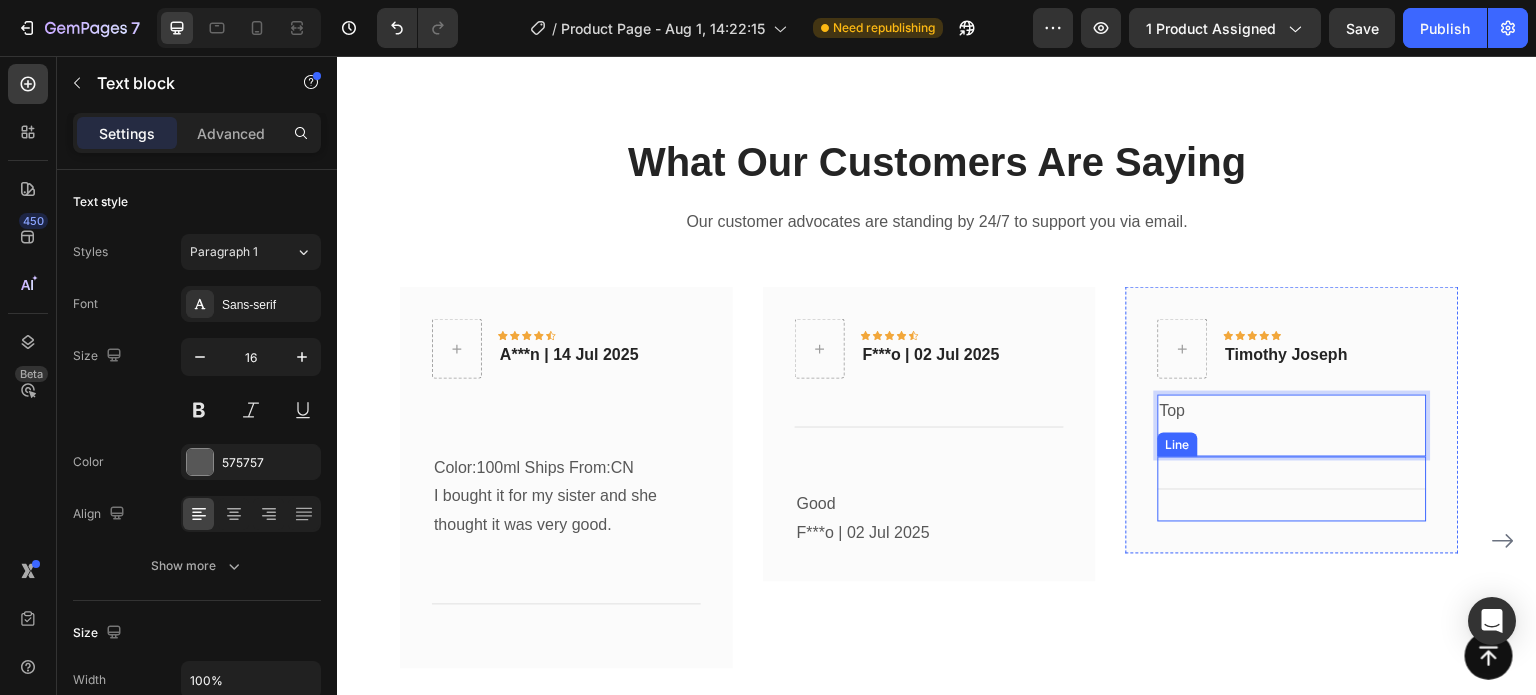 click on "Title Line" at bounding box center (1292, 489) 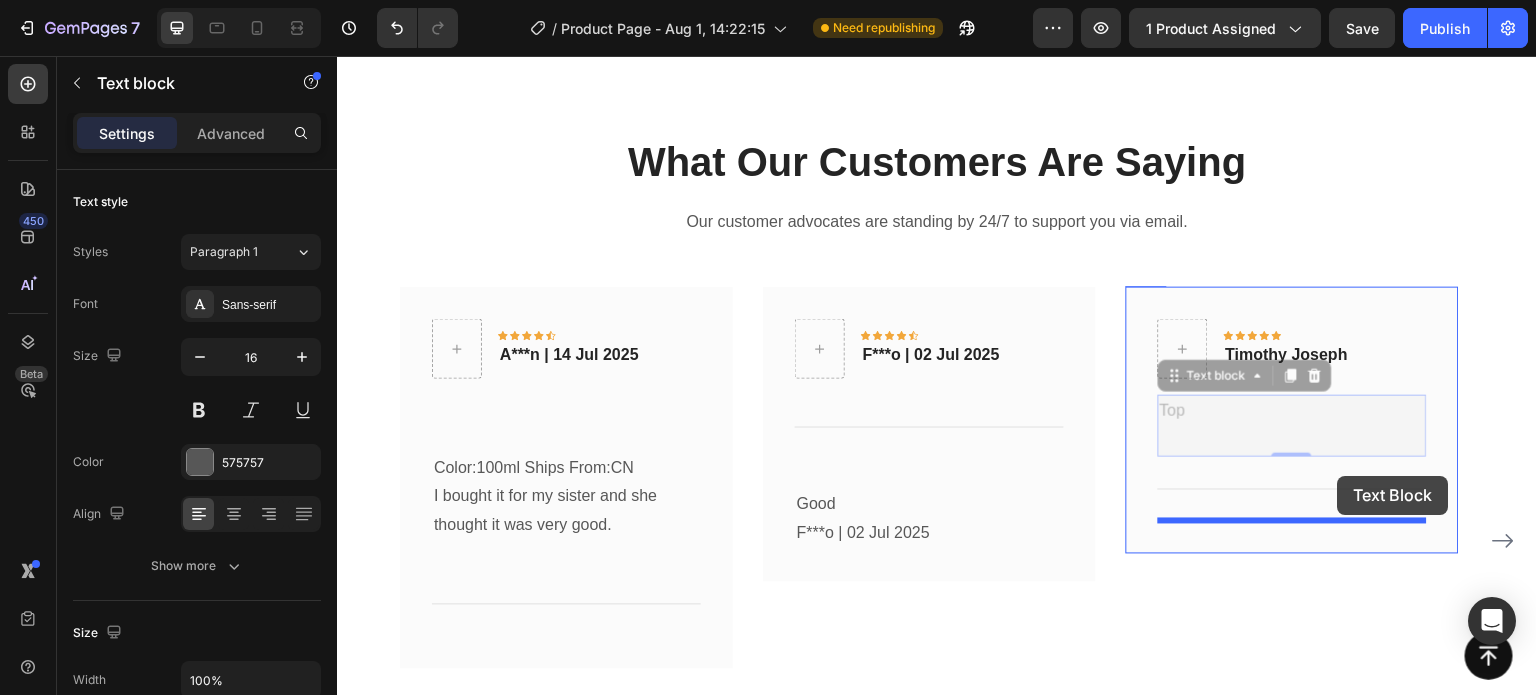 drag, startPoint x: 1336, startPoint y: 435, endPoint x: 1338, endPoint y: 476, distance: 41.04875 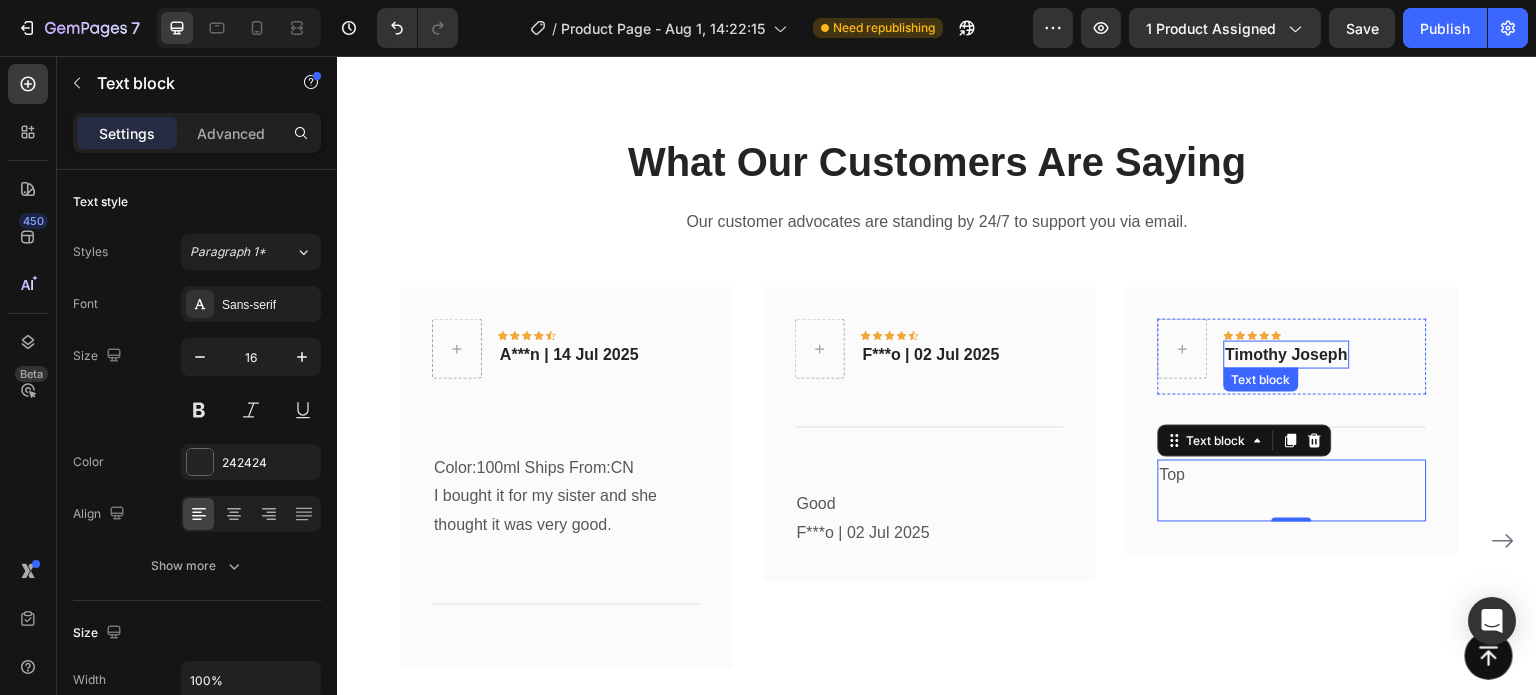 click on "Timothy Joseph" at bounding box center [1287, 355] 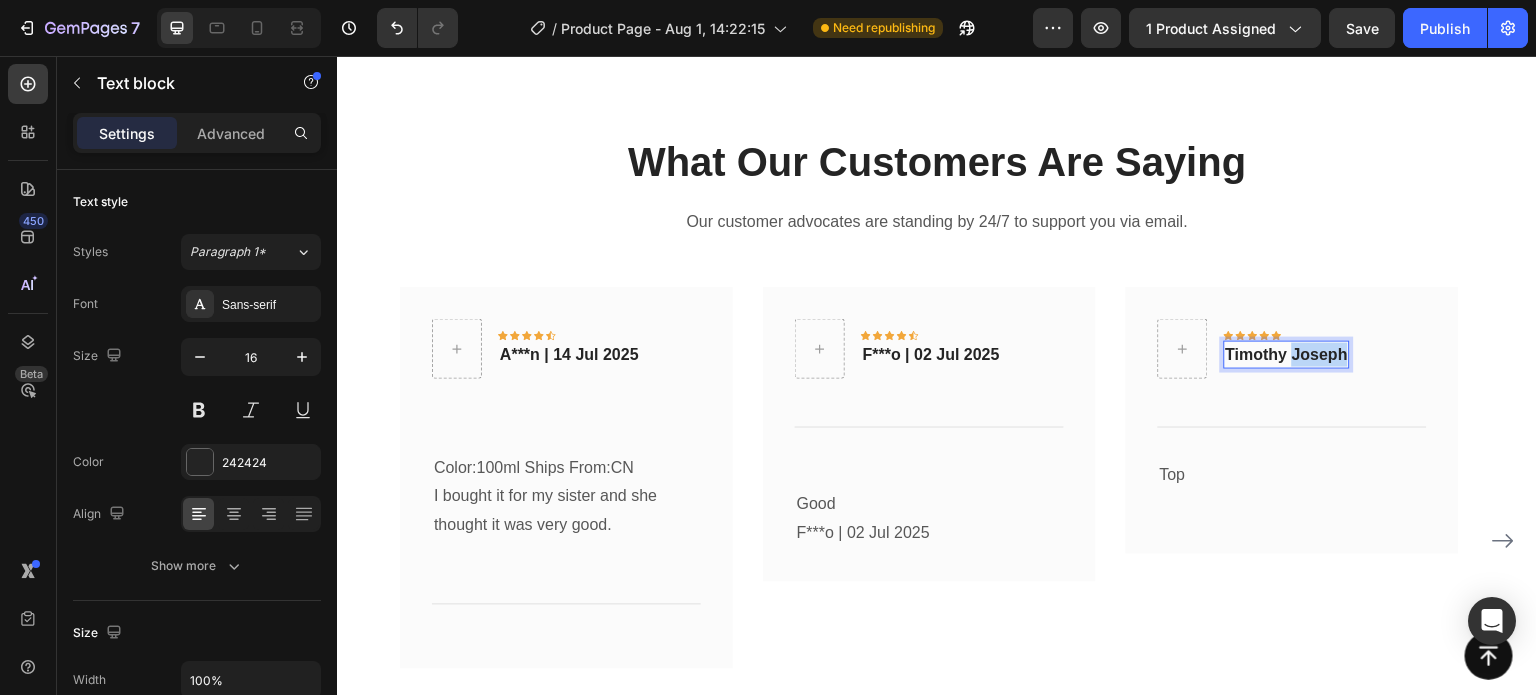 click on "Timothy Joseph" at bounding box center [1287, 355] 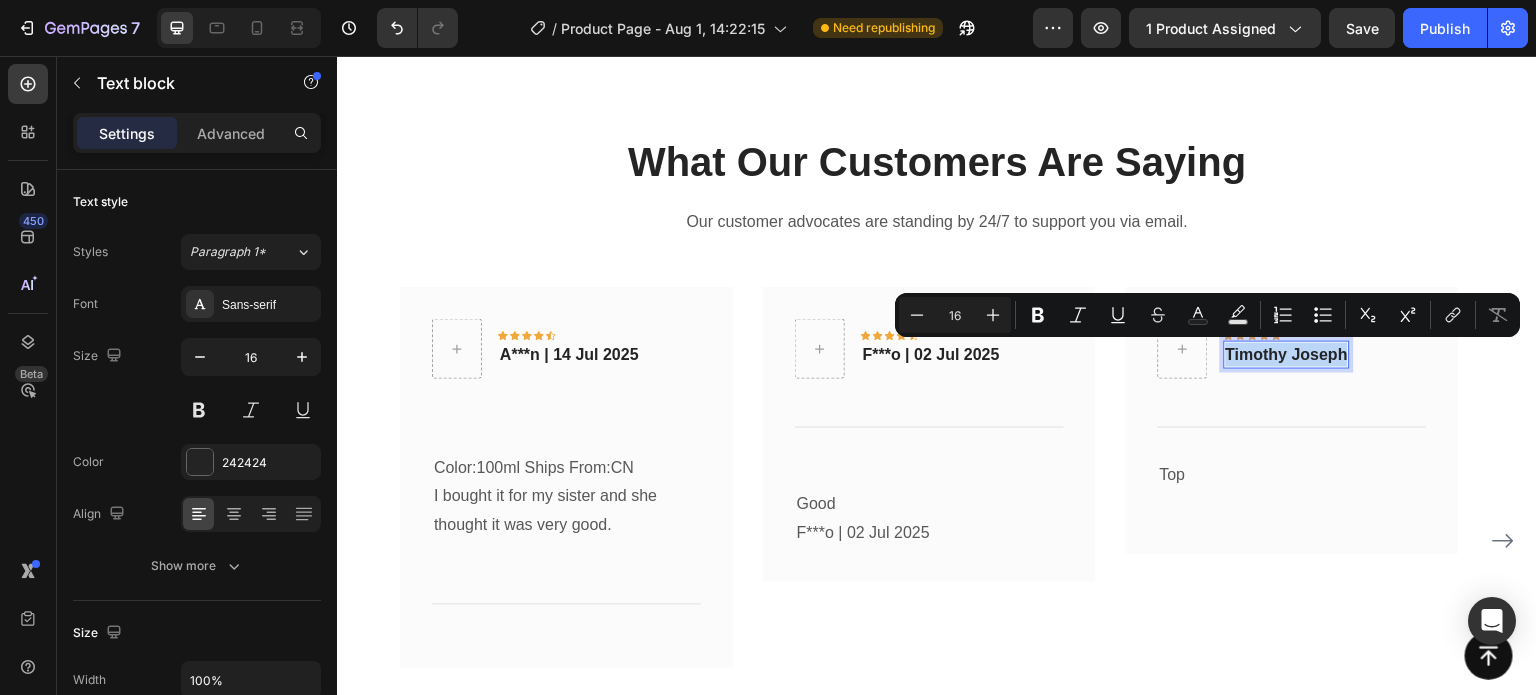 click on "Timothy Joseph" at bounding box center [1287, 355] 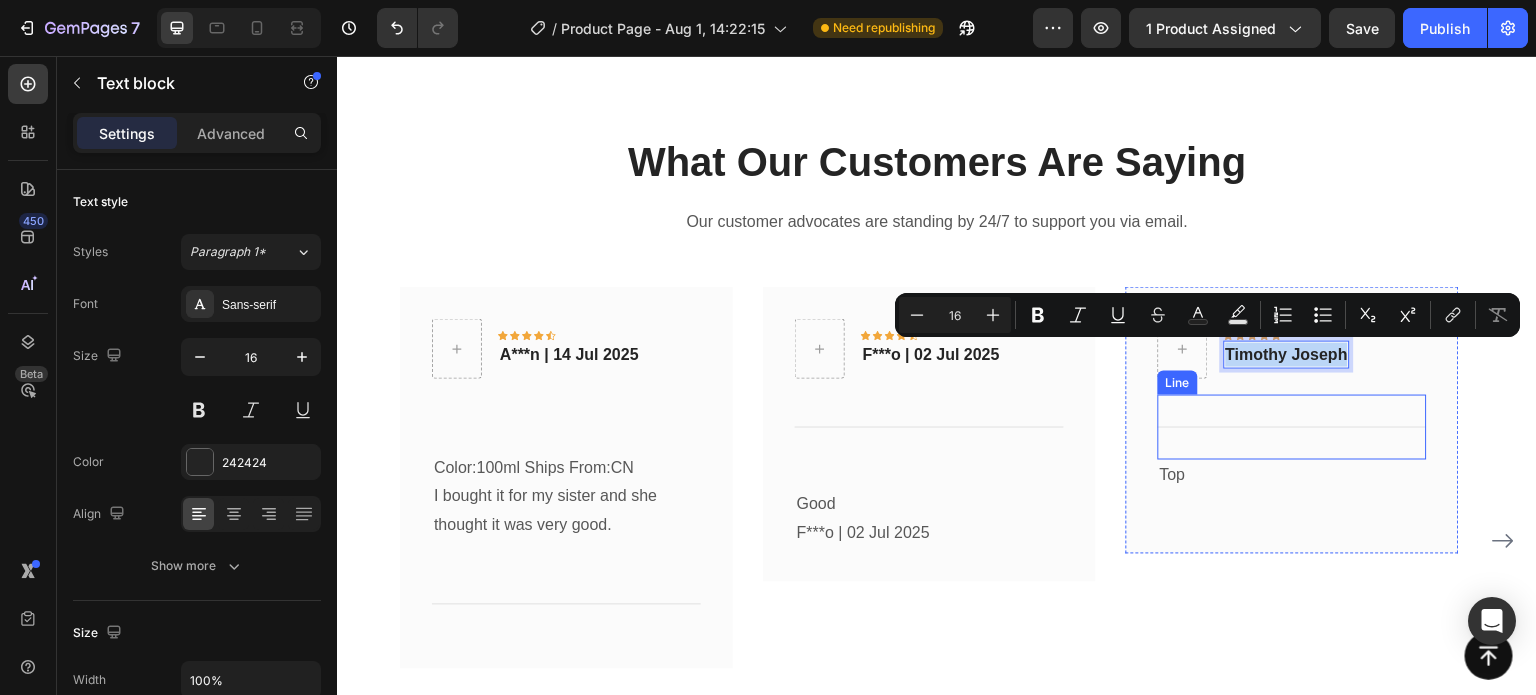 click on "Top   Line" at bounding box center (1292, 427) 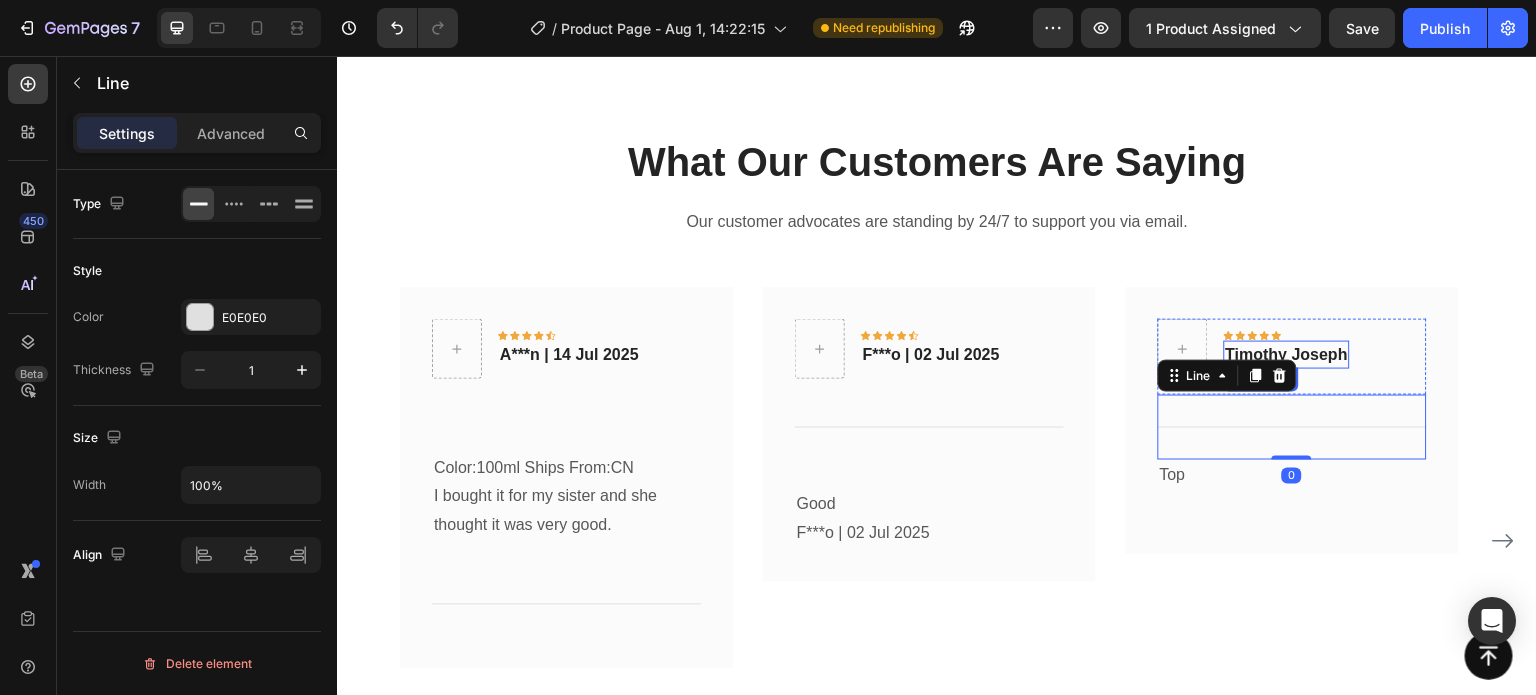 click on "Timothy Joseph" at bounding box center (1287, 355) 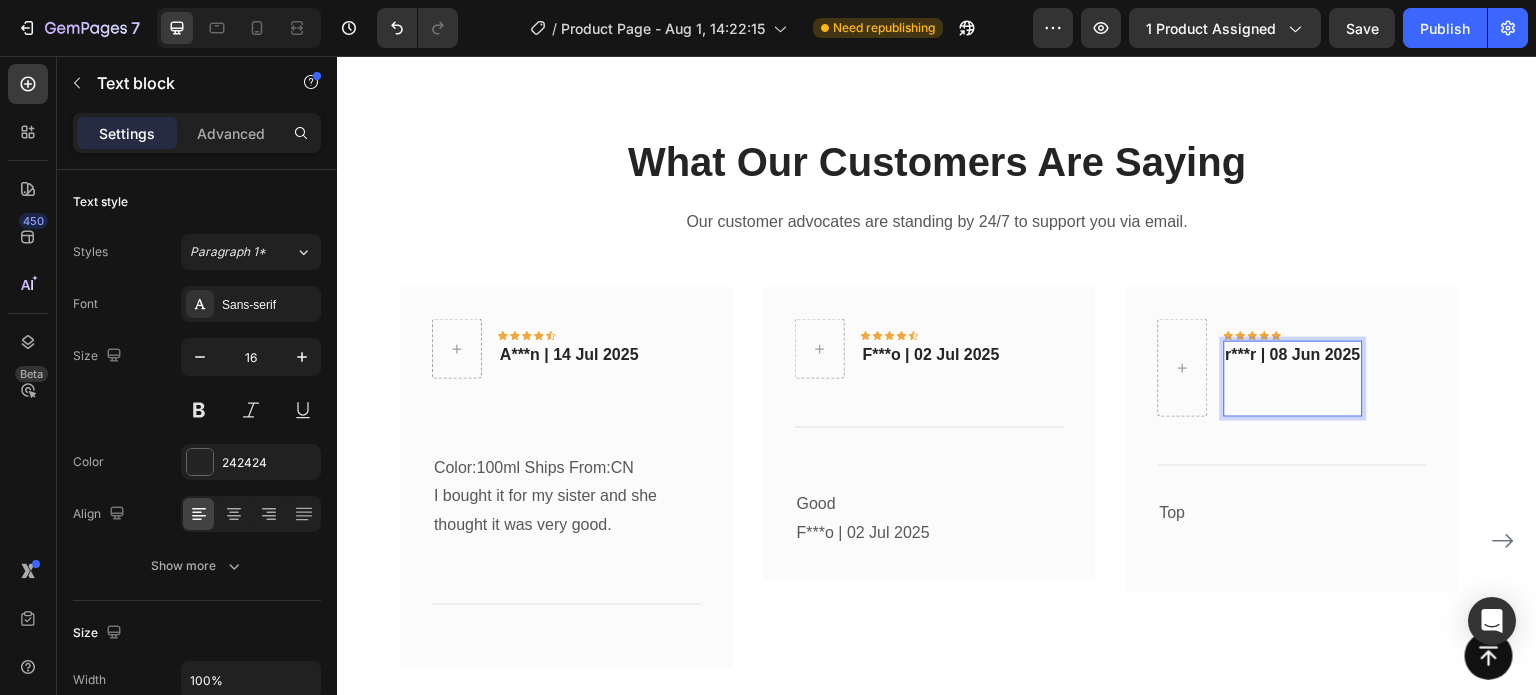 click on "Icon
Icon
Icon
Icon
Icon Row r***r | 08 Jun 2025 Text block   0 Row" at bounding box center (1292, 376) 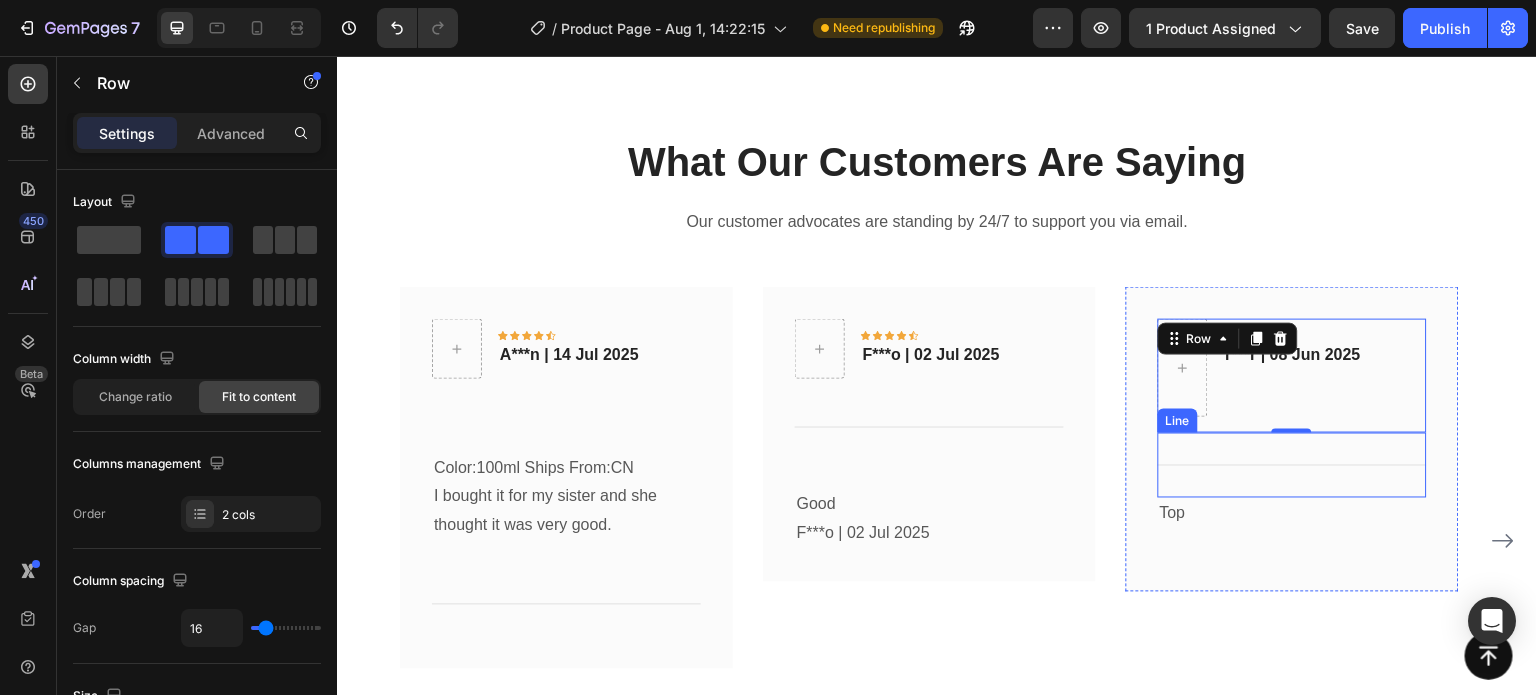 click on "Top   Line" at bounding box center [1292, 465] 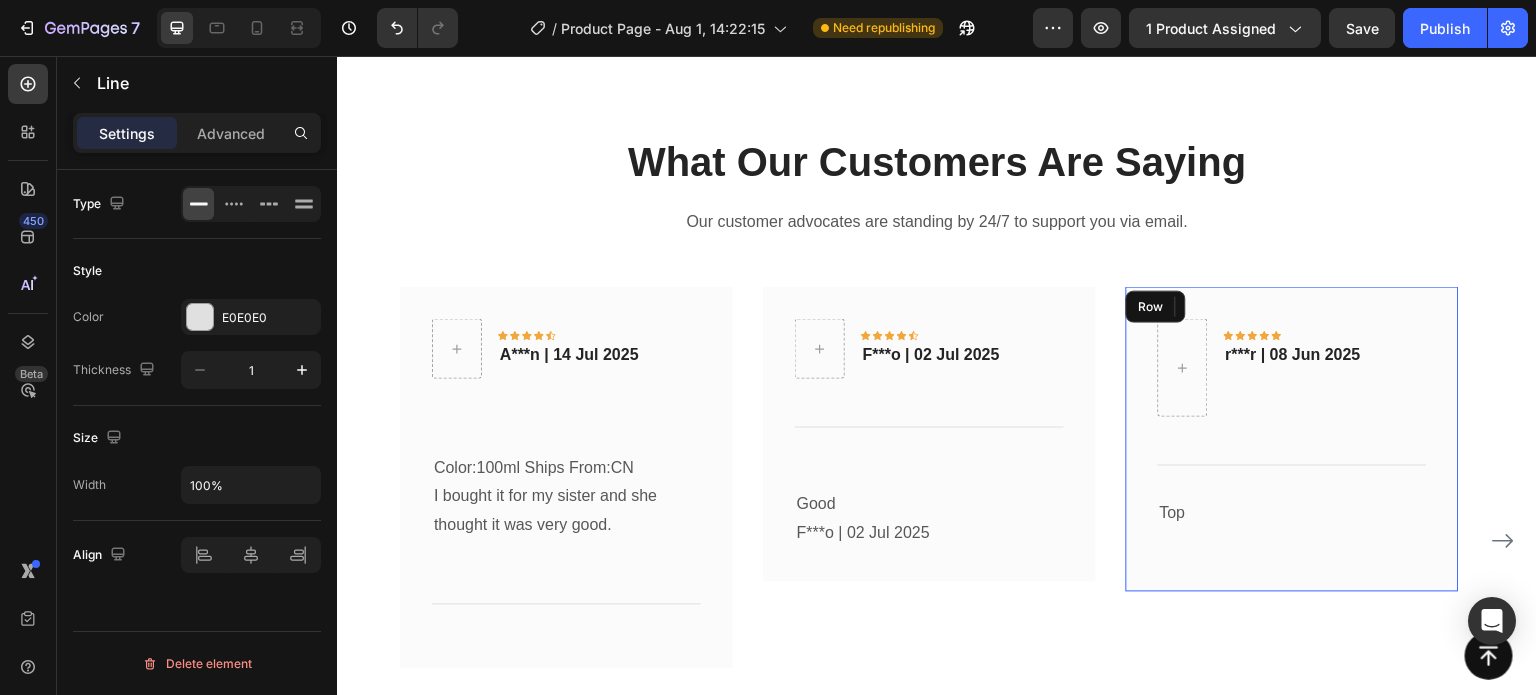 click on "Icon
Icon
Icon
Icon
Icon Row r***r | 08 Jun 2025 Text block Row                Top   Line   0 Top Text block Row" at bounding box center [1292, 439] 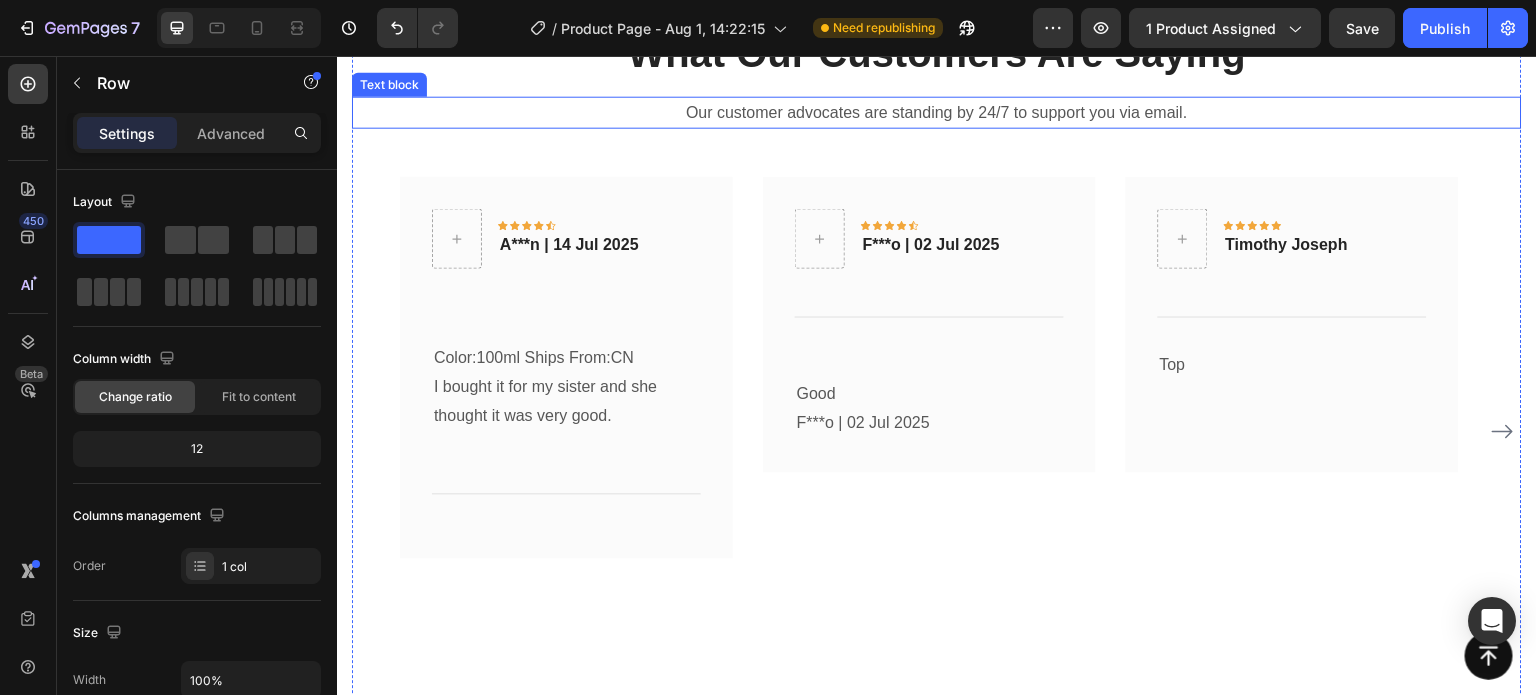 scroll, scrollTop: 1700, scrollLeft: 0, axis: vertical 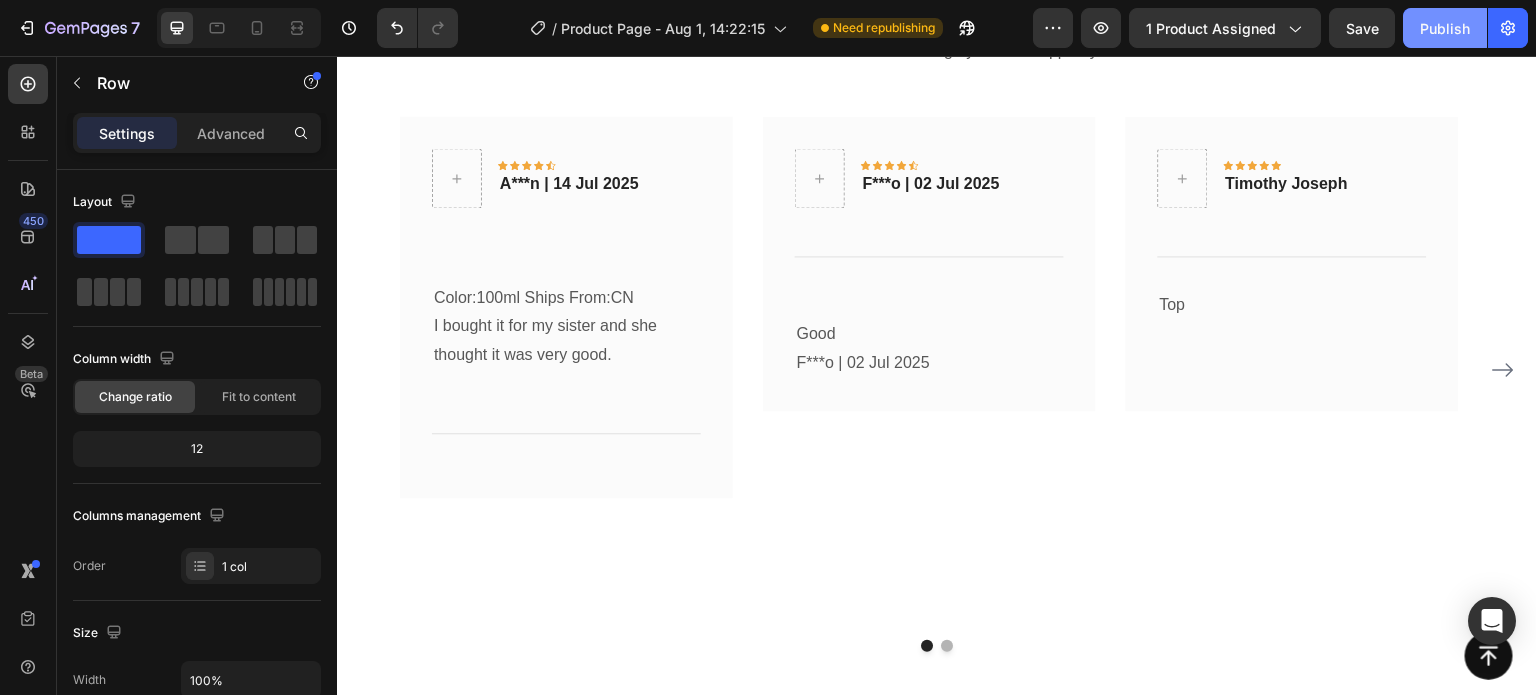 click on "Publish" at bounding box center (1445, 28) 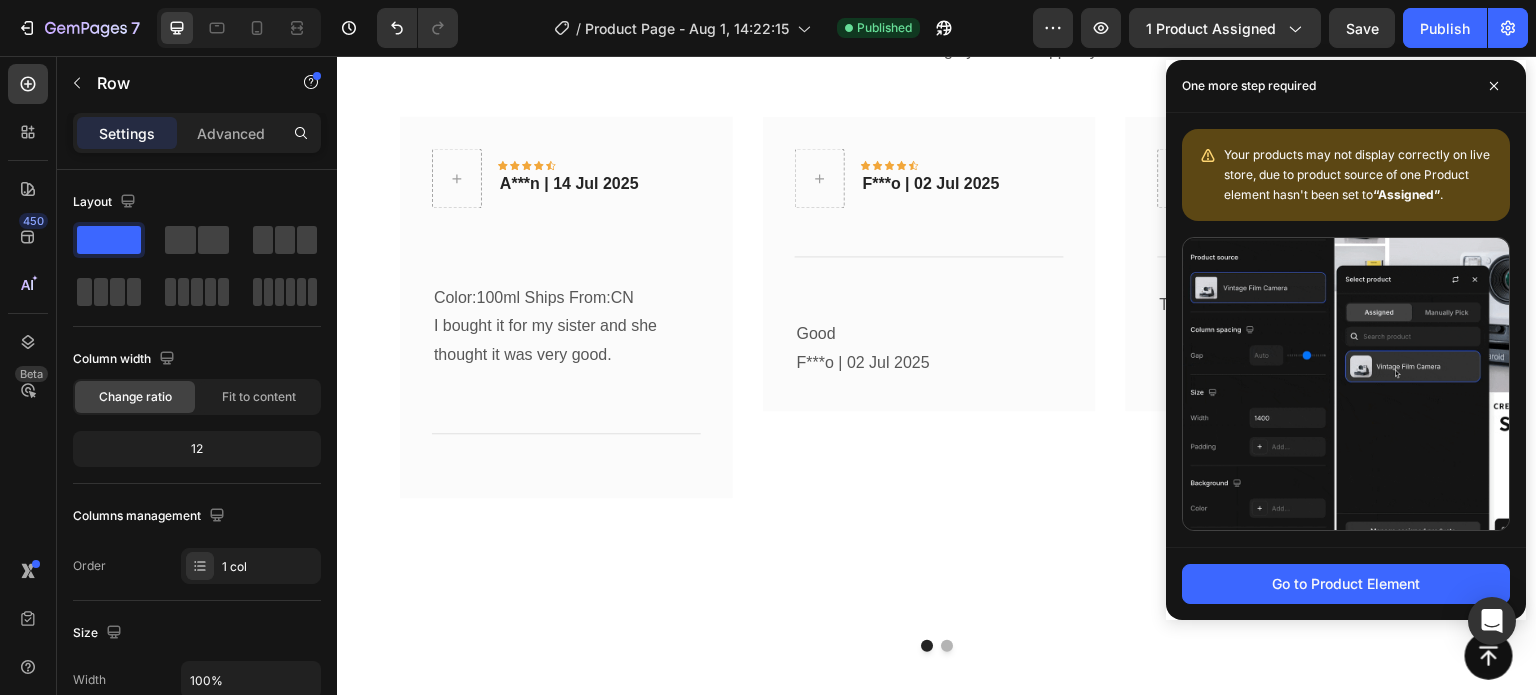 click on "“Assigned”" at bounding box center (1406, 194) 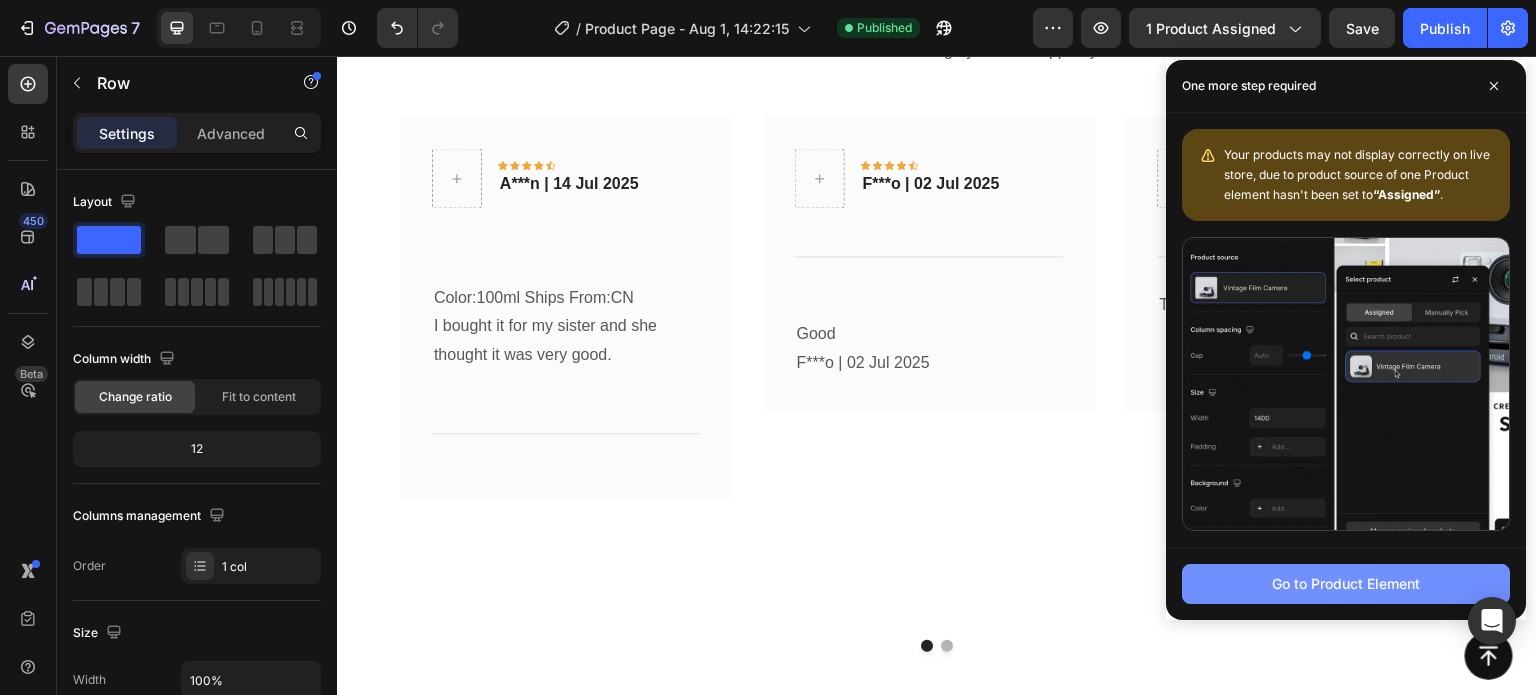 click on "Go to Product Element" at bounding box center (1346, 583) 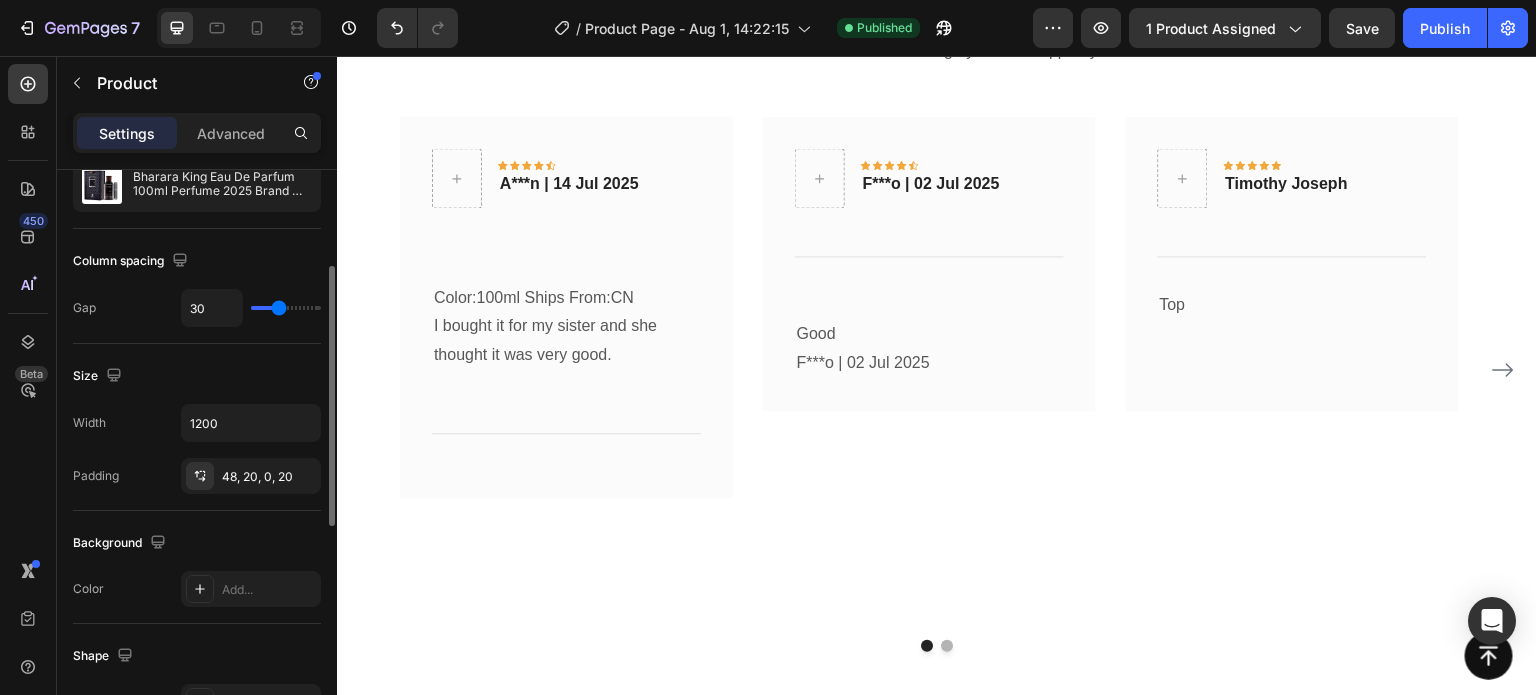 scroll, scrollTop: 0, scrollLeft: 0, axis: both 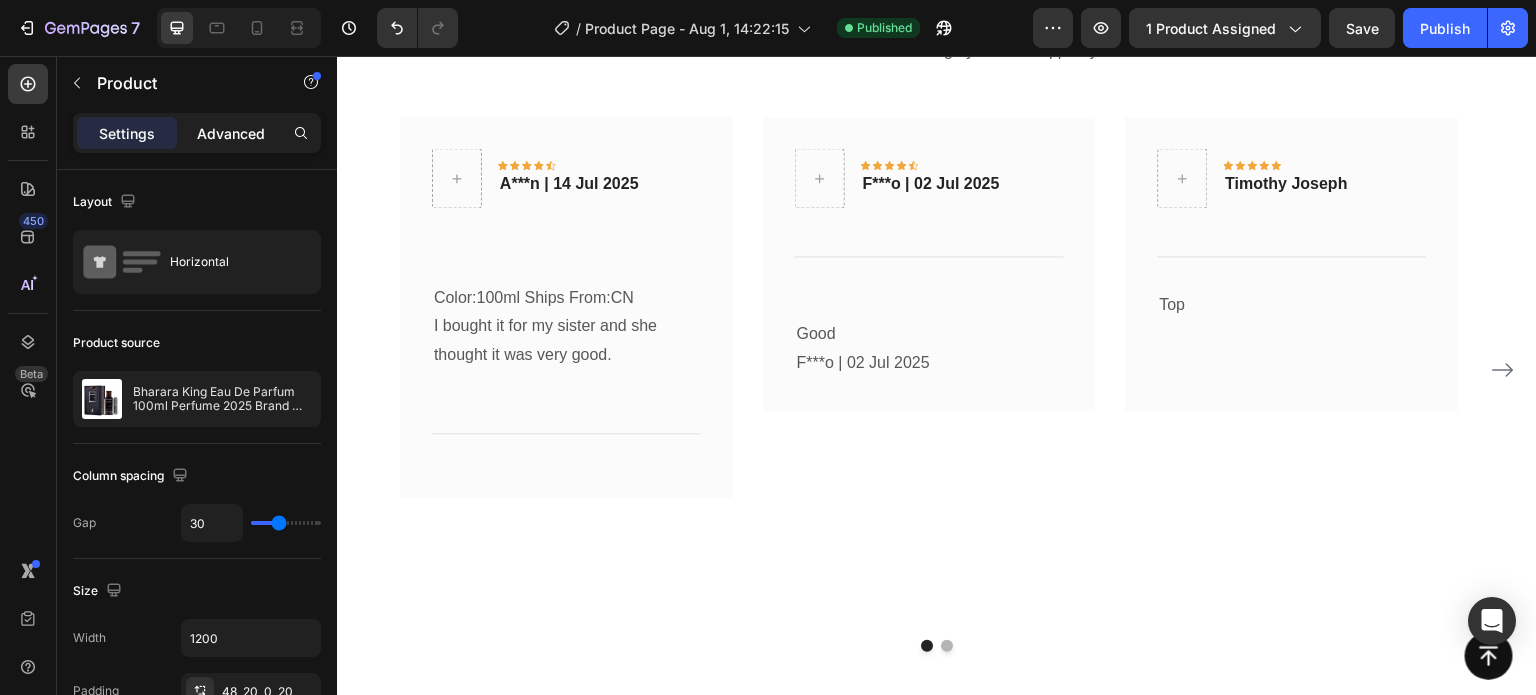 click on "Advanced" at bounding box center (231, 133) 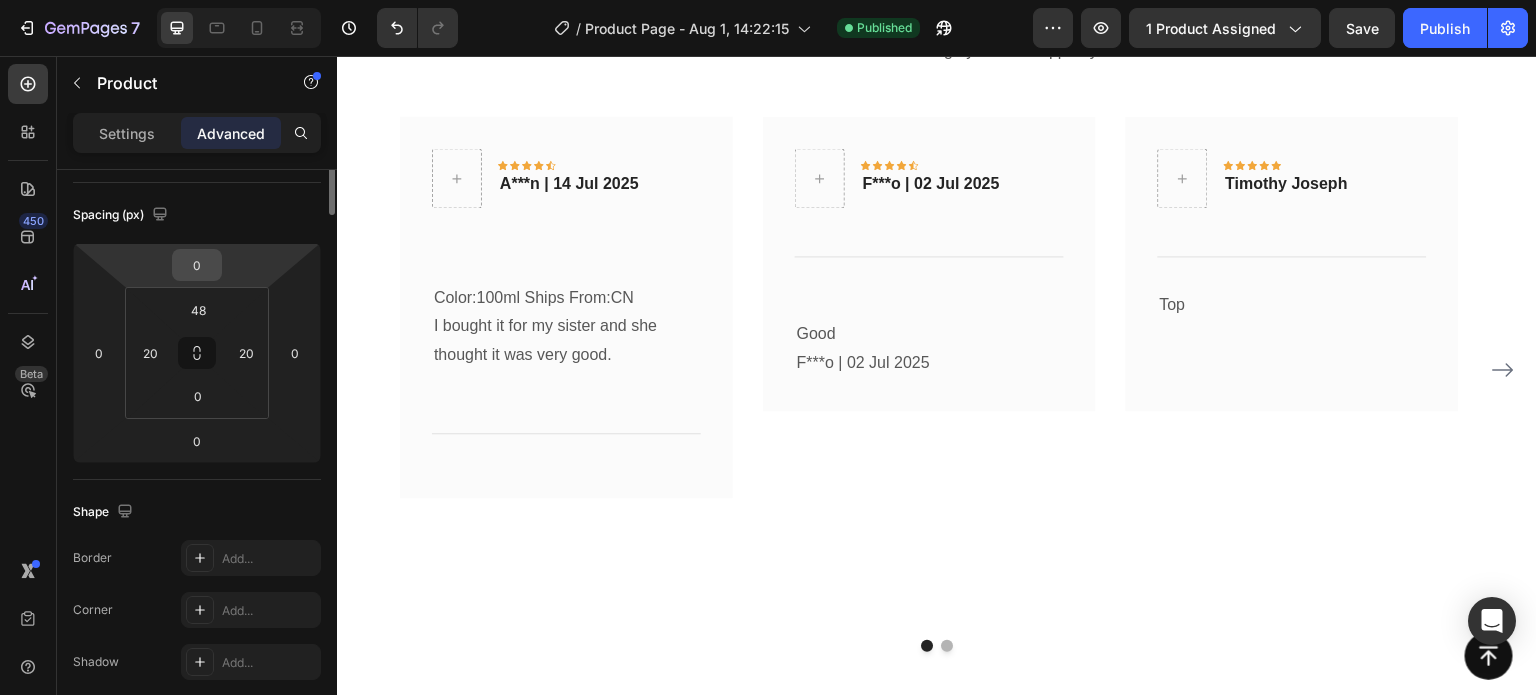 scroll, scrollTop: 0, scrollLeft: 0, axis: both 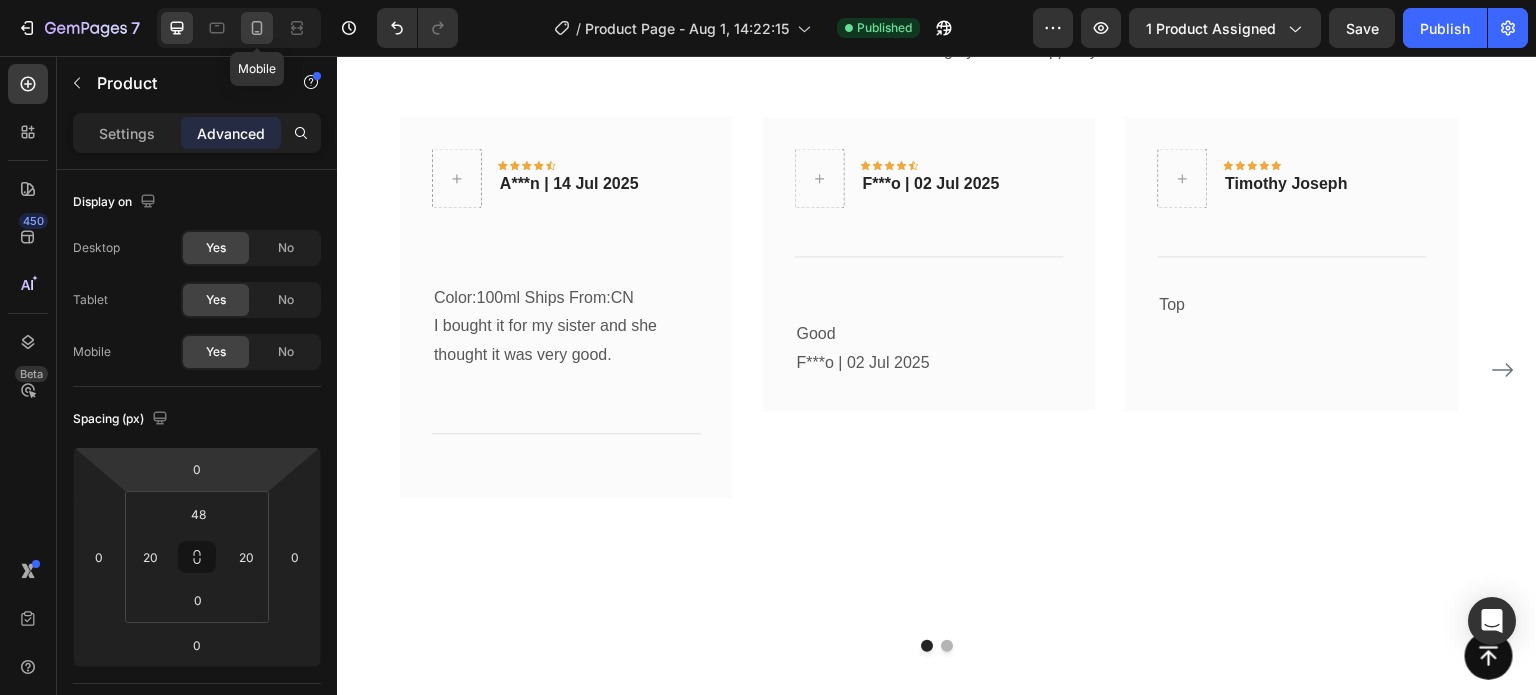click 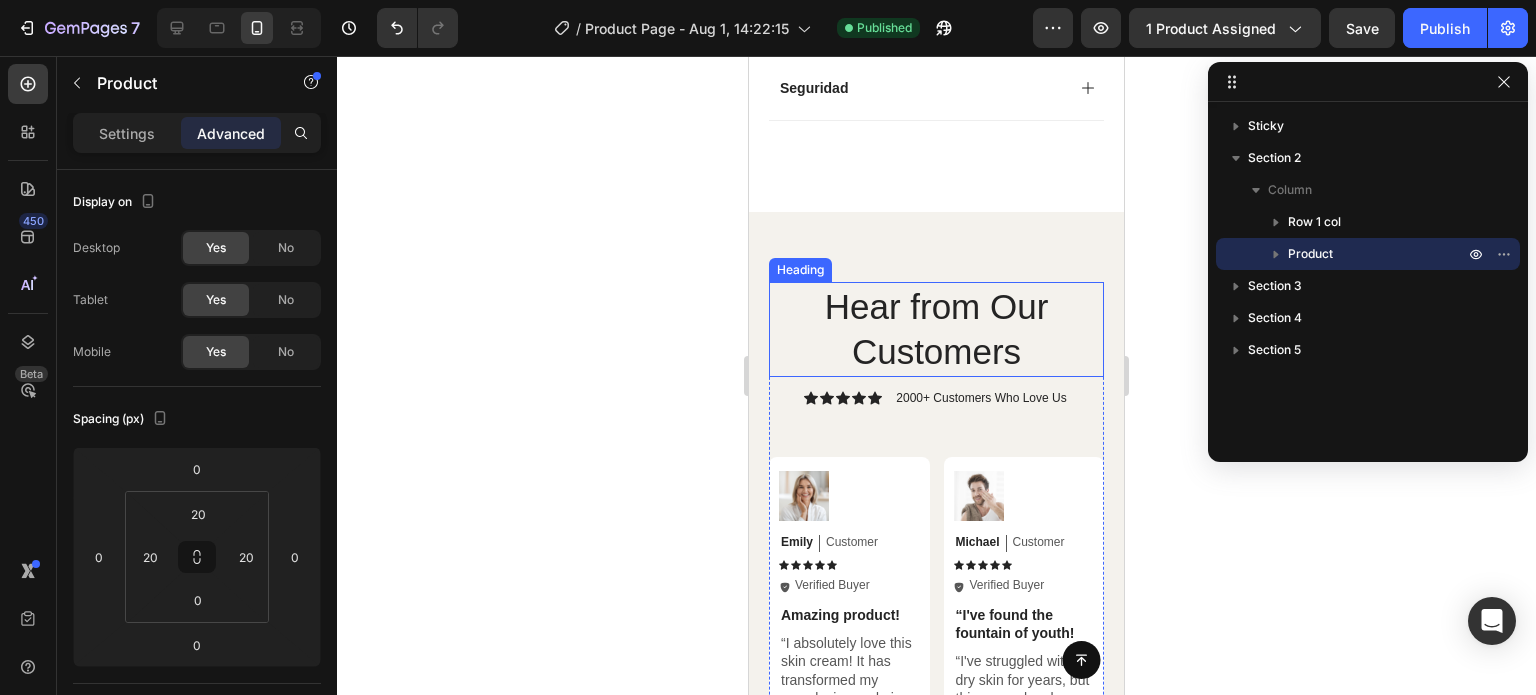 scroll, scrollTop: 1705, scrollLeft: 0, axis: vertical 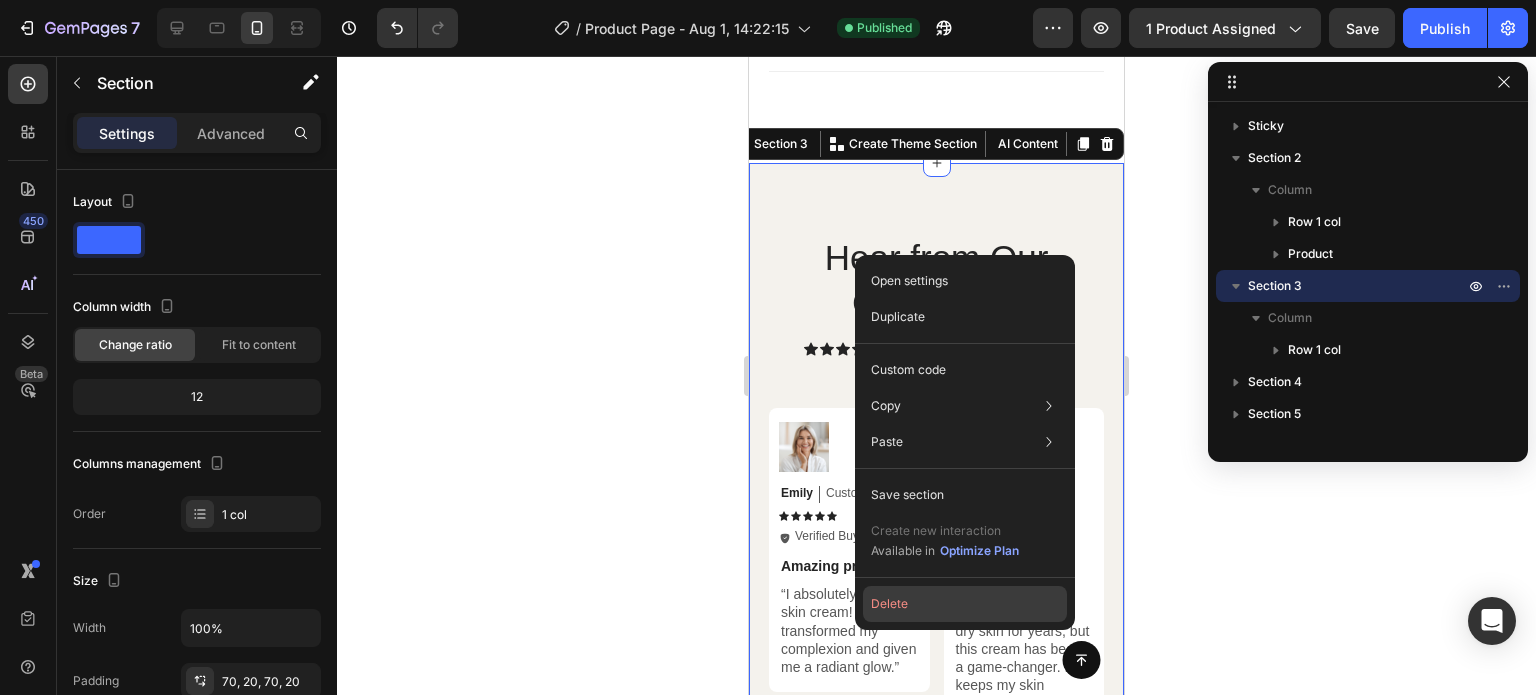 click on "Delete" 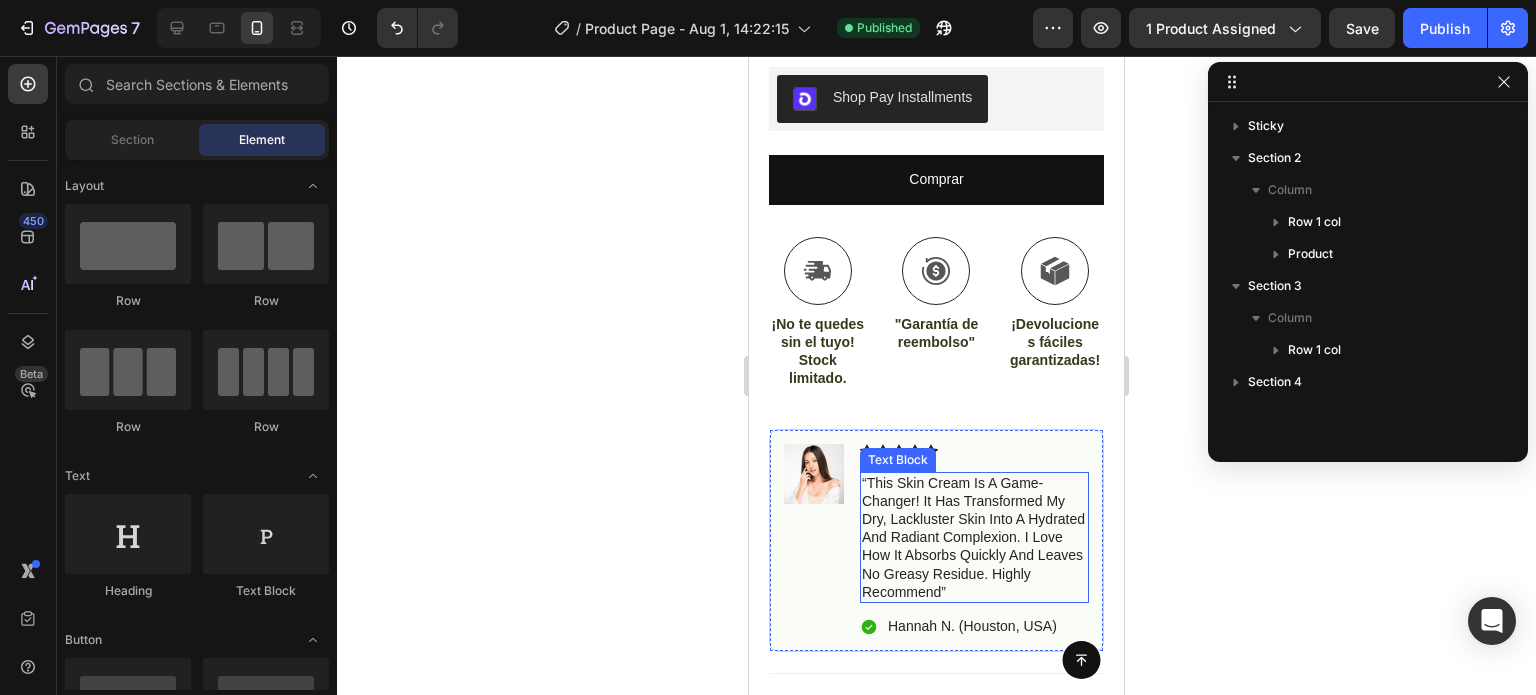 scroll, scrollTop: 905, scrollLeft: 0, axis: vertical 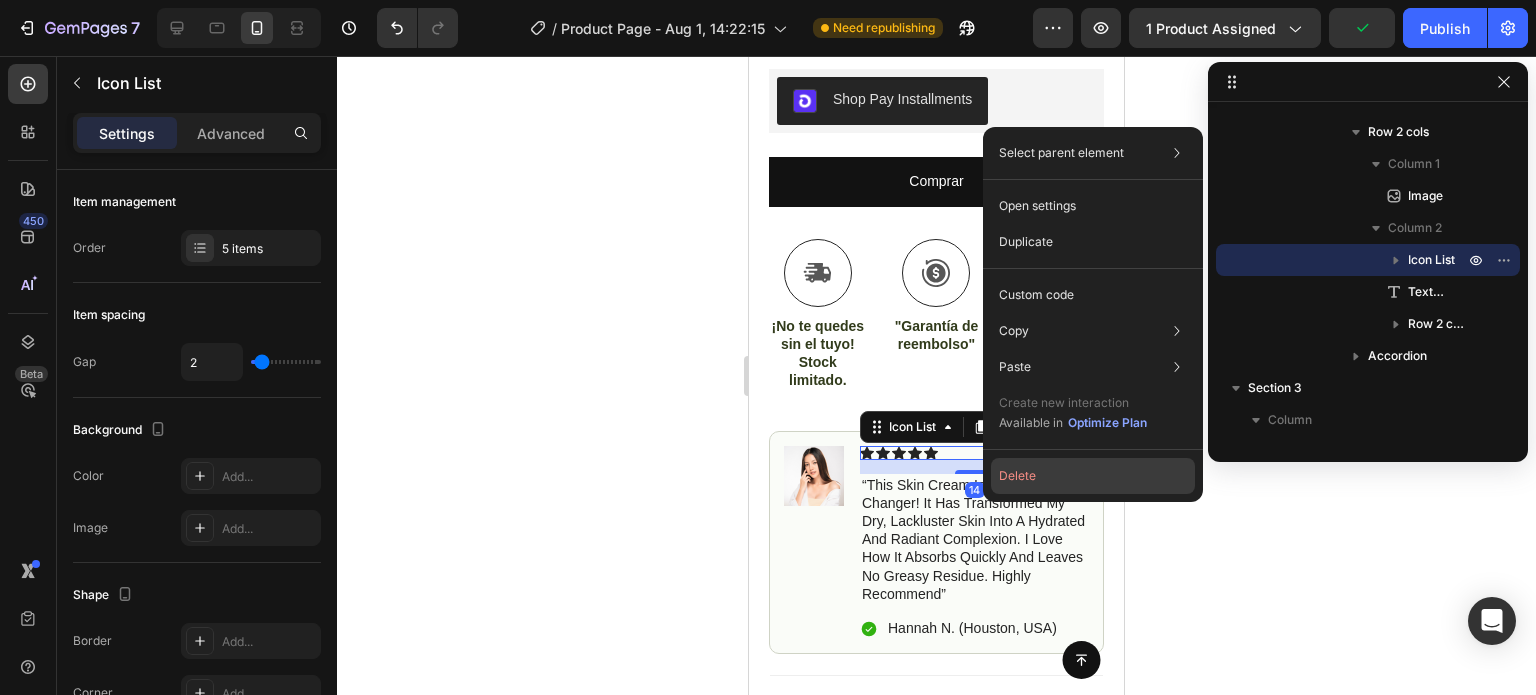 click on "Delete" 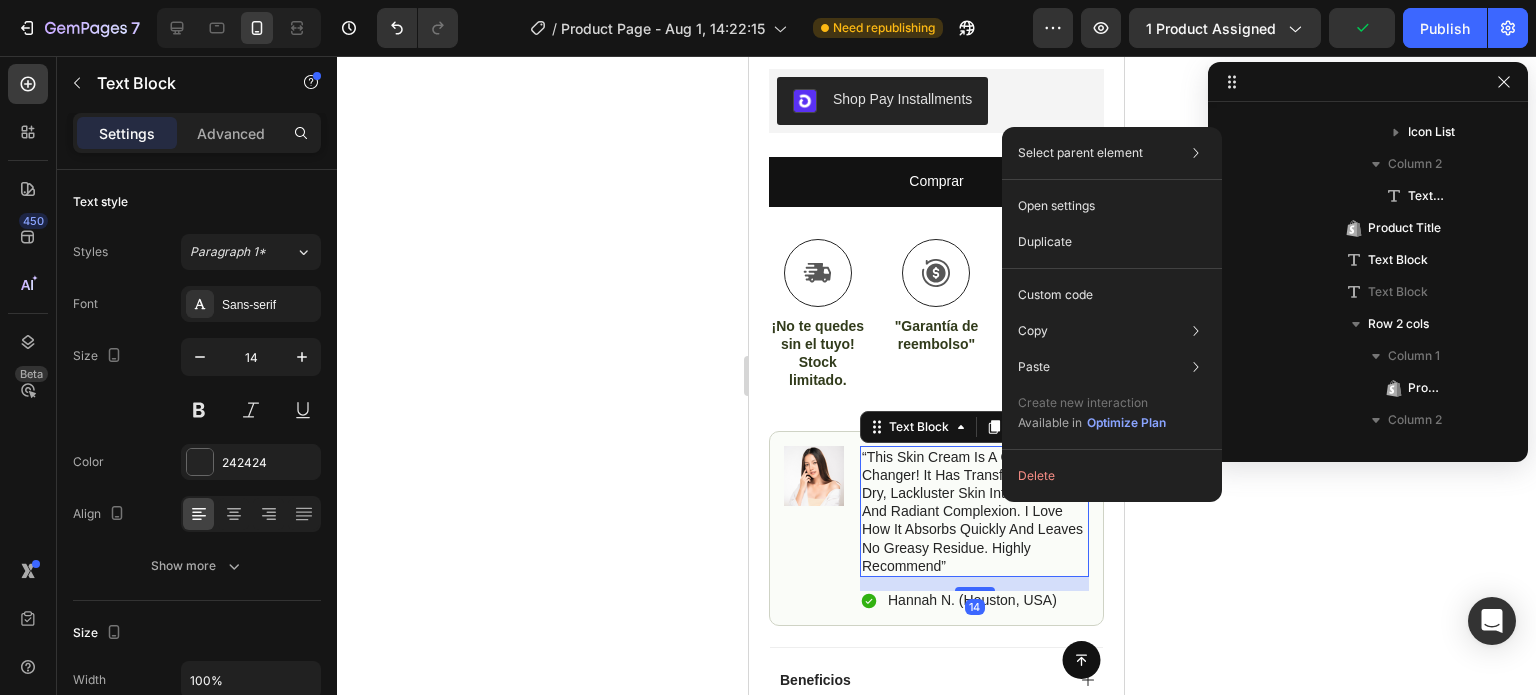 scroll, scrollTop: 1434, scrollLeft: 0, axis: vertical 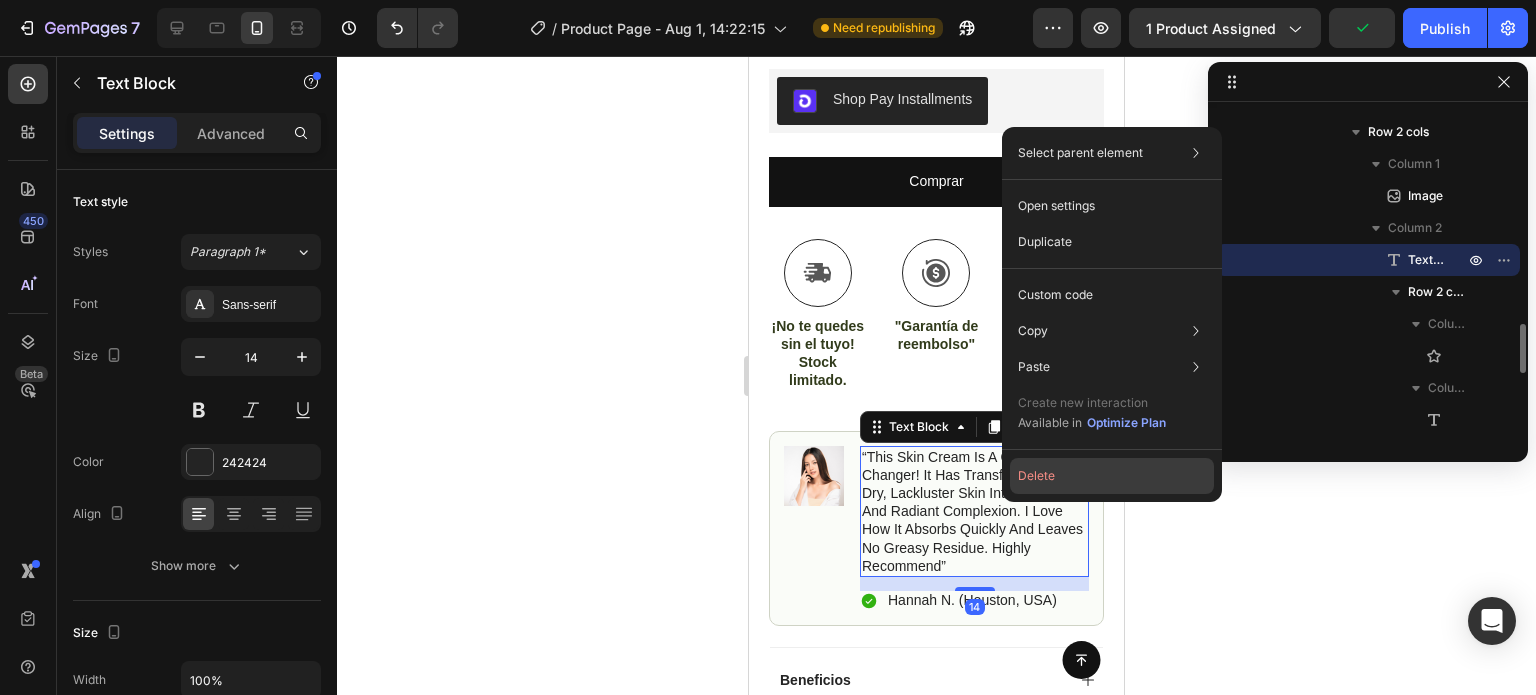 click on "Delete" 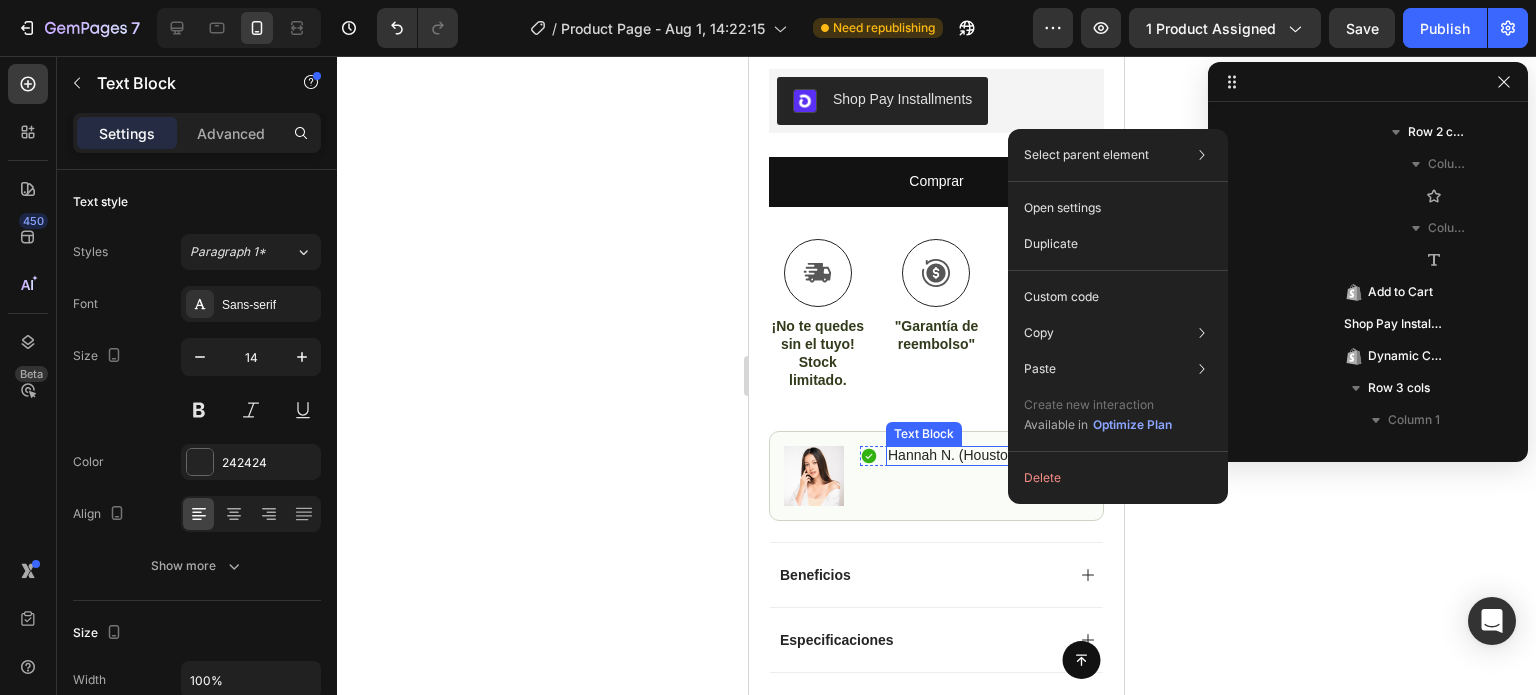 scroll, scrollTop: 2138, scrollLeft: 0, axis: vertical 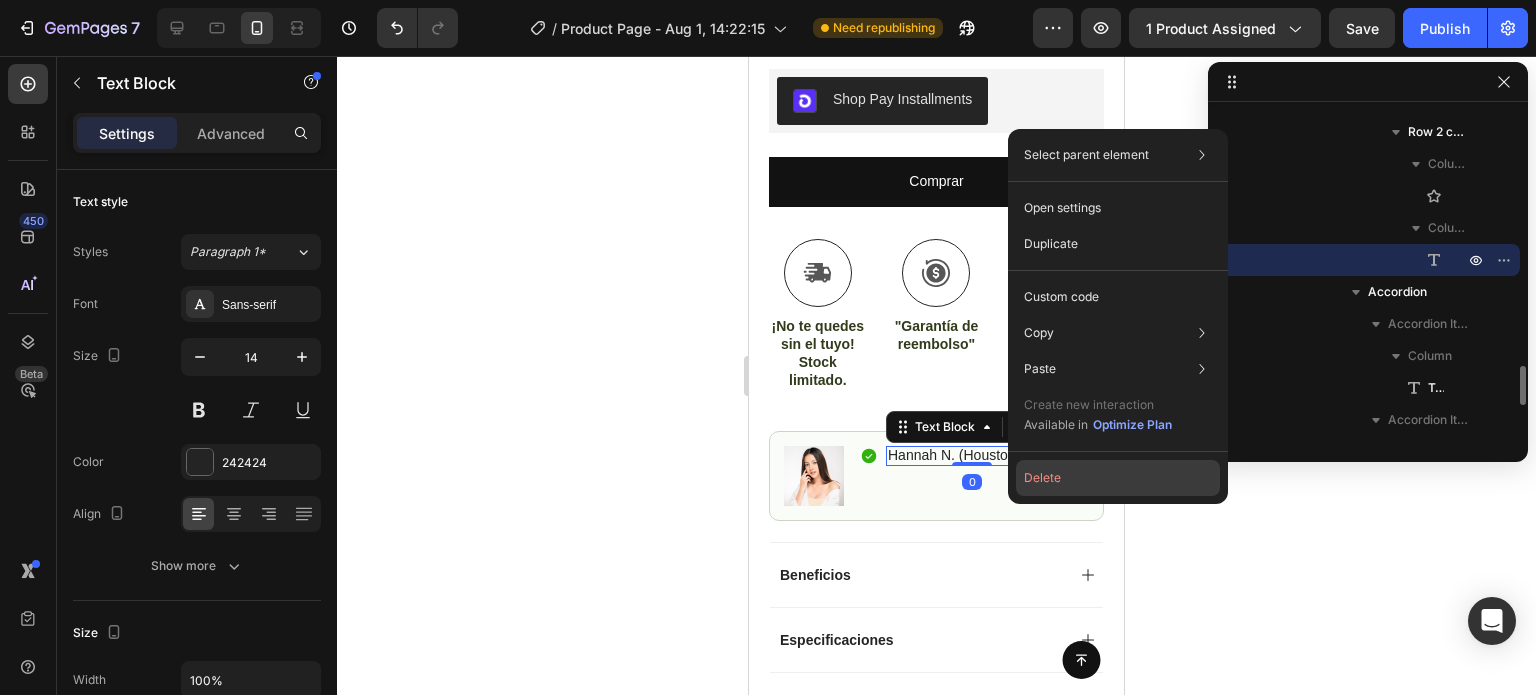 click on "Delete" 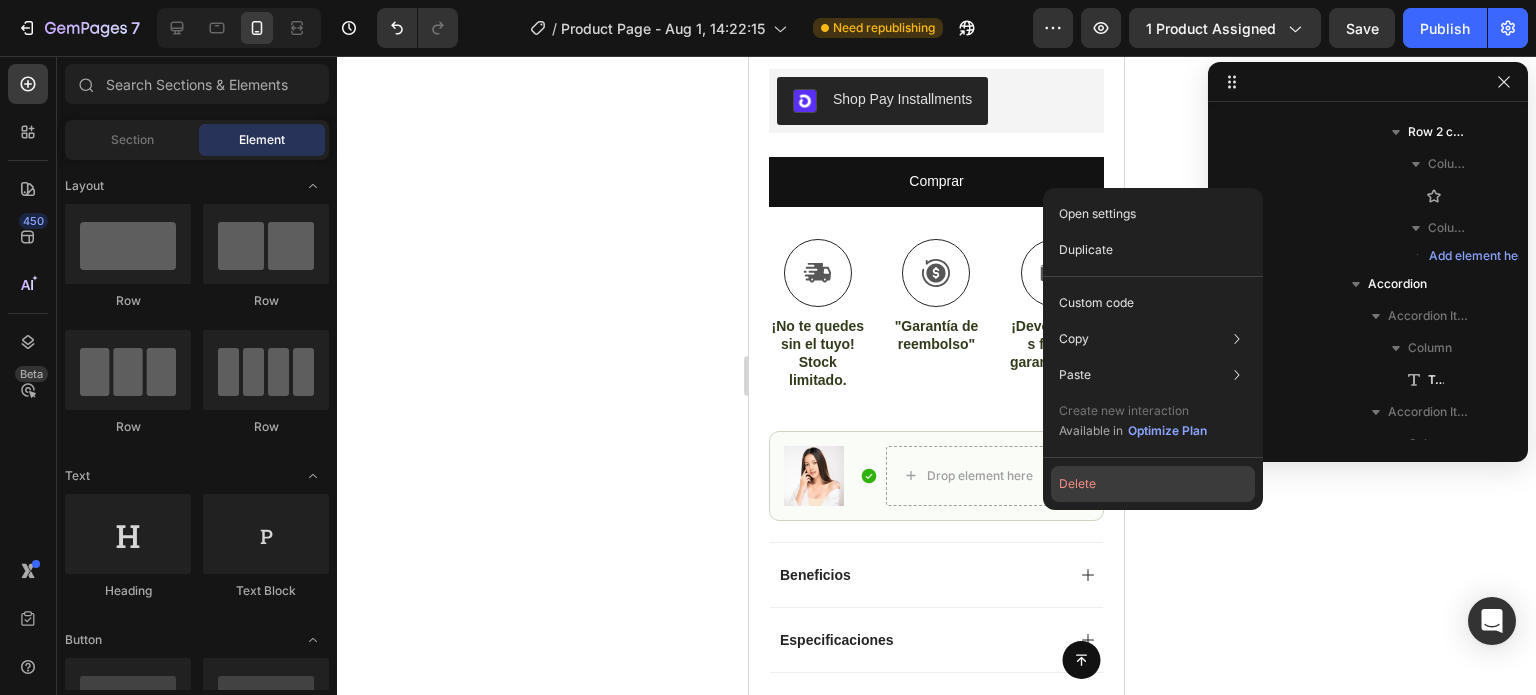 click on "Delete" 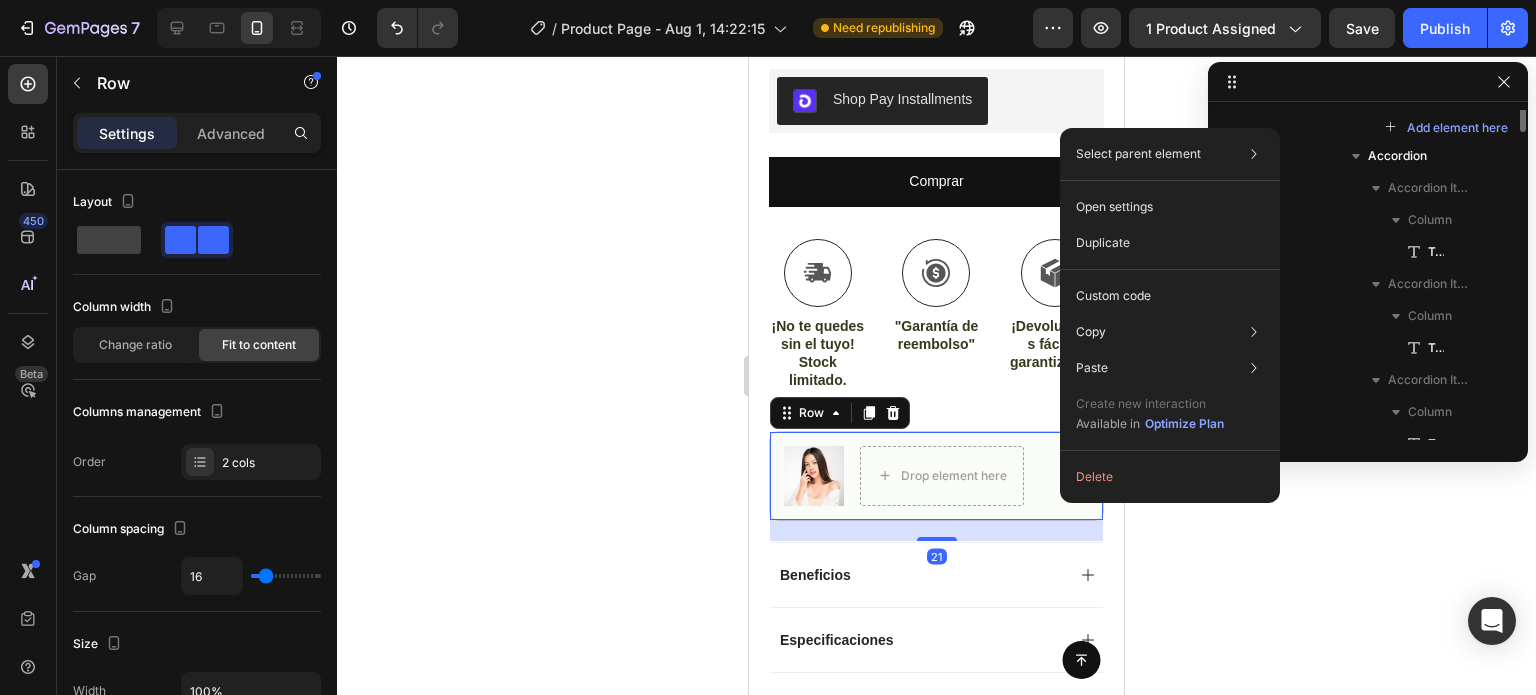 scroll, scrollTop: 1882, scrollLeft: 0, axis: vertical 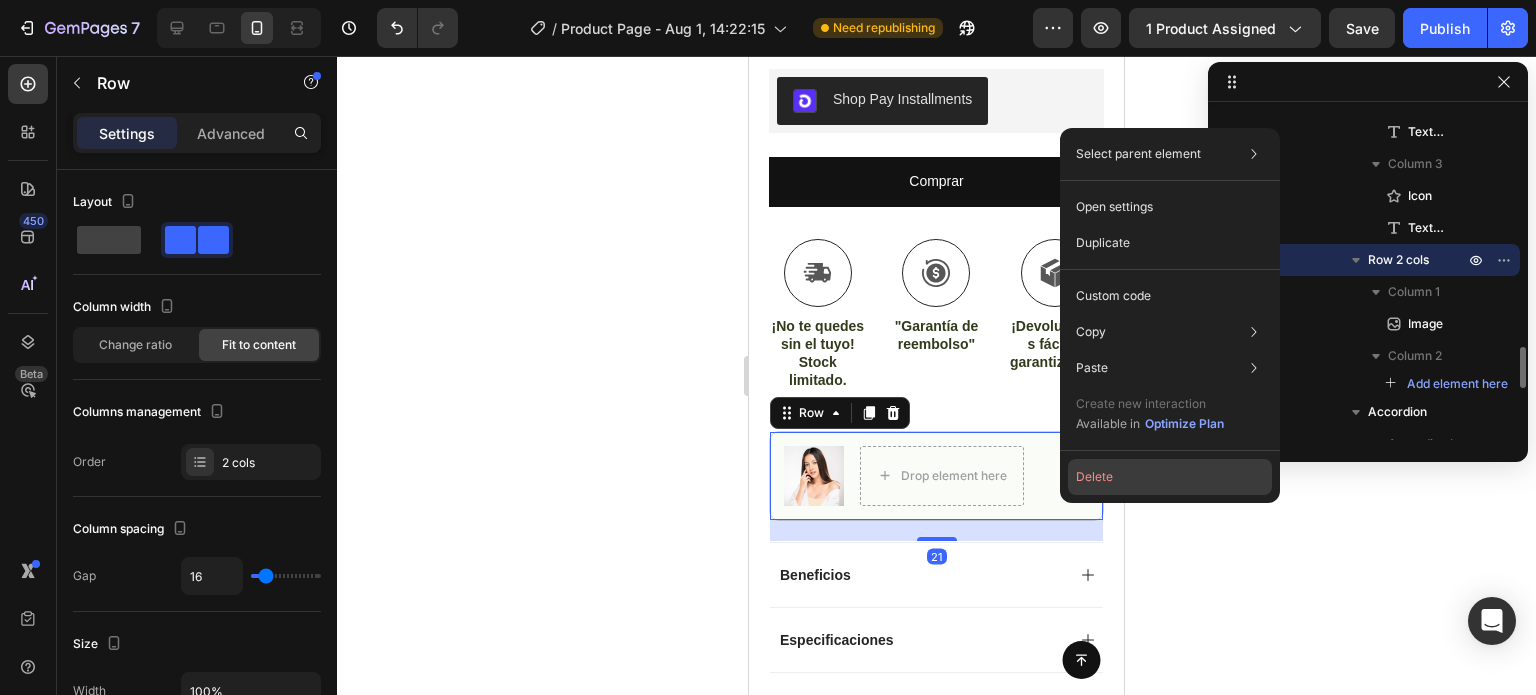 click on "Delete" 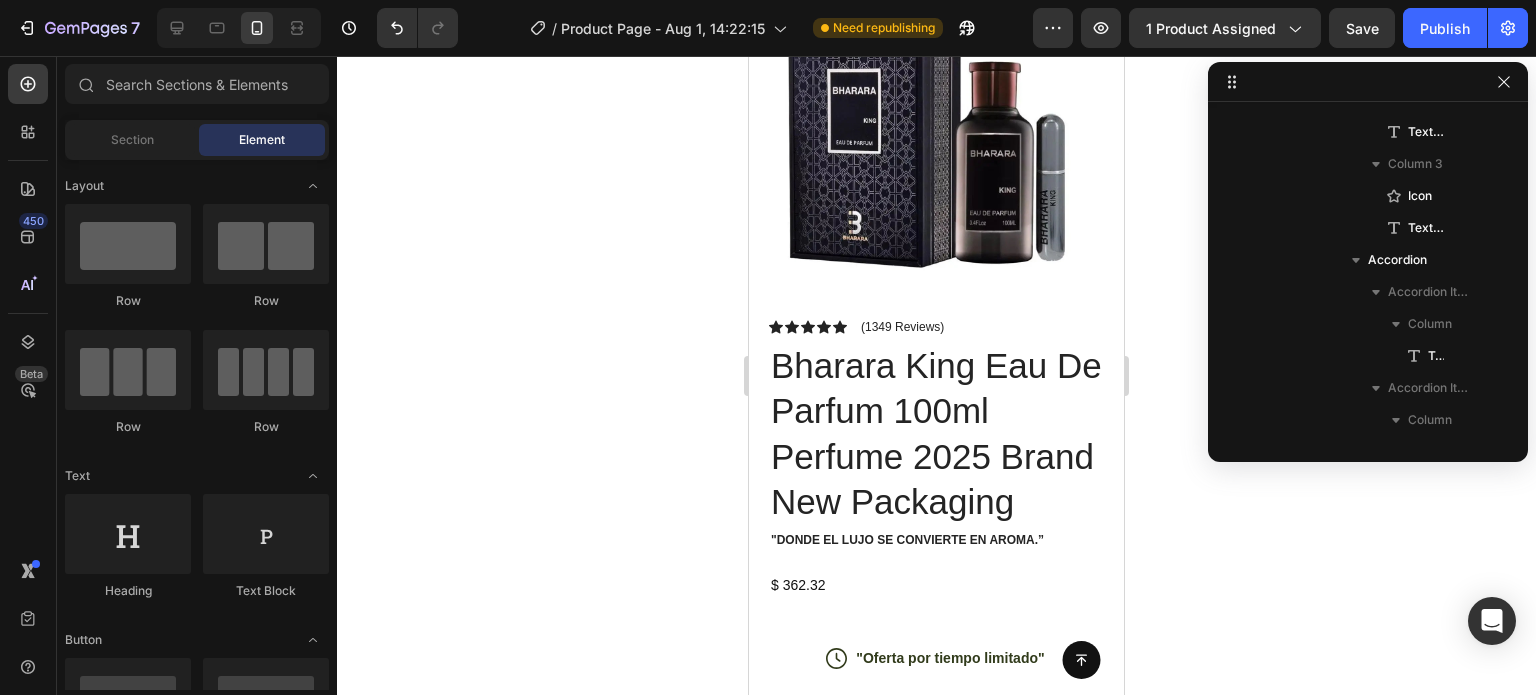 scroll, scrollTop: 0, scrollLeft: 0, axis: both 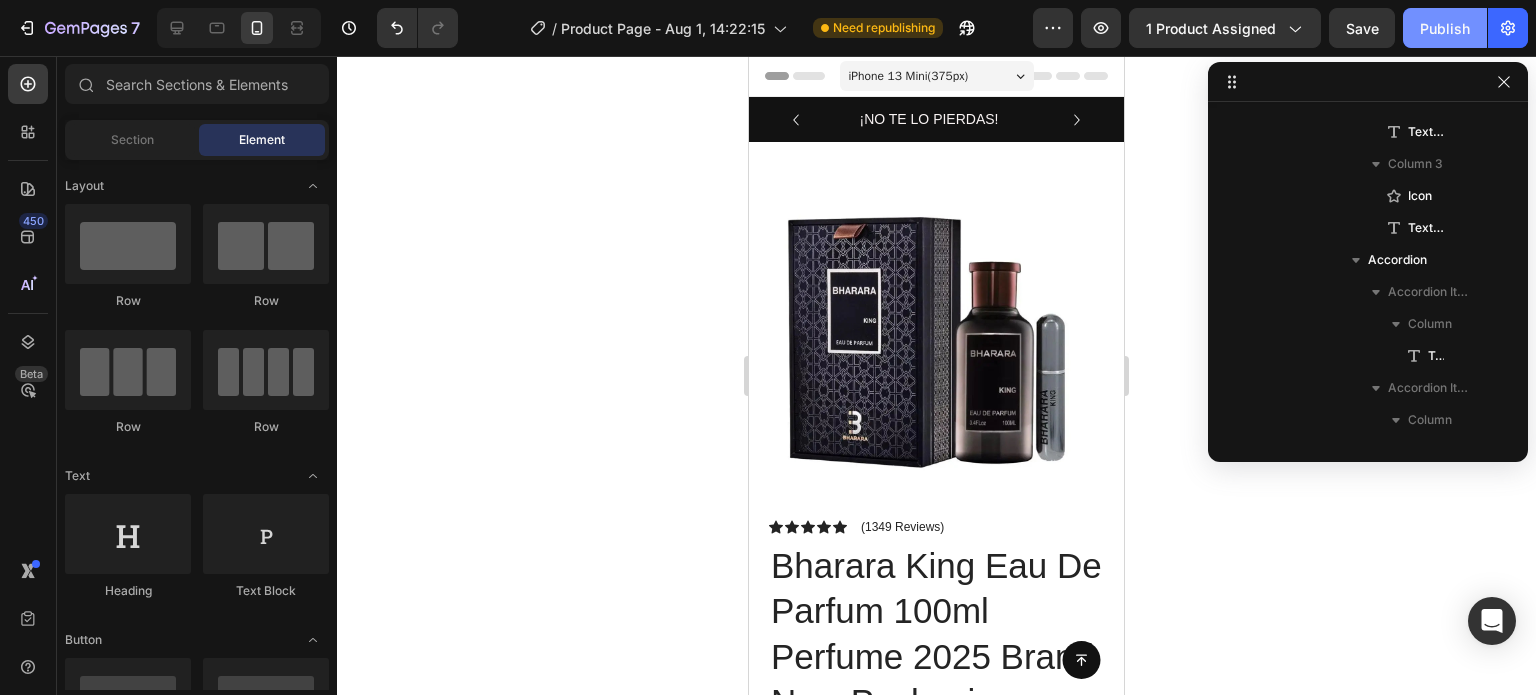 click on "Publish" at bounding box center [1445, 28] 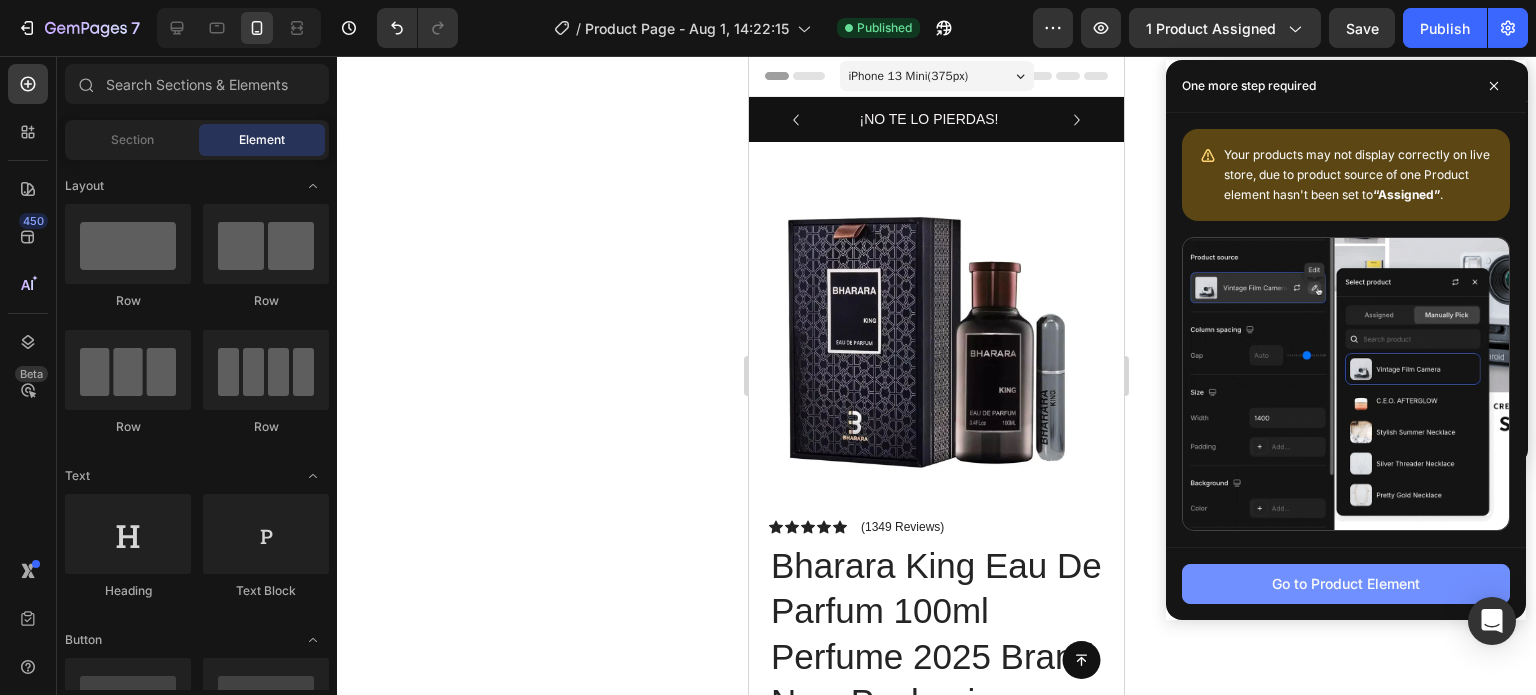 click on "Go to Product Element" at bounding box center [1346, 583] 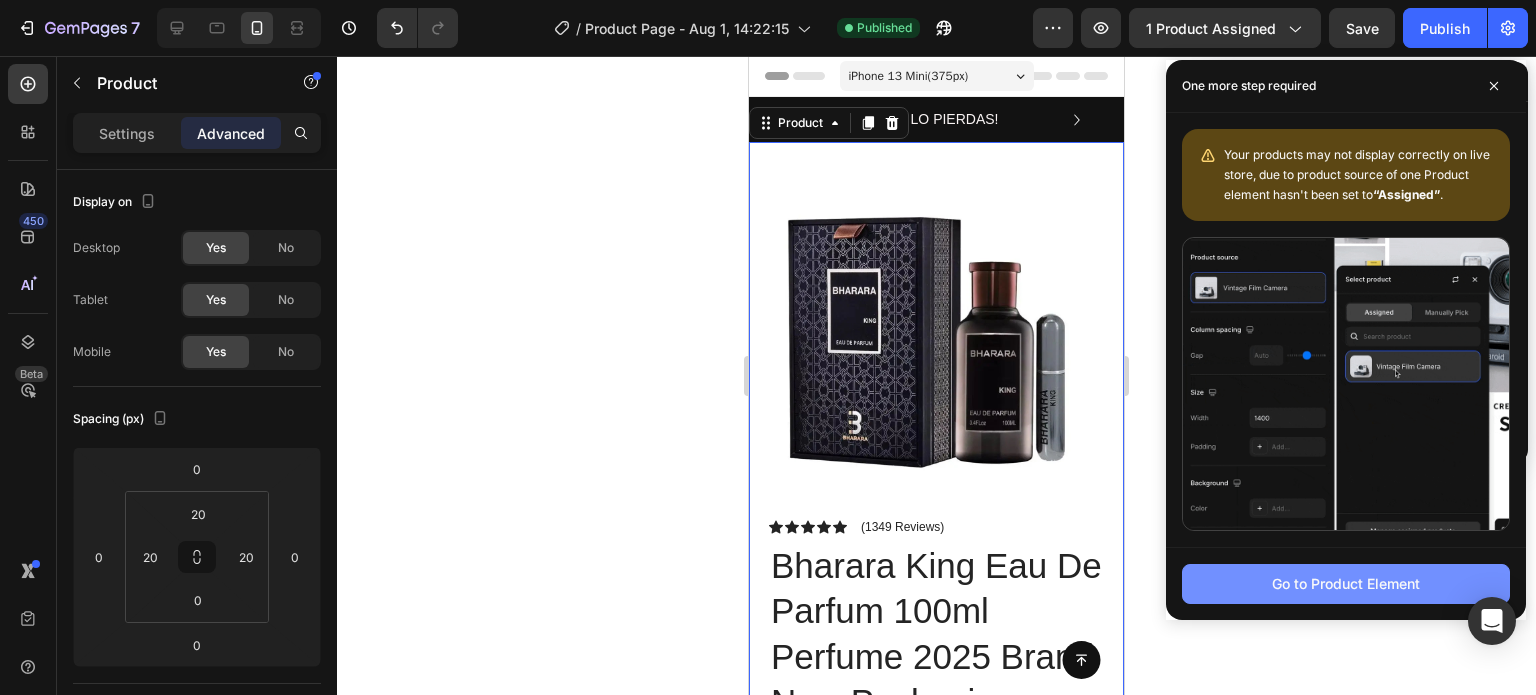 scroll, scrollTop: 314, scrollLeft: 0, axis: vertical 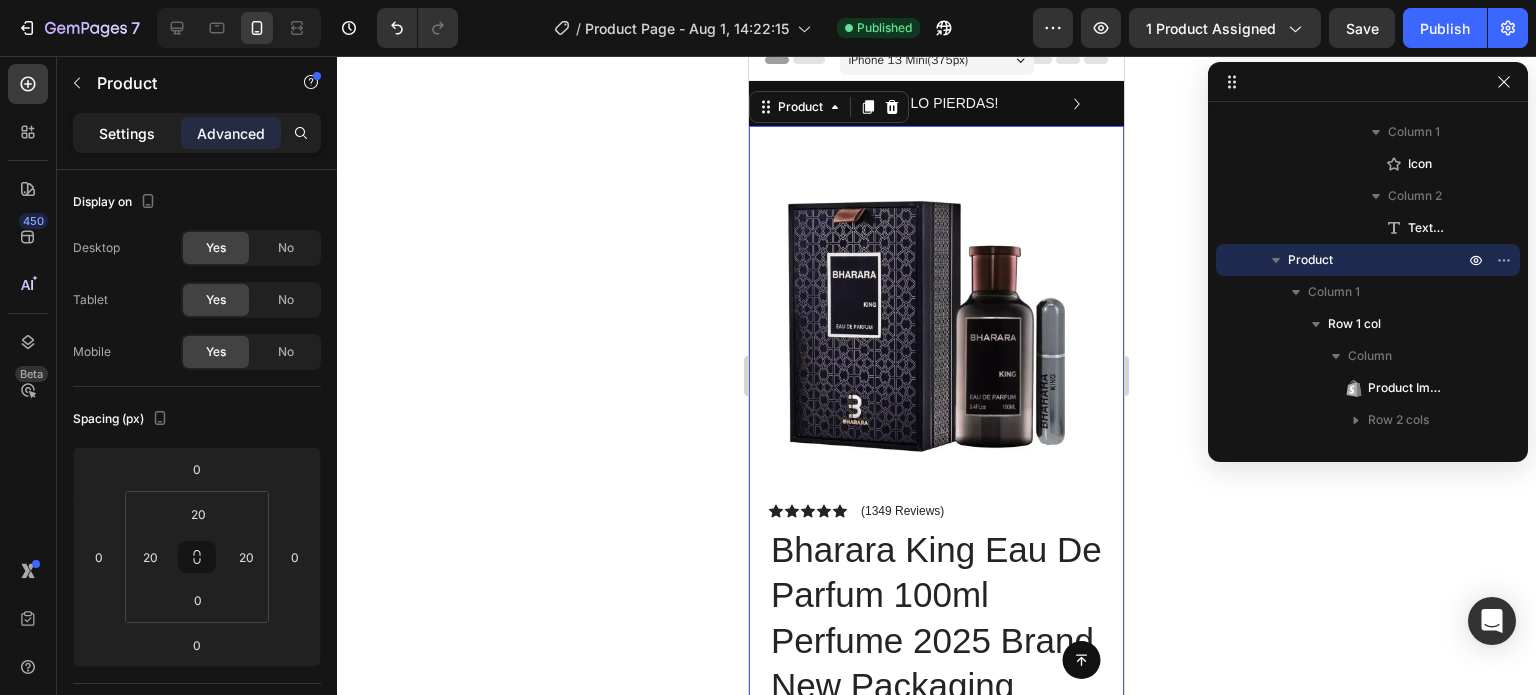 click on "Settings" at bounding box center [127, 133] 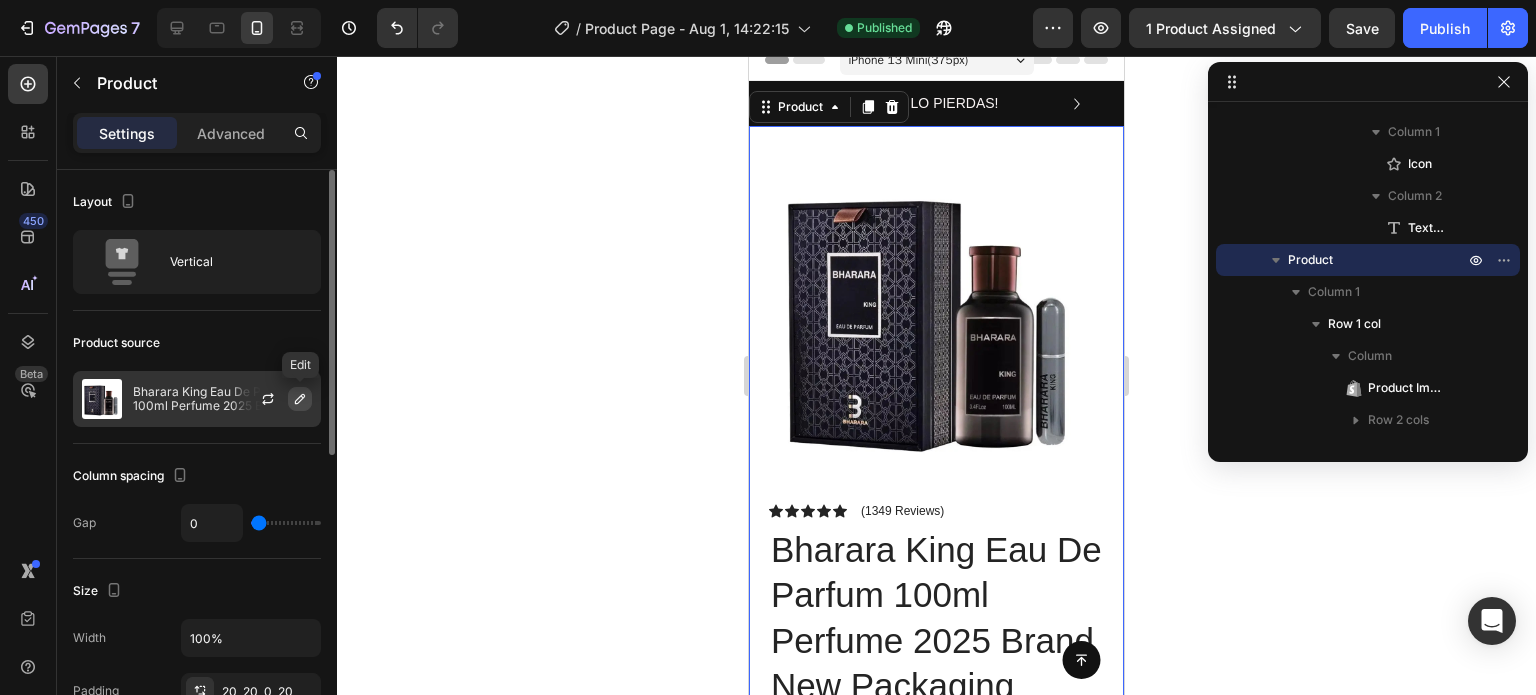 click 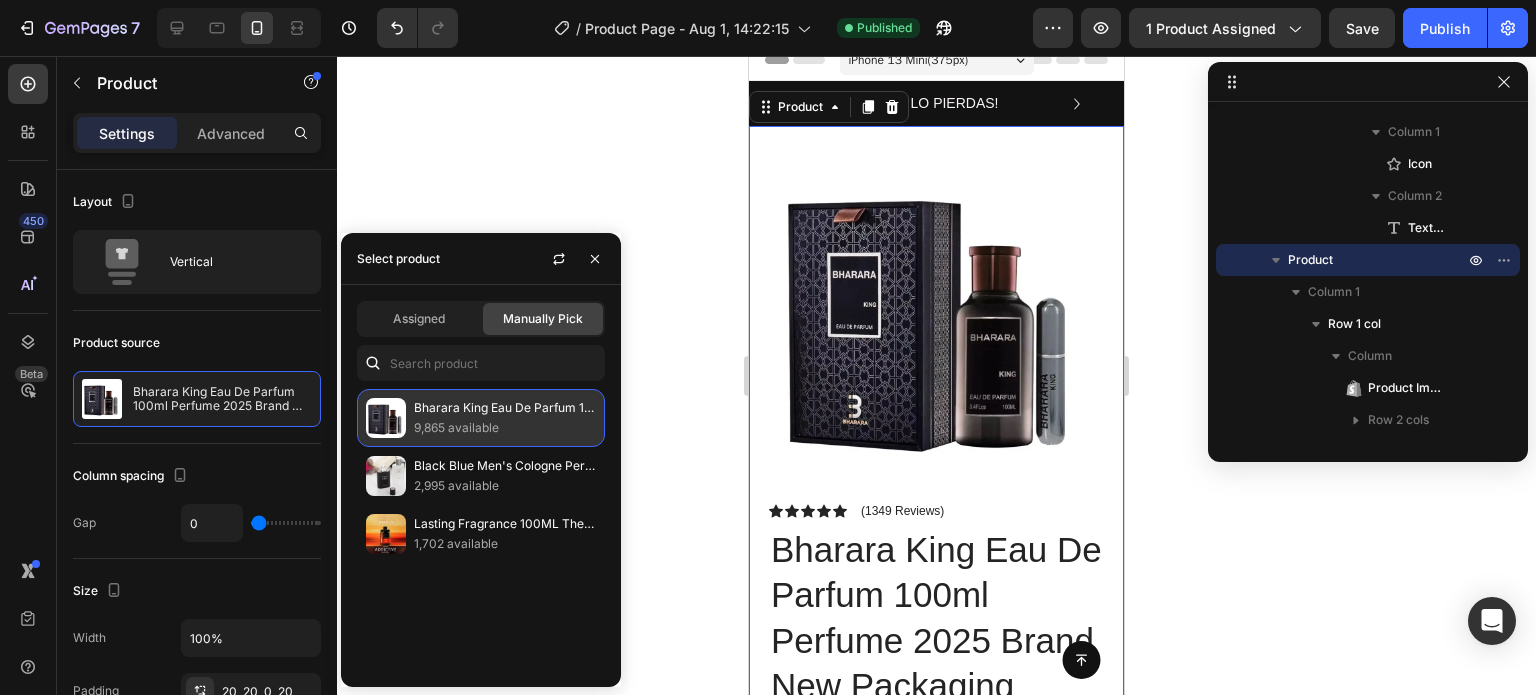 click at bounding box center (386, 418) 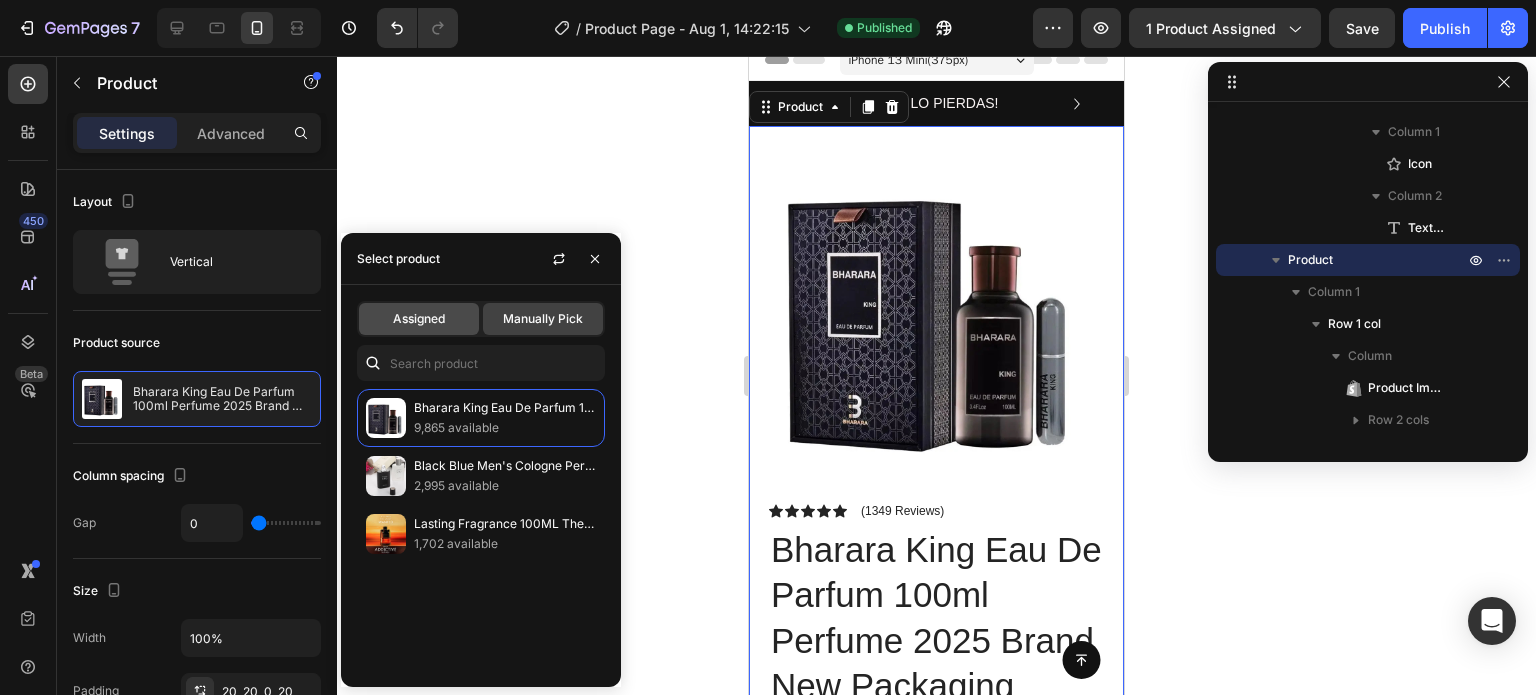 click on "Assigned" 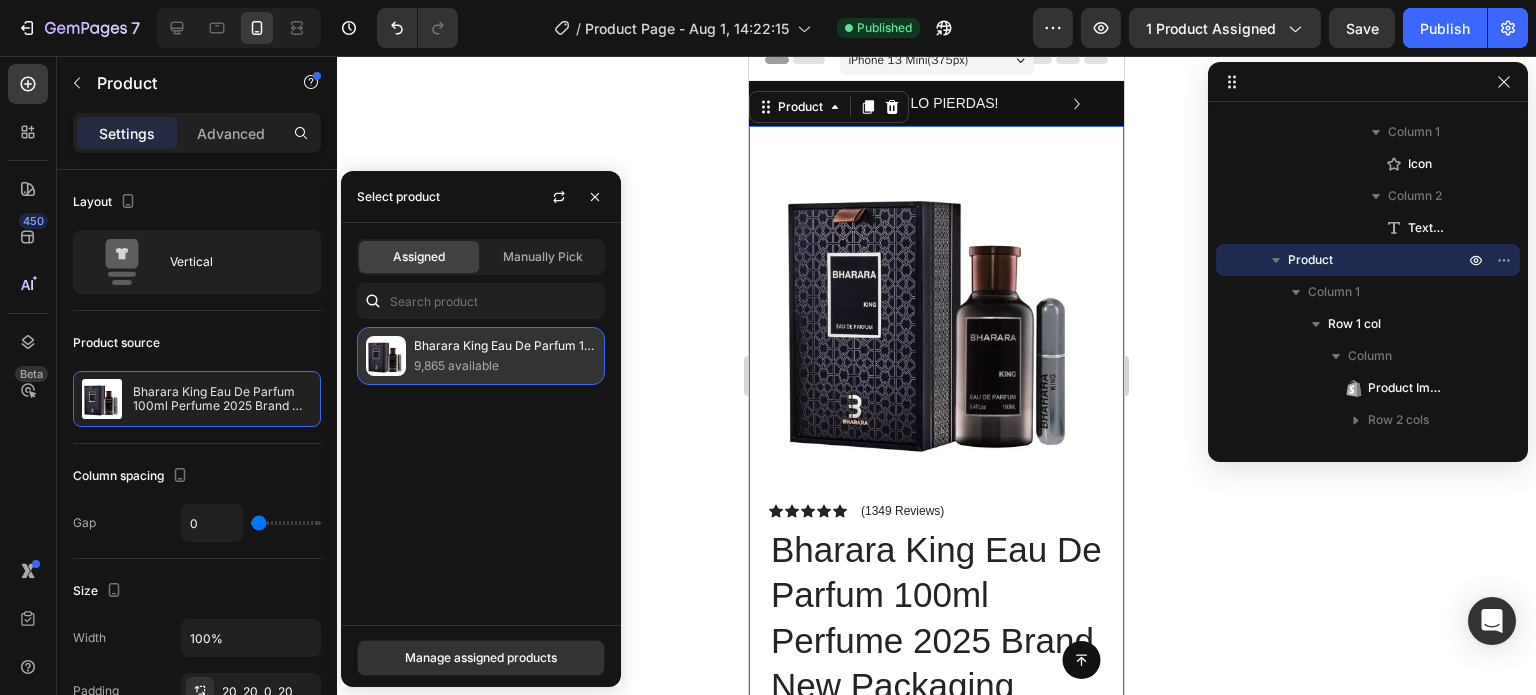 click on "9,865 available" at bounding box center [505, 366] 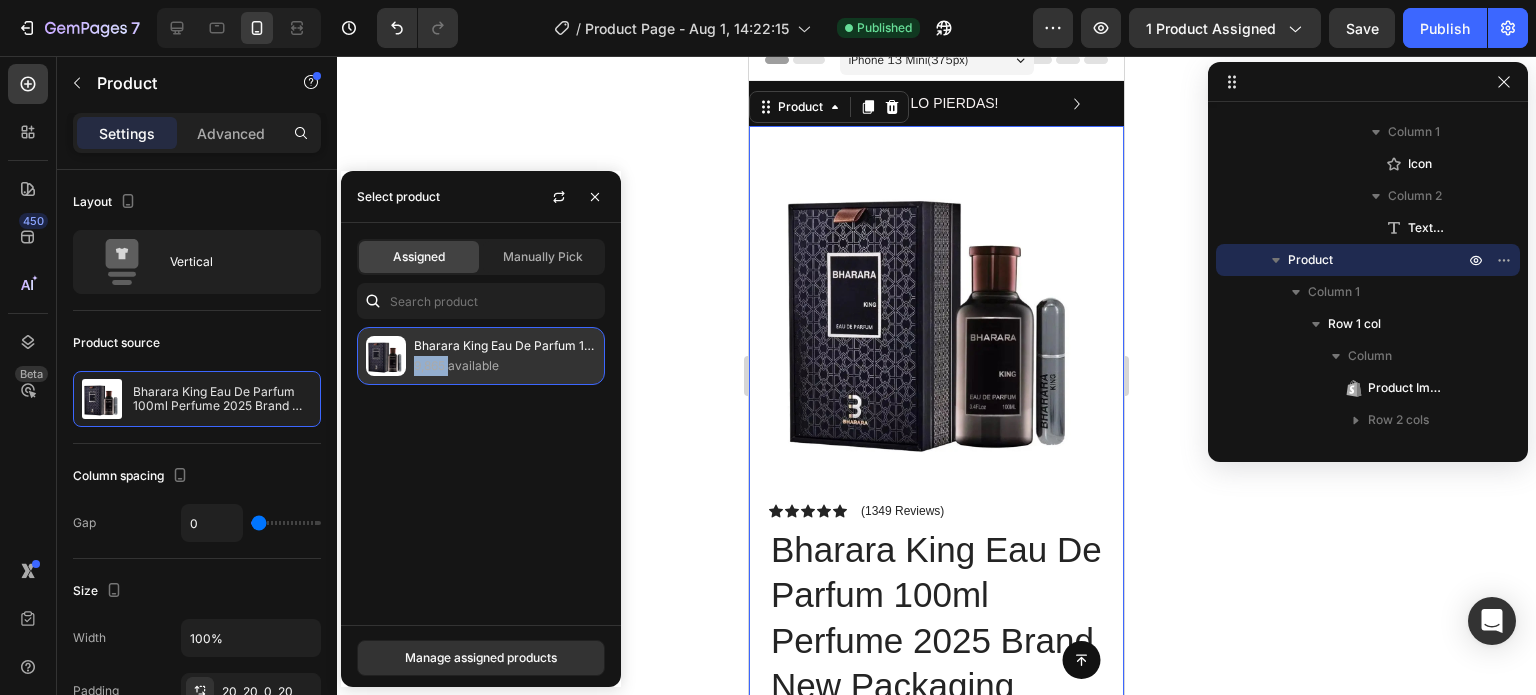 click on "9,865 available" at bounding box center (505, 366) 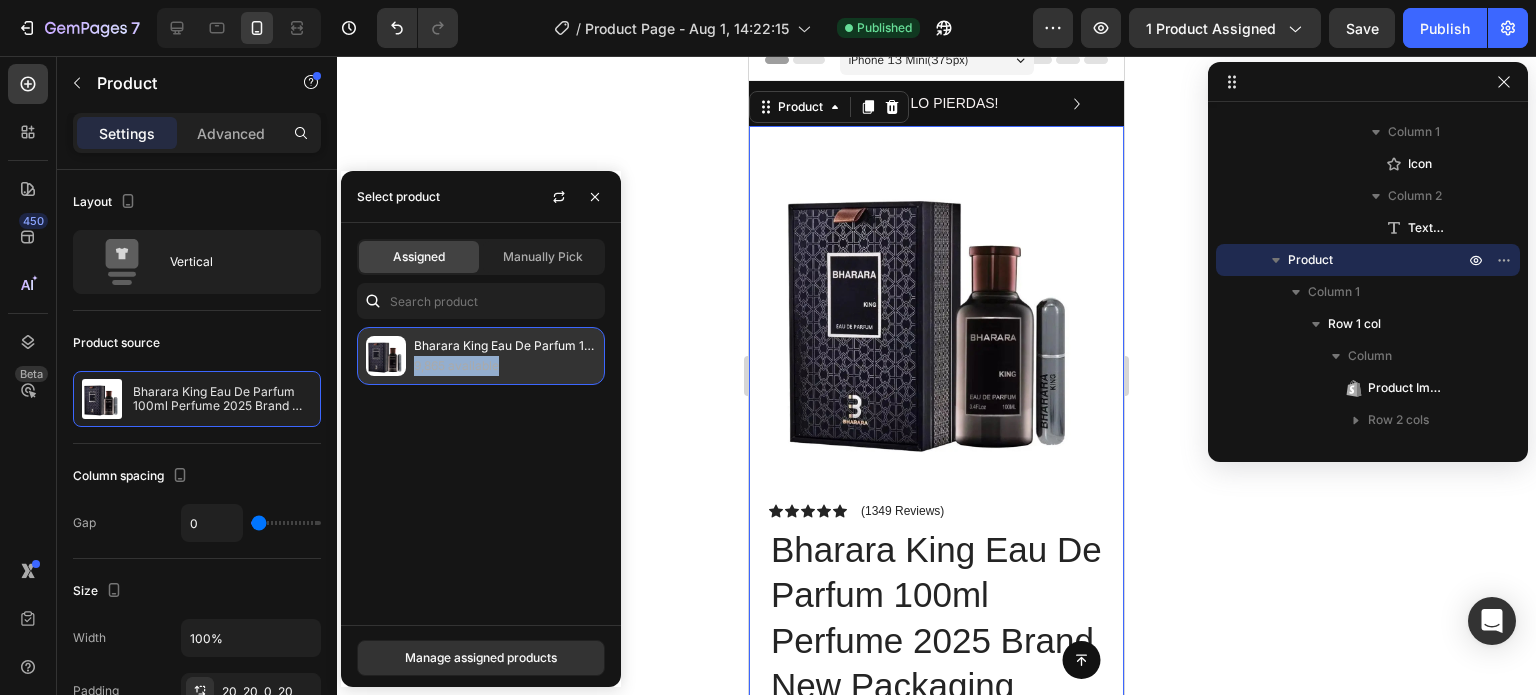 click on "9,865 available" at bounding box center [505, 366] 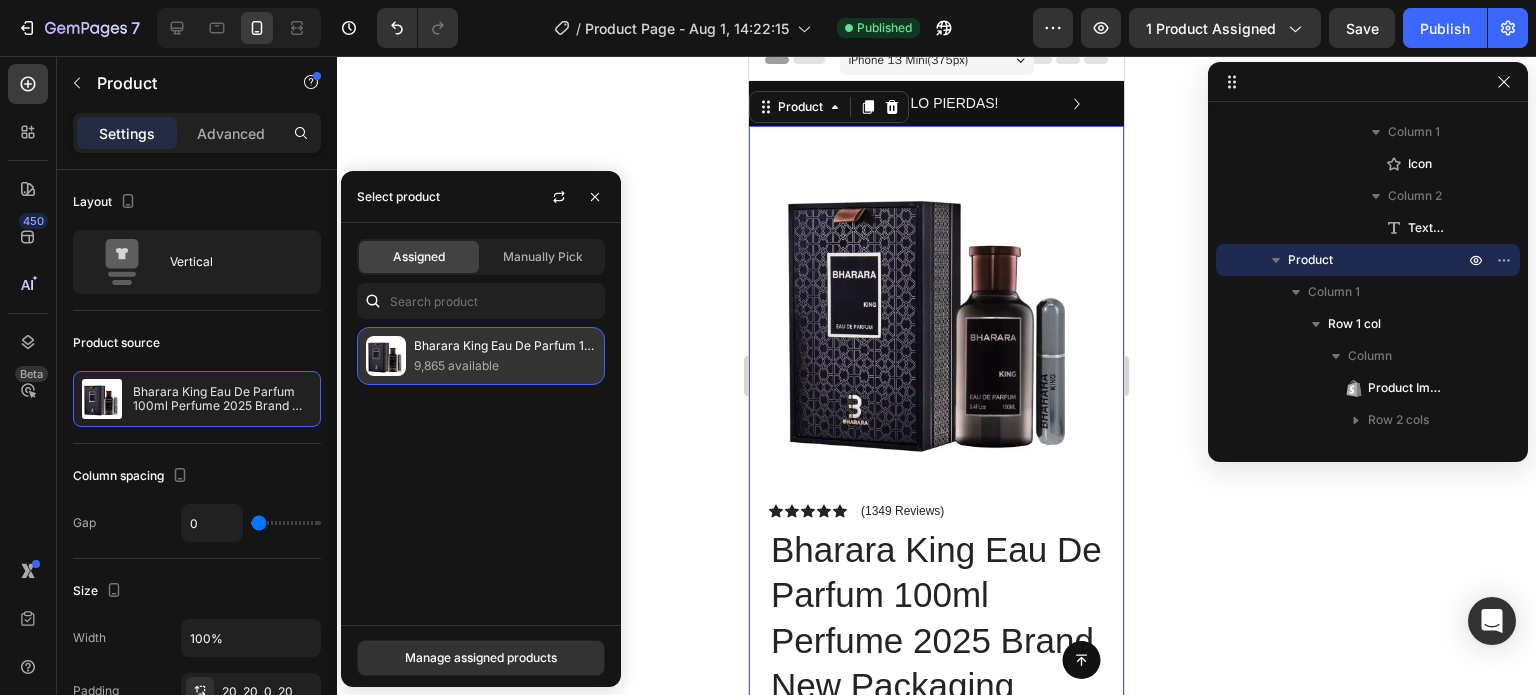 click on "9,865 available" at bounding box center [505, 366] 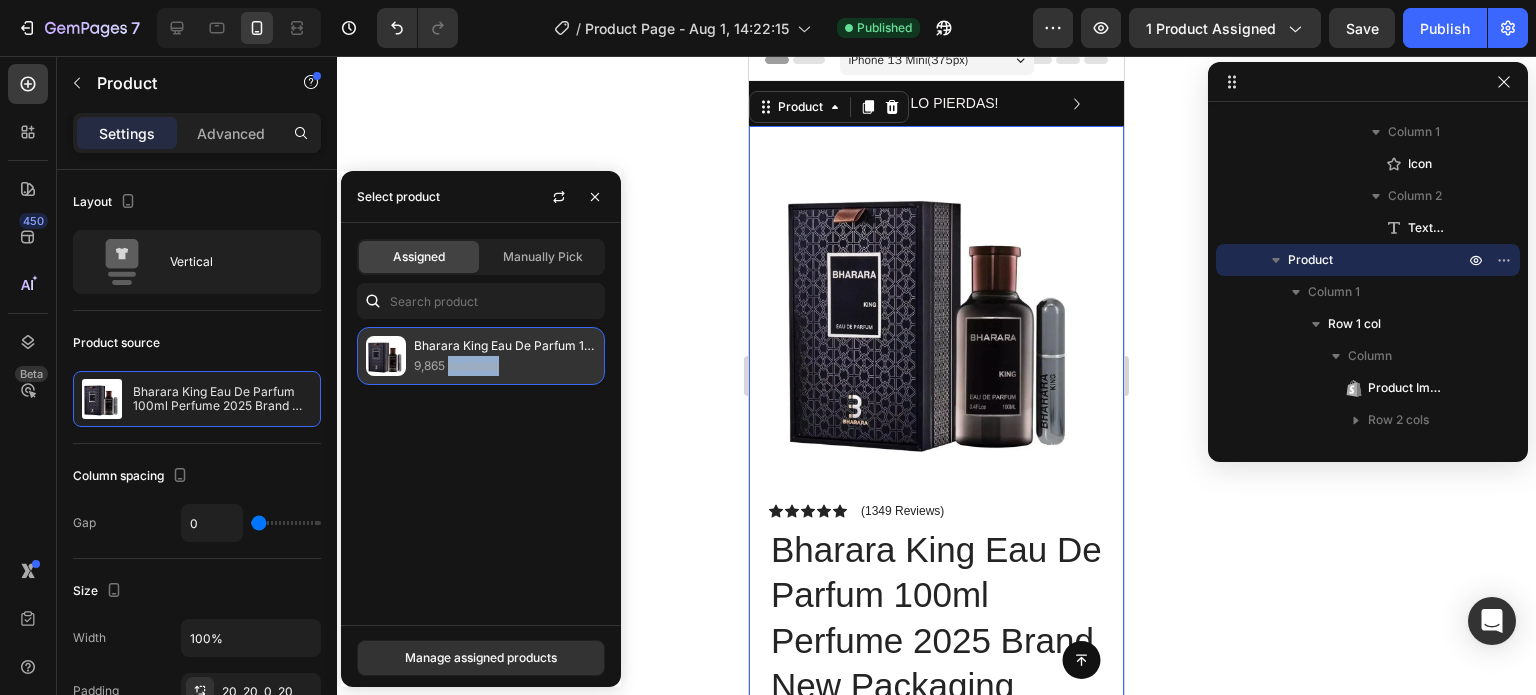 click at bounding box center [386, 356] 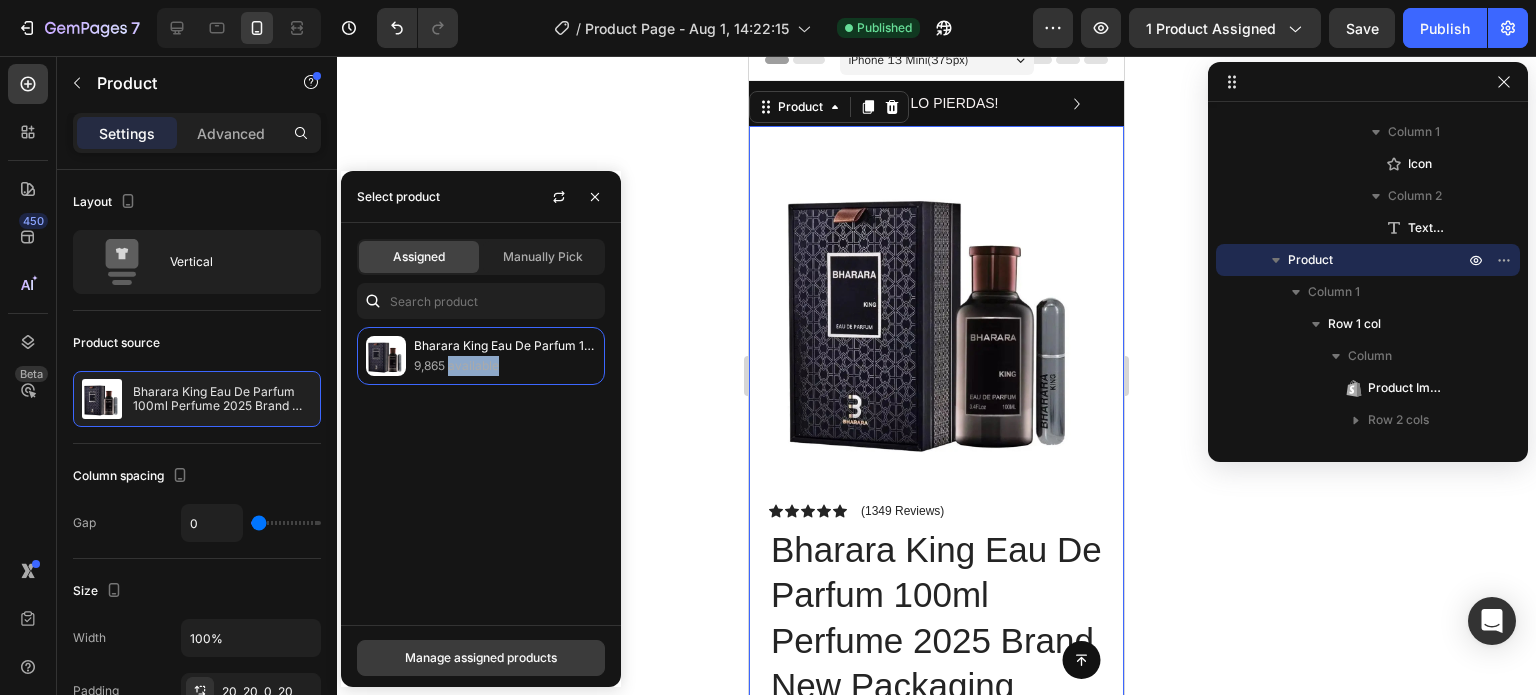 click on "Manage assigned products" at bounding box center [481, 658] 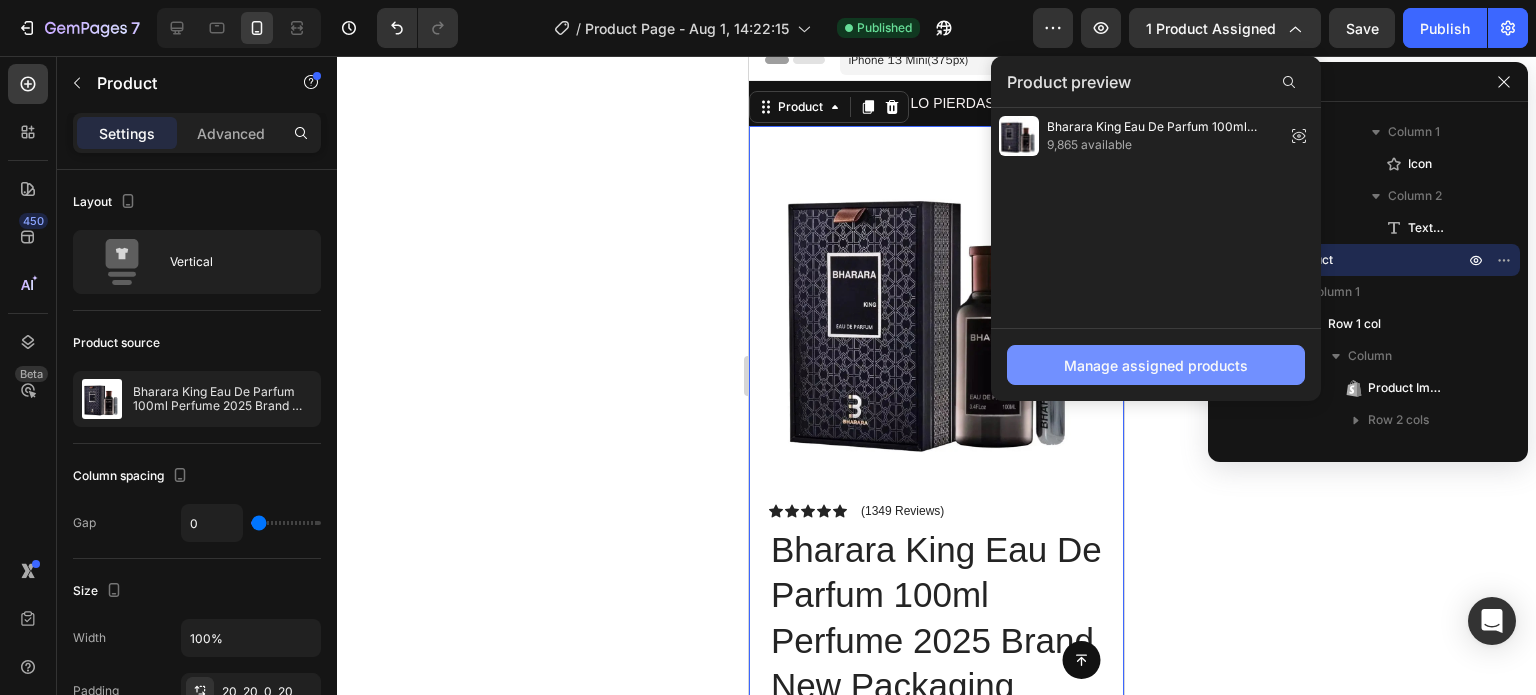 click on "Manage assigned products" at bounding box center [1156, 365] 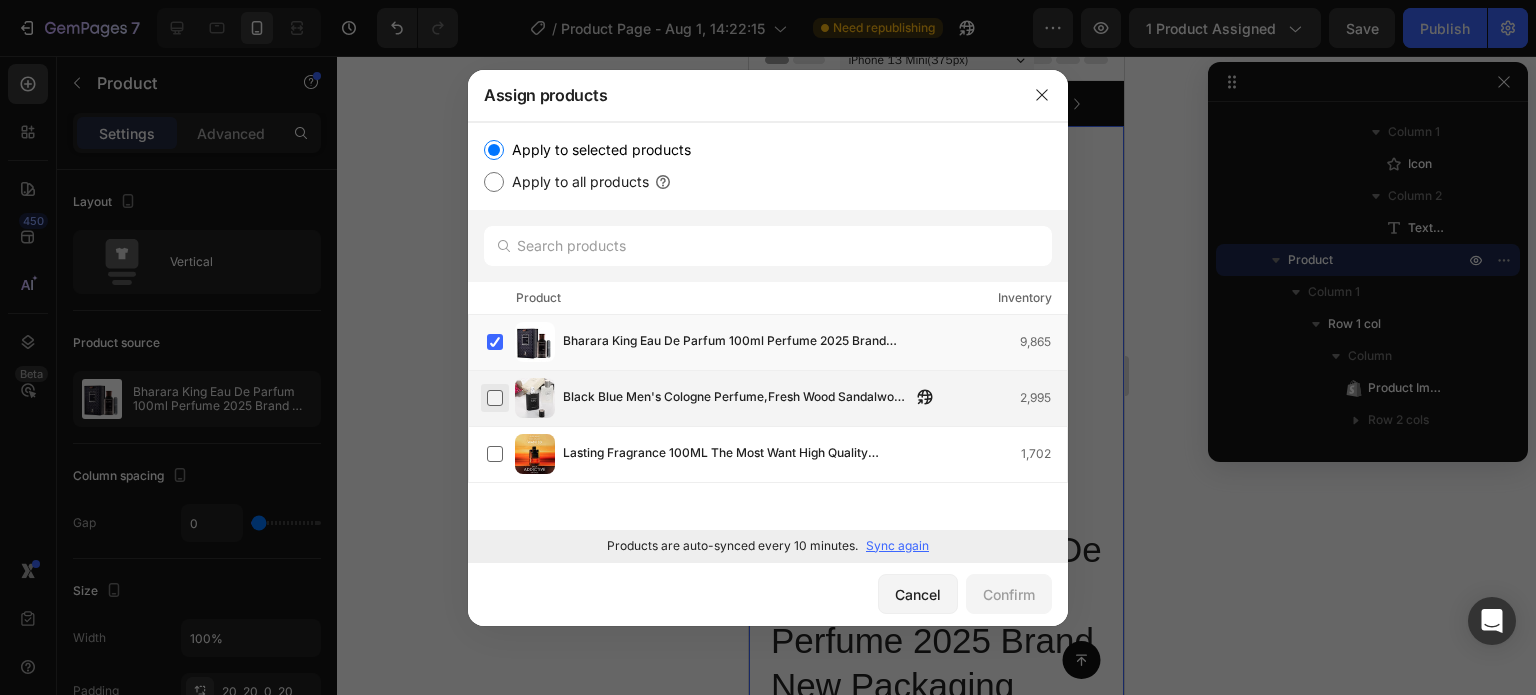 click at bounding box center (495, 398) 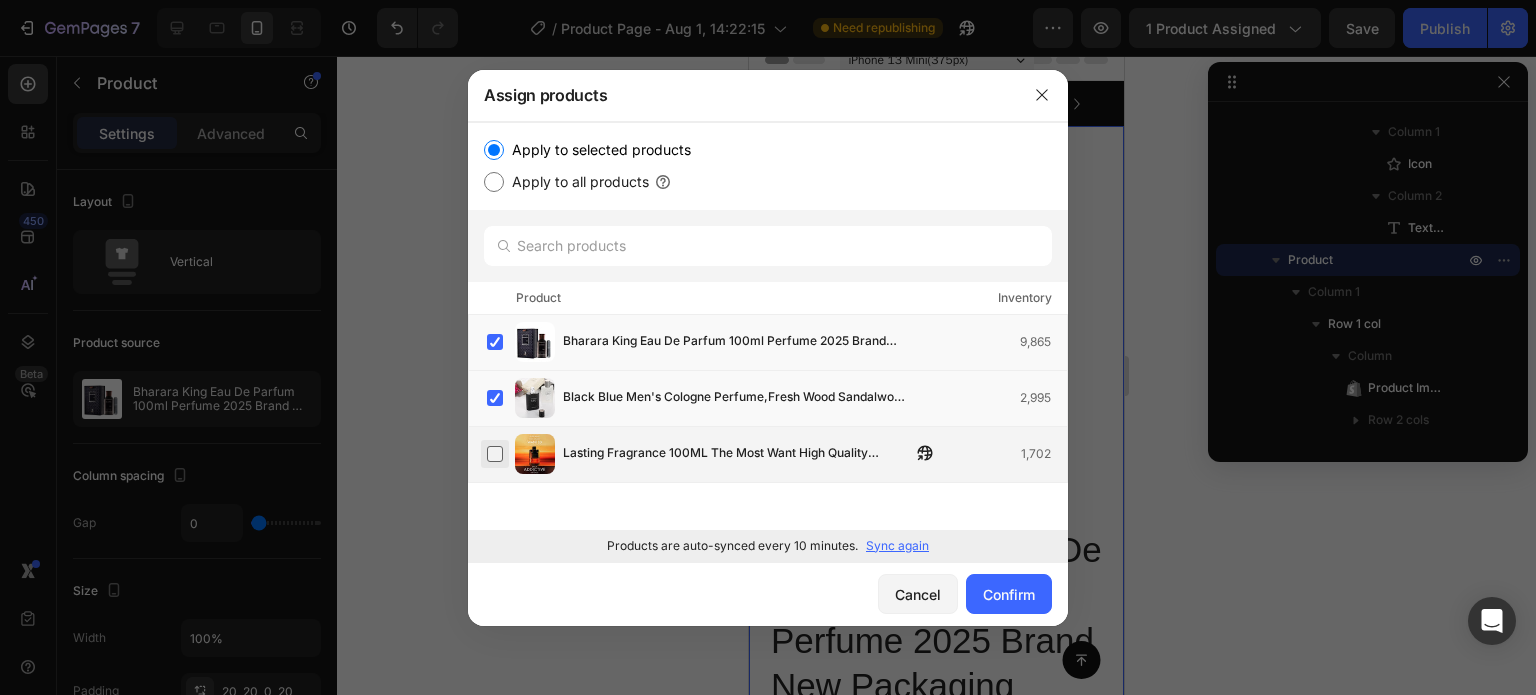 click at bounding box center [495, 454] 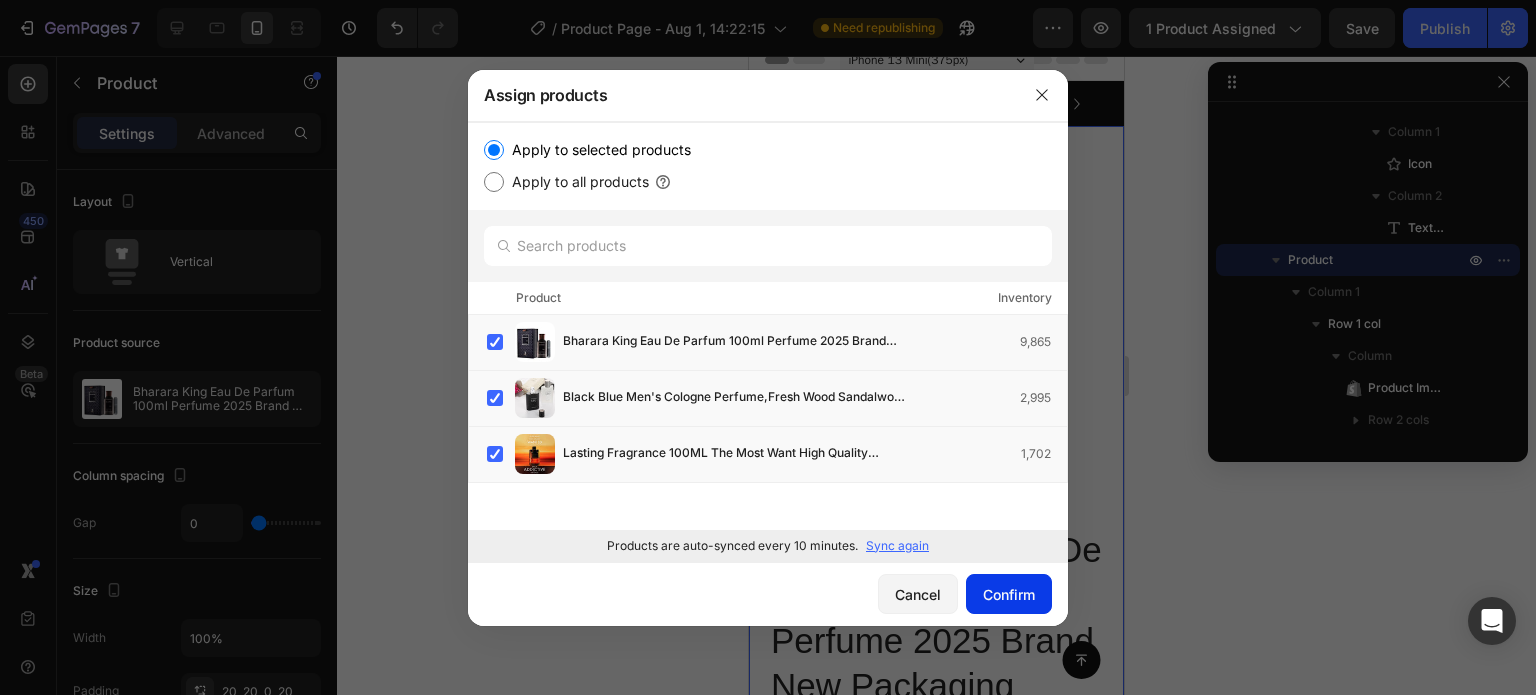 click on "Confirm" at bounding box center [1009, 594] 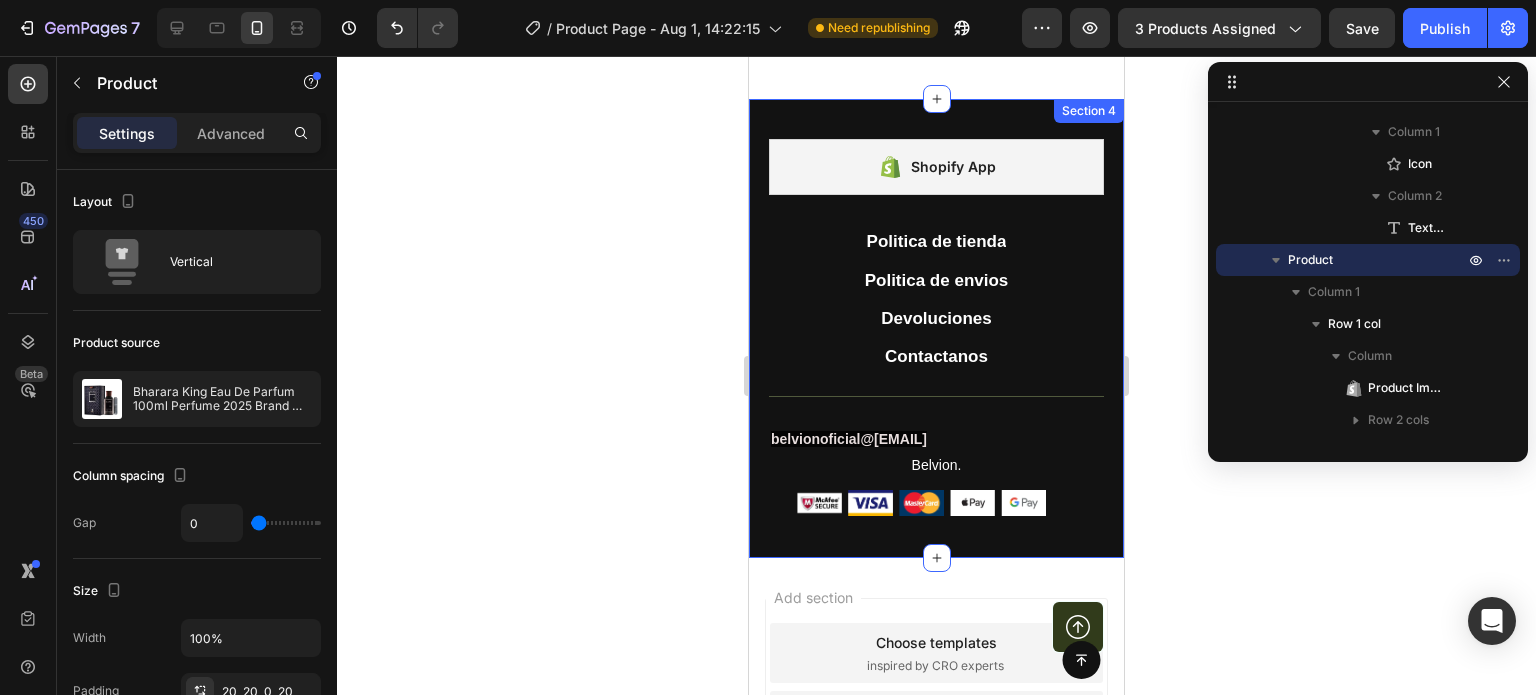scroll, scrollTop: 2438, scrollLeft: 0, axis: vertical 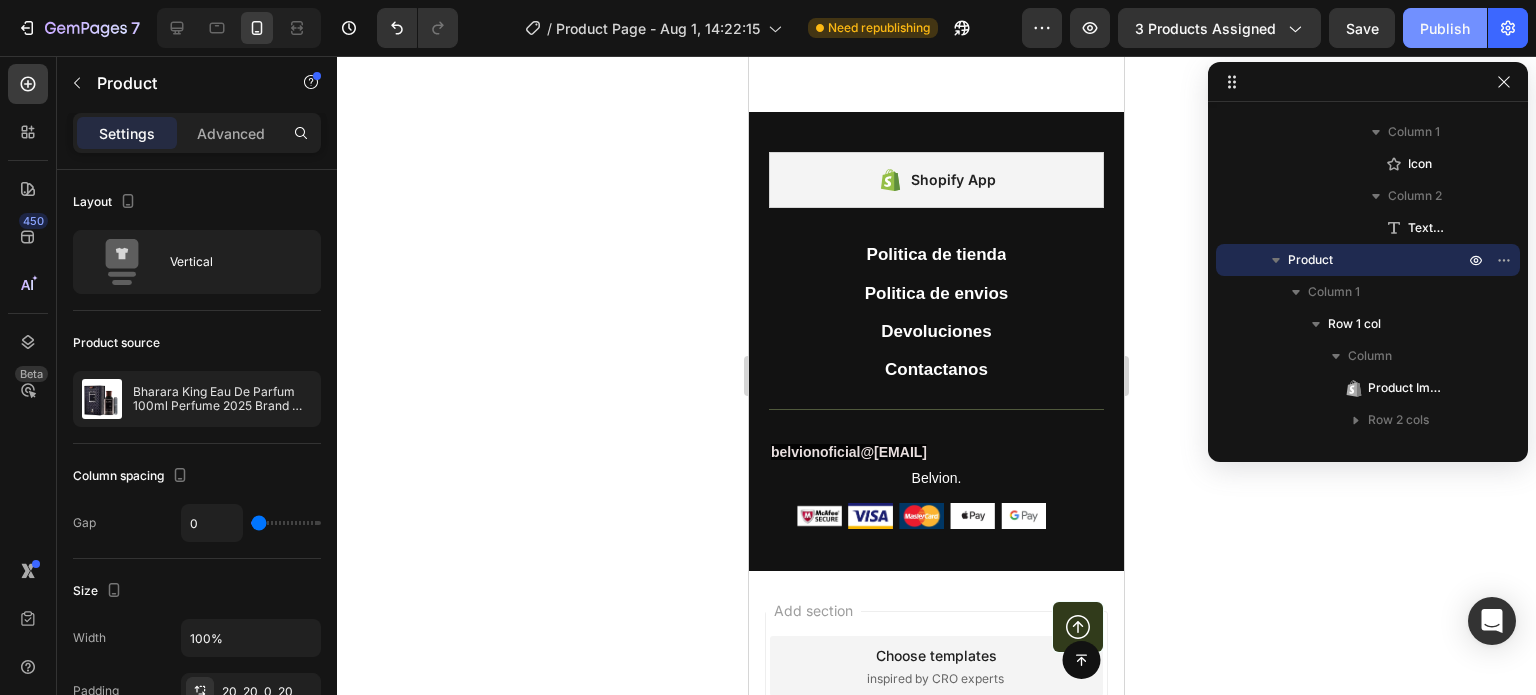 click on "Publish" 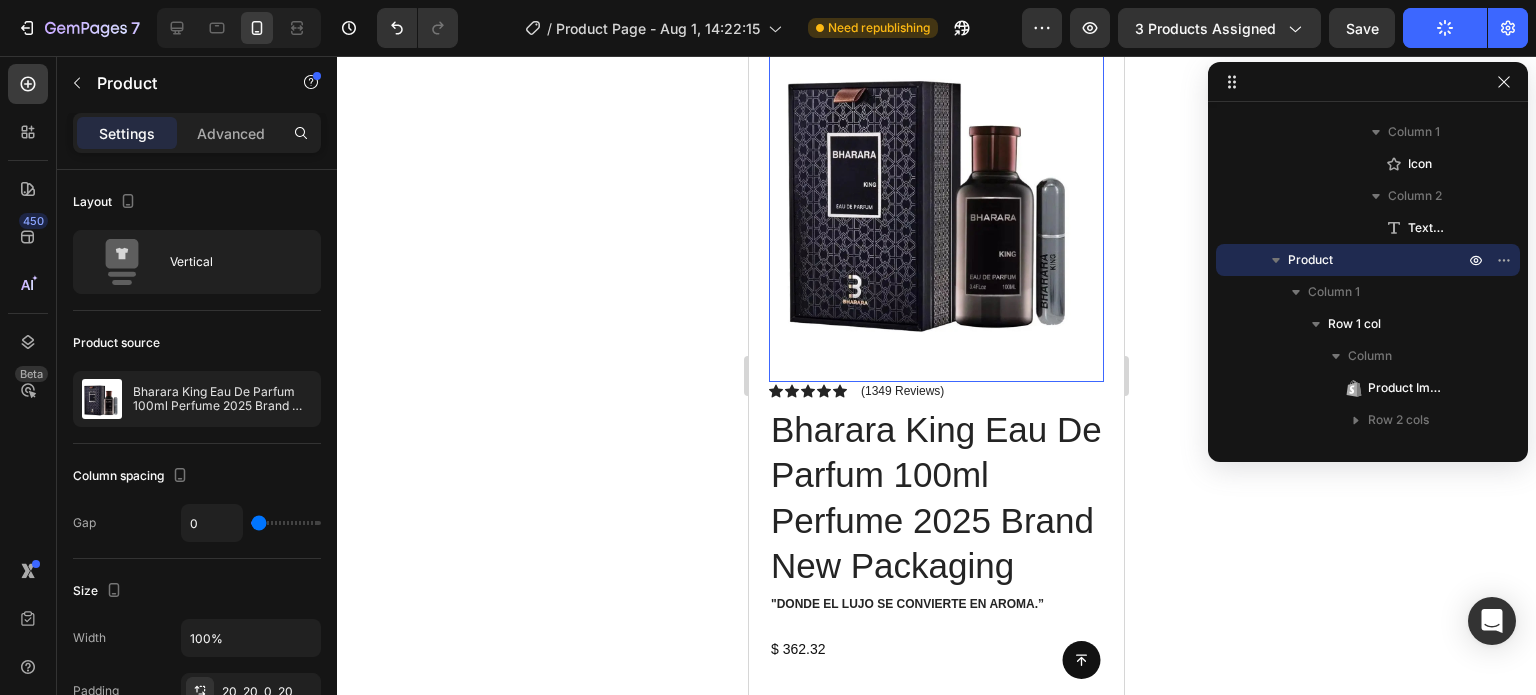 scroll, scrollTop: 500, scrollLeft: 0, axis: vertical 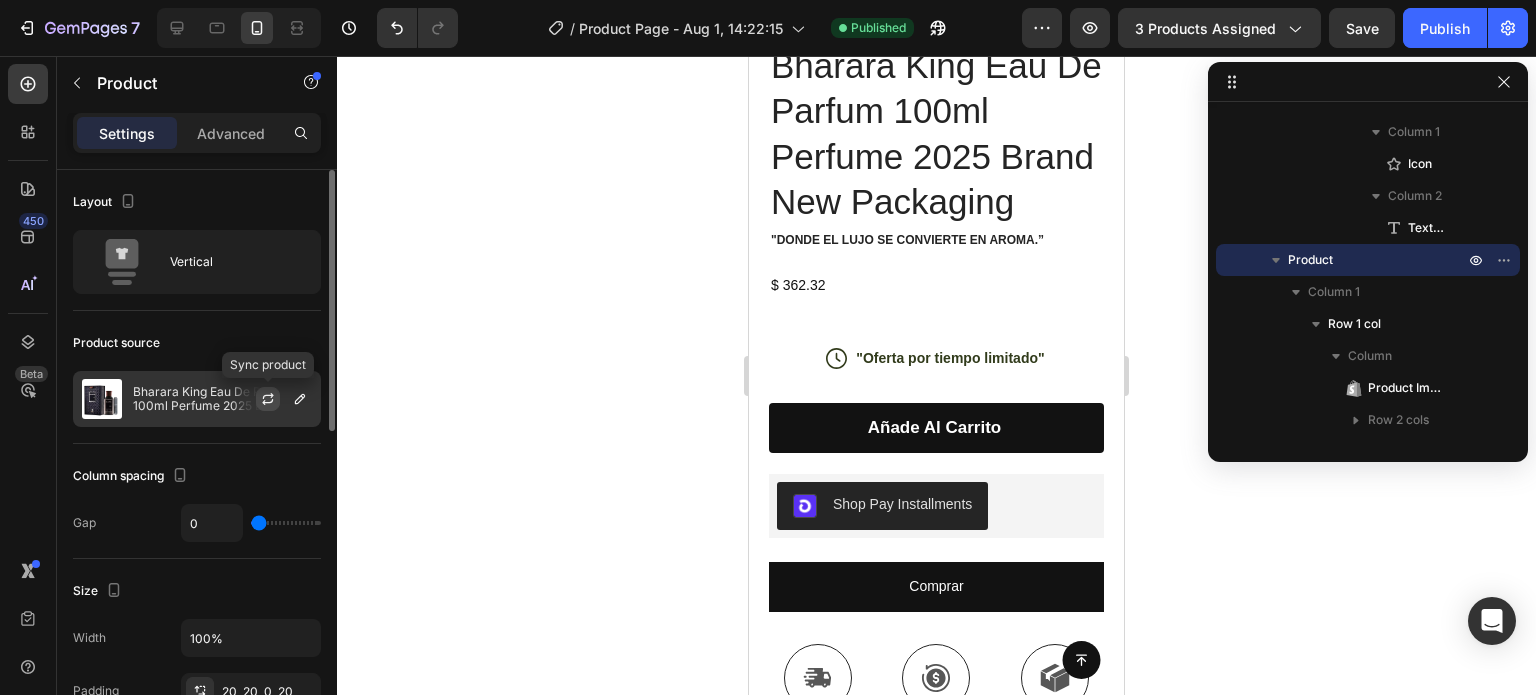 click 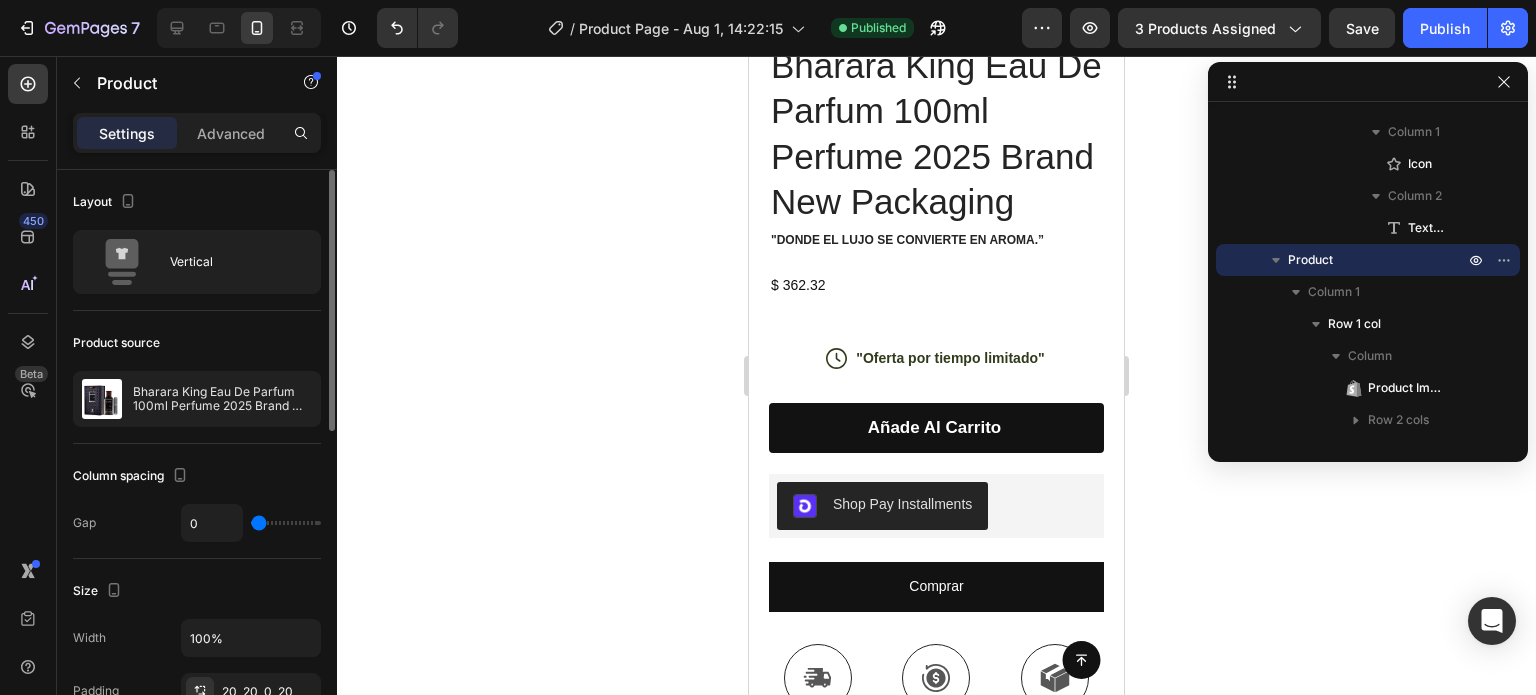 click at bounding box center (0, 0) 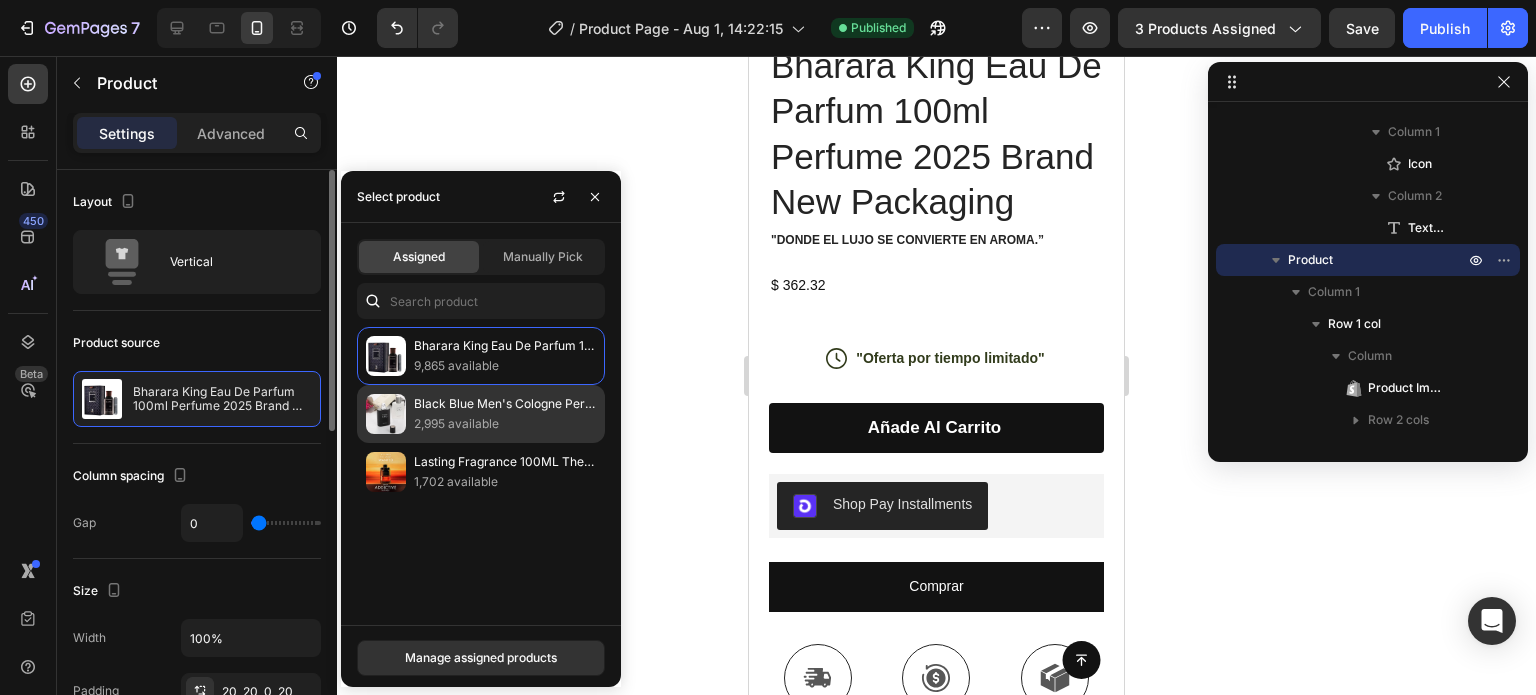 click at bounding box center (386, 414) 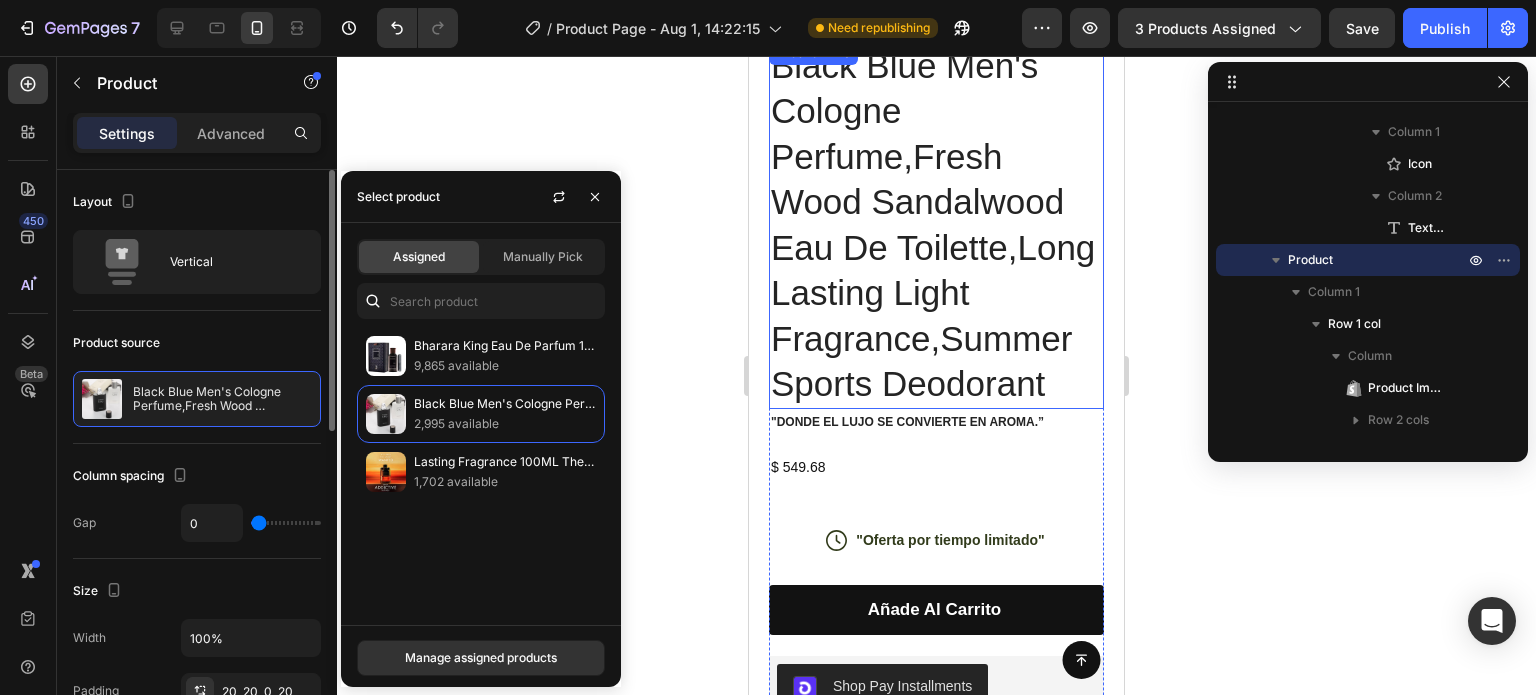 click on "Black Blue Men's Cologne Perfume,Fresh Wood Sandalwood Eau De Toilette,Long Lasting Light Fragrance,Summer Sports Deodorant" at bounding box center (936, 225) 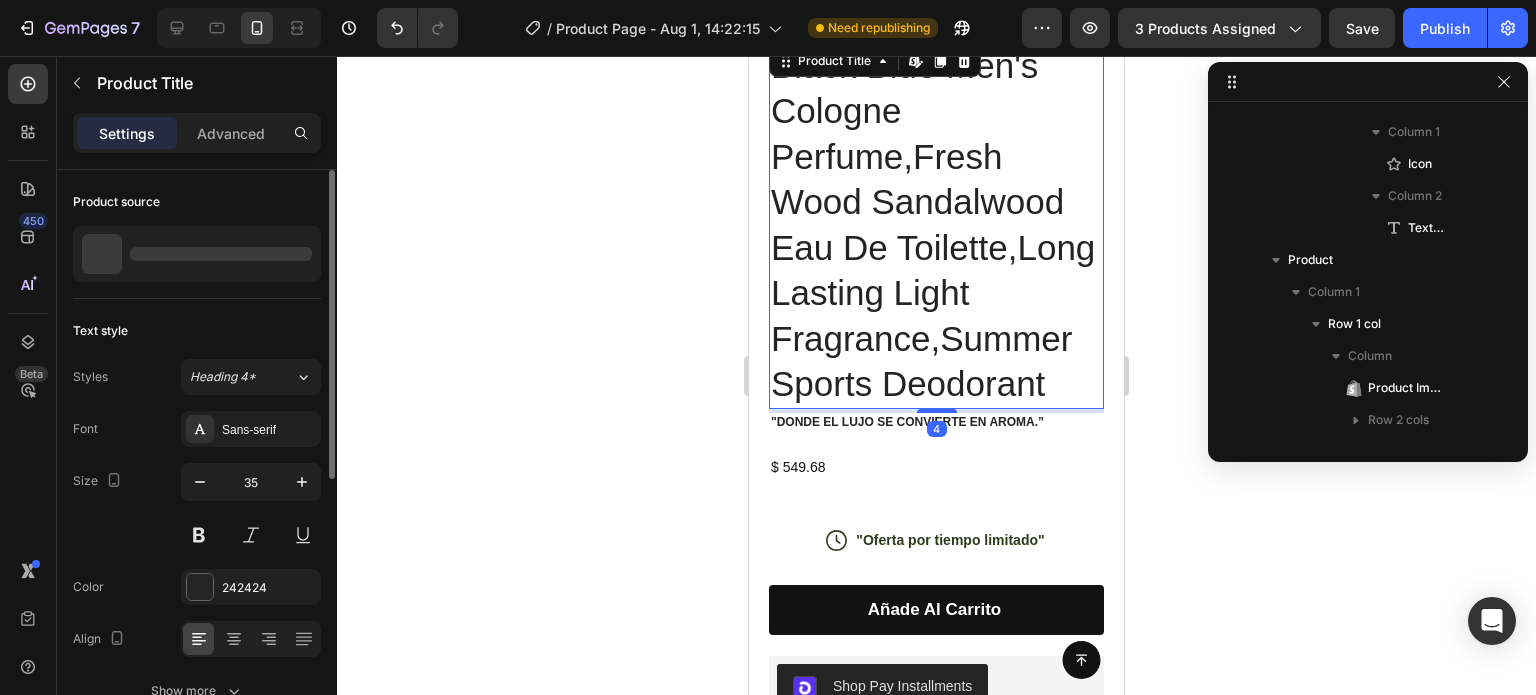 scroll, scrollTop: 1082, scrollLeft: 0, axis: vertical 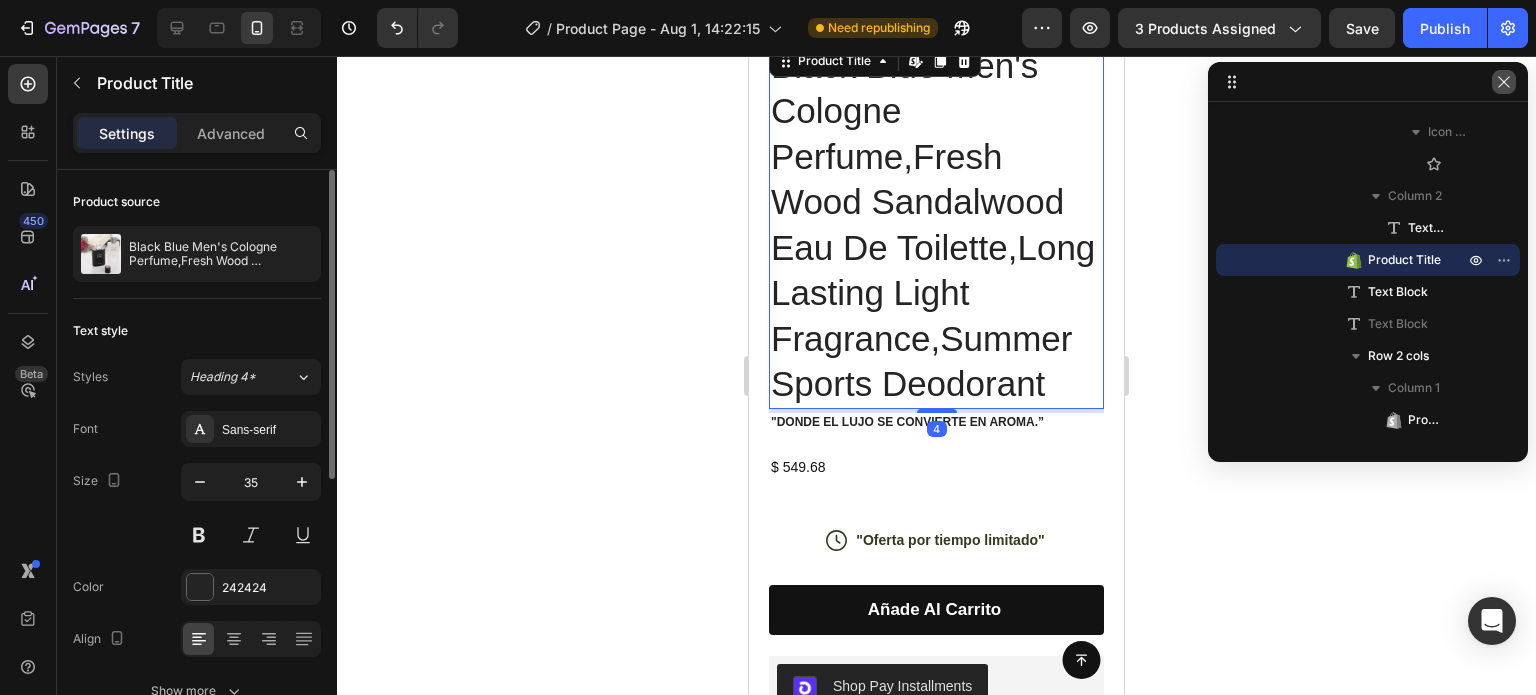 click 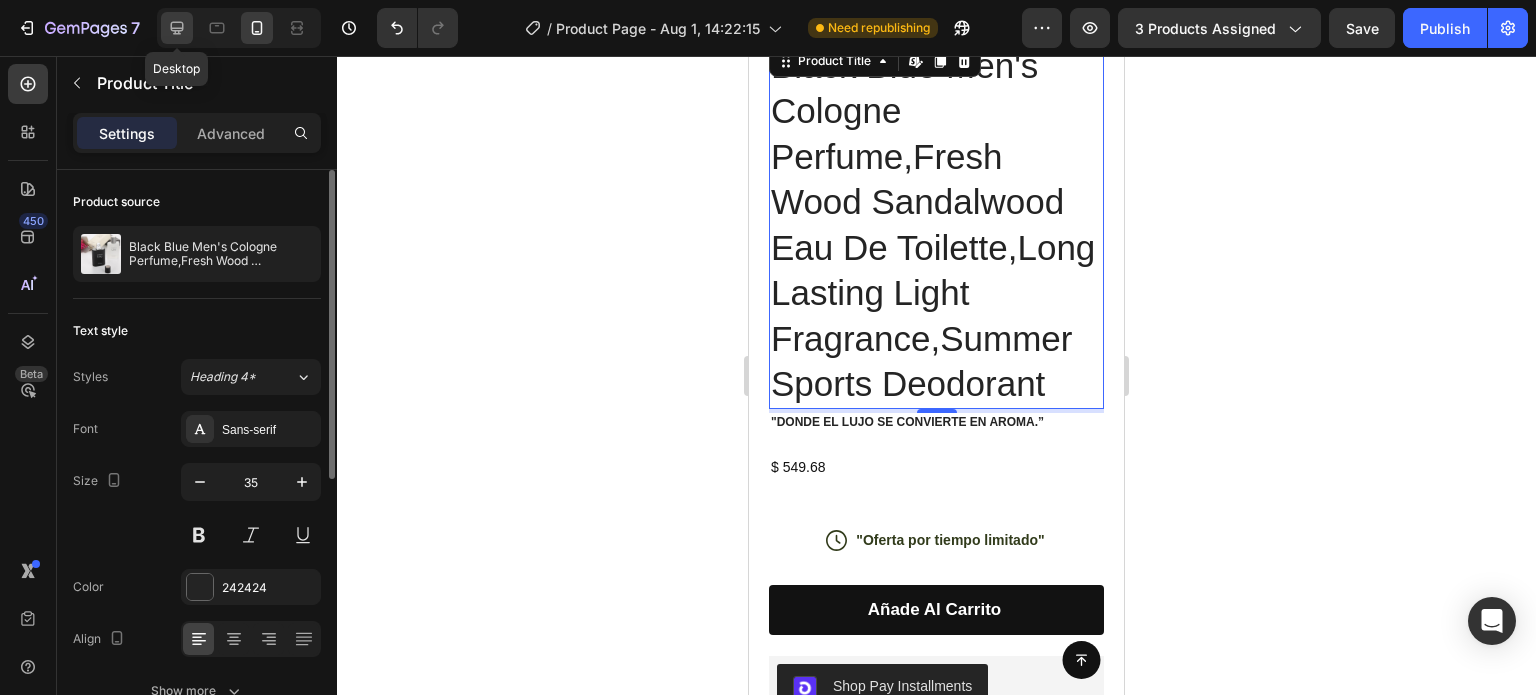 click 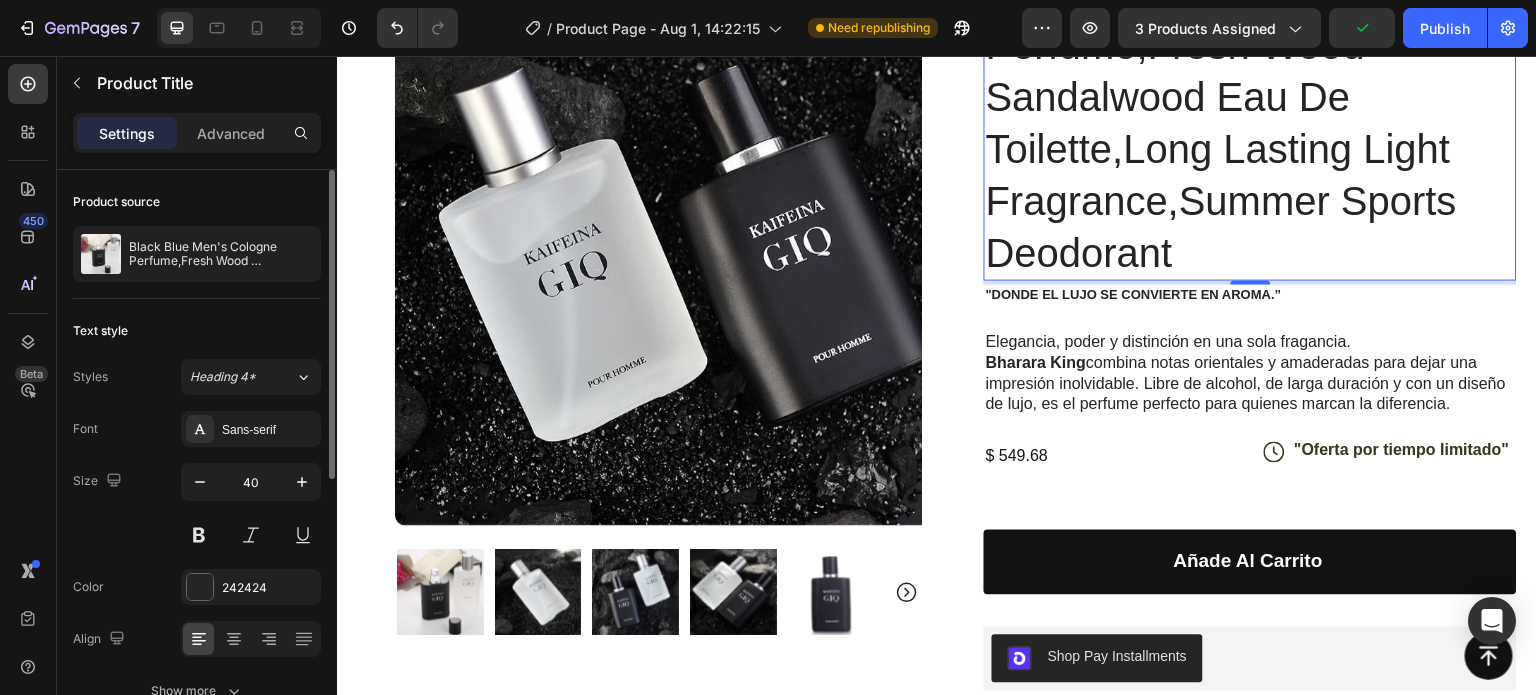 scroll, scrollTop: 300, scrollLeft: 0, axis: vertical 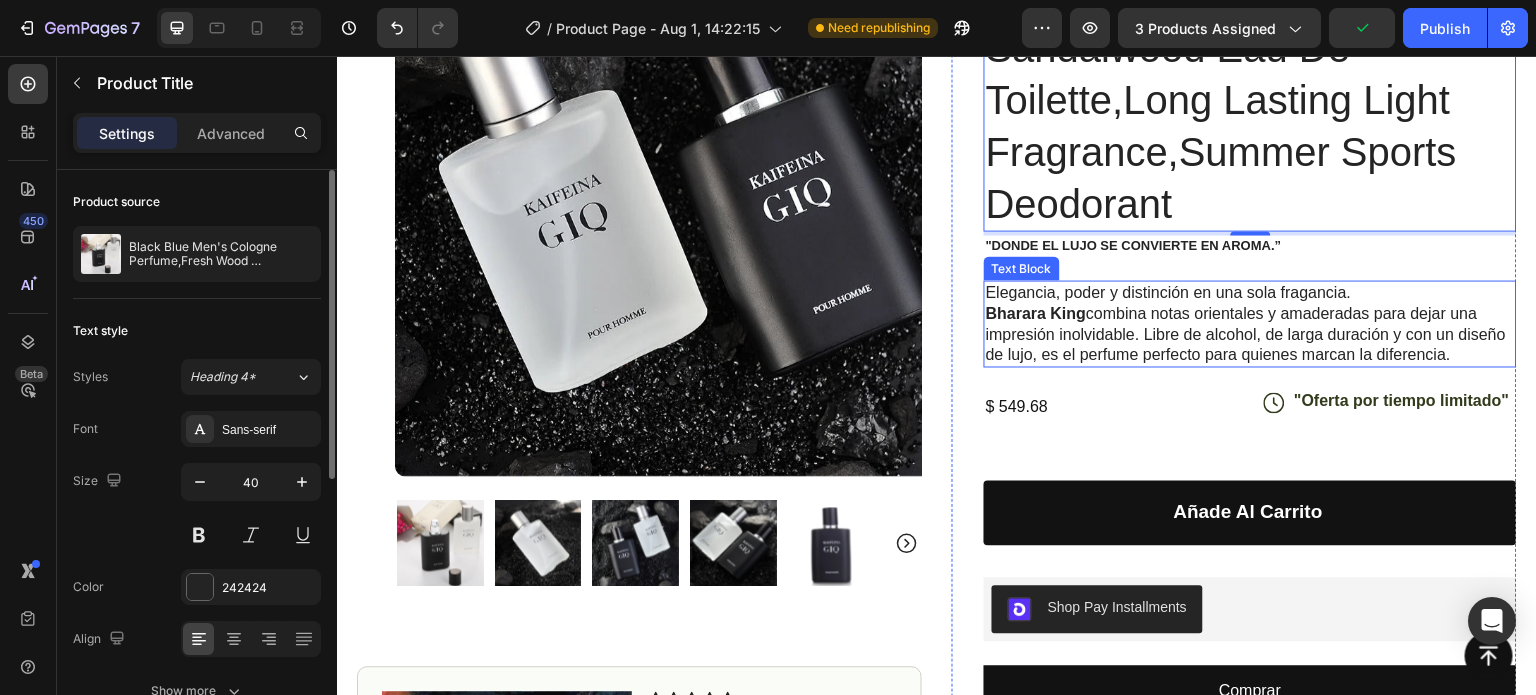 click on "Elegancia, poder y distinción en una sola fragancia. Bharara King  combina notas orientales y amaderadas para dejar una impresión inolvidable. Libre de alcohol, de larga duración y con un diseño de lujo, es el perfume perfecto para quienes marcan la diferencia." at bounding box center [1250, 323] 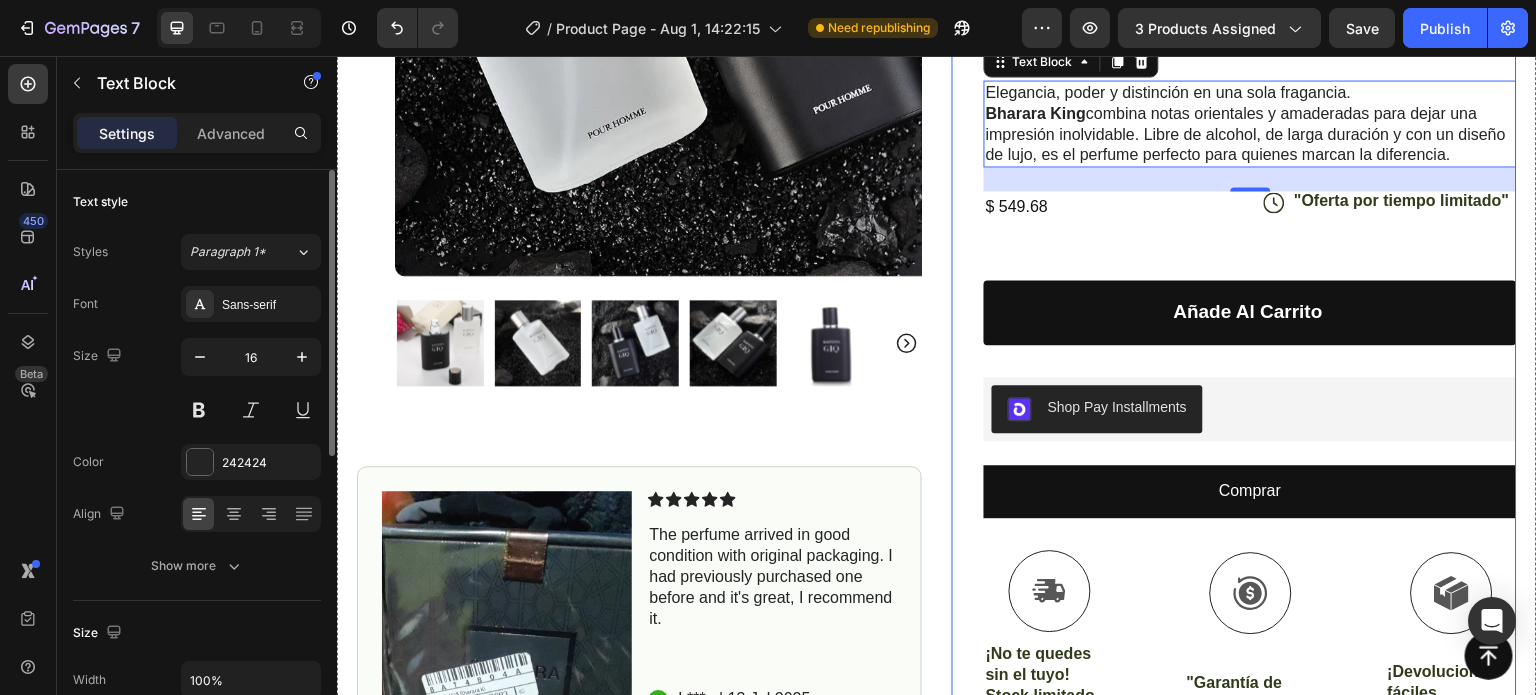 scroll, scrollTop: 900, scrollLeft: 0, axis: vertical 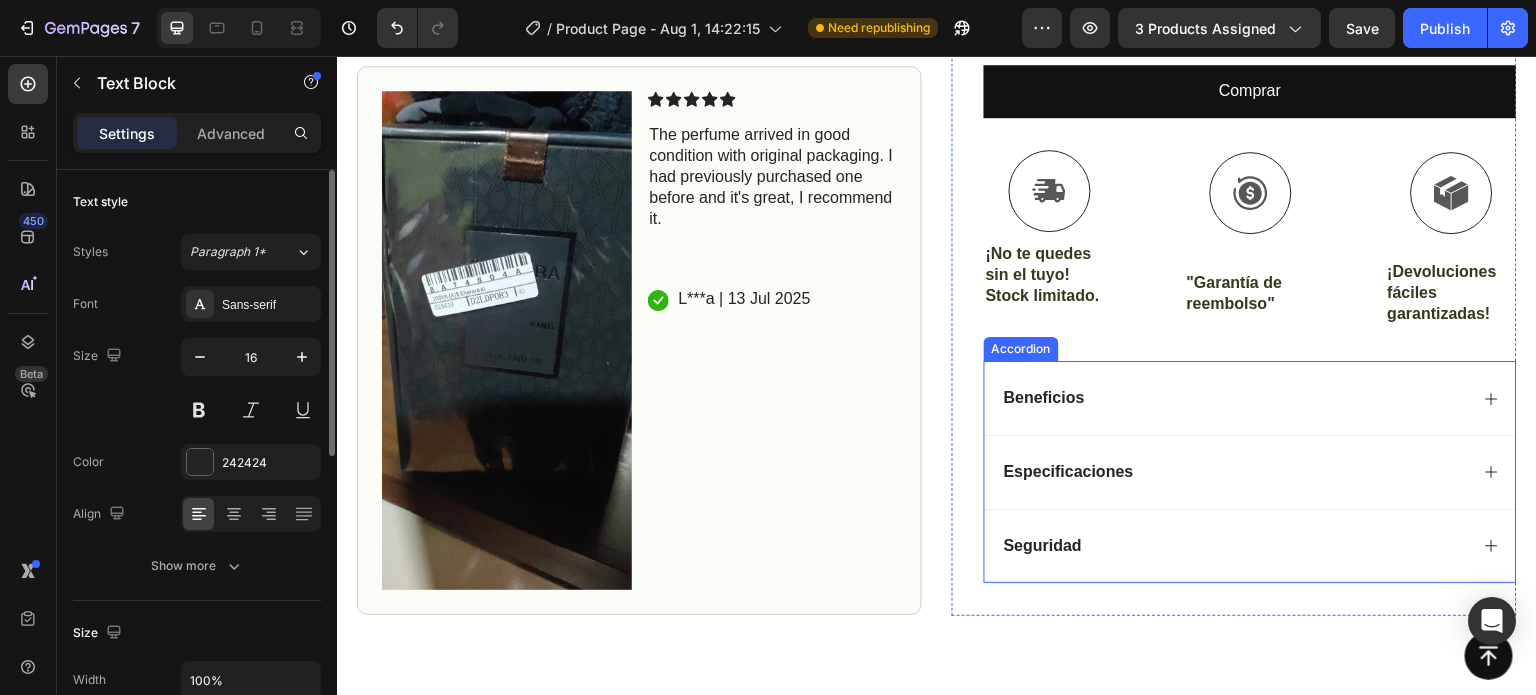 click 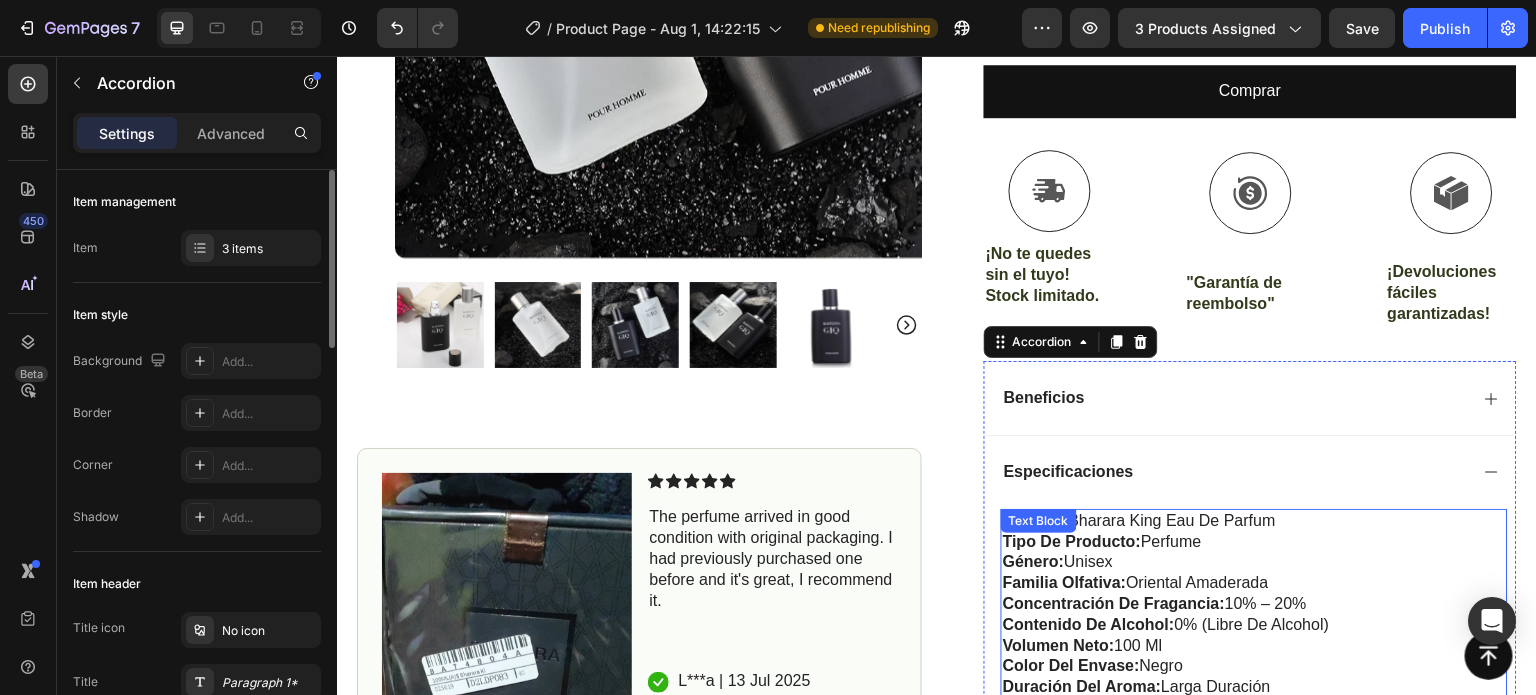 click on "tipo de producto:  perfume" at bounding box center [1254, 542] 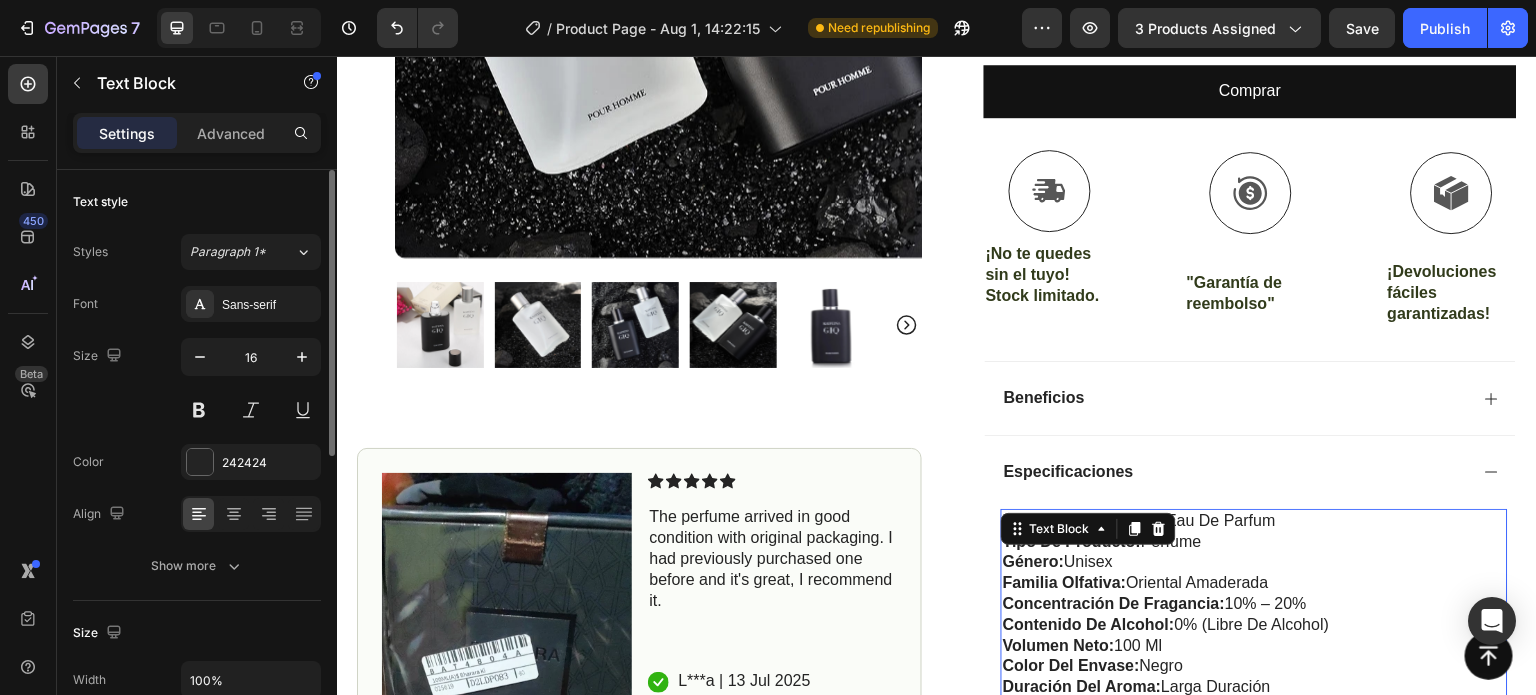 click on "tipo de producto:  perfume" at bounding box center (1254, 542) 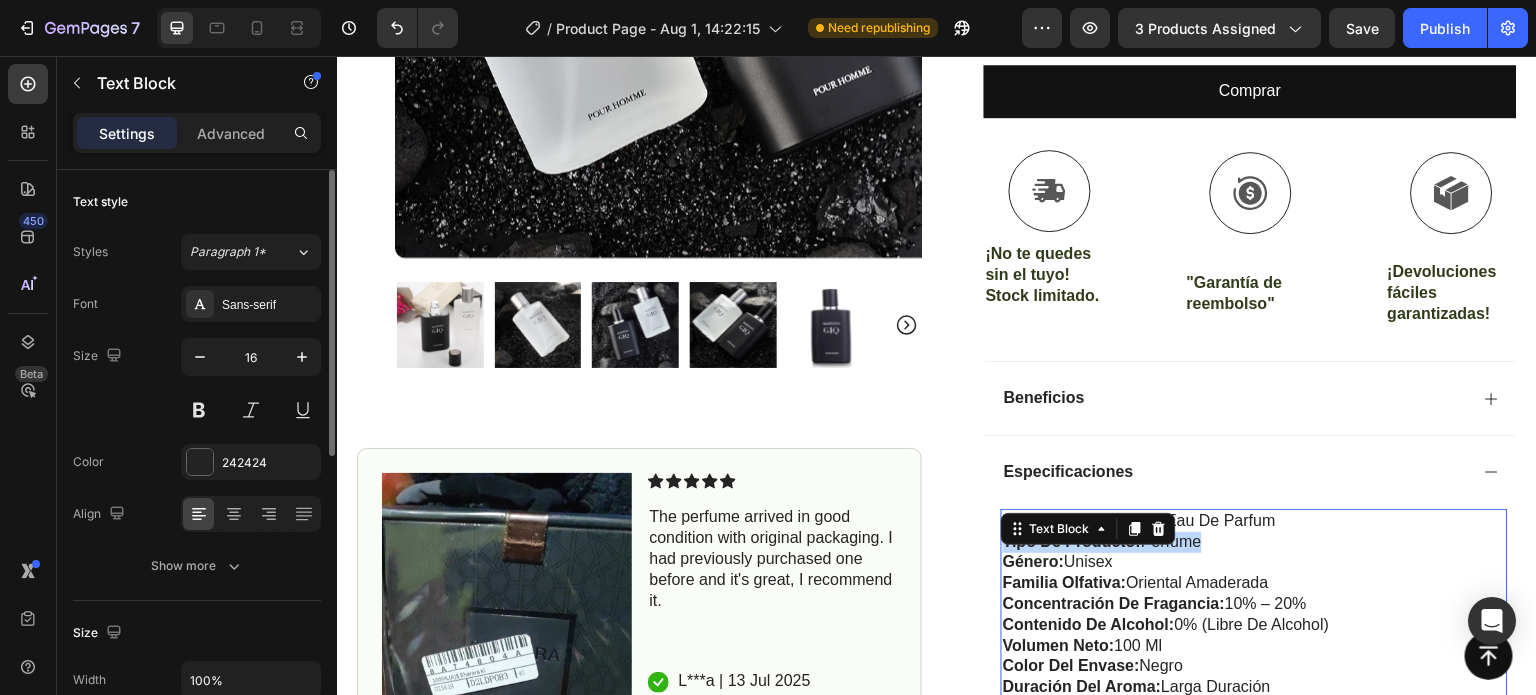 click on "tipo de producto:  perfume" at bounding box center (1254, 542) 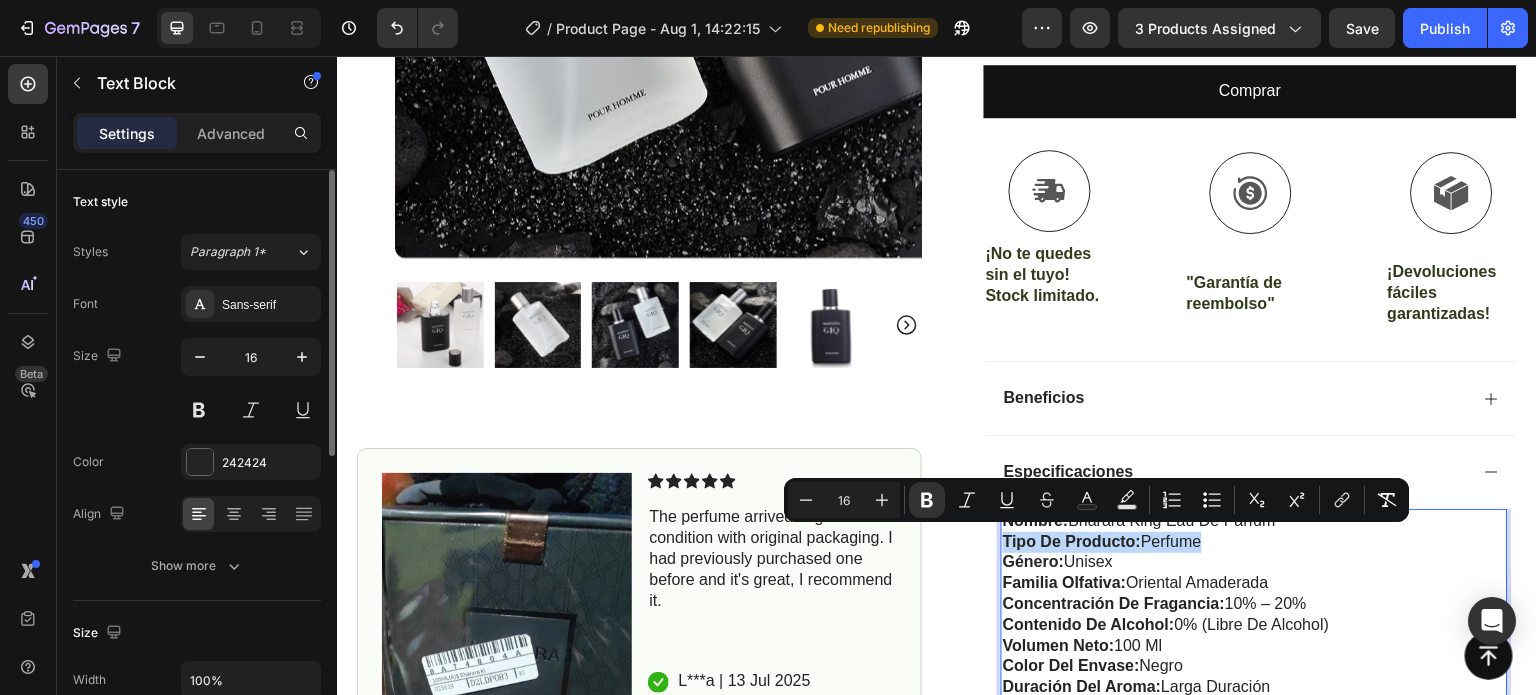 click on "tipo de producto:  perfume" at bounding box center (1254, 542) 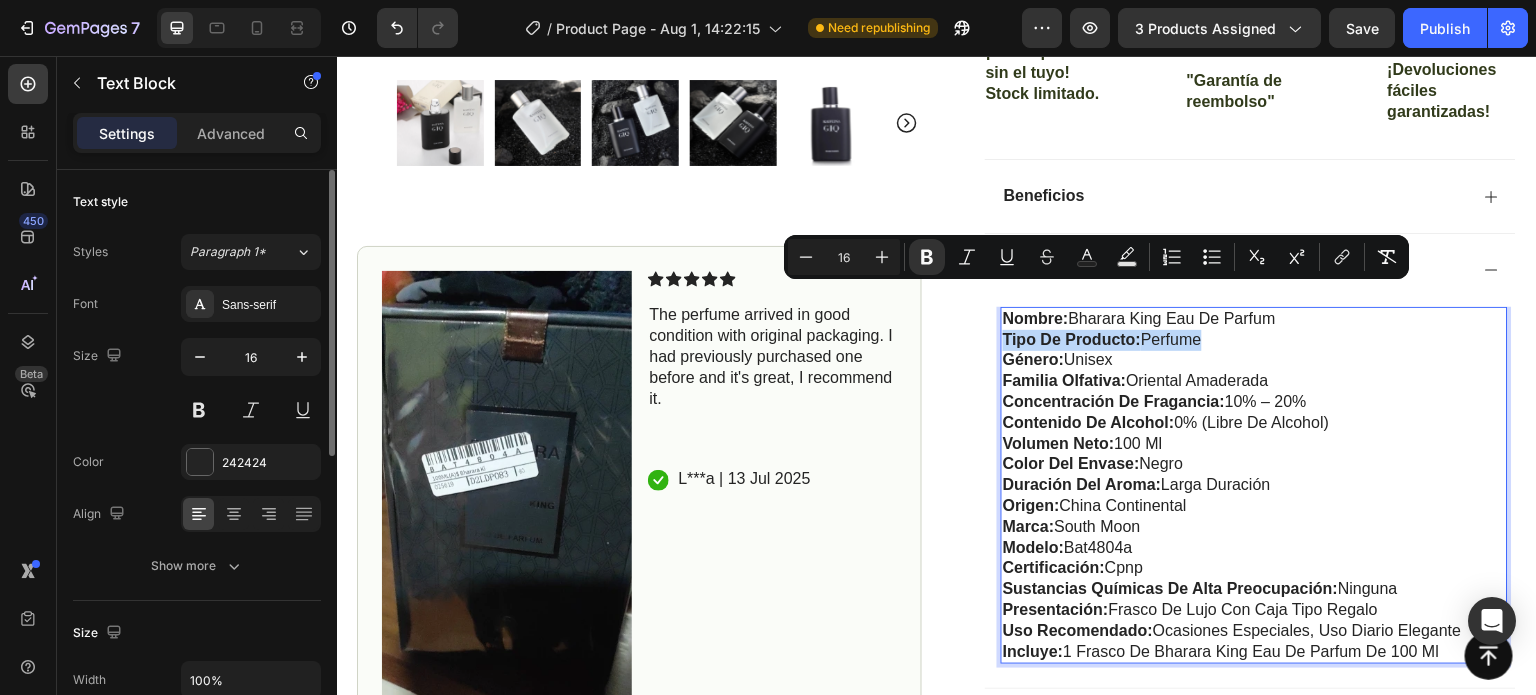 click on "volumen neto:" at bounding box center (1059, 443) 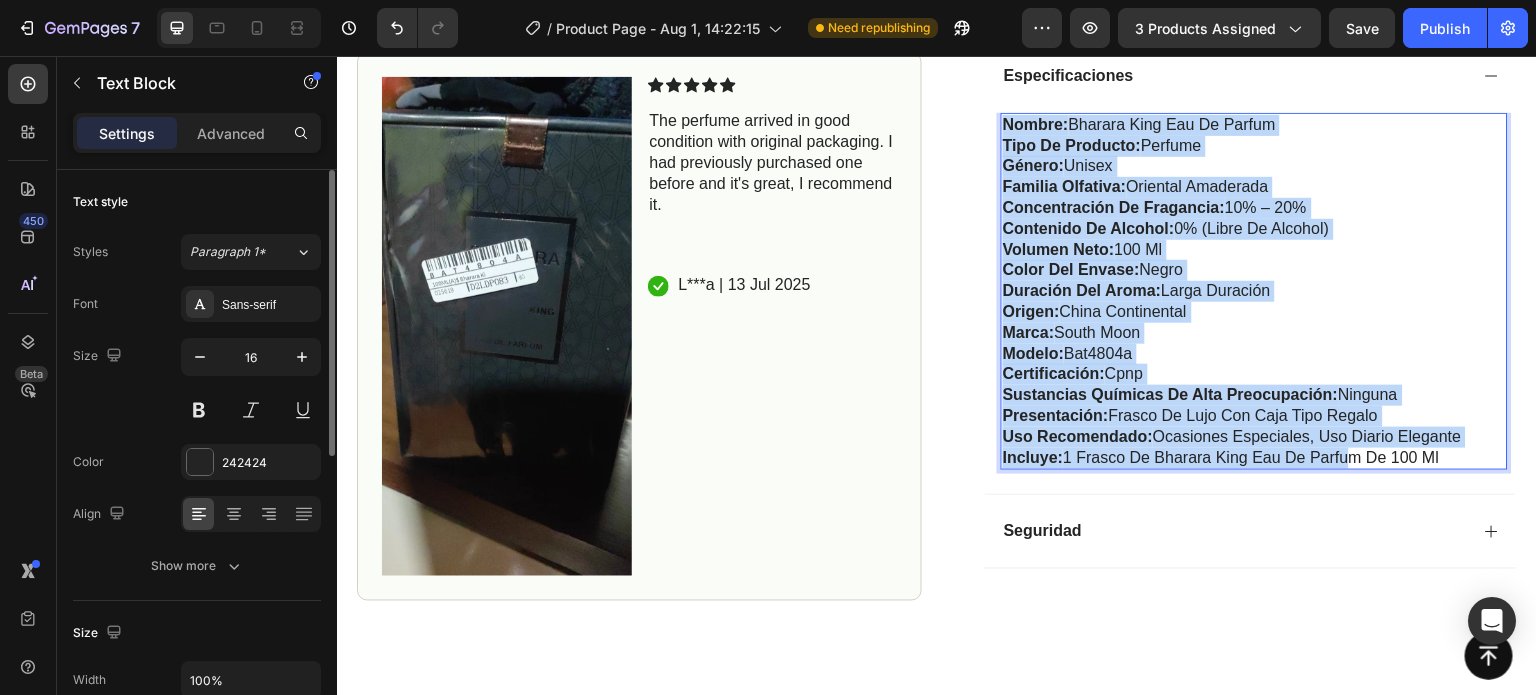 scroll, scrollTop: 1388, scrollLeft: 0, axis: vertical 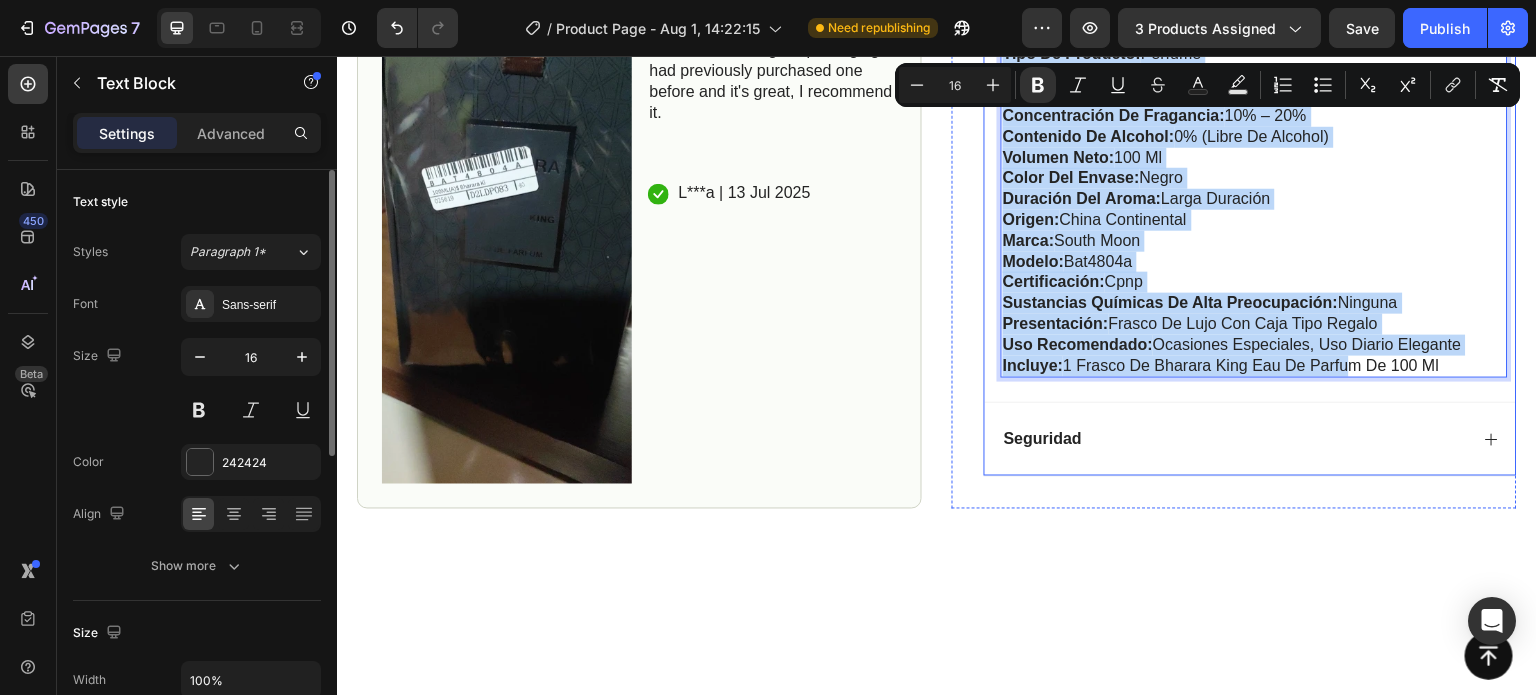 drag, startPoint x: 997, startPoint y: 318, endPoint x: 1460, endPoint y: 380, distance: 467.13275 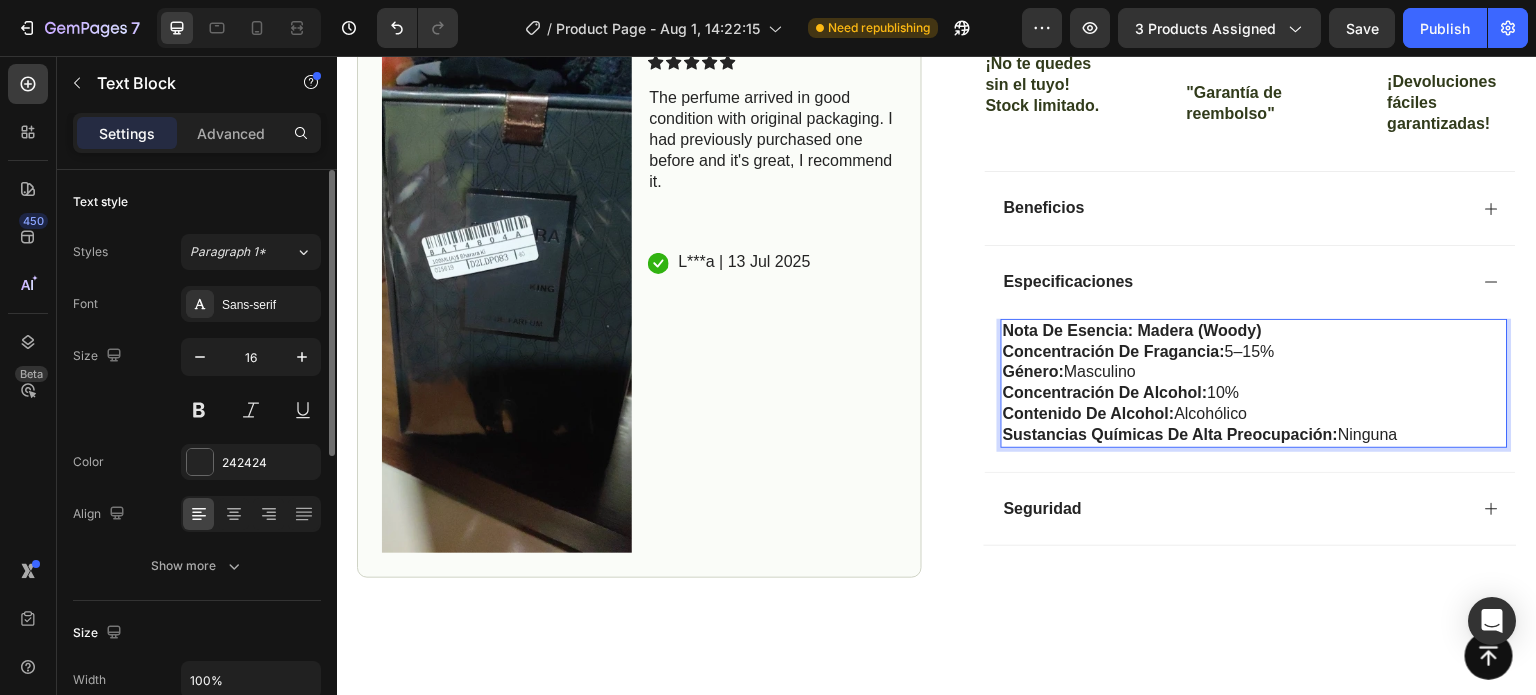 scroll, scrollTop: 1088, scrollLeft: 0, axis: vertical 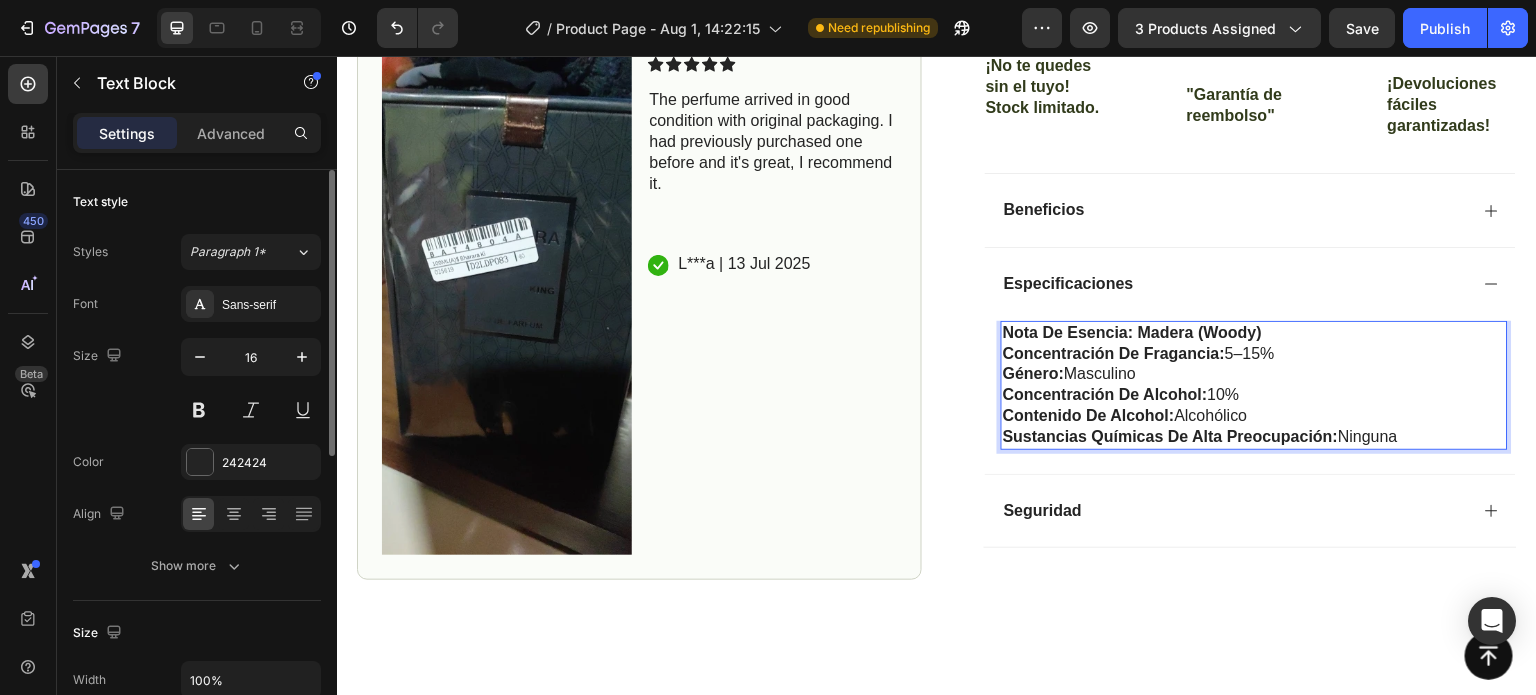 click on "Sustancias Químicas de Alta Preocupación:" at bounding box center [1171, 436] 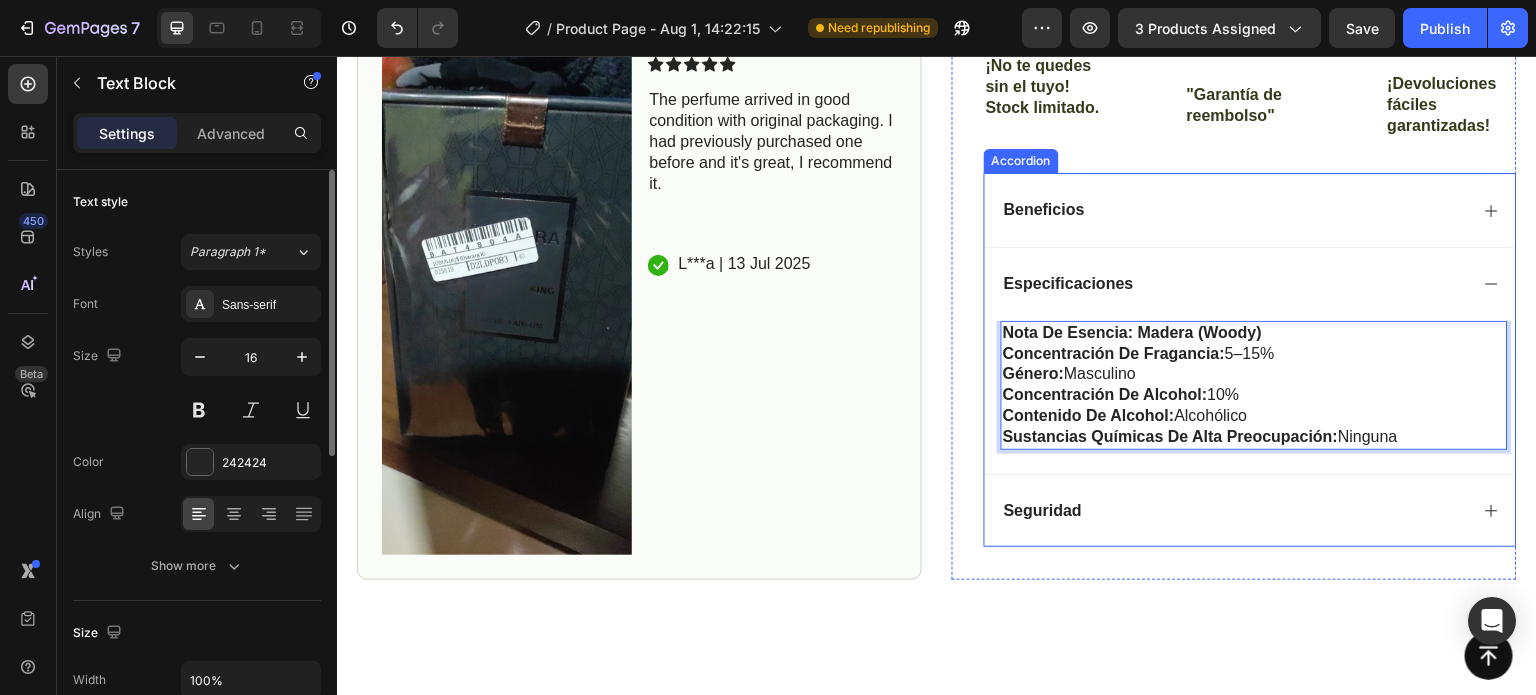 click on "Especificaciones" at bounding box center [1250, 284] 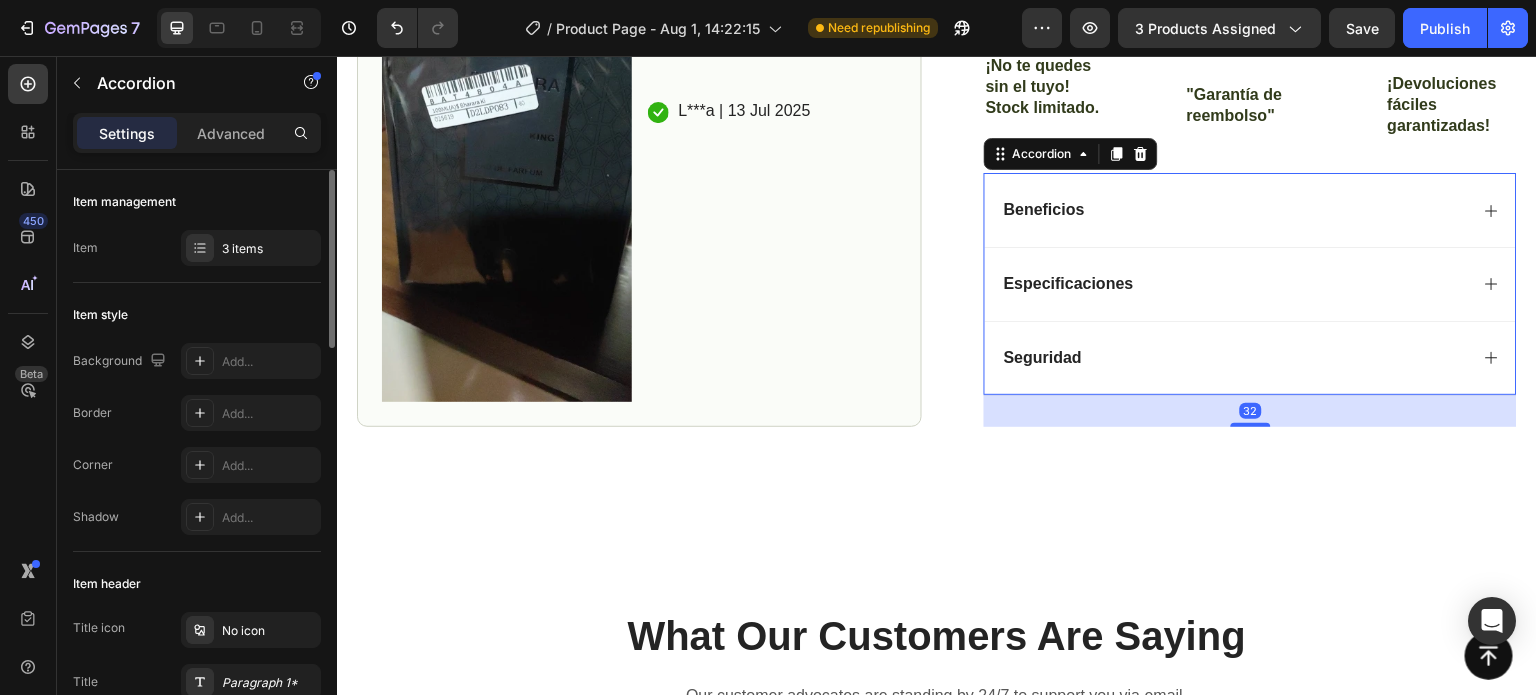 click 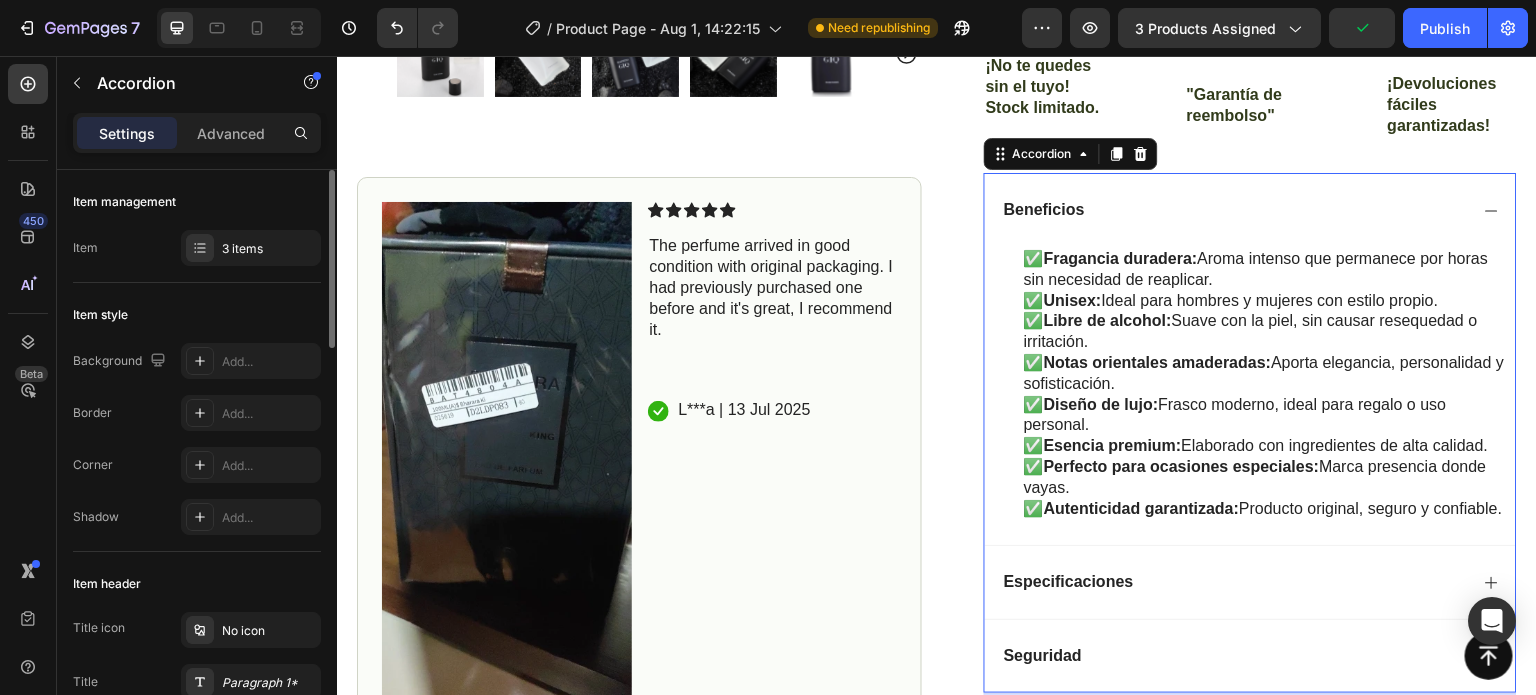 click 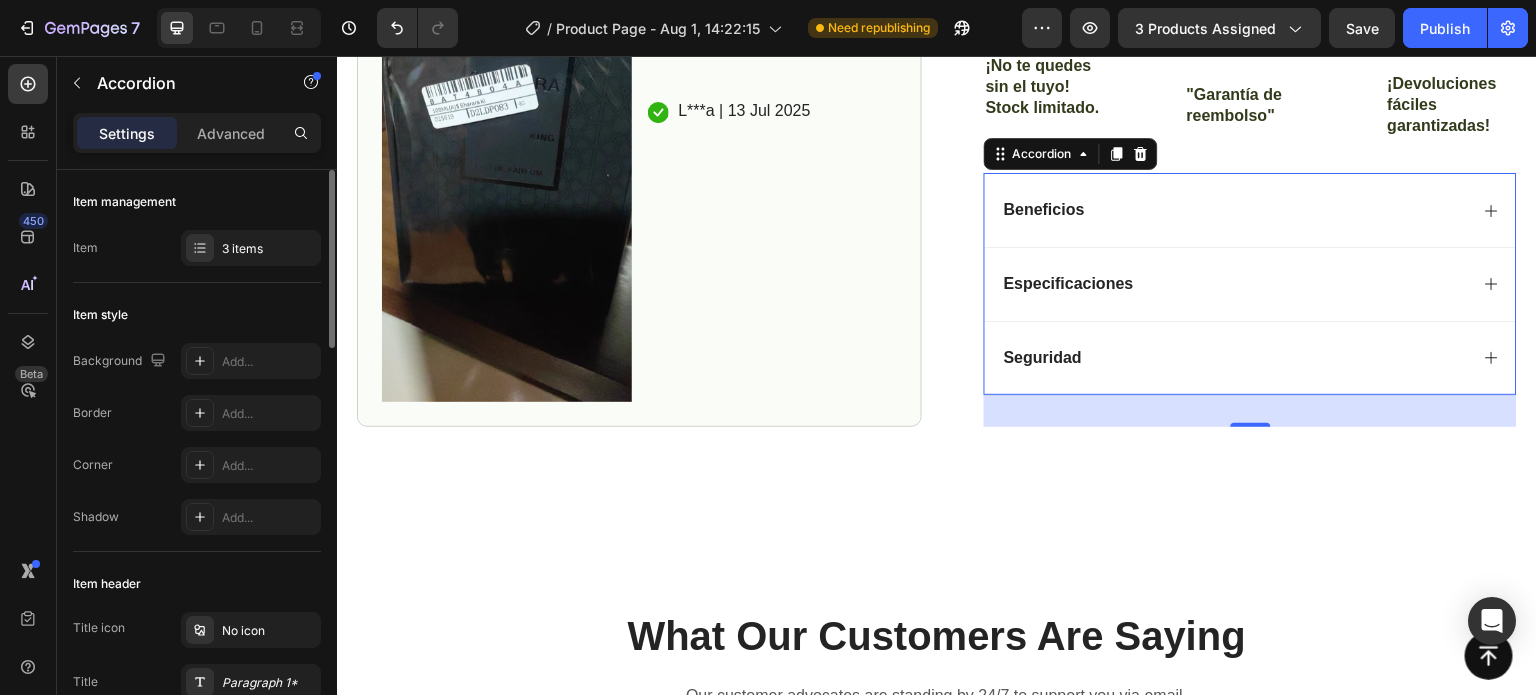 click 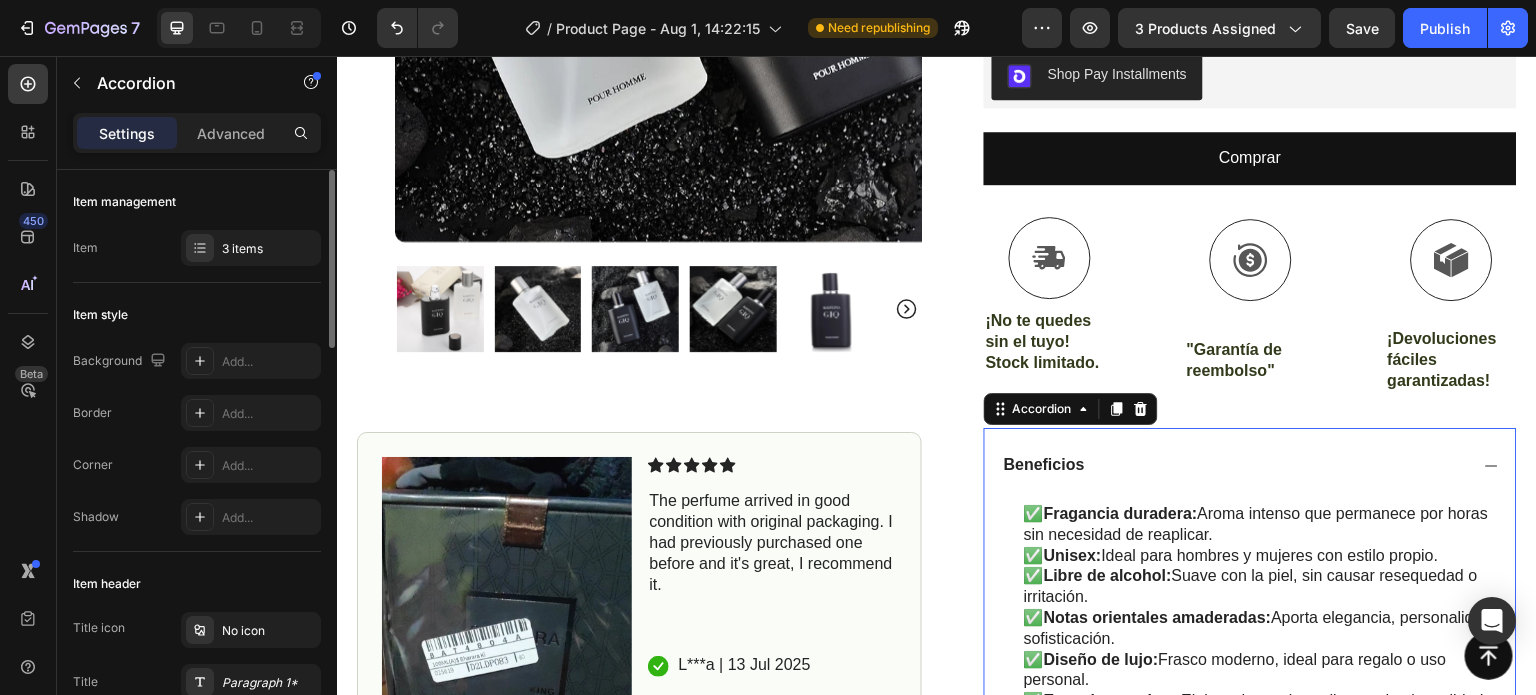 scroll, scrollTop: 988, scrollLeft: 0, axis: vertical 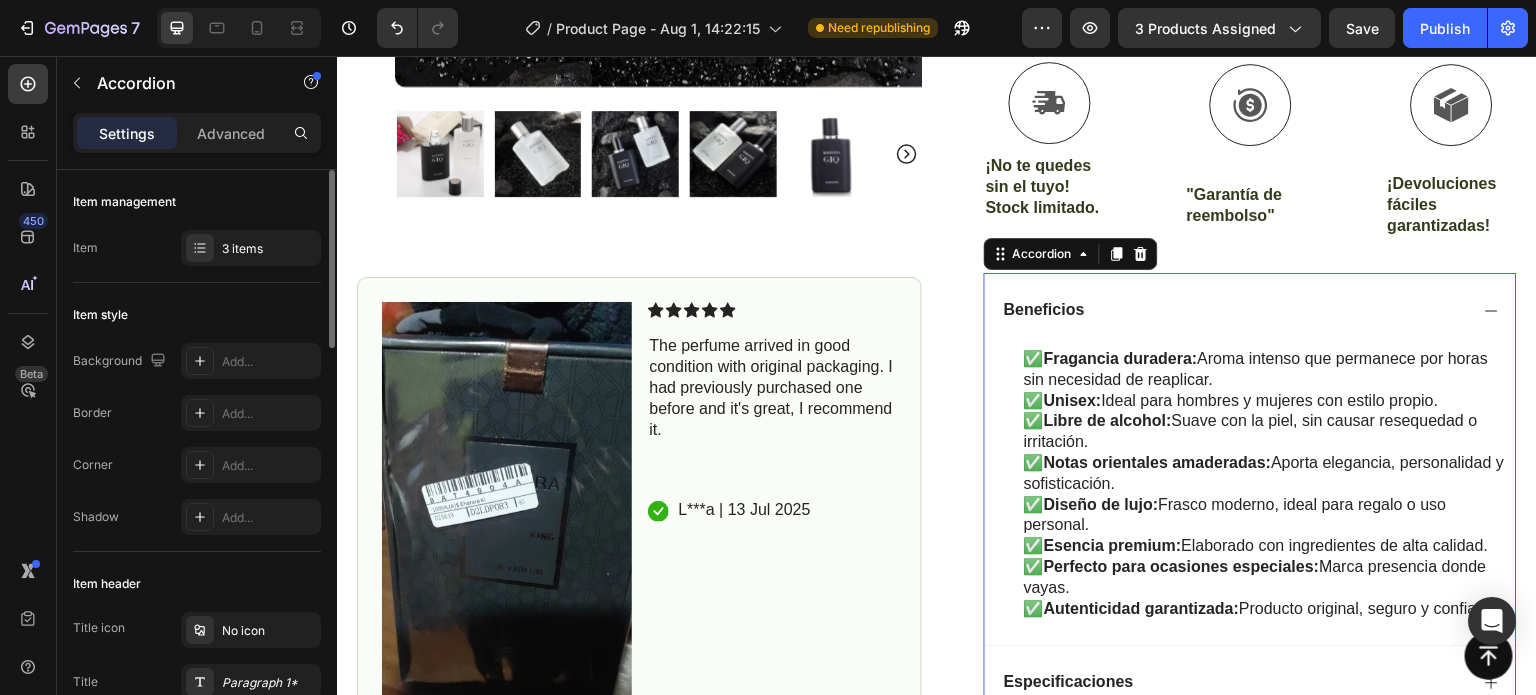 click on "Beneficios" at bounding box center [1250, 310] 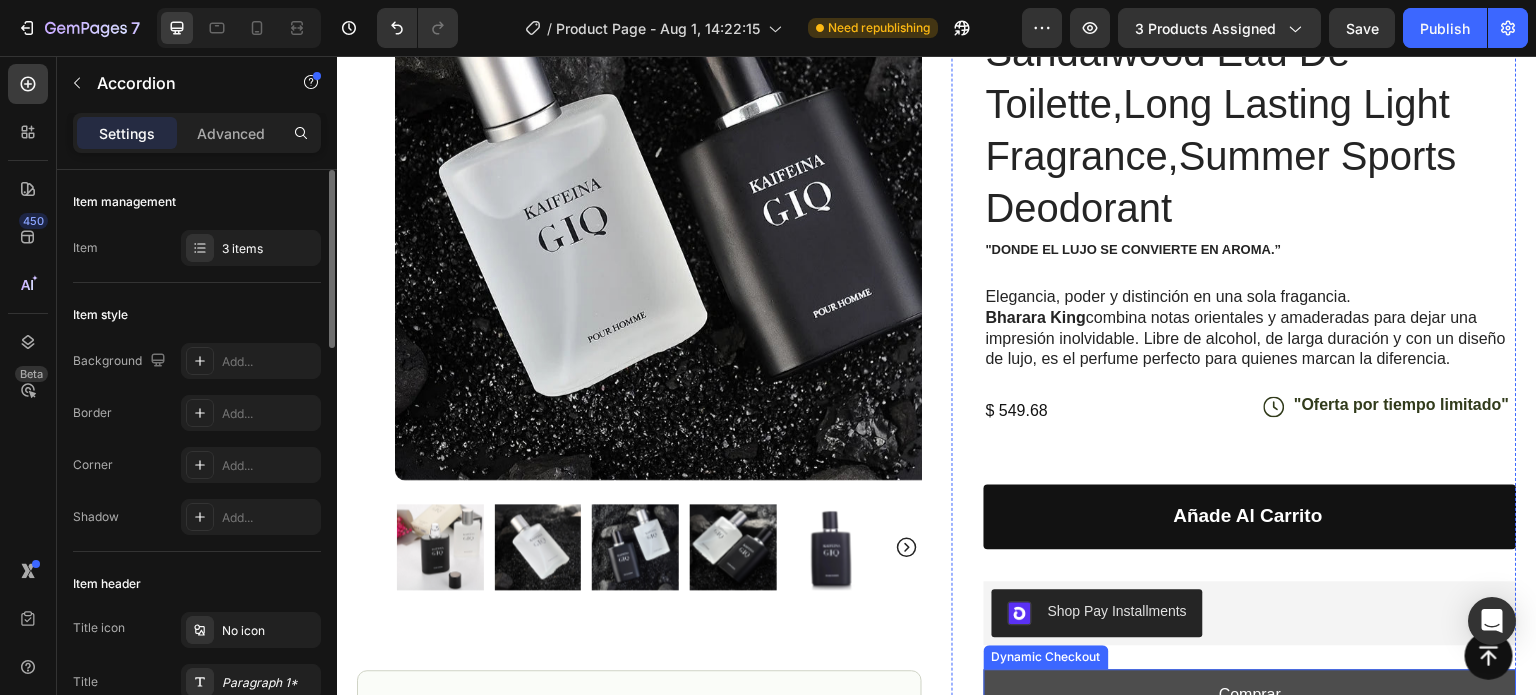 scroll, scrollTop: 288, scrollLeft: 0, axis: vertical 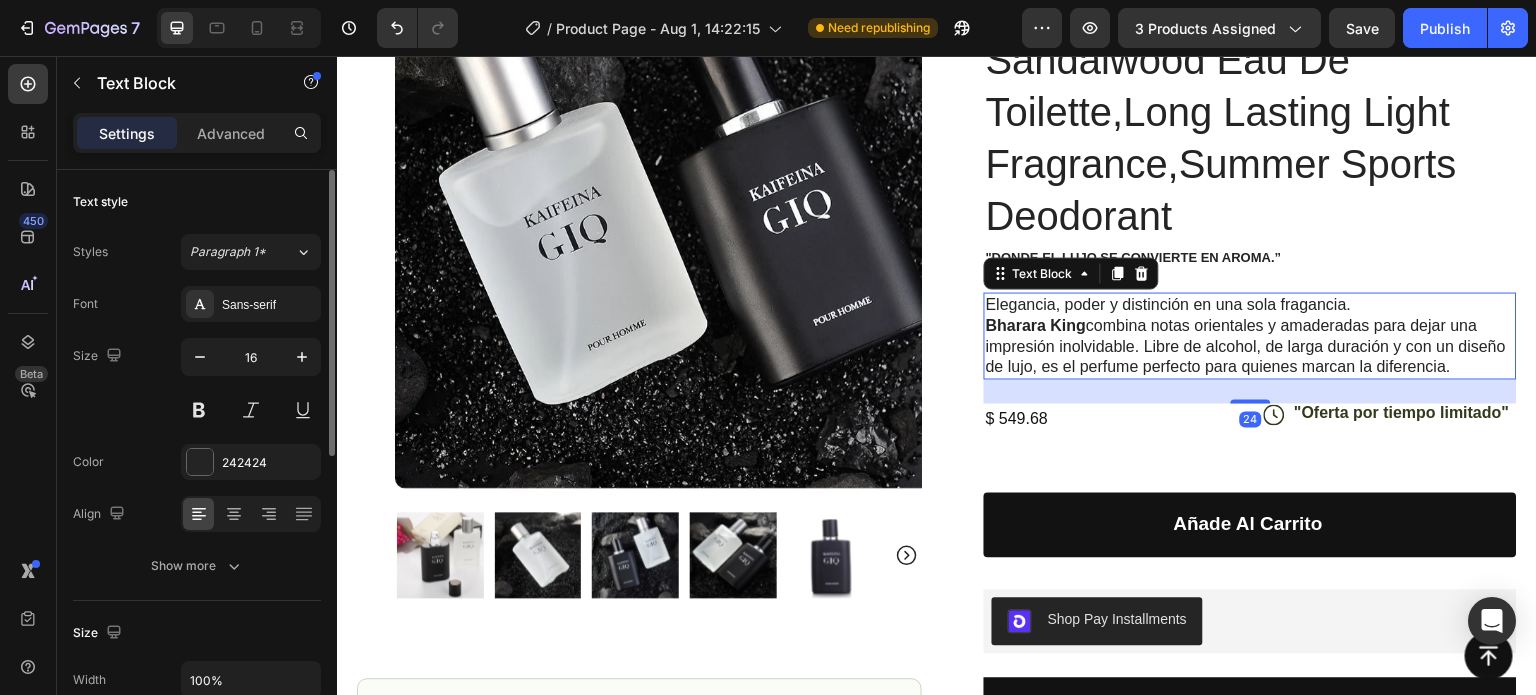 click on "Elegancia, poder y distinción en una sola fragancia. Bharara King  combina notas orientales y amaderadas para dejar una impresión inolvidable. Libre de alcohol, de larga duración y con un diseño de lujo, es el perfume perfecto para quienes marcan la diferencia." at bounding box center (1250, 335) 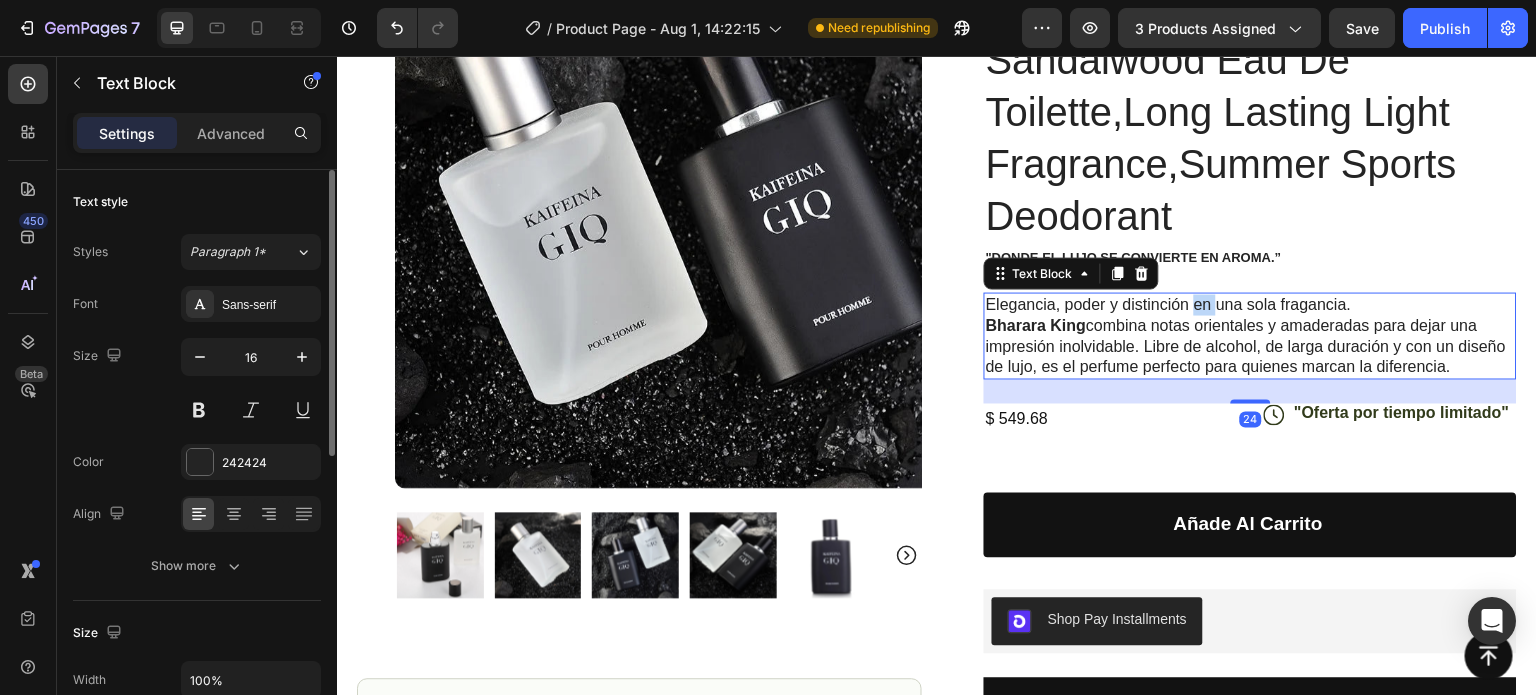 click on "Elegancia, poder y distinción en una sola fragancia. Bharara King  combina notas orientales y amaderadas para dejar una impresión inolvidable. Libre de alcohol, de larga duración y con un diseño de lujo, es el perfume perfecto para quienes marcan la diferencia." at bounding box center [1250, 335] 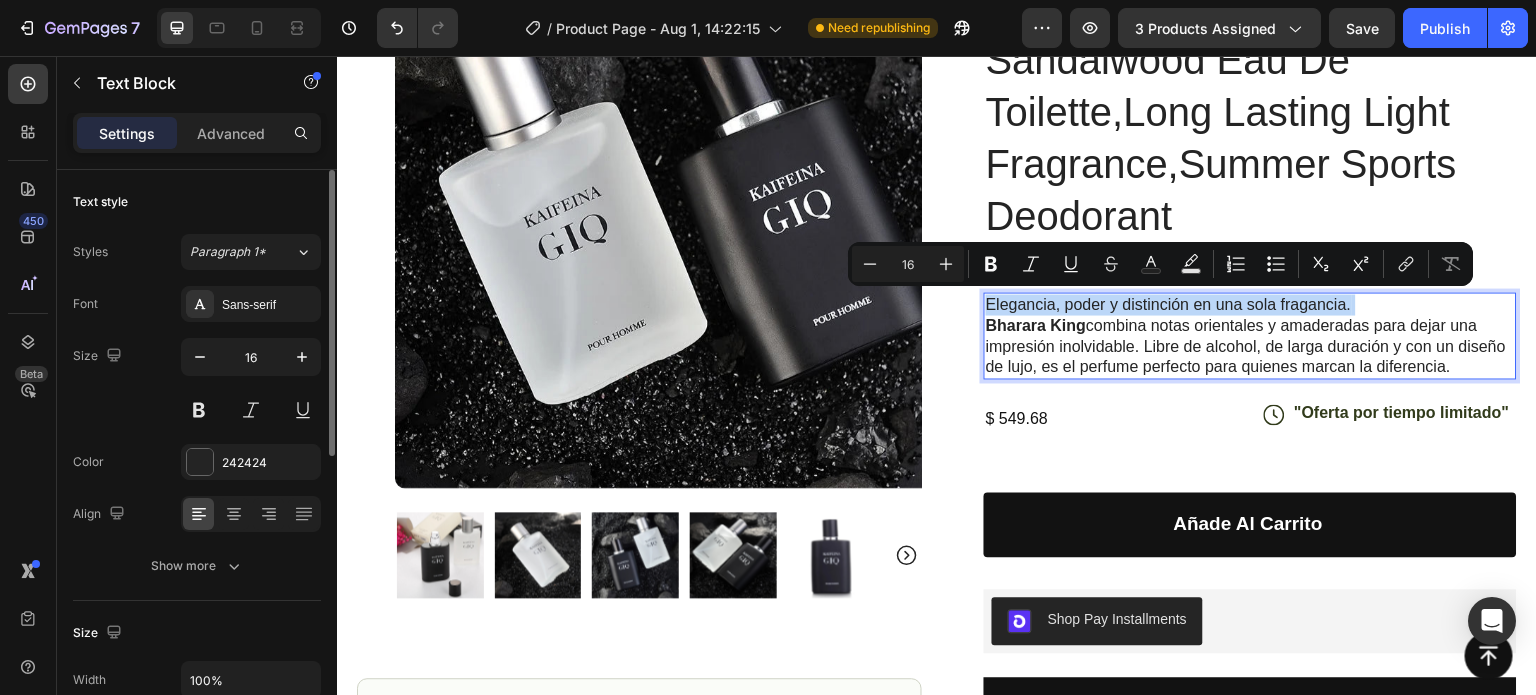 click on "Elegancia, poder y distinción en una sola fragancia. Bharara King  combina notas orientales y amaderadas para dejar una impresión inolvidable. Libre de alcohol, de larga duración y con un diseño de lujo, es el perfume perfecto para quienes marcan la diferencia." at bounding box center (1250, 335) 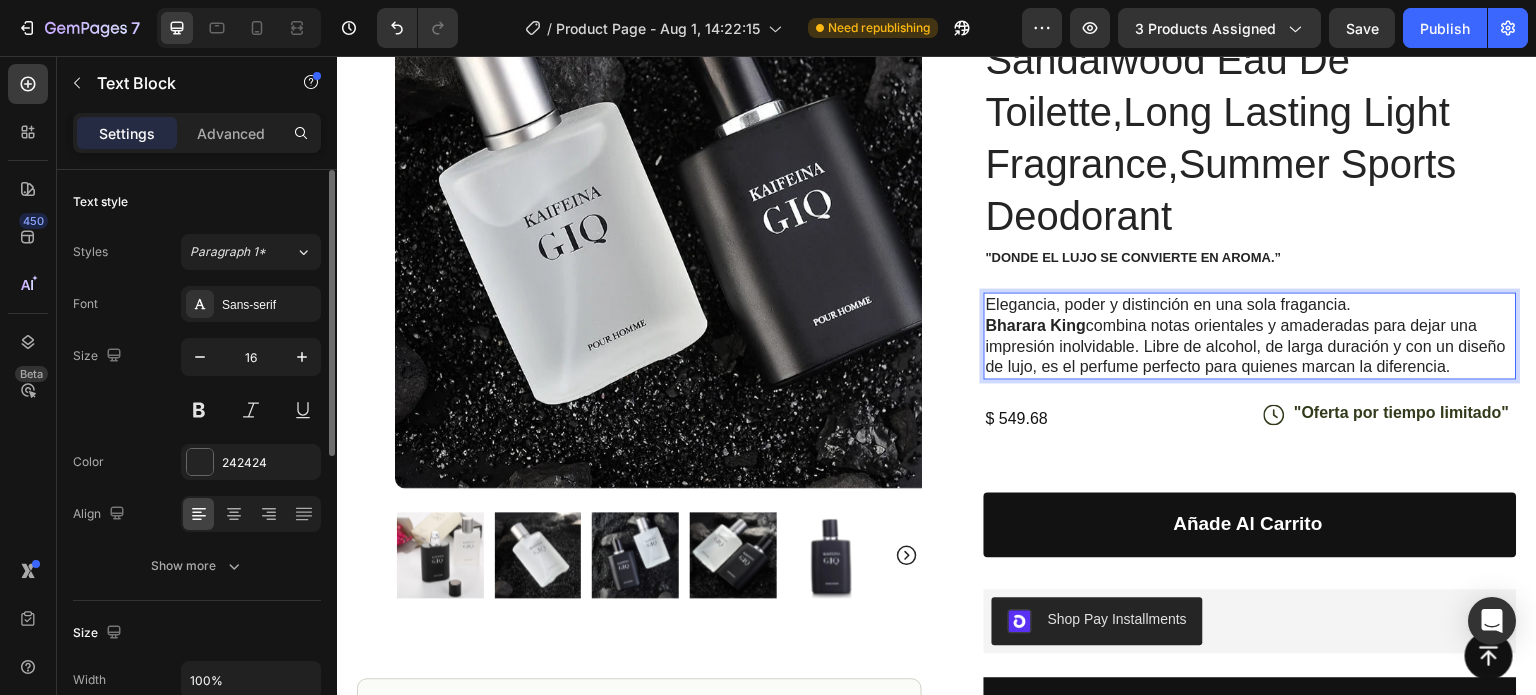 drag, startPoint x: 982, startPoint y: 297, endPoint x: 1480, endPoint y: 372, distance: 503.61594 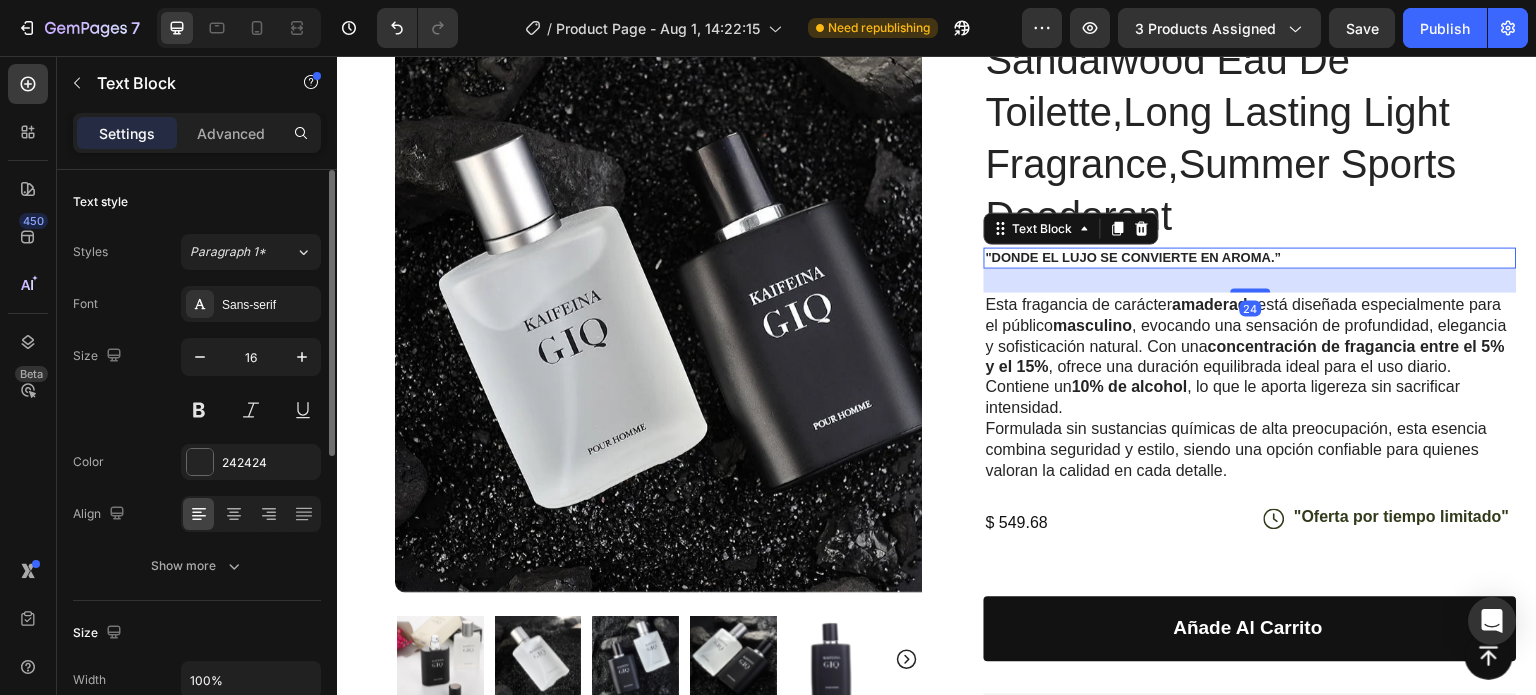 click on ""Donde el lujo se convierte en aroma.”" at bounding box center (1250, 257) 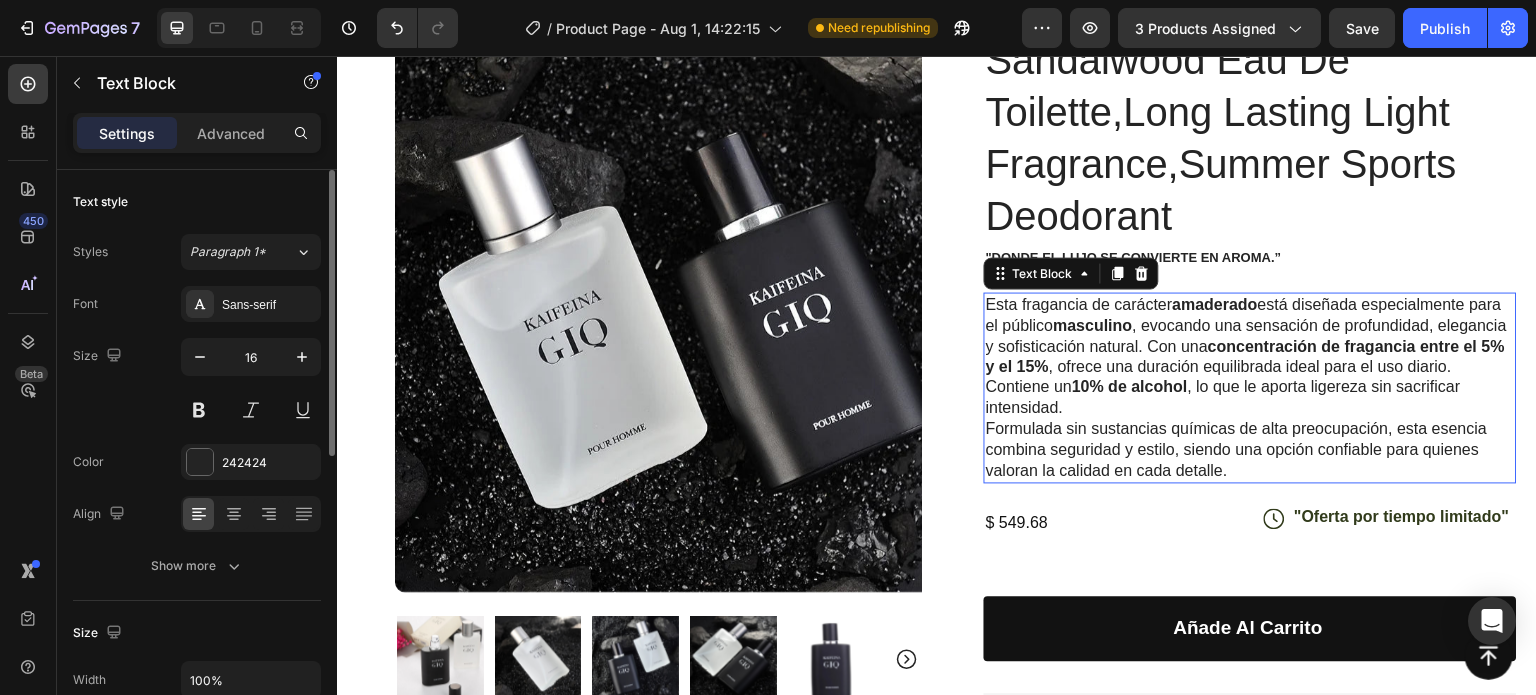click on "Esta fragancia de carácter  amaderado  está diseñada especialmente para el público  masculino , evocando una sensación de profundidad, elegancia y sofisticación natural. Con una  concentración de fragancia entre el 5% y el 15% , ofrece una duración equilibrada ideal para el uso diario. Contiene un  10% de alcohol , lo que le aporta ligereza sin sacrificar intensidad." at bounding box center (1250, 356) 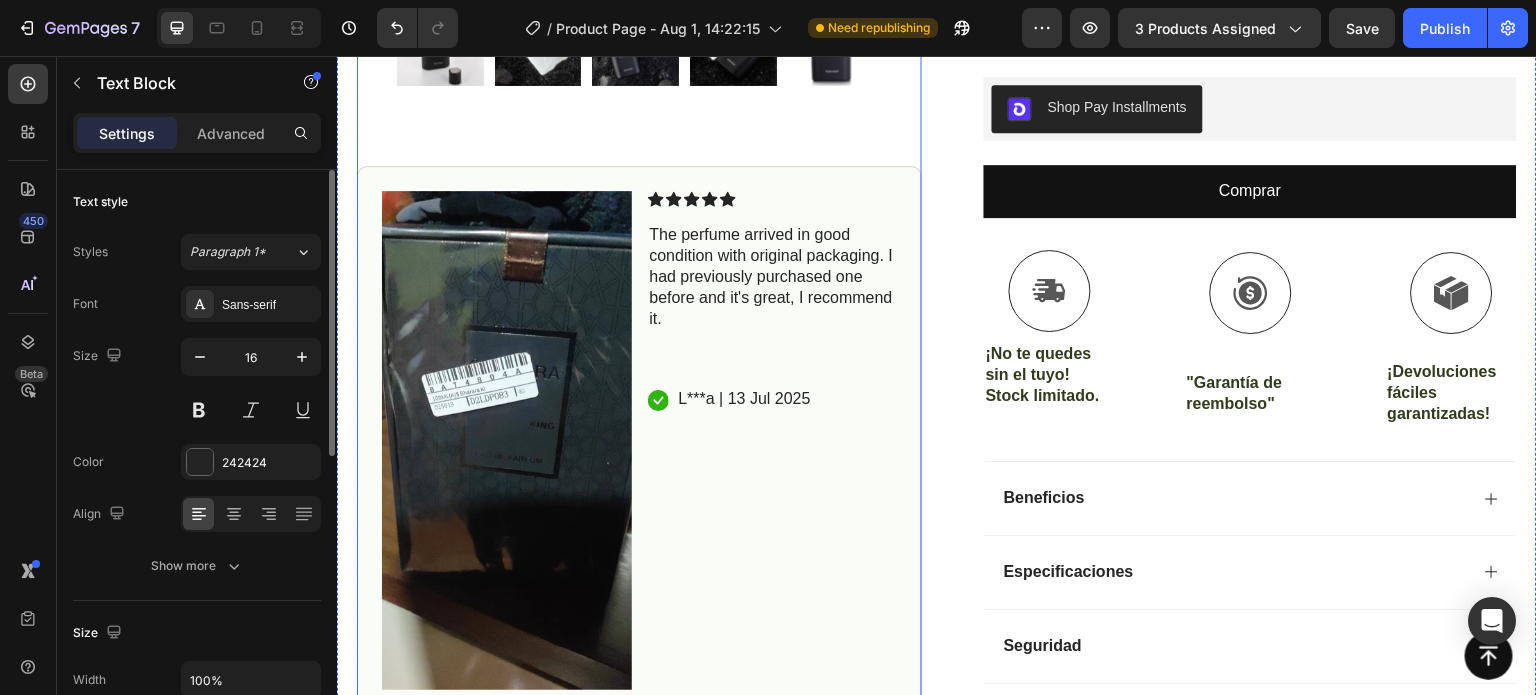 scroll, scrollTop: 988, scrollLeft: 0, axis: vertical 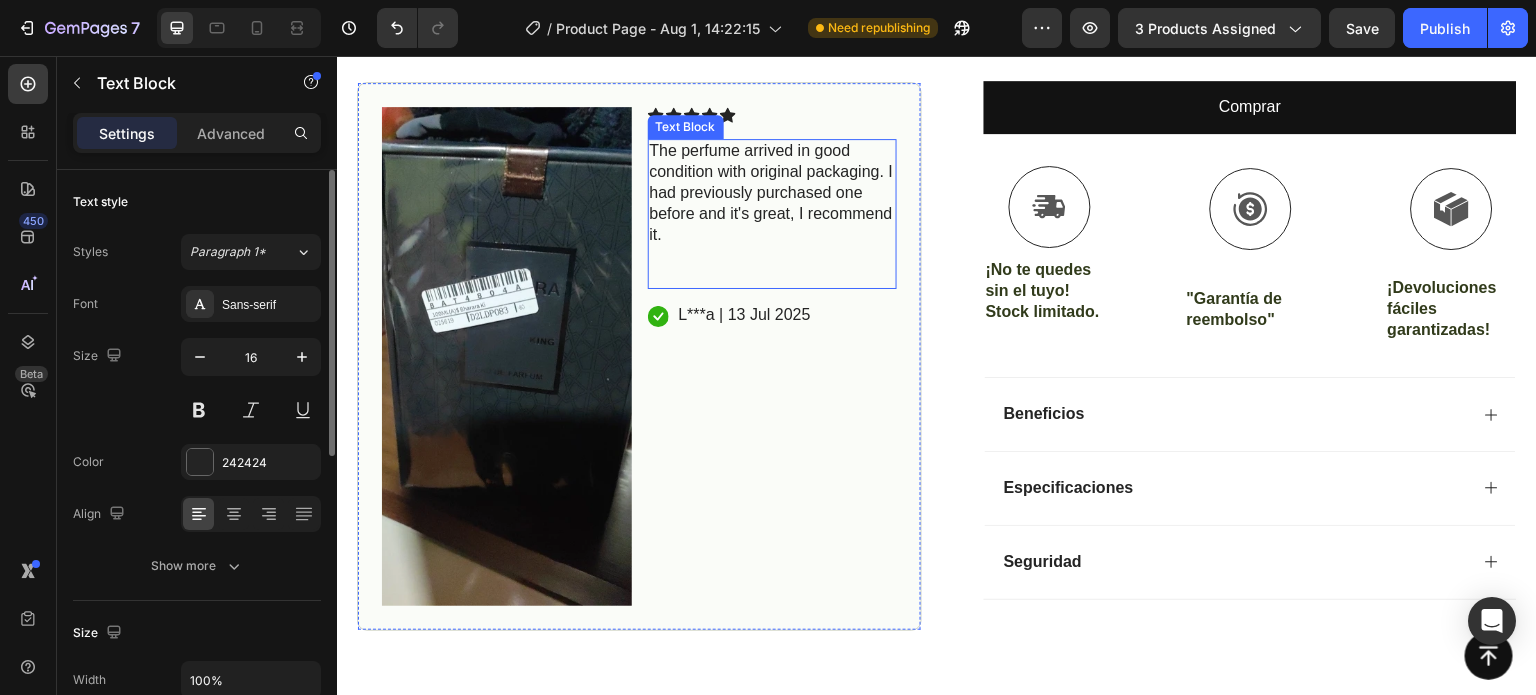 click on "The perfume arrived in good condition with original packaging. I had previously purchased one before and it's great, I recommend it." at bounding box center (773, 194) 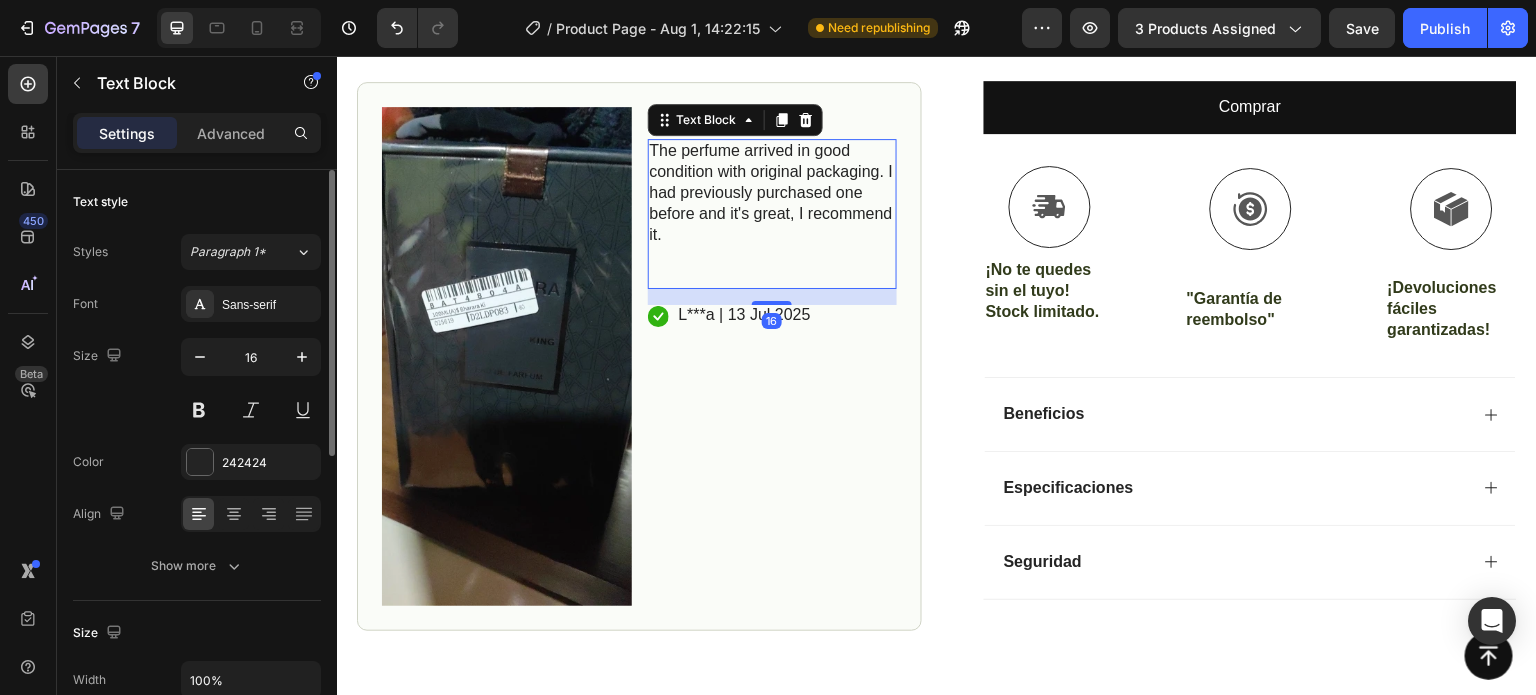 click on "The perfume arrived in good condition with original packaging. I had previously purchased one before and it's great, I recommend it." at bounding box center [773, 194] 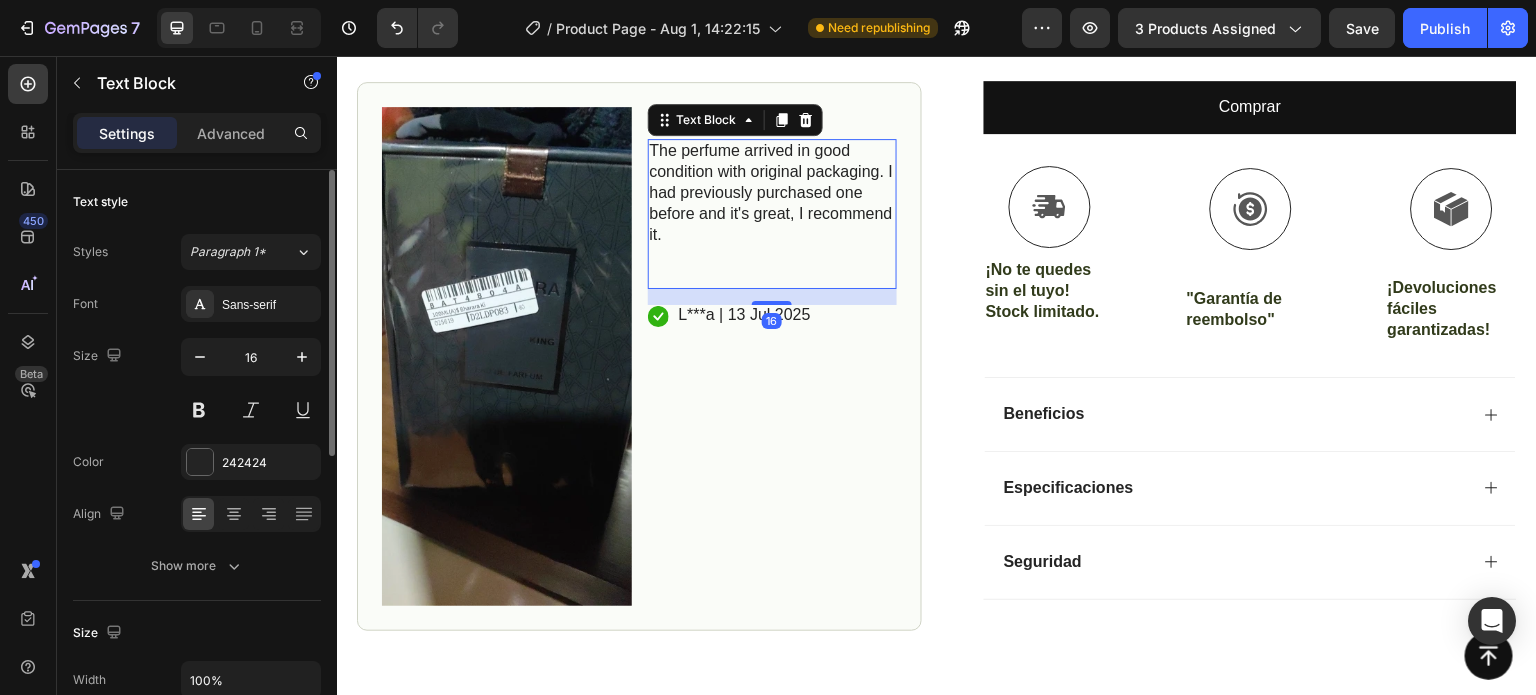 click on "The perfume arrived in good condition with original packaging. I had previously purchased one before and it's great, I recommend it." at bounding box center [773, 194] 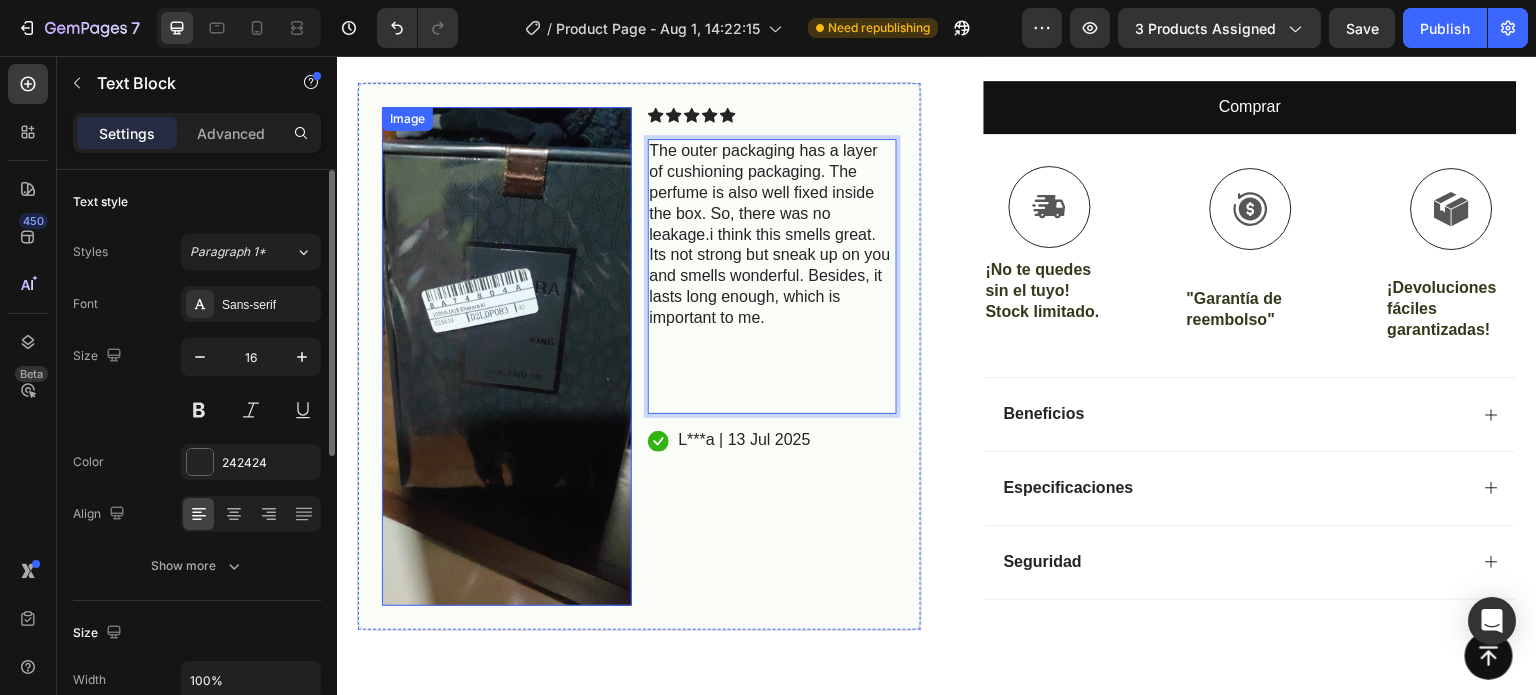 click at bounding box center [507, 357] 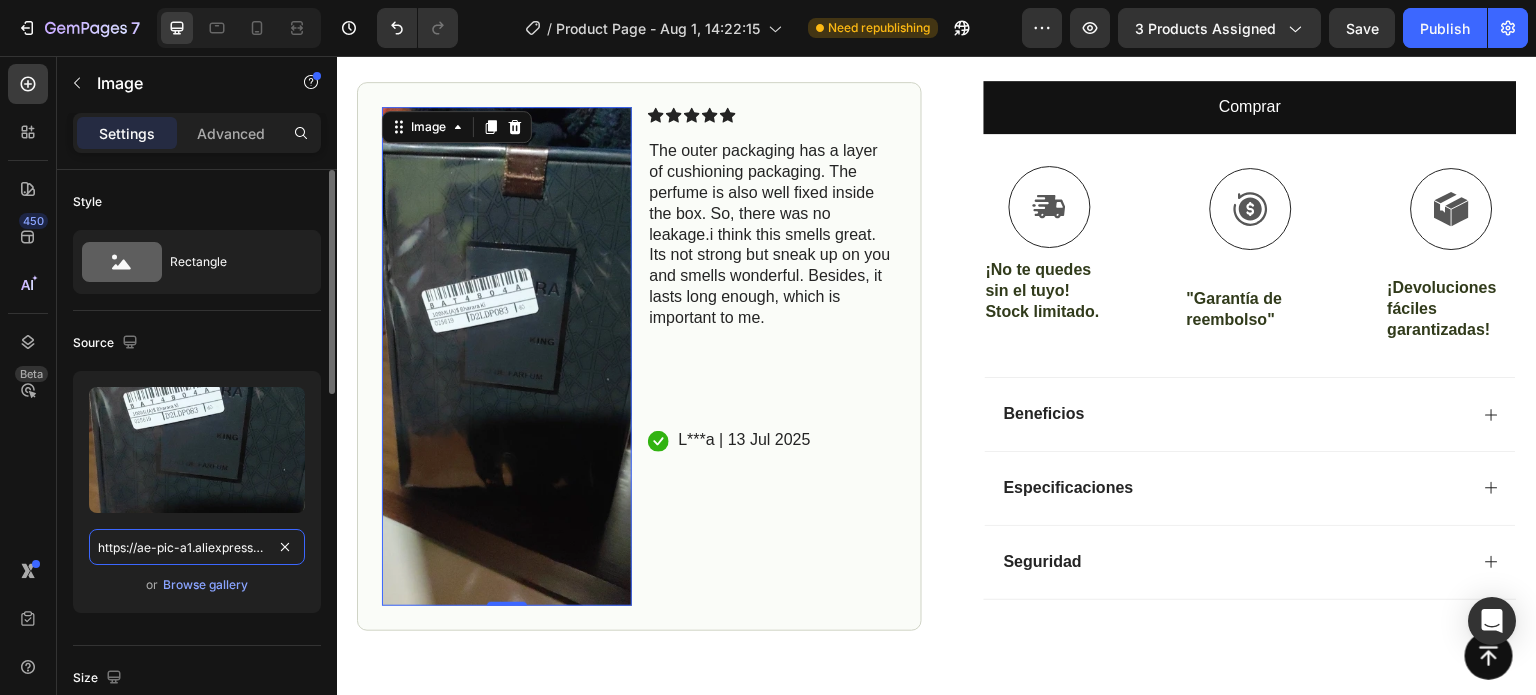 click on "https://ae-pic-a1.aliexpress-media.com/kf/Afb03d9a3f7dc47259a3c6d09d6df0fb7z.jpg_.webp" at bounding box center (197, 547) 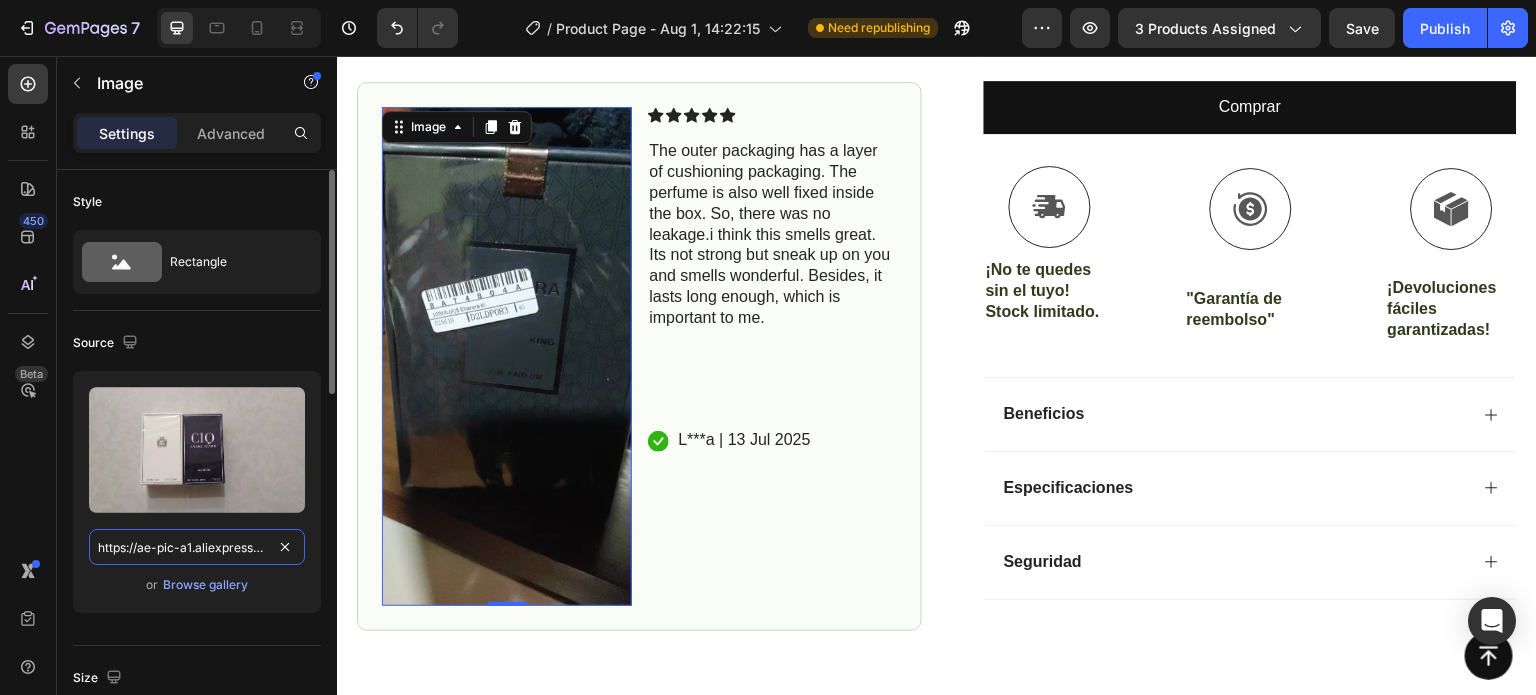 scroll, scrollTop: 0, scrollLeft: 368, axis: horizontal 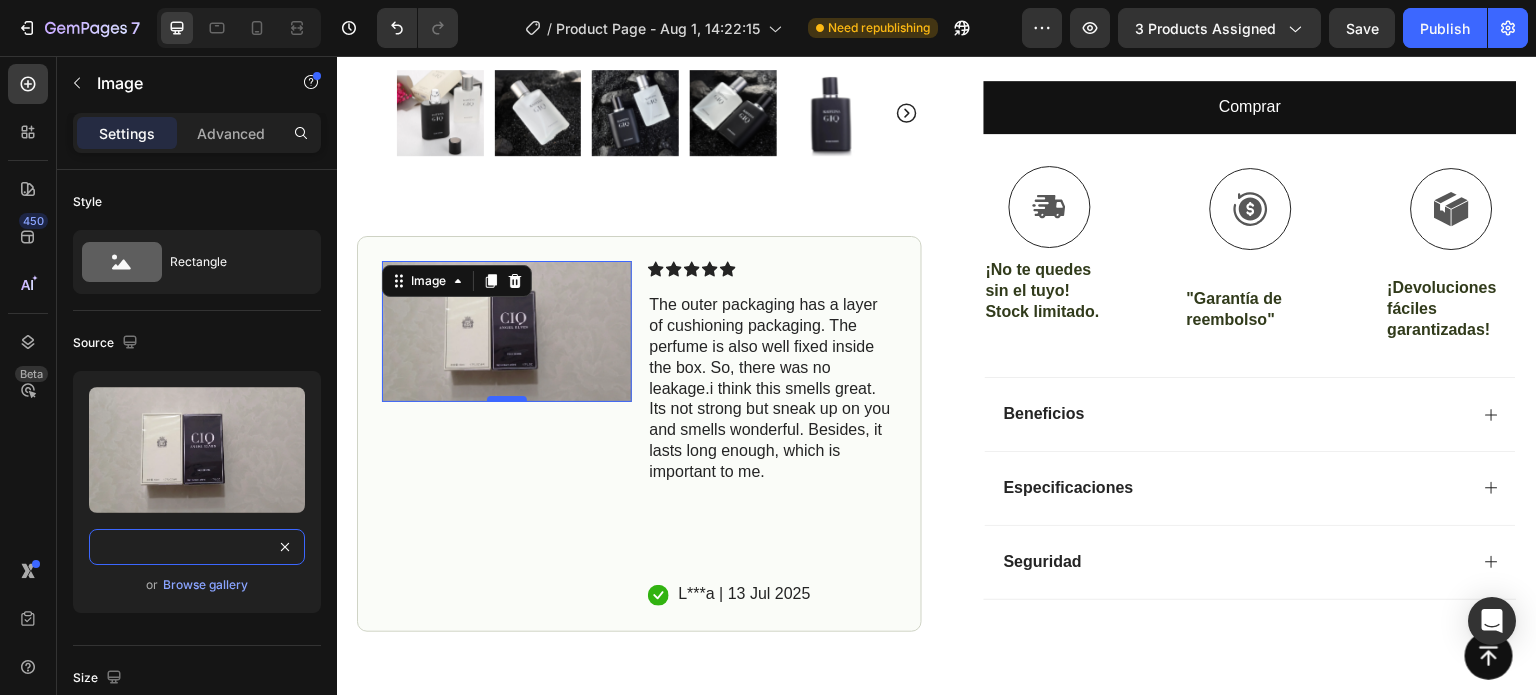 type on "https://ae-pic-a1.aliexpress-media.com/kf/Ad3a49a16f7bf47819d10408fbe920e4cF.jpg_.webp" 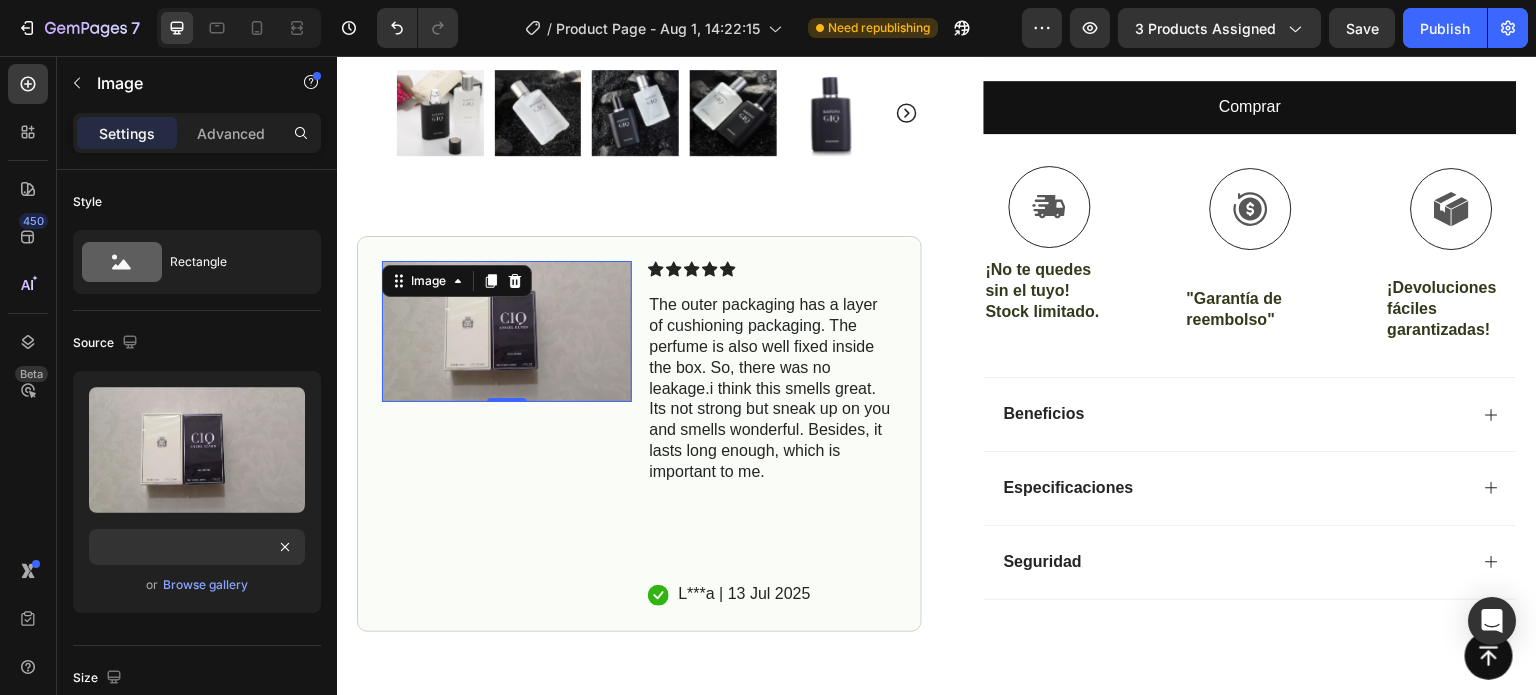 scroll, scrollTop: 0, scrollLeft: 0, axis: both 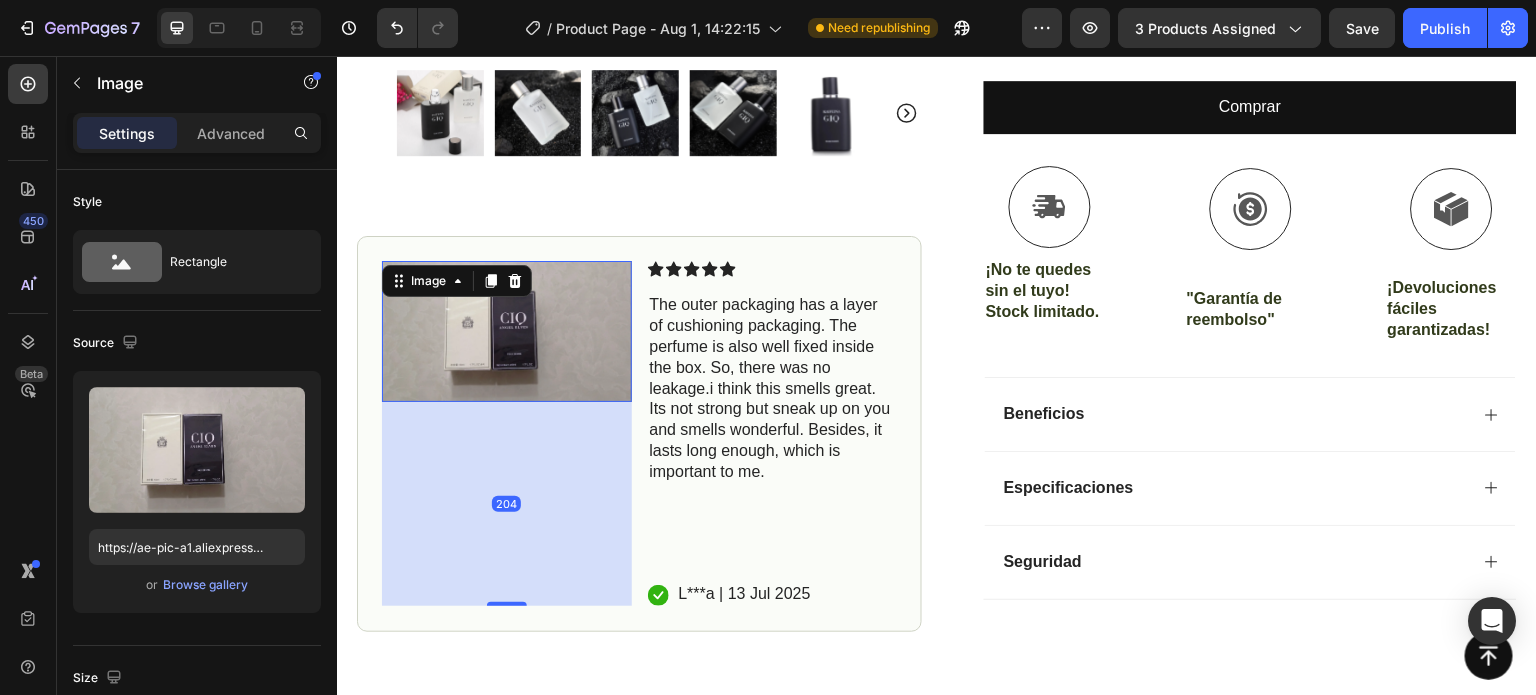 drag, startPoint x: 508, startPoint y: 393, endPoint x: 525, endPoint y: 597, distance: 204.7071 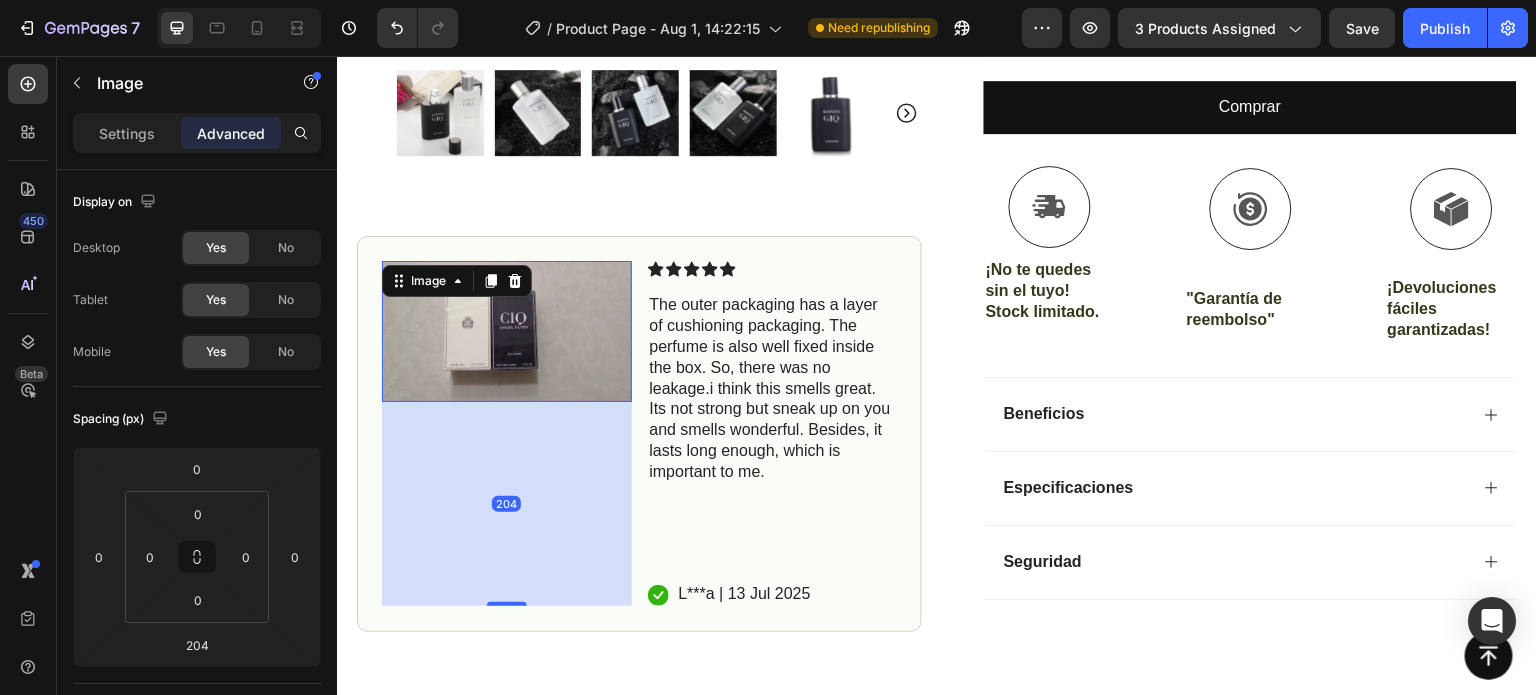 click on "204" at bounding box center [507, 504] 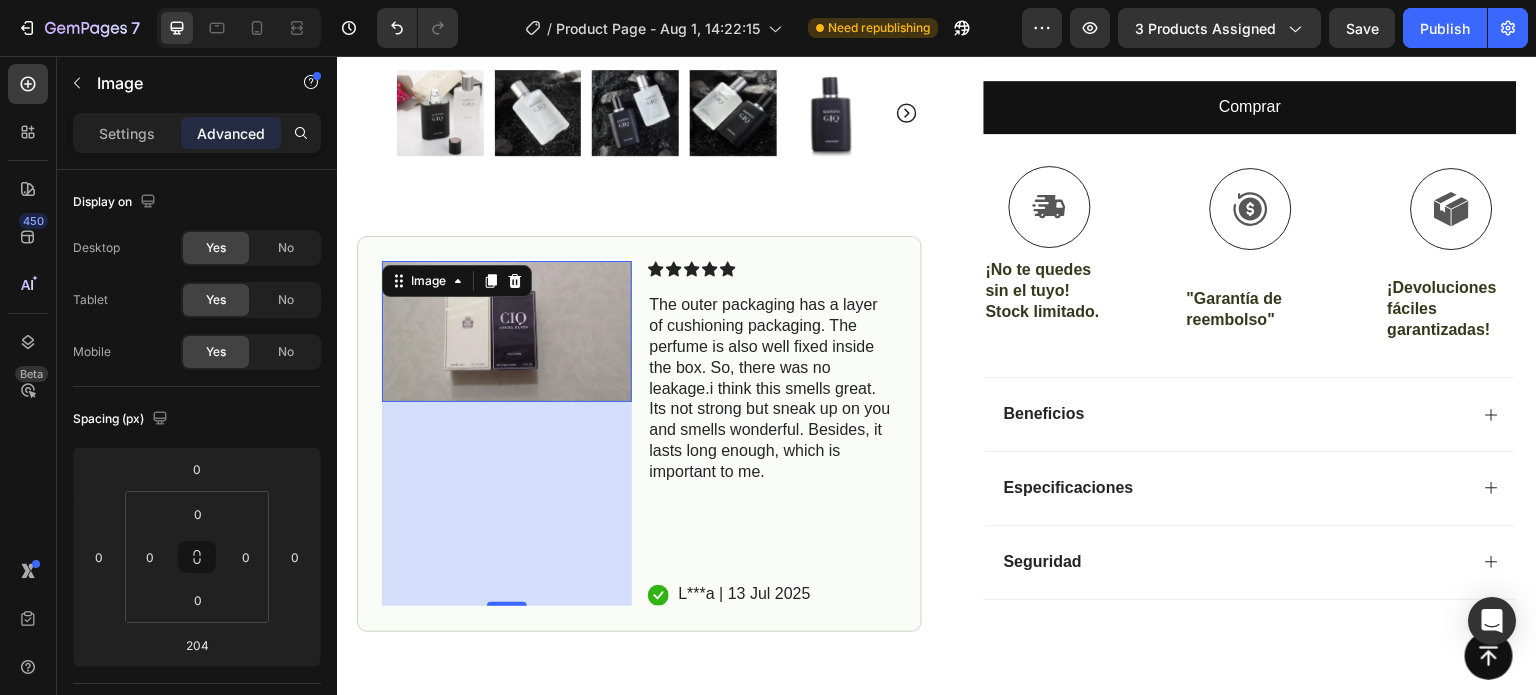 click on "204" at bounding box center (507, 504) 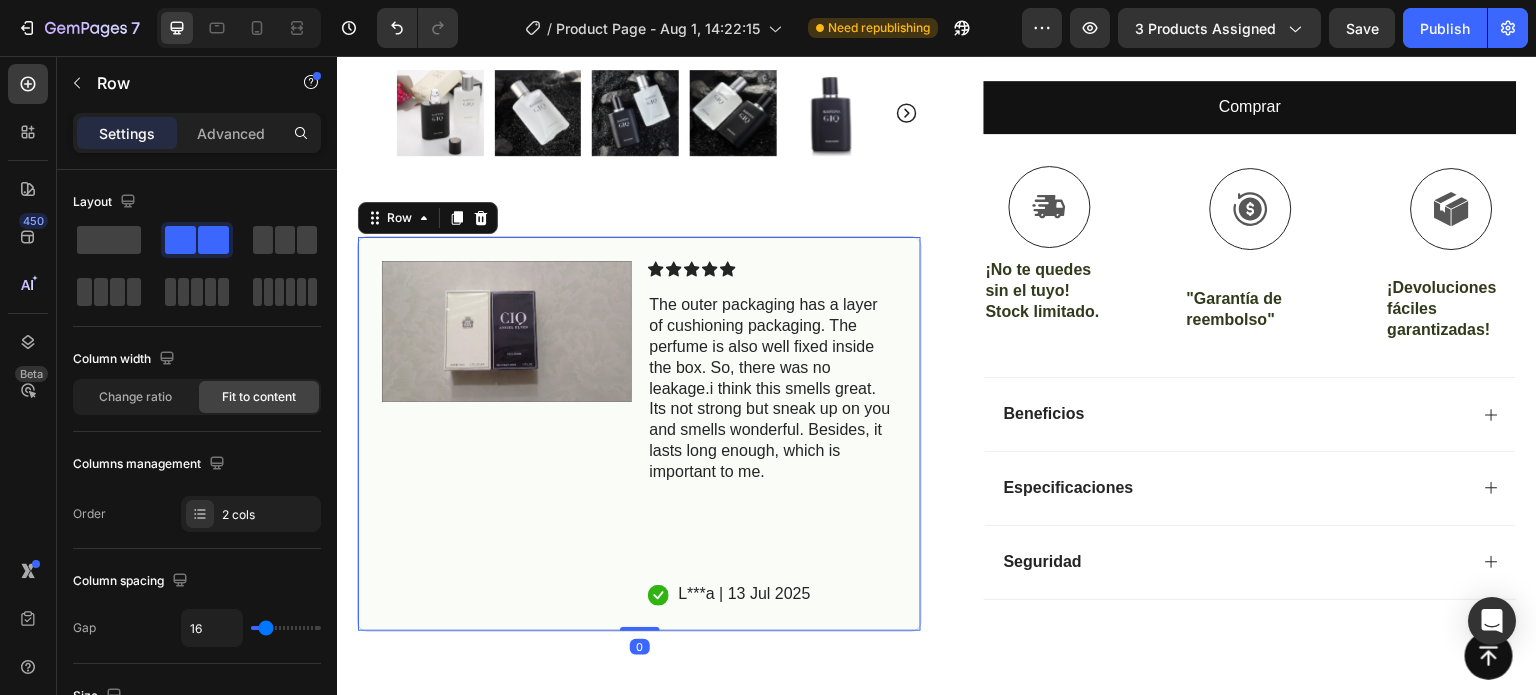 click on "Image" at bounding box center [507, 433] 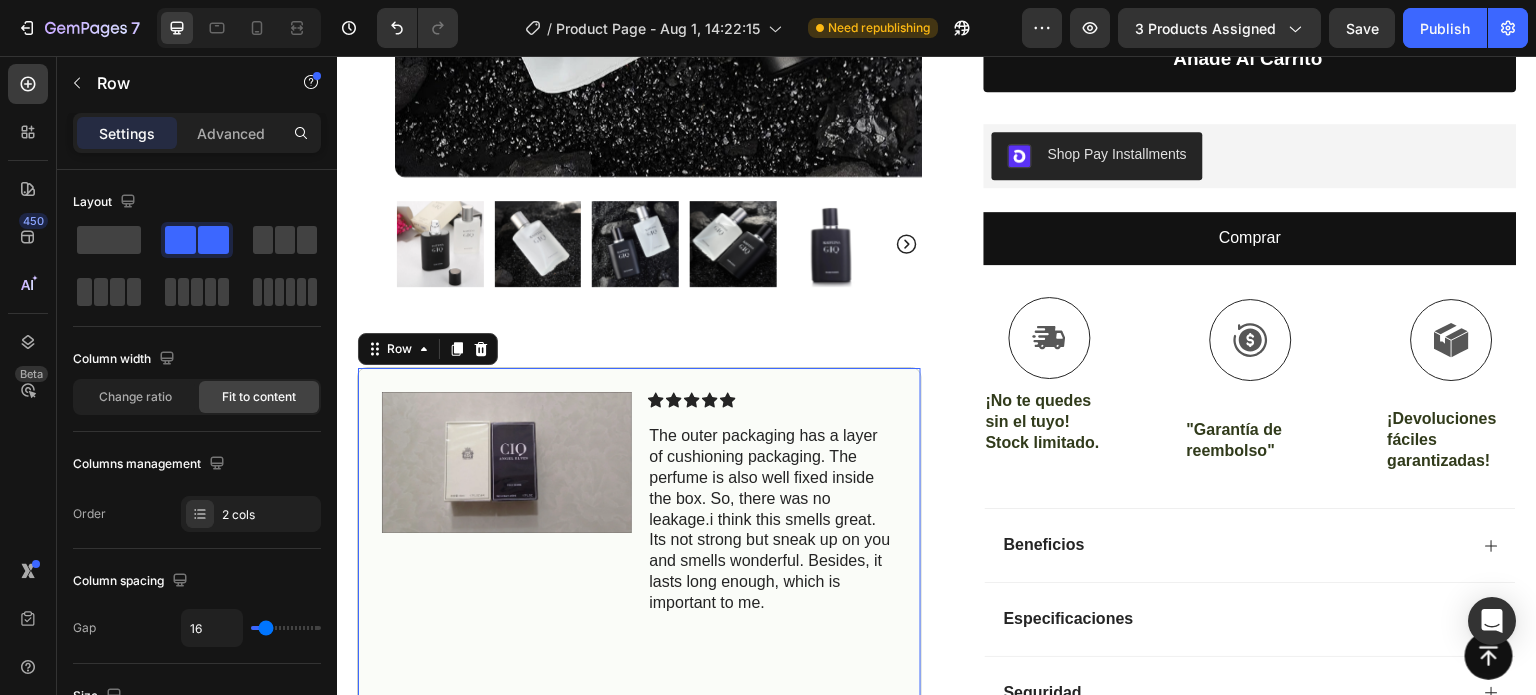scroll, scrollTop: 788, scrollLeft: 0, axis: vertical 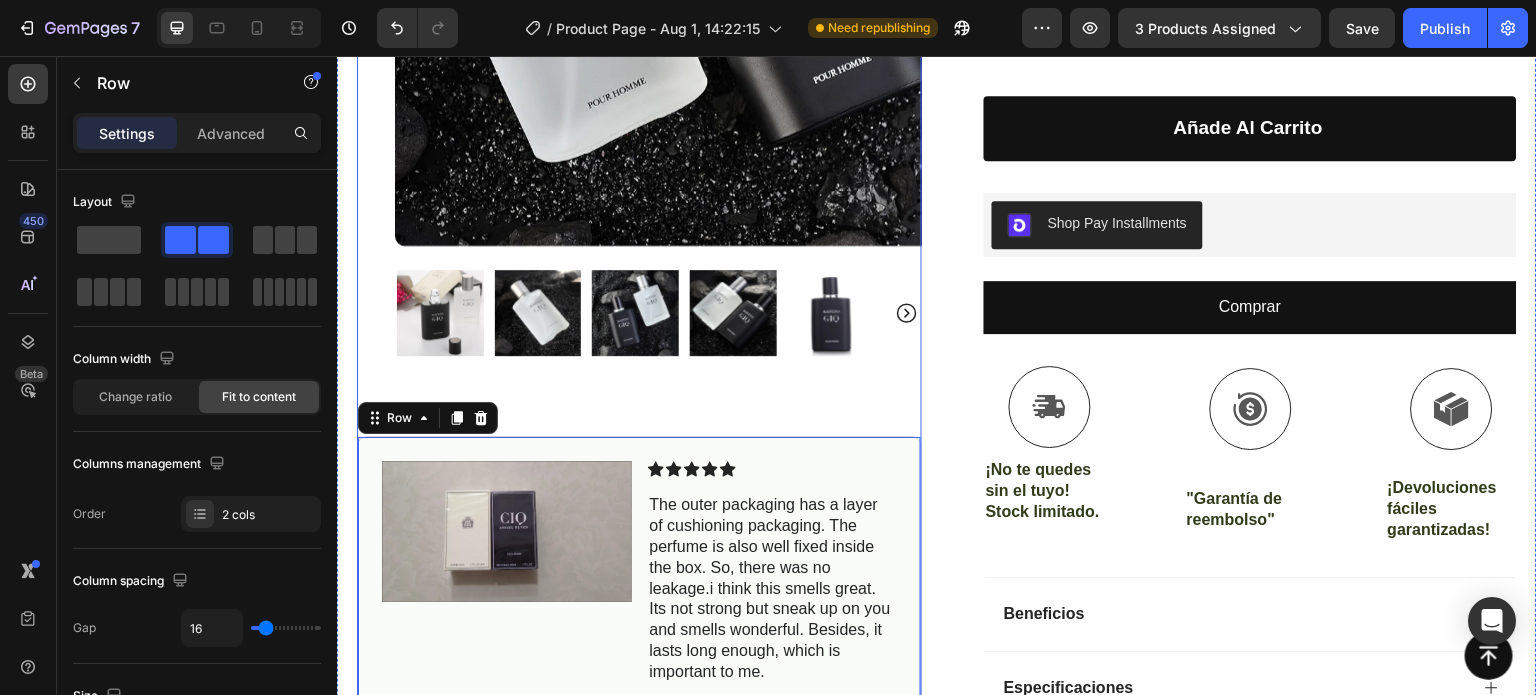 click on "Product Images Image Icon Icon Icon Icon Icon Icon List The outer packaging has a layer of cushioning packaging. The perfume is also well fixed inside the box. So, there was no leakage.i think this smells great. Its not strong but sneak up on you and smells wonderful. Besides, it lasts long enough, which is important to me.   Text Block
Icon L***a | 13 Jul 2025 Text Block Row Row   0" at bounding box center [639, 256] 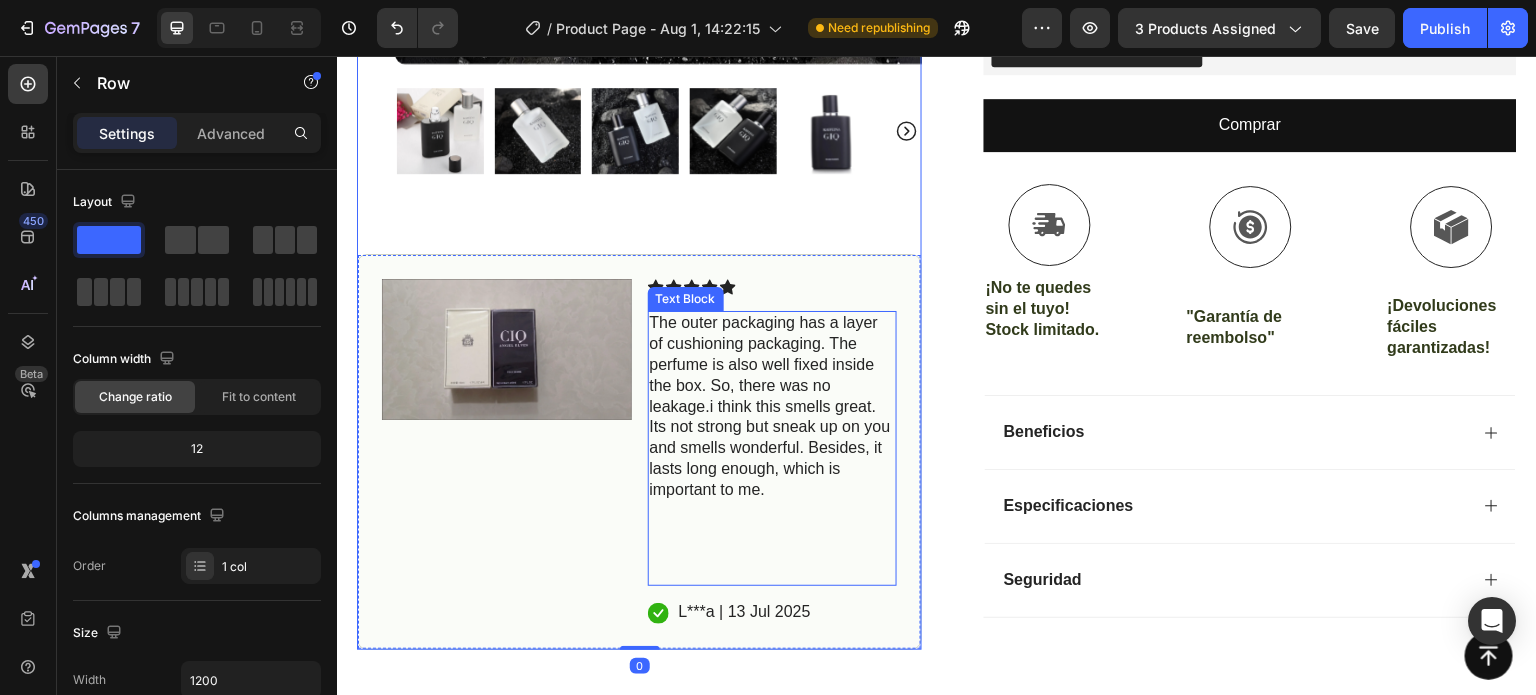 scroll, scrollTop: 1088, scrollLeft: 0, axis: vertical 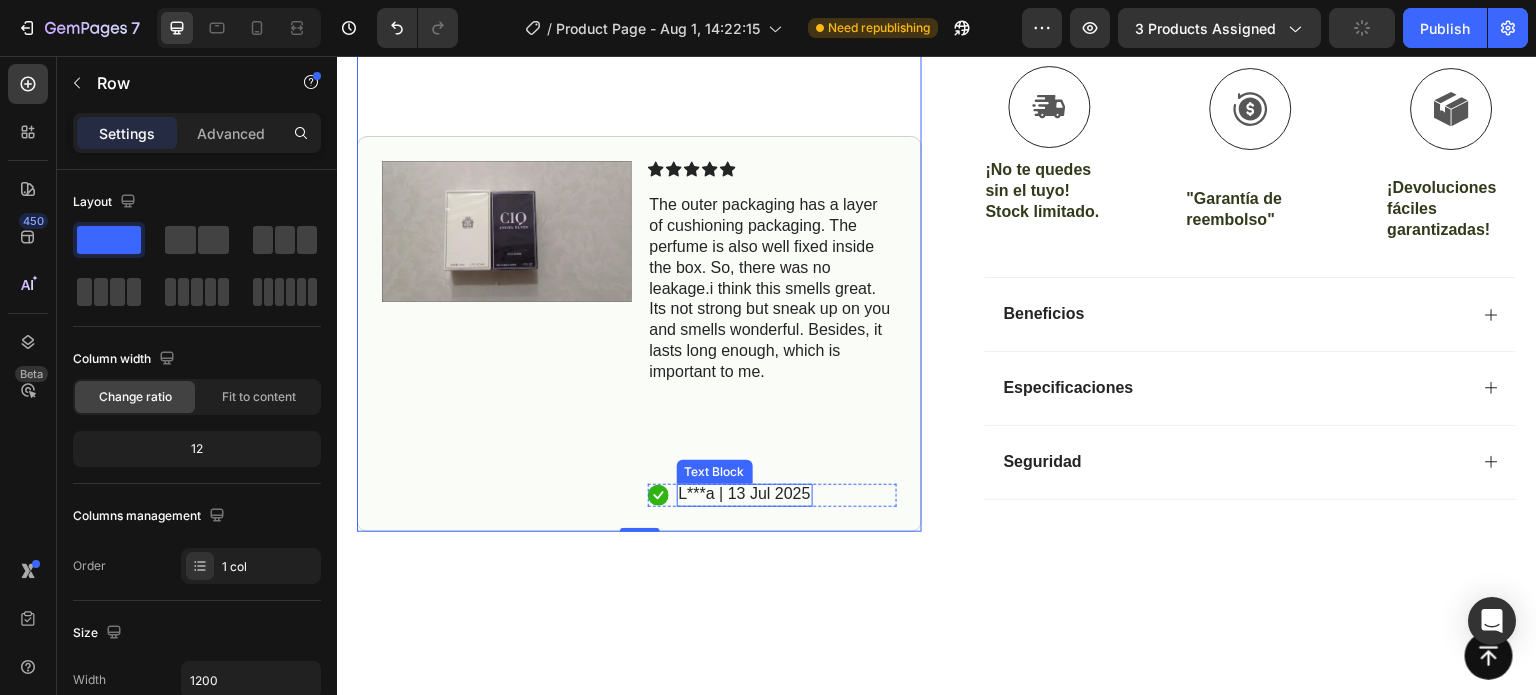 click on "L***a | 13 Jul 2025" at bounding box center (745, 494) 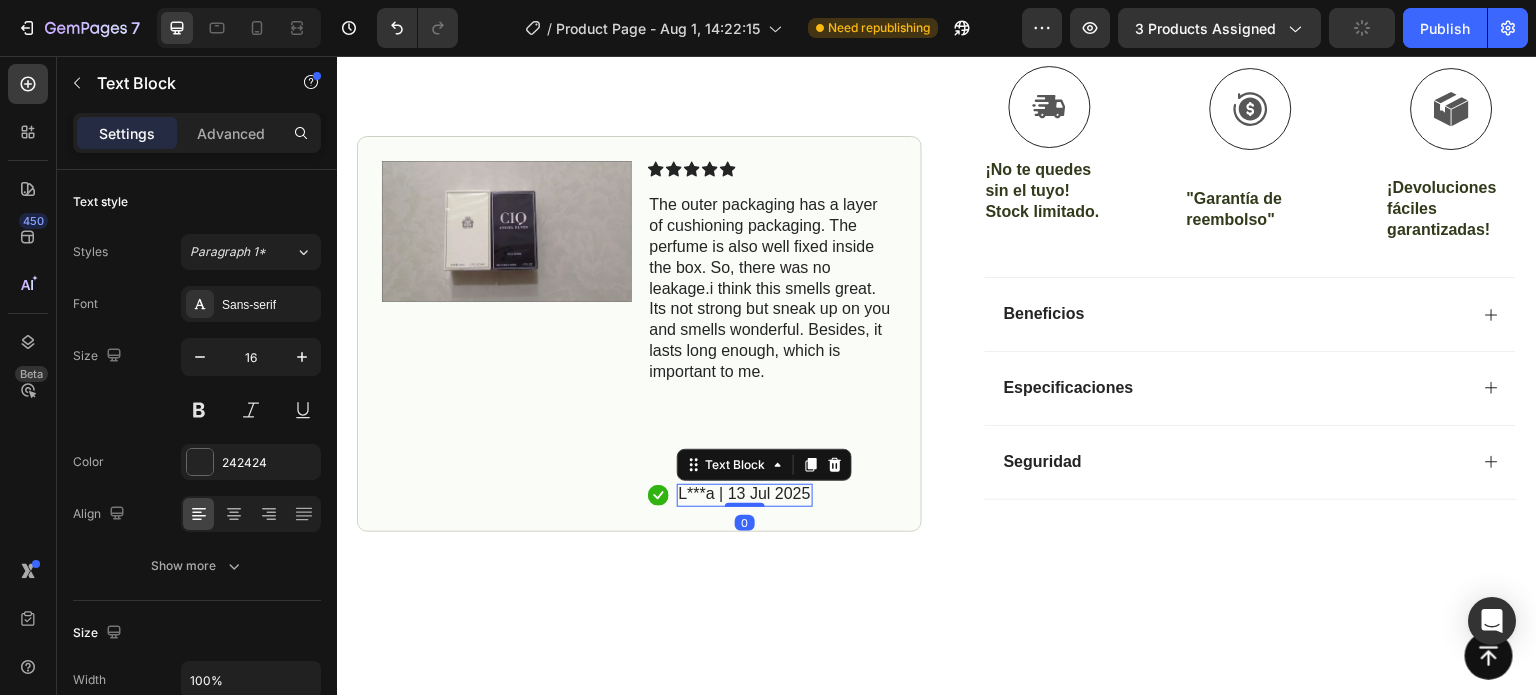 click on "L***a | 13 Jul 2025" at bounding box center (745, 494) 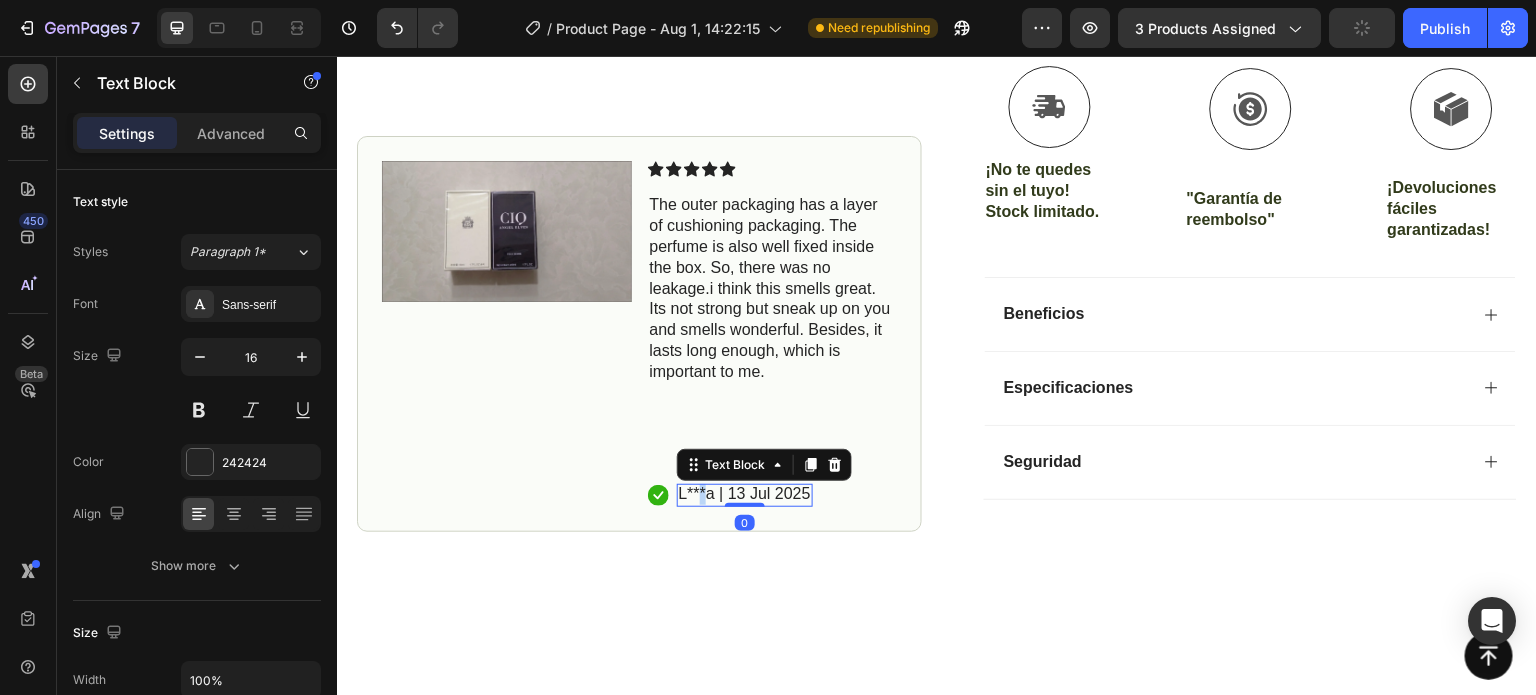 click on "L***a | 13 Jul 2025" at bounding box center [745, 494] 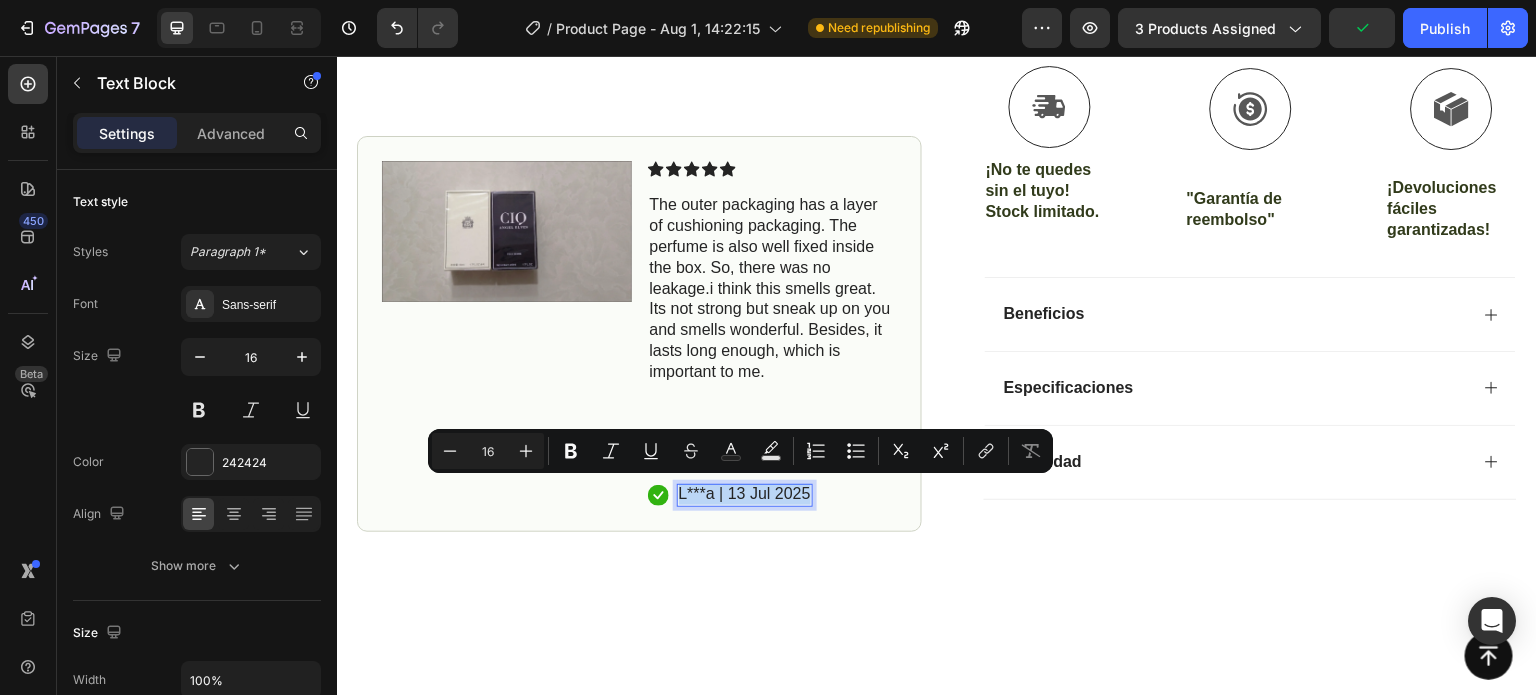 click on "L***a | 13 Jul 2025" at bounding box center [745, 494] 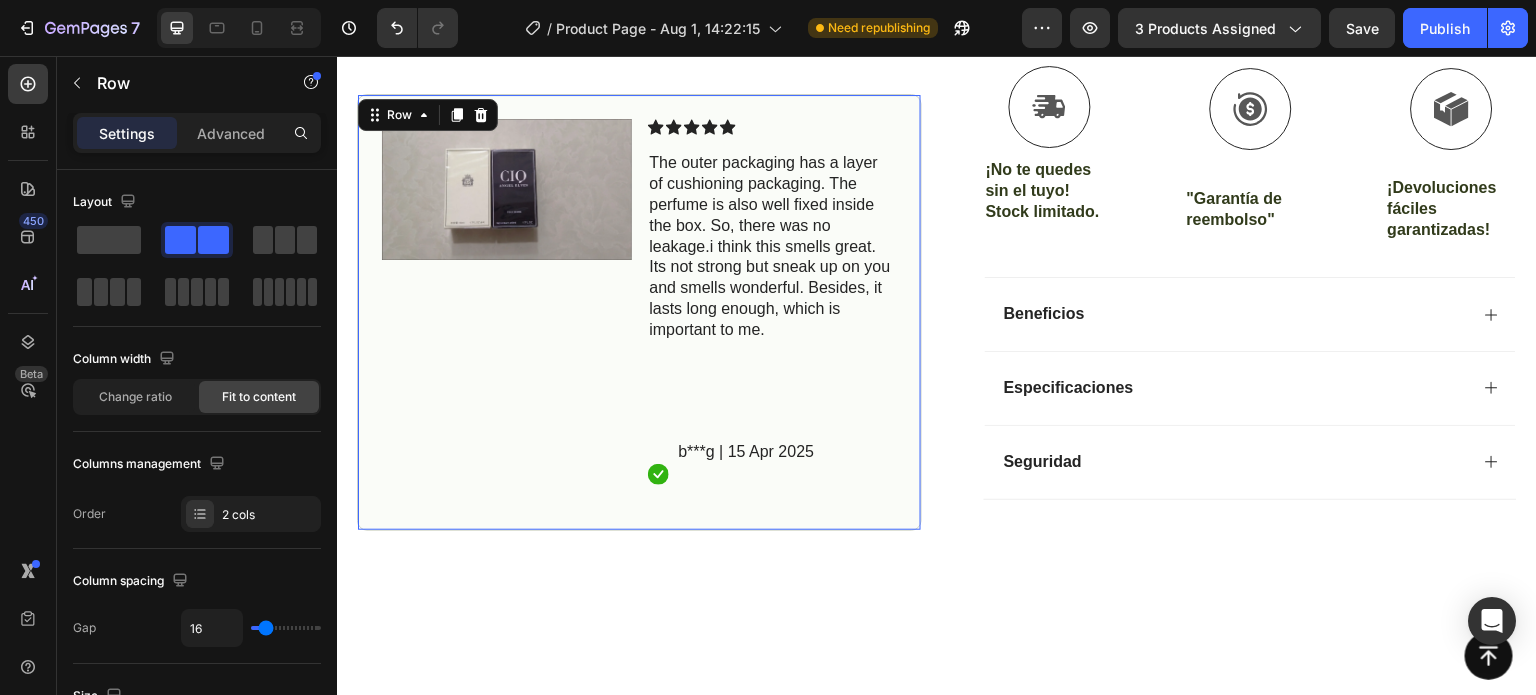 click on "Image Icon Icon Icon Icon Icon Icon List The outer packaging has a layer of cushioning packaging. The perfume is also well fixed inside the box. So, there was no leakage.i think this smells great. Its not strong but sneak up on you and smells wonderful. Besides, it lasts long enough, which is important to me.   Text Block
Icon b***g | 15 Apr 2025 Text Block Row Row   0" at bounding box center (639, 313) 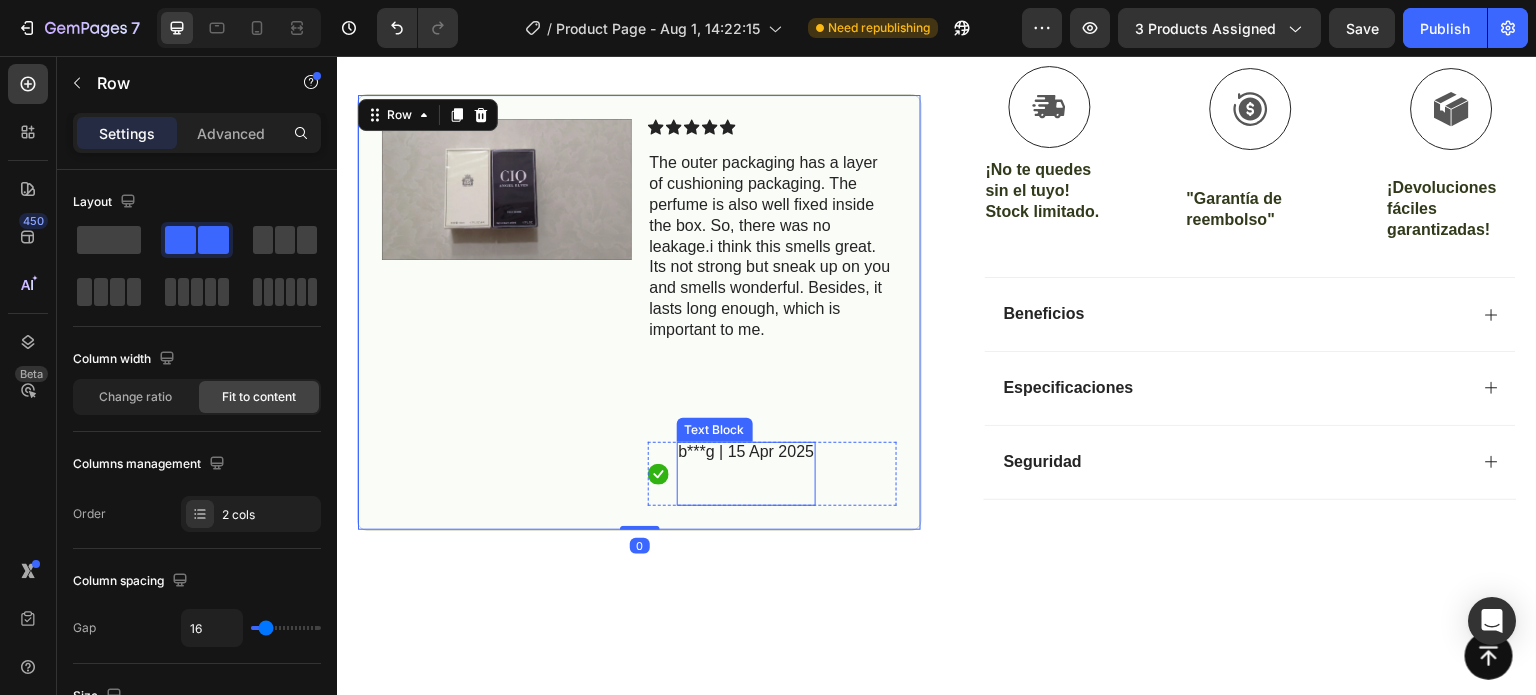click on "b***g | 15 Apr 2025" at bounding box center [747, 452] 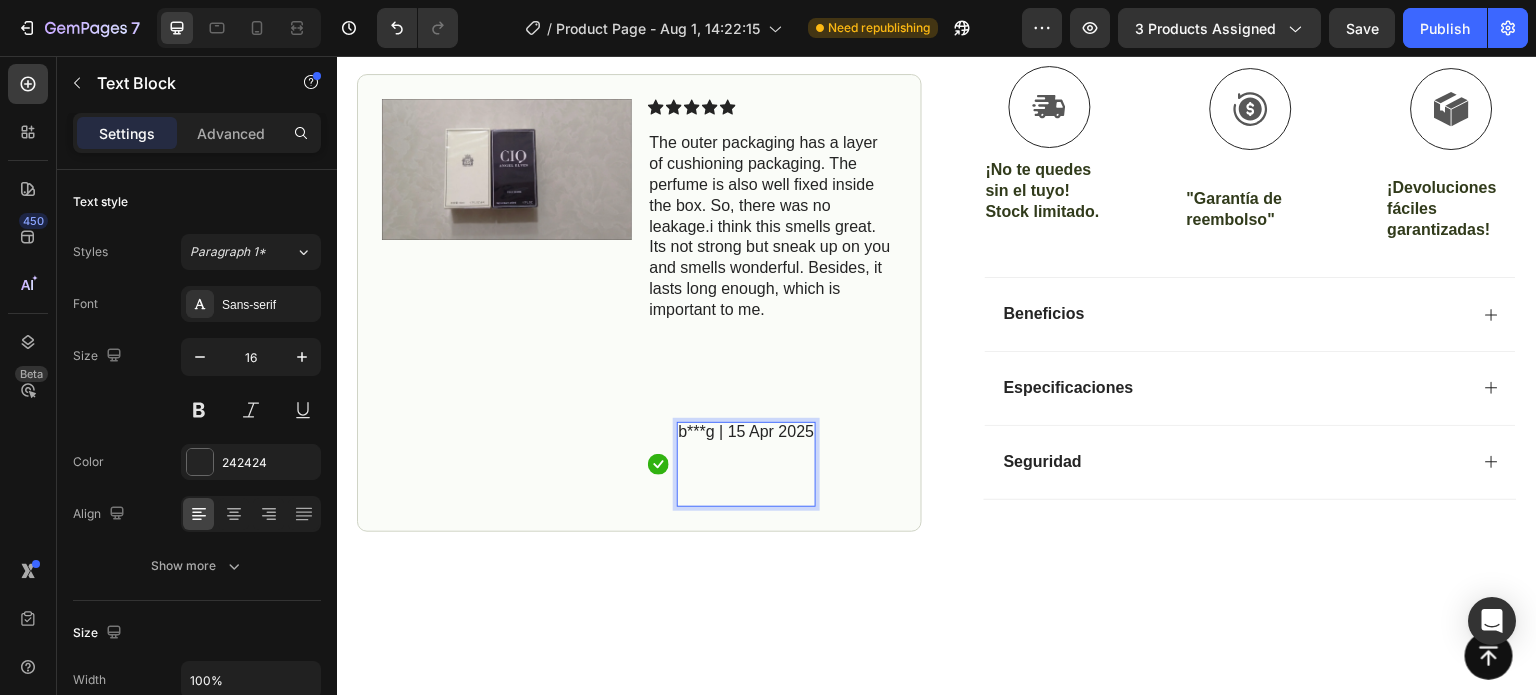 click at bounding box center [747, 473] 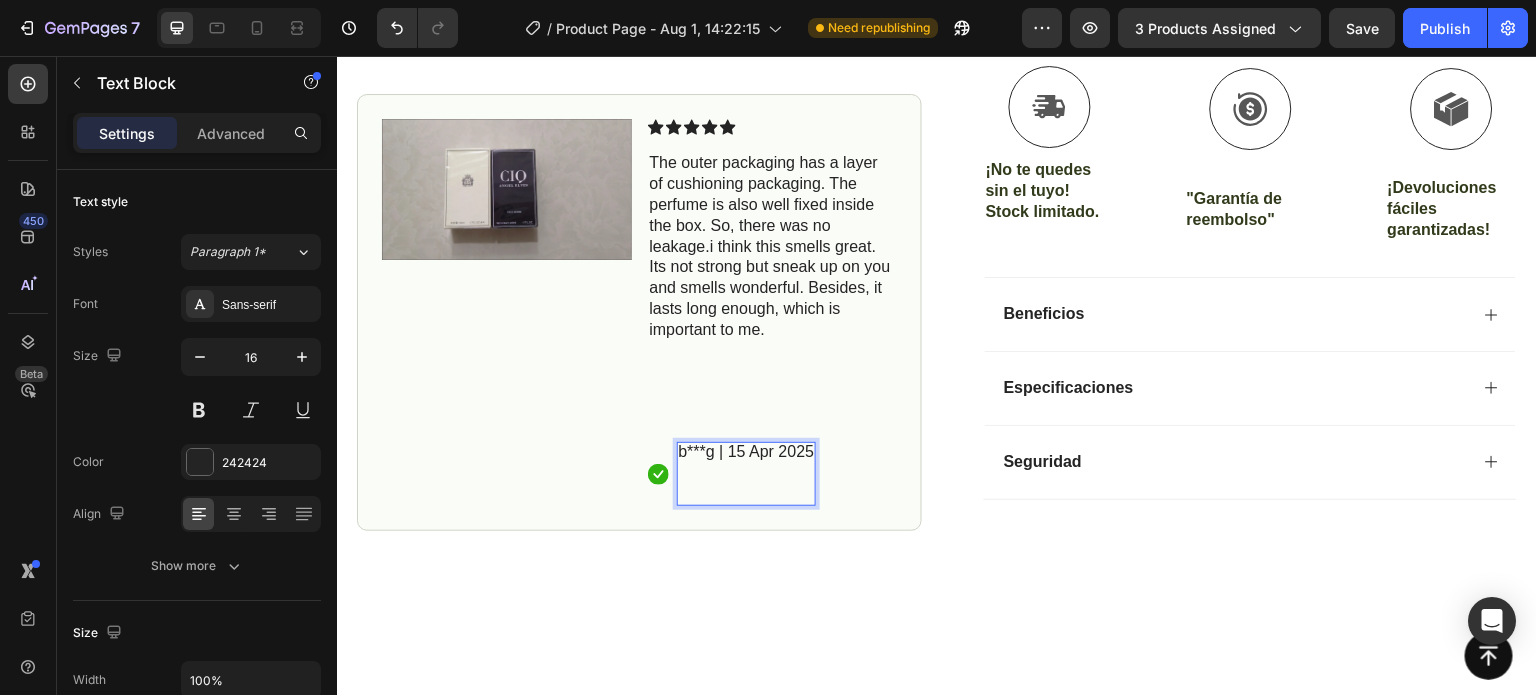click on "⁠⁠⁠⁠⁠⁠⁠" at bounding box center [747, 484] 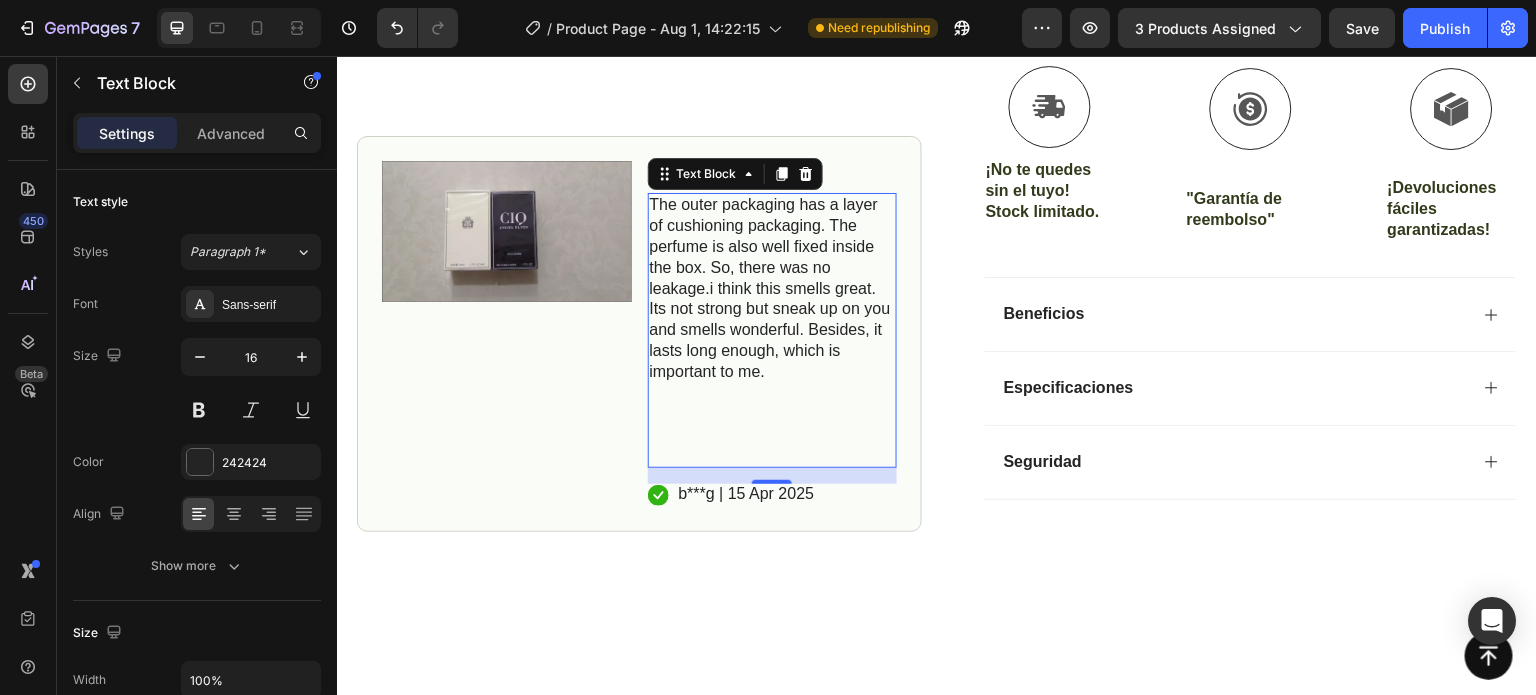 click at bounding box center (773, 445) 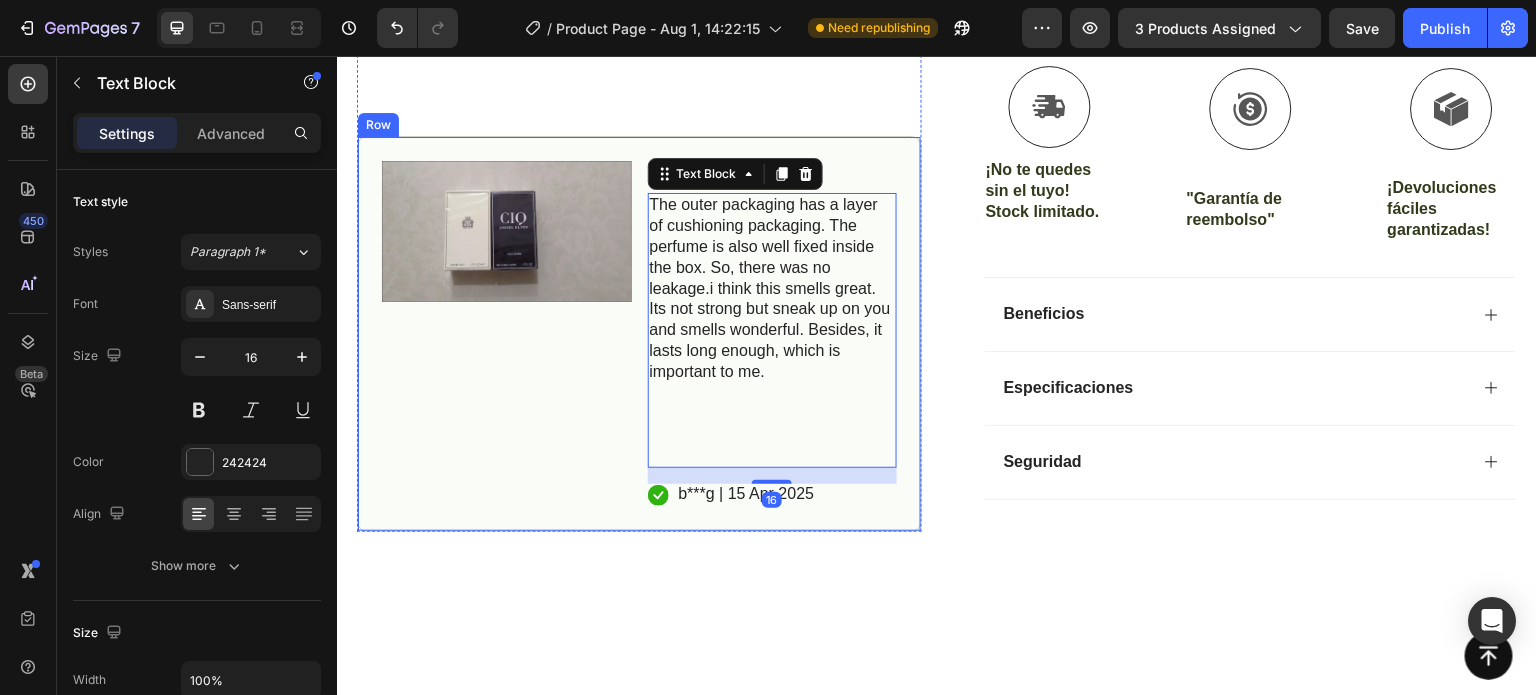 click on "Icon b***g | 15 Apr 2025 Text Block Row" at bounding box center [773, 495] 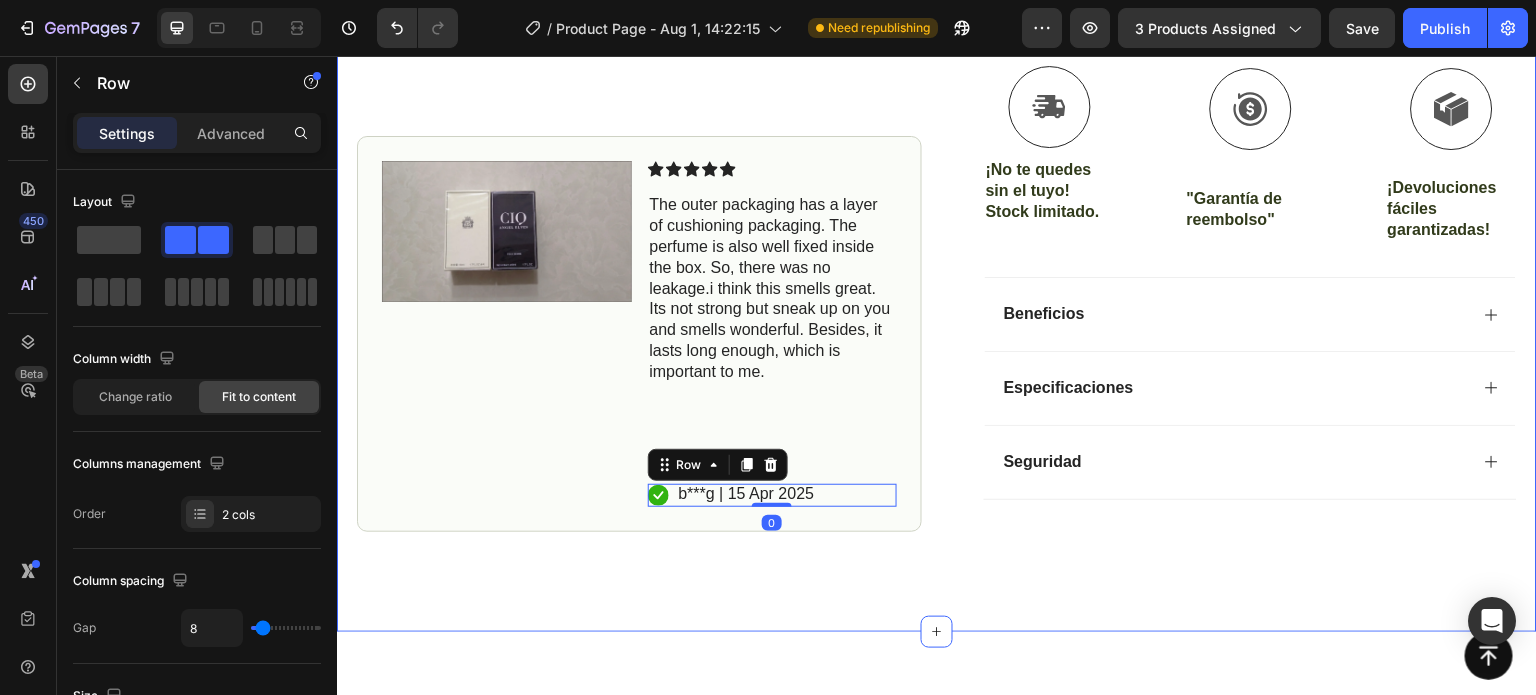 click on "¡NO TE LO PIERDAS! Text Block
Icon Text Block Row Carousel Row
Product Images Image Icon Icon Icon Icon Icon Icon List The outer packaging has a layer of cushioning packaging. The perfume is also well fixed inside the box. So, there was no leakage.i think this smells great. Its not strong but sneak up on you and smells wonderful. Besides, it lasts long enough, which is important to me.   Text Block
Icon b***g | 15 Apr 2025 Text Block Row   0 Row Row Icon Icon Icon Icon Icon Icon List (1349 Reviews) Text Block Row Black Blue Men's Cologne Perfume,Fresh Wood Sandalwood Eau De Toilette,Long Lasting Light Fragrance,Summer Sports Deodorant Product Title "Donde el lujo se convierte en aroma.” Text Block Esta fragancia de carácter  amaderado  está diseñada especialmente para el público  masculino , evocando una sensación de profundidad, elegancia y sofisticación natural. Con una  concentración de fragancia entre el 5% y el 15% 10% de alcohol Text Block" at bounding box center (937, -180) 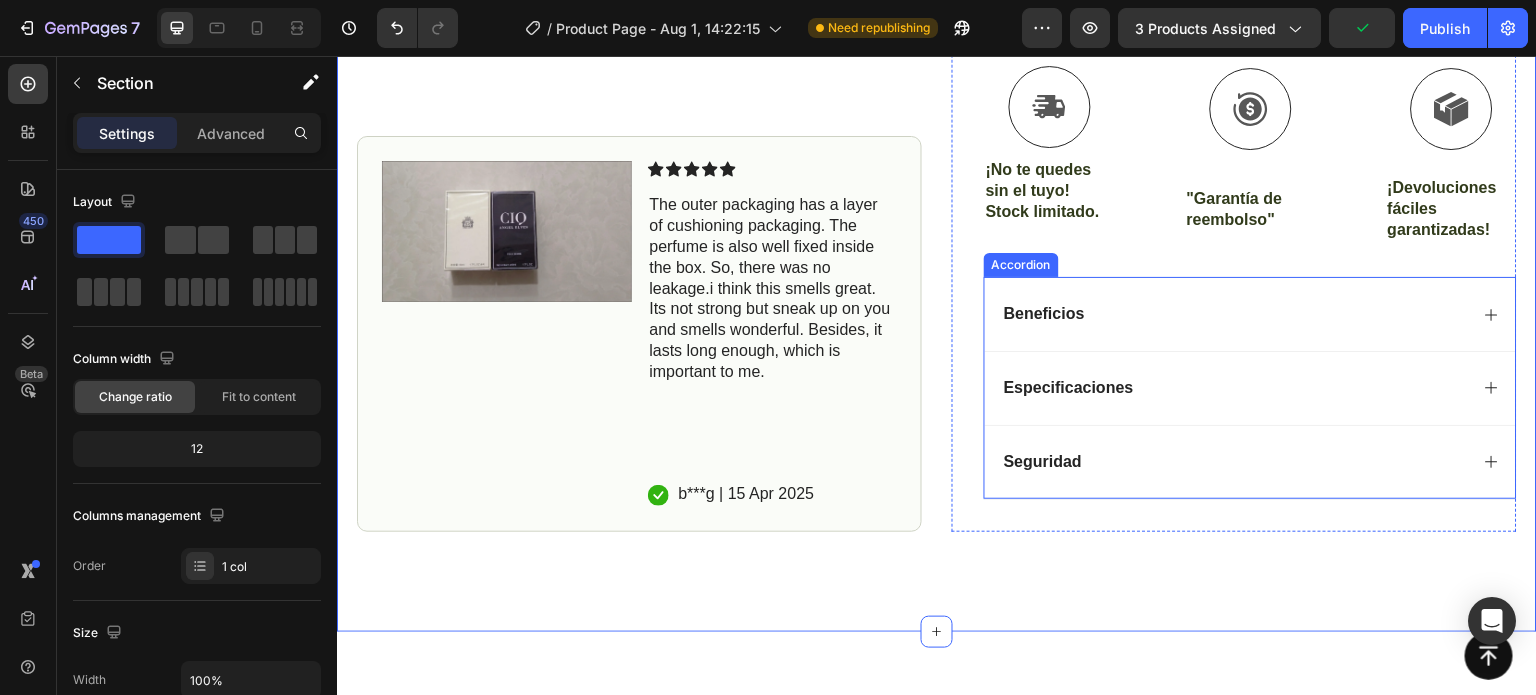 click 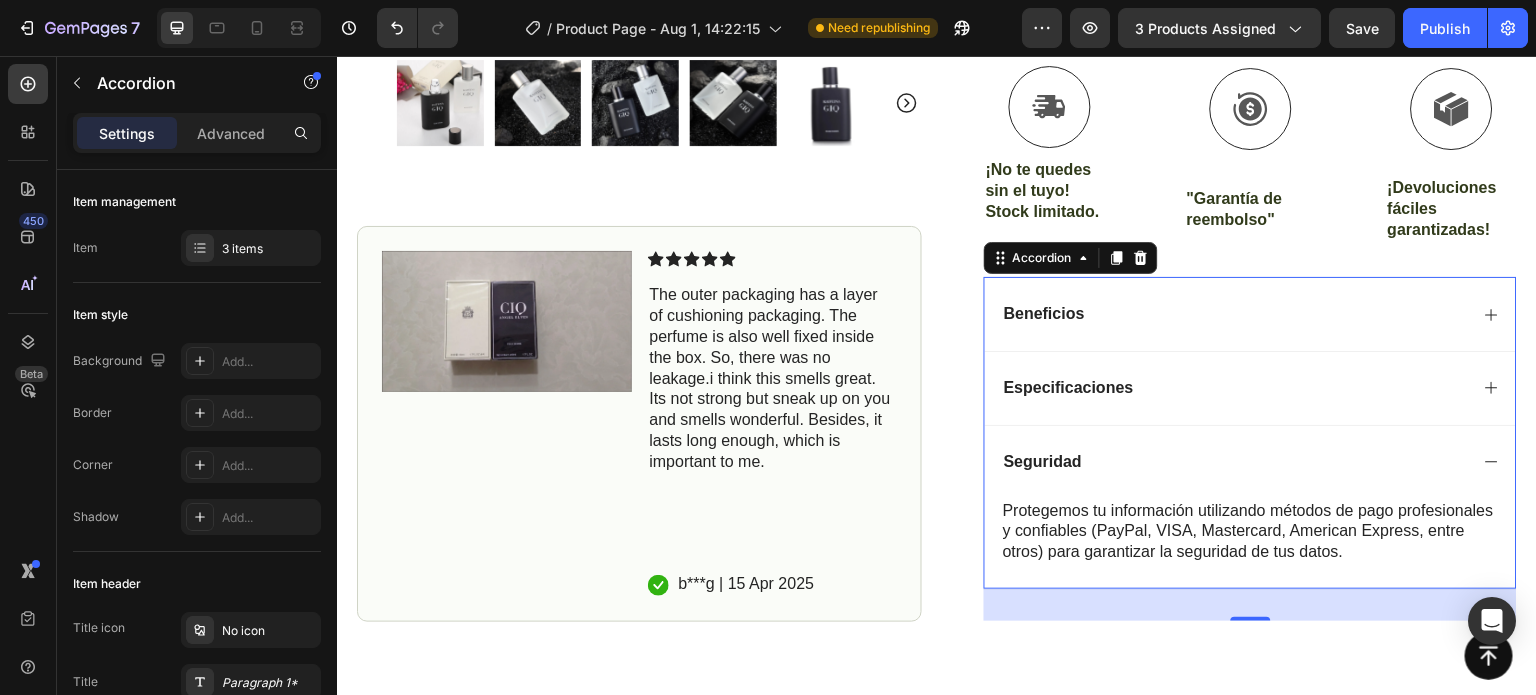 click on "Seguridad" at bounding box center (1250, 462) 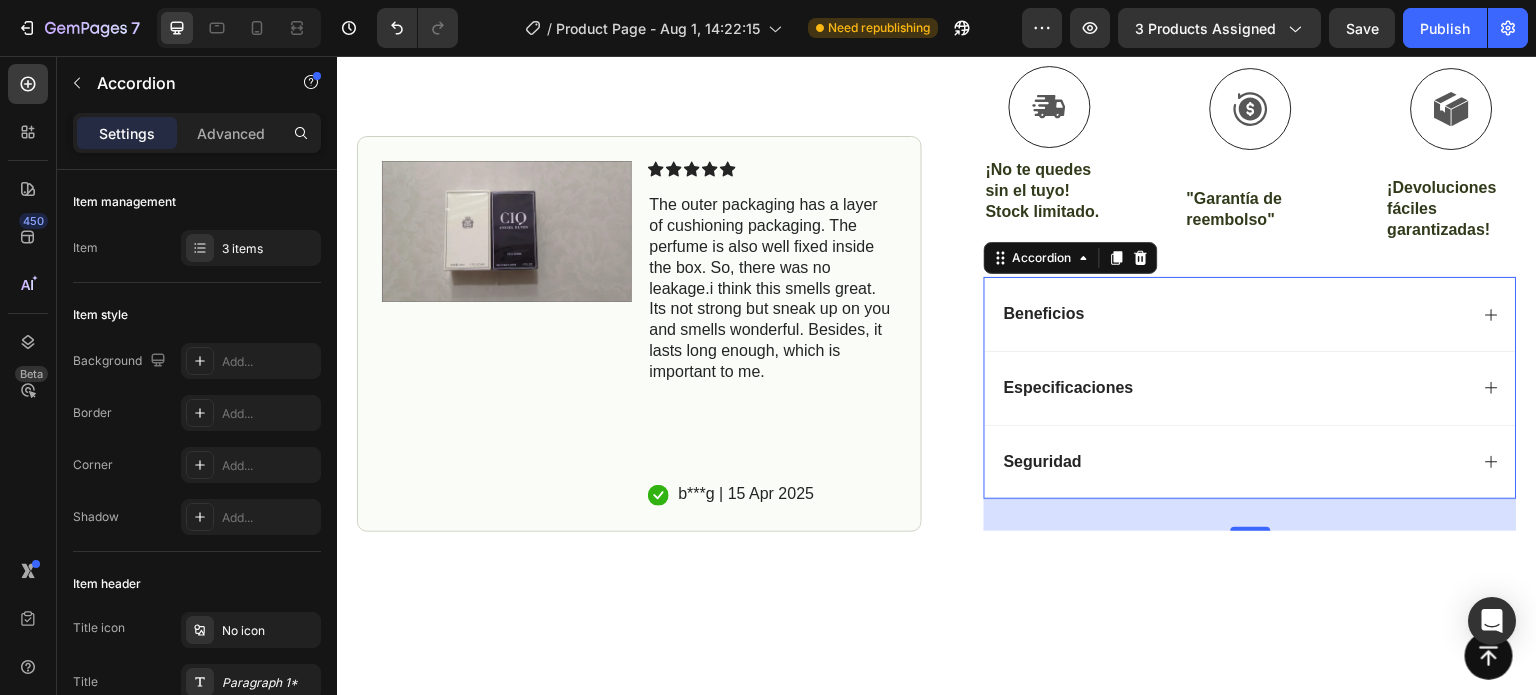 click 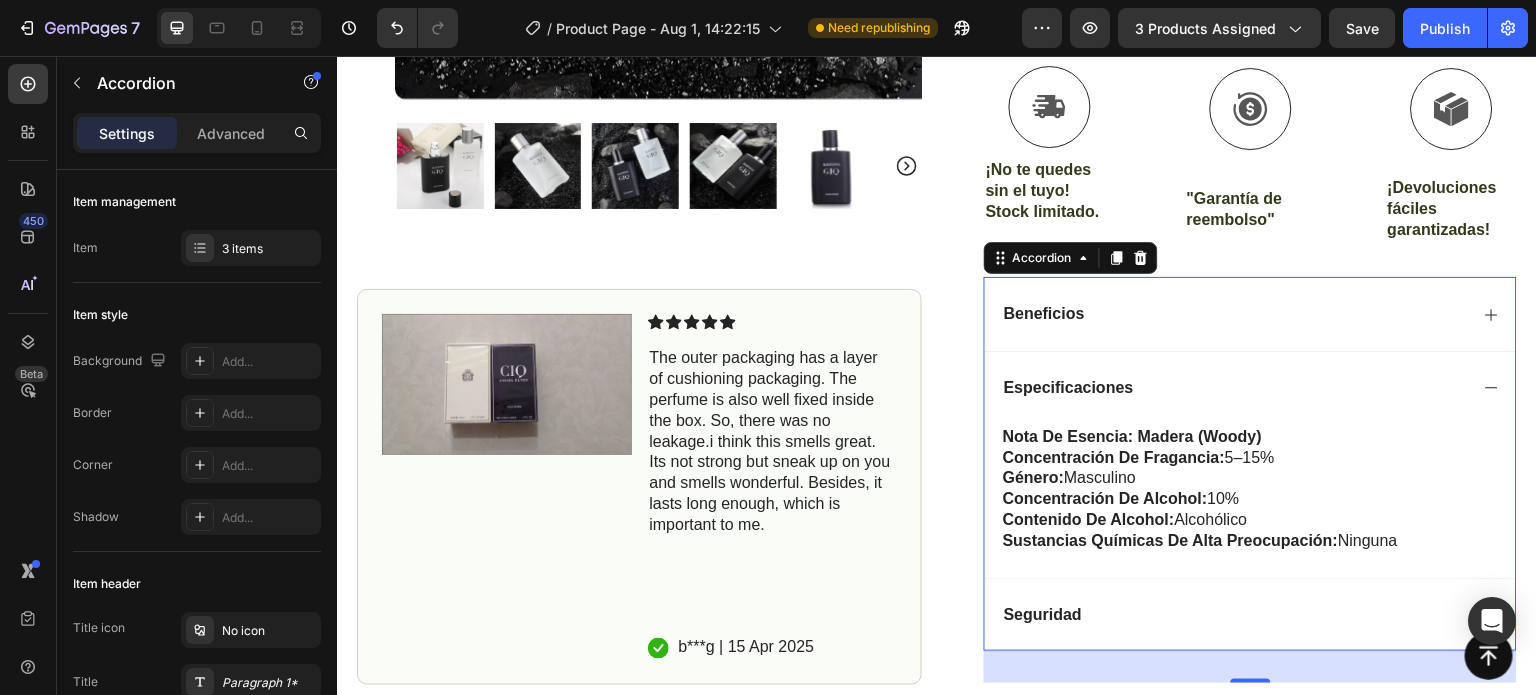 click 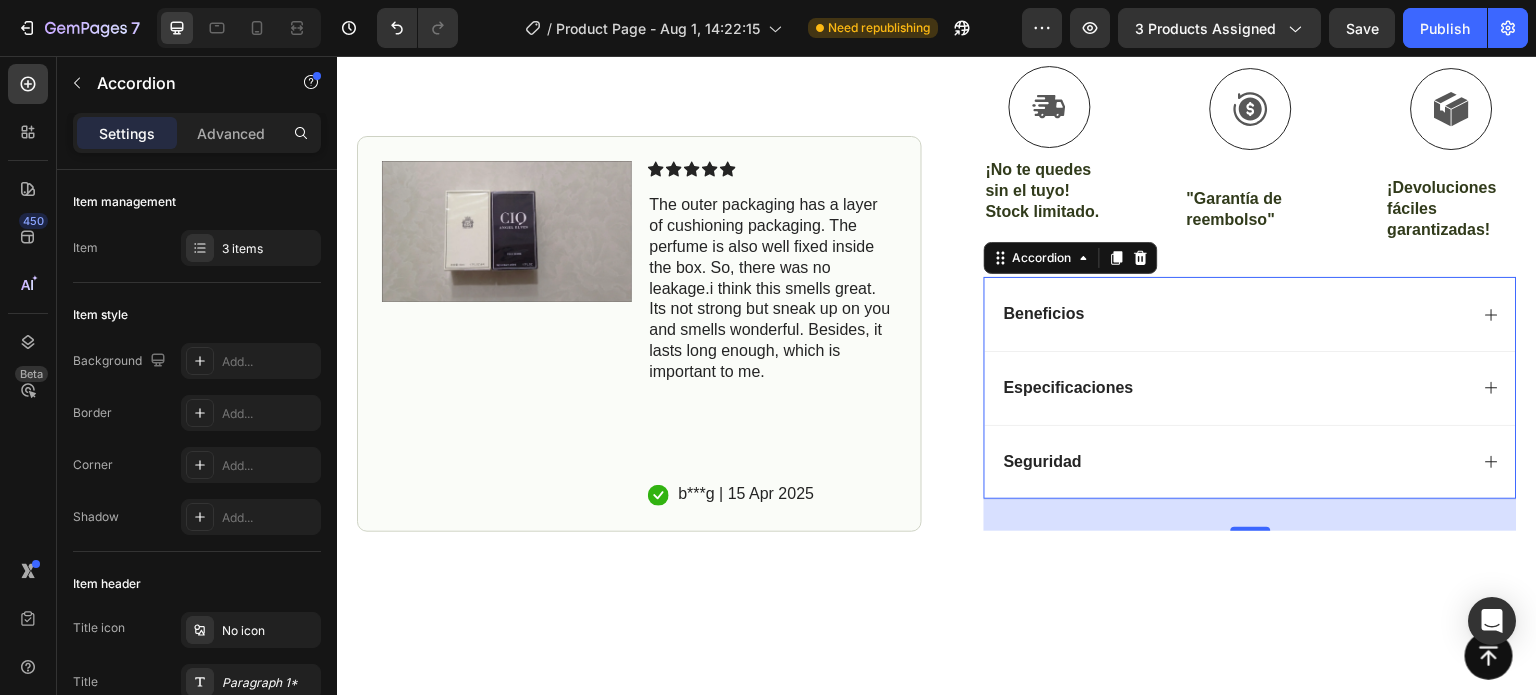 click on "Beneficios" at bounding box center [1250, 314] 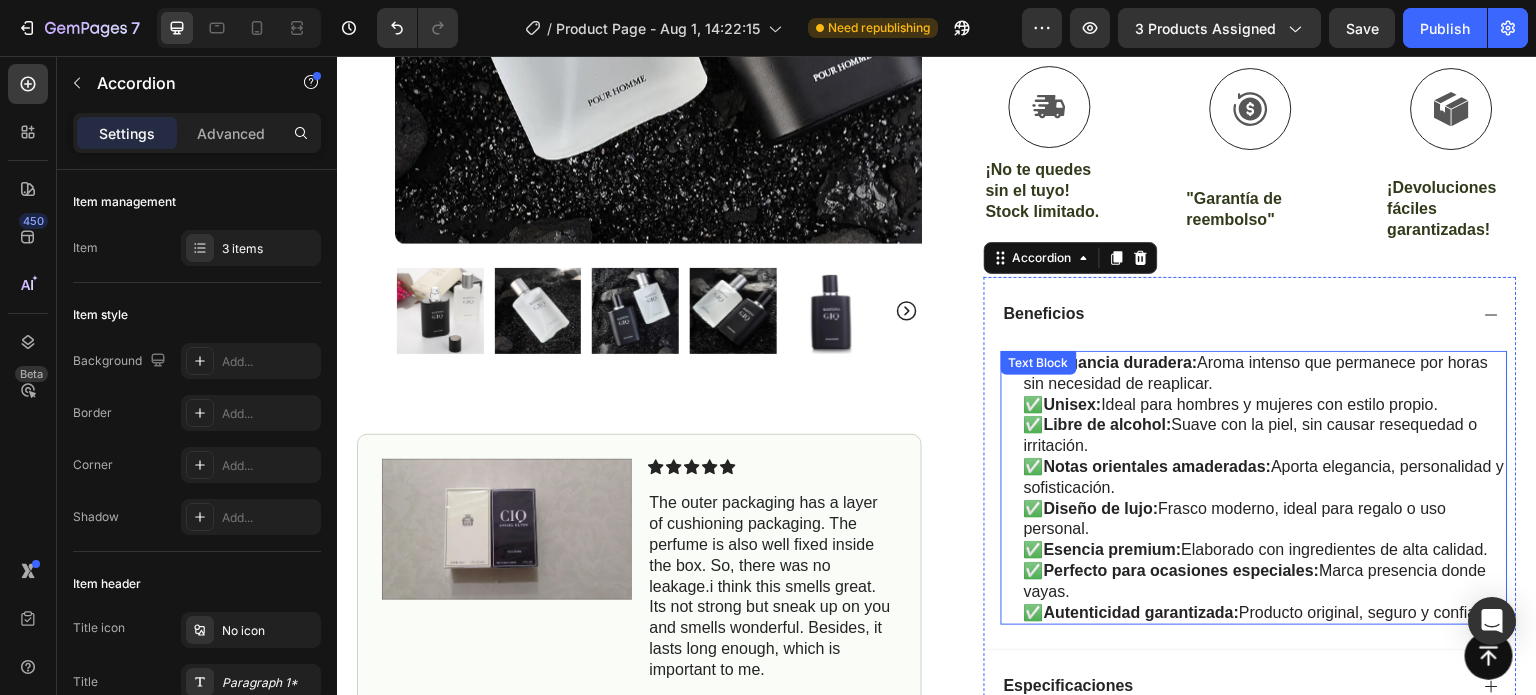 click on "Unisex:" at bounding box center [1073, 404] 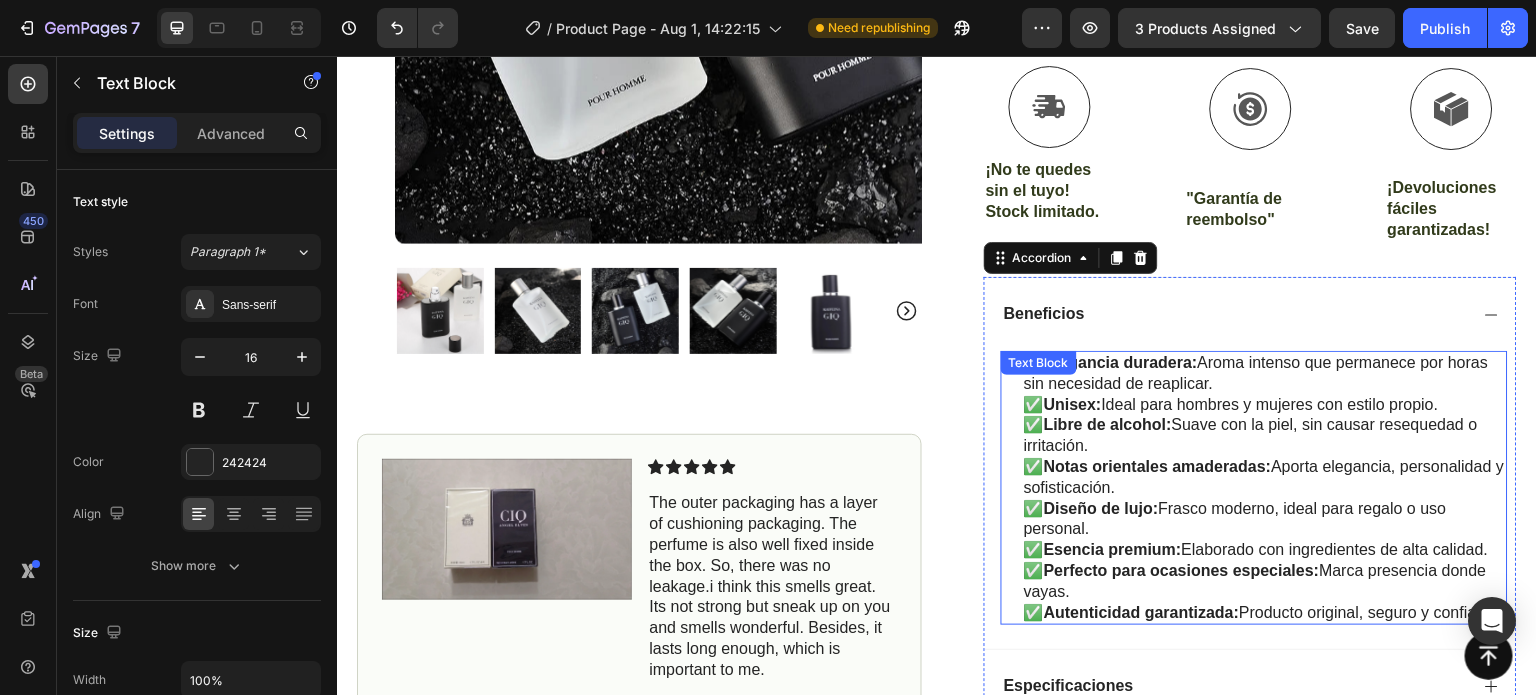 click on "Unisex:" at bounding box center [1073, 404] 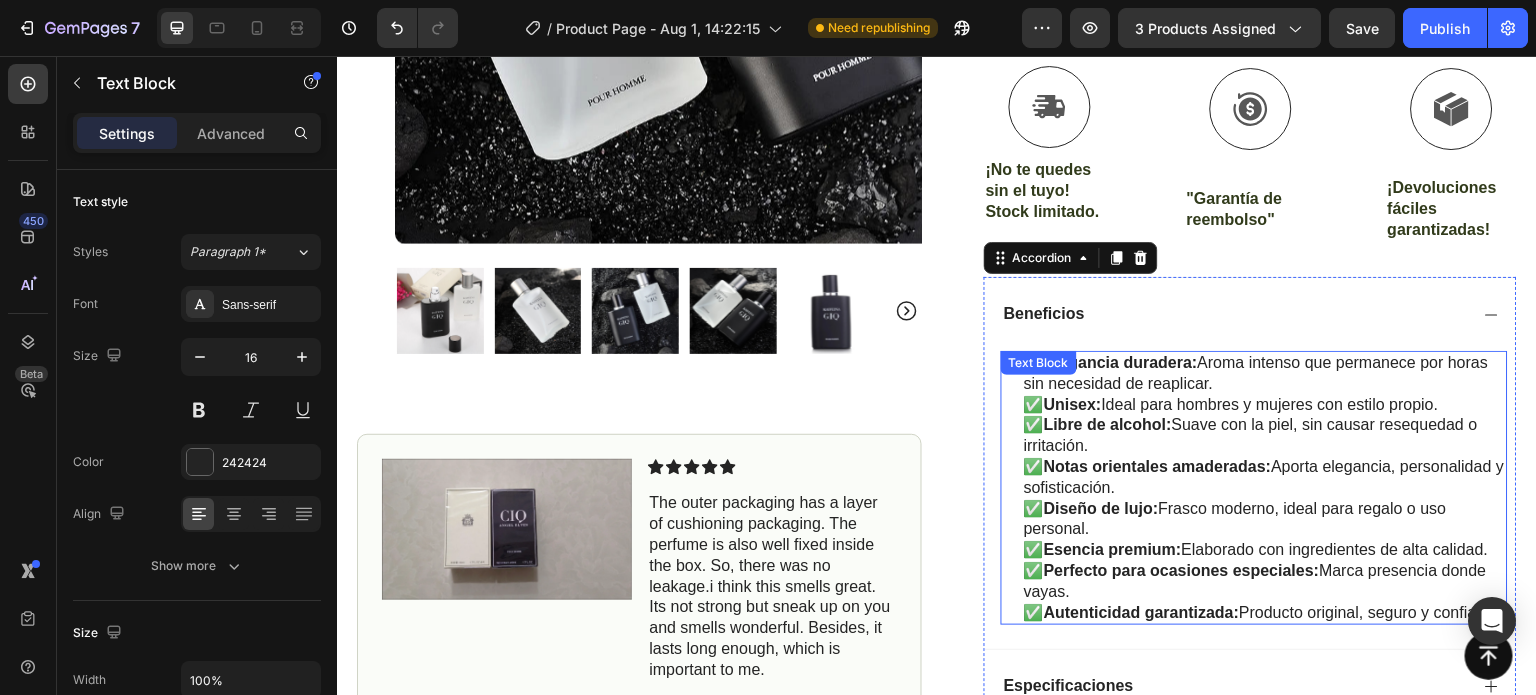 click on "Unisex:" at bounding box center (1073, 404) 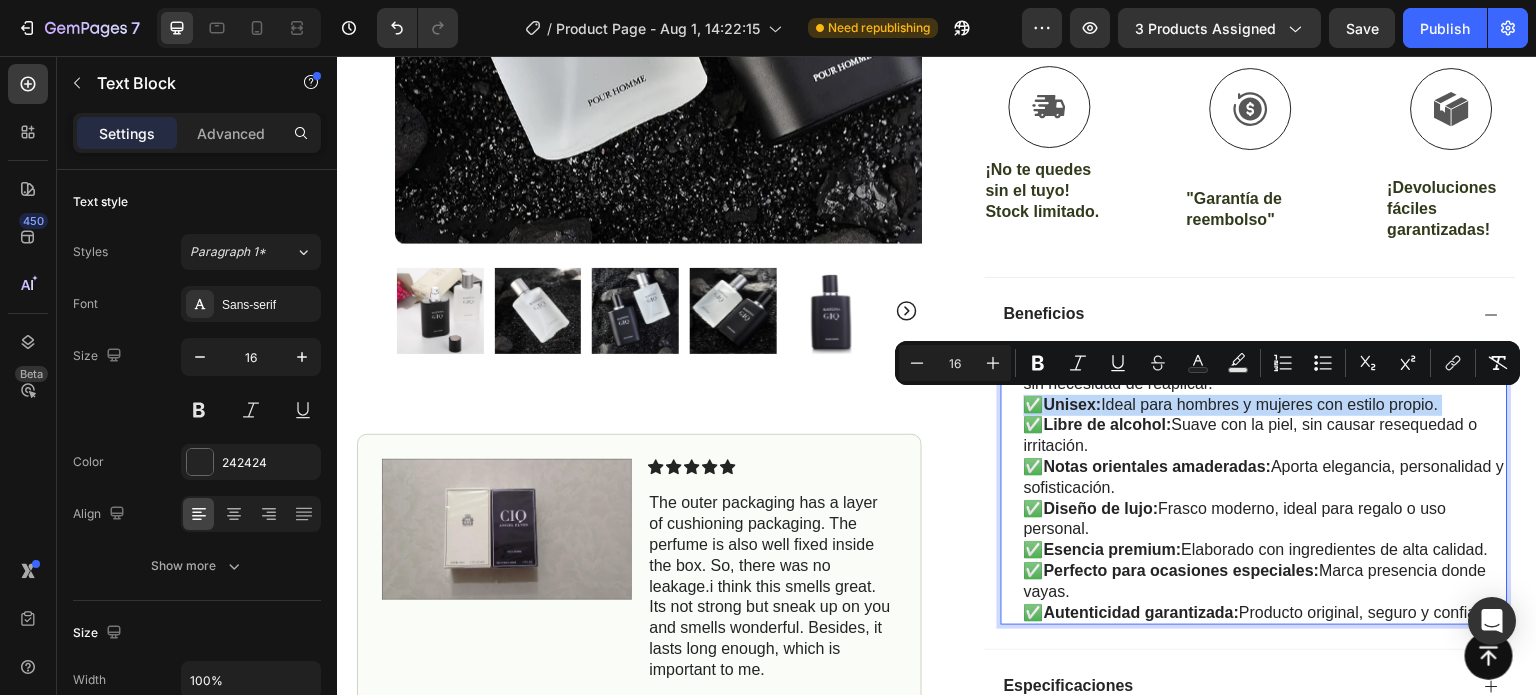 click on "Unisex:" at bounding box center [1073, 404] 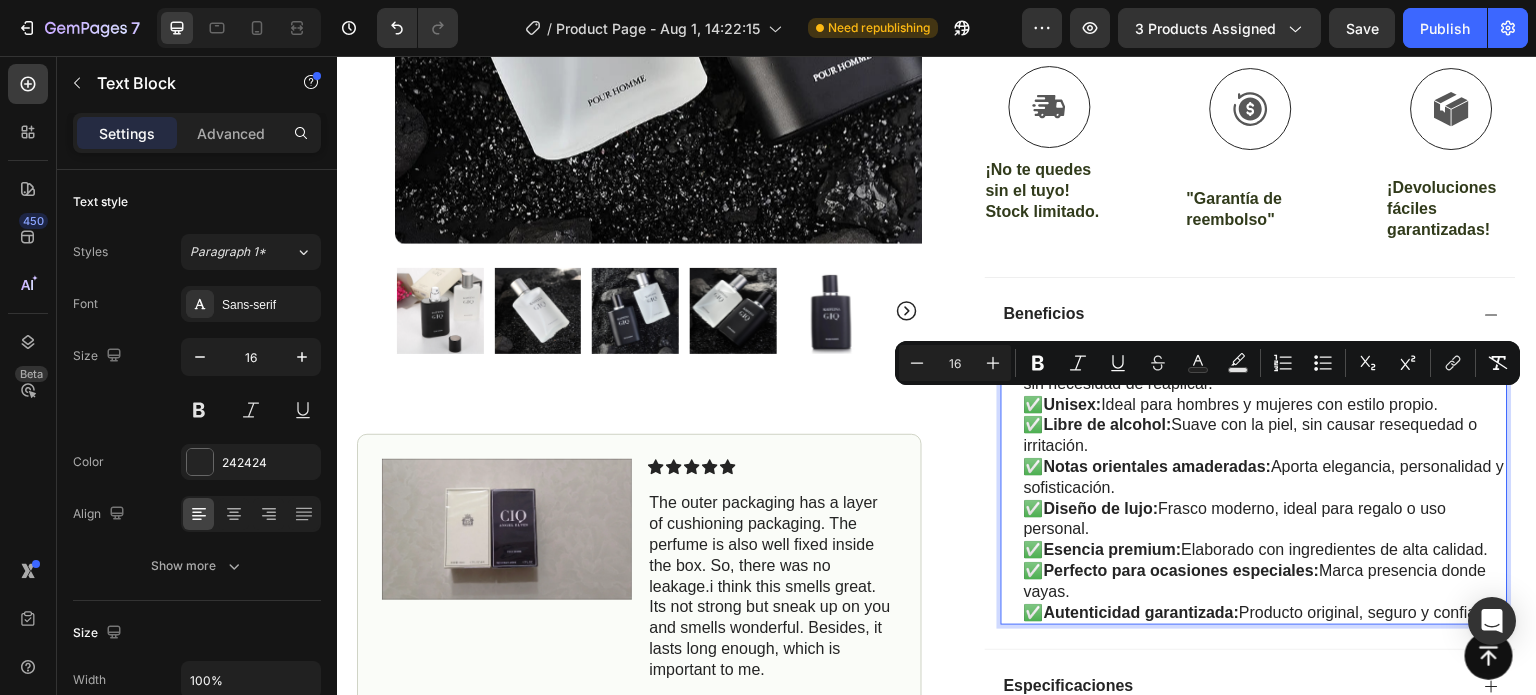 click on "✅  Notas orientales amaderadas:  Aporta elegancia, personalidad y sofisticación." at bounding box center [1265, 478] 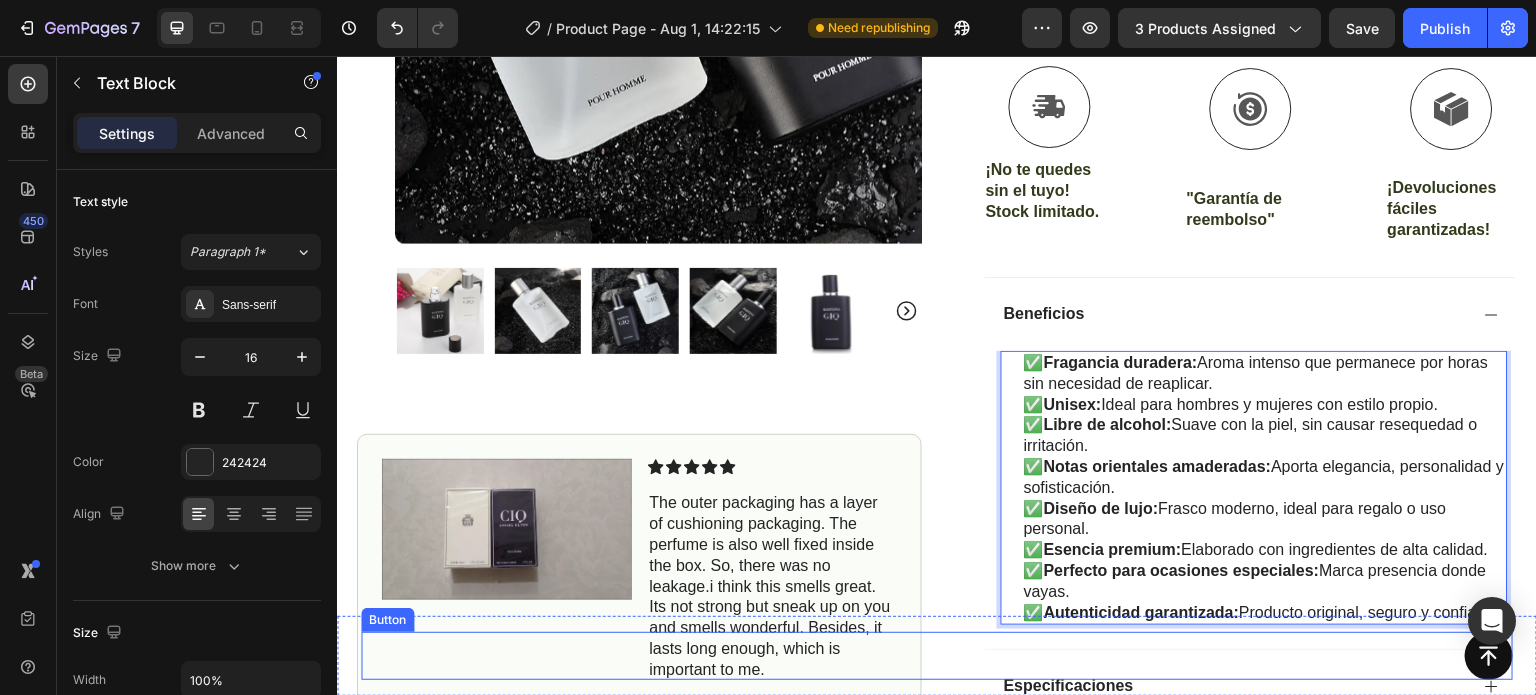drag, startPoint x: 1017, startPoint y: 362, endPoint x: 1160, endPoint y: 651, distance: 322.4438 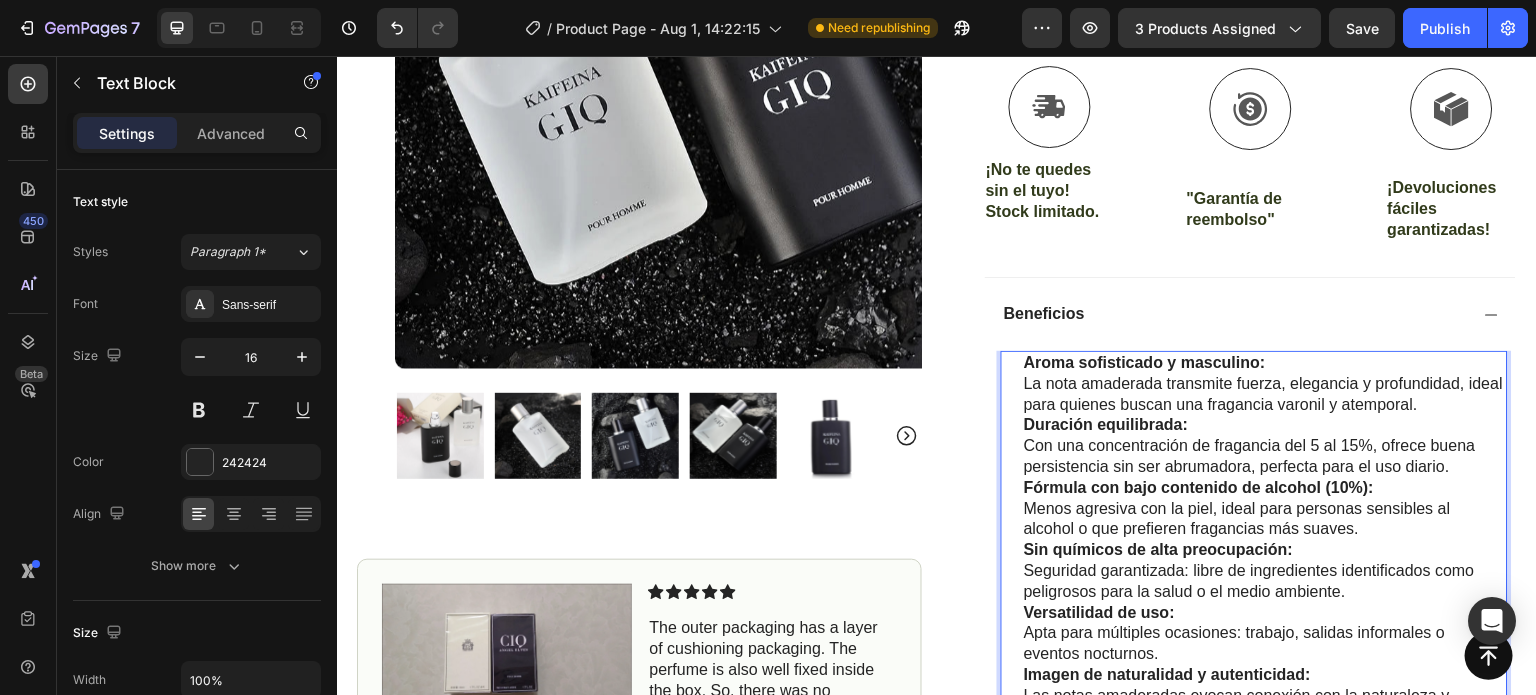 scroll, scrollTop: 1158, scrollLeft: 0, axis: vertical 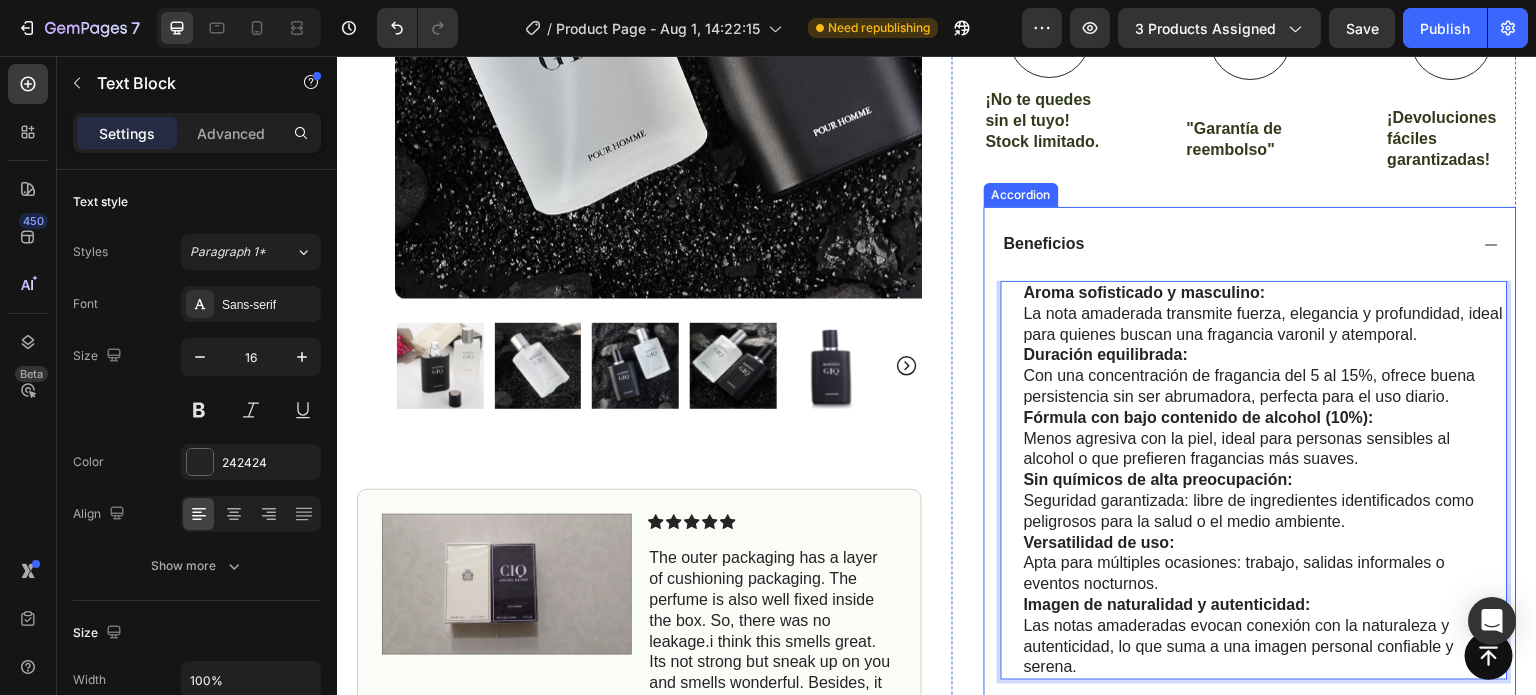 click on "Icon Icon Icon Icon Icon Icon List (1349 Reviews) Text Block Row Black Blue Men's Cologne Perfume,Fresh Wood Sandalwood Eau De Toilette,Long Lasting Light Fragrance,Summer Sports Deodorant Product Title "Donde el lujo se convierte en aroma.” Text Block Esta fragancia de carácter  amaderado  está diseñada especialmente para el público  masculino , evocando una sensación de profundidad, elegancia y sofisticación natural. Con una  concentración de fragancia entre el 5% y el 15% , ofrece una duración equilibrada ideal para el uso diario. Contiene un  10% de alcohol , lo que le aporta ligereza sin sacrificar intensidad. Formulada sin sustancias químicas de alta preocupación, esta esencia combina seguridad y estilo, siendo una opción confiable para quienes valoran la calidad en cada detalle. Text Block $ 549.68 Product Price Product Price
Icon "Oferta por tiempo limitado" Text Block Row Row Añade al carrito Add to Cart Shop Pay Installments Shop Pay Installments Comprar
Icon" at bounding box center (1234, -40) 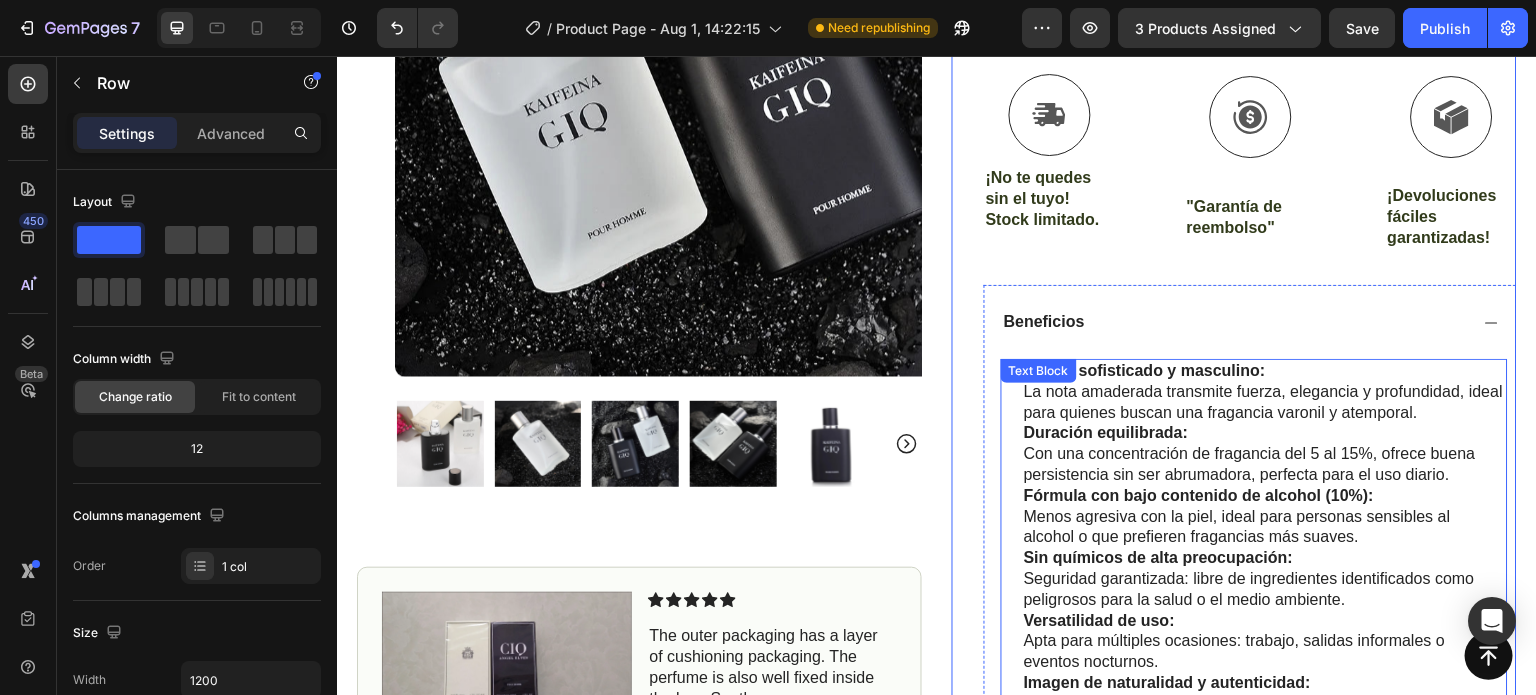 scroll, scrollTop: 1058, scrollLeft: 0, axis: vertical 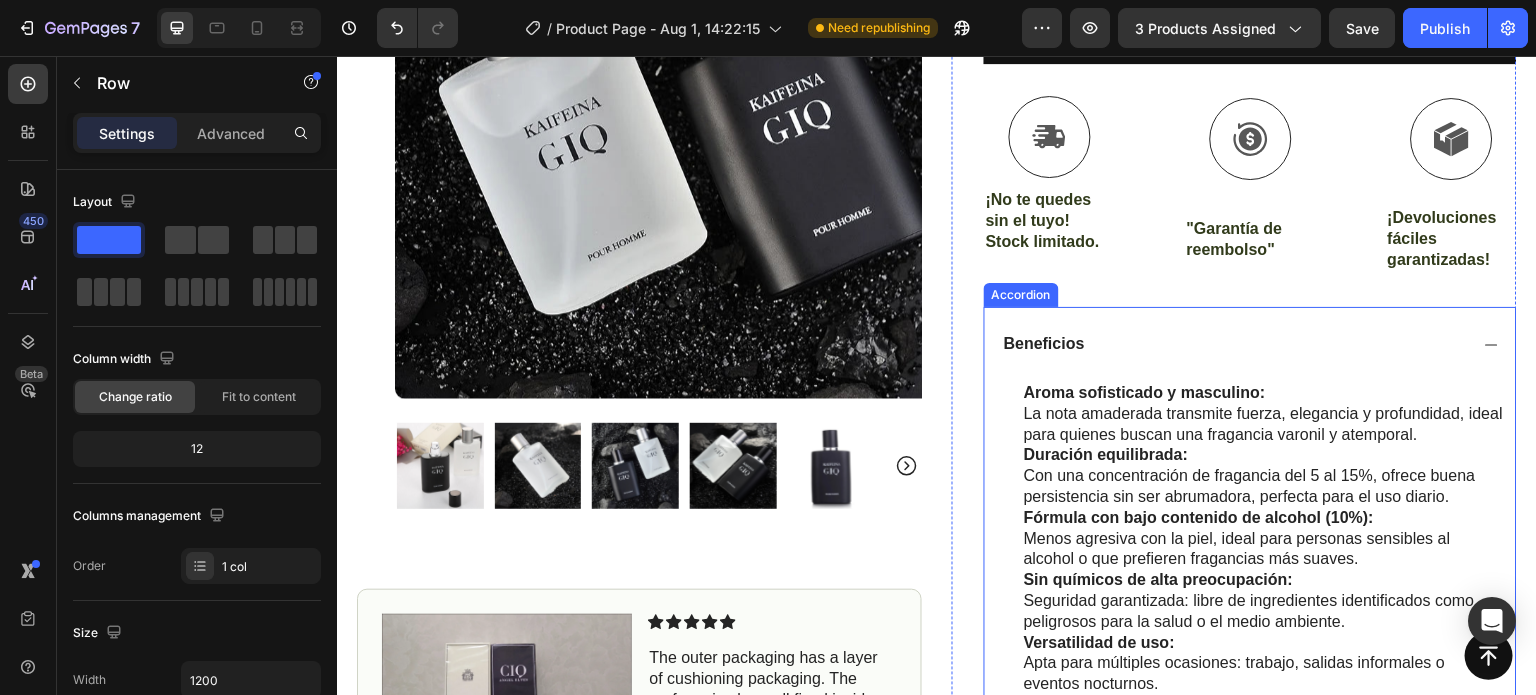 click on "Beneficios" at bounding box center [1250, 344] 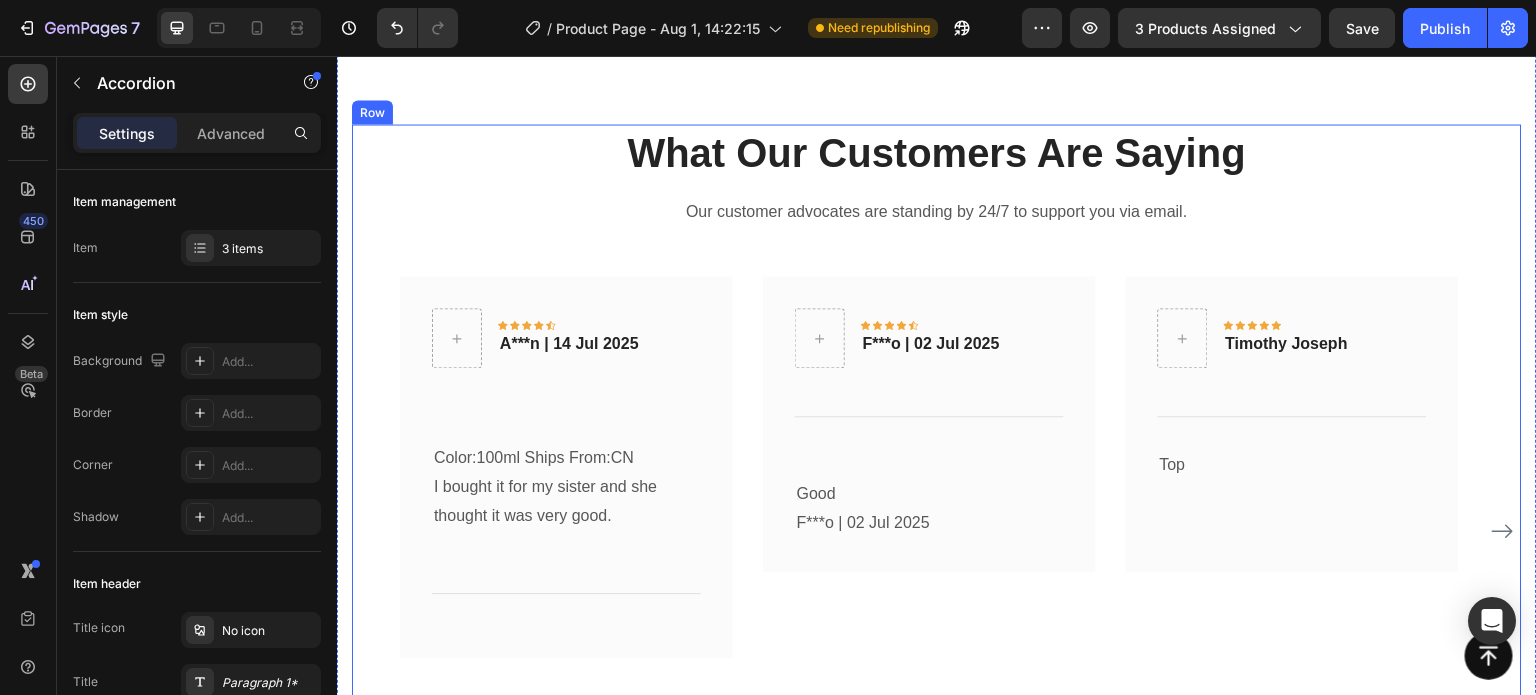 scroll, scrollTop: 1758, scrollLeft: 0, axis: vertical 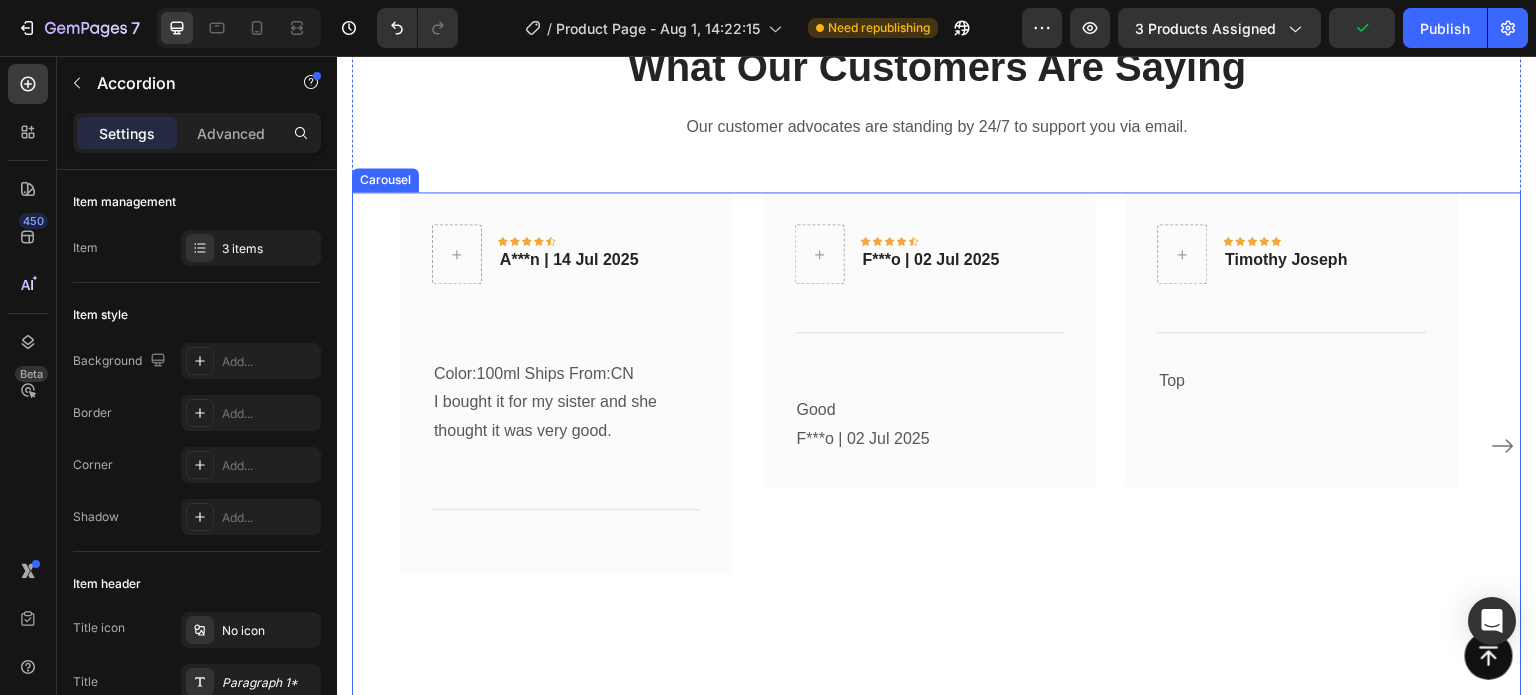 click 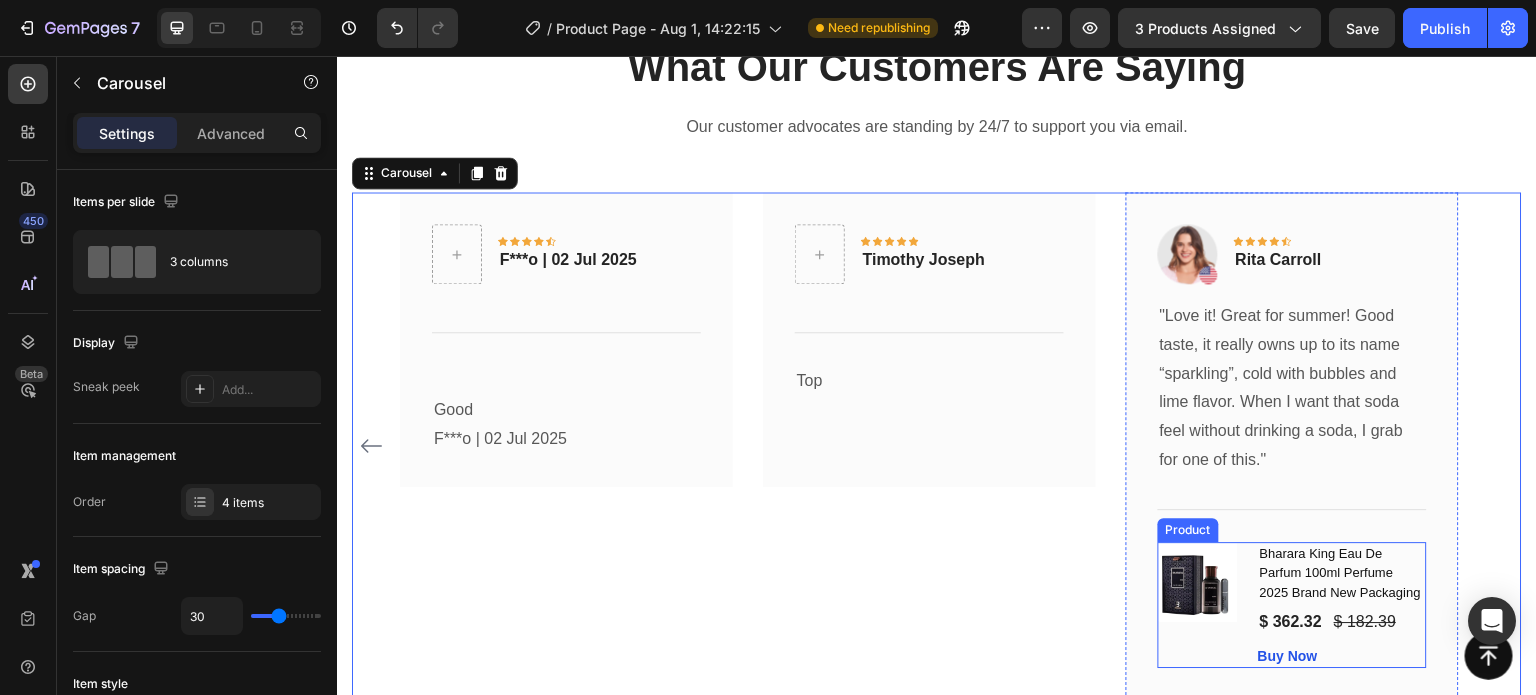 click on "(P) Images & Gallery Bharara King Eau De Parfum 100ml Perfume 2025 Brand New Packaging (P) Title $ 362.32 (P) Price (P) Price $ 182.39 (P) Price (P) Price Row Buy Now (P) Cart Button Product" at bounding box center [1292, 605] 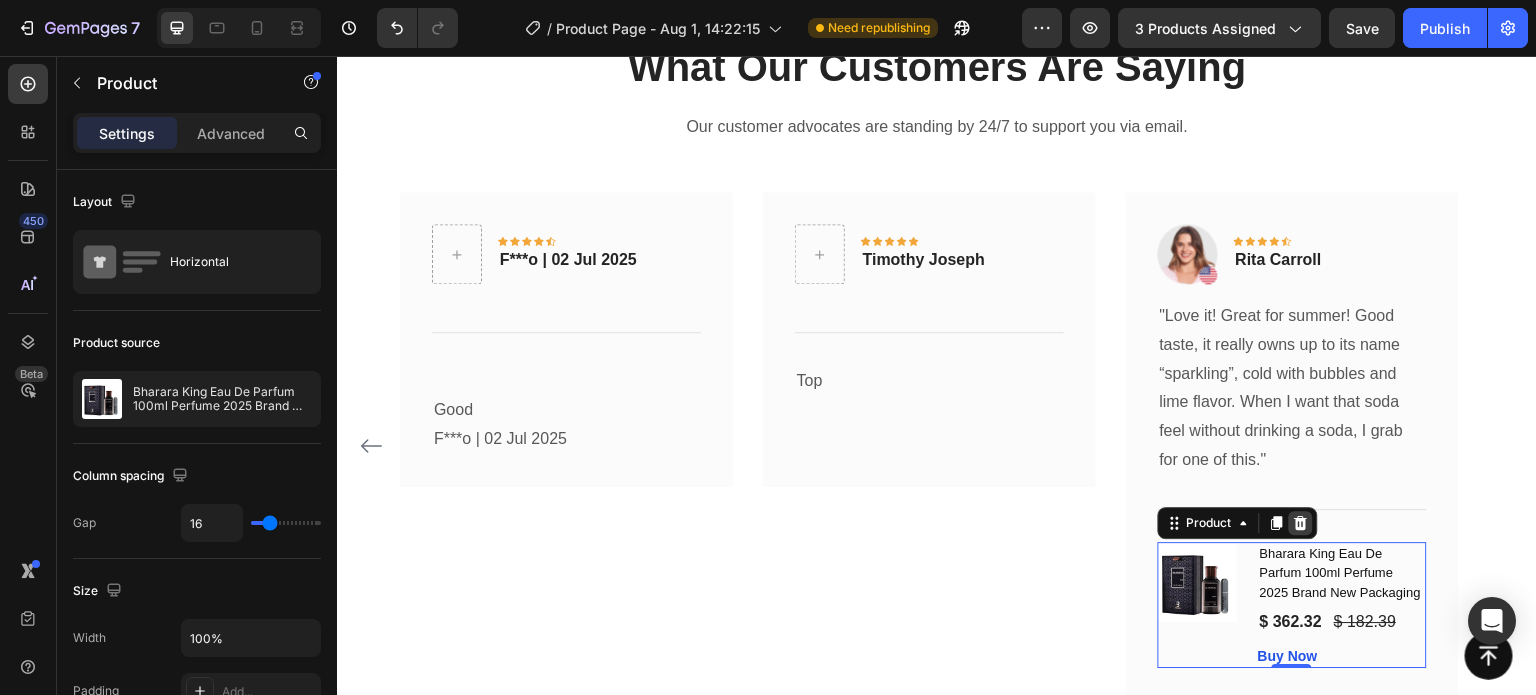 click at bounding box center (1301, 523) 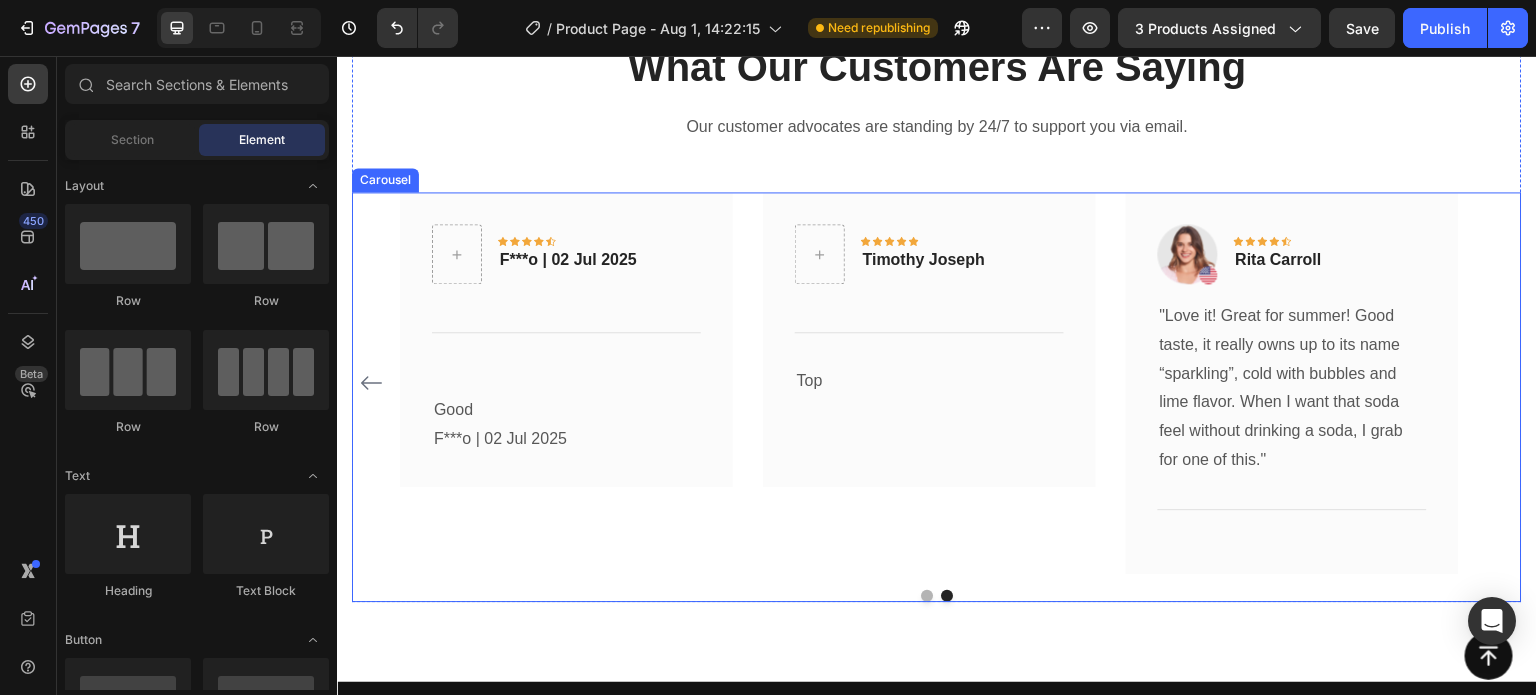 click 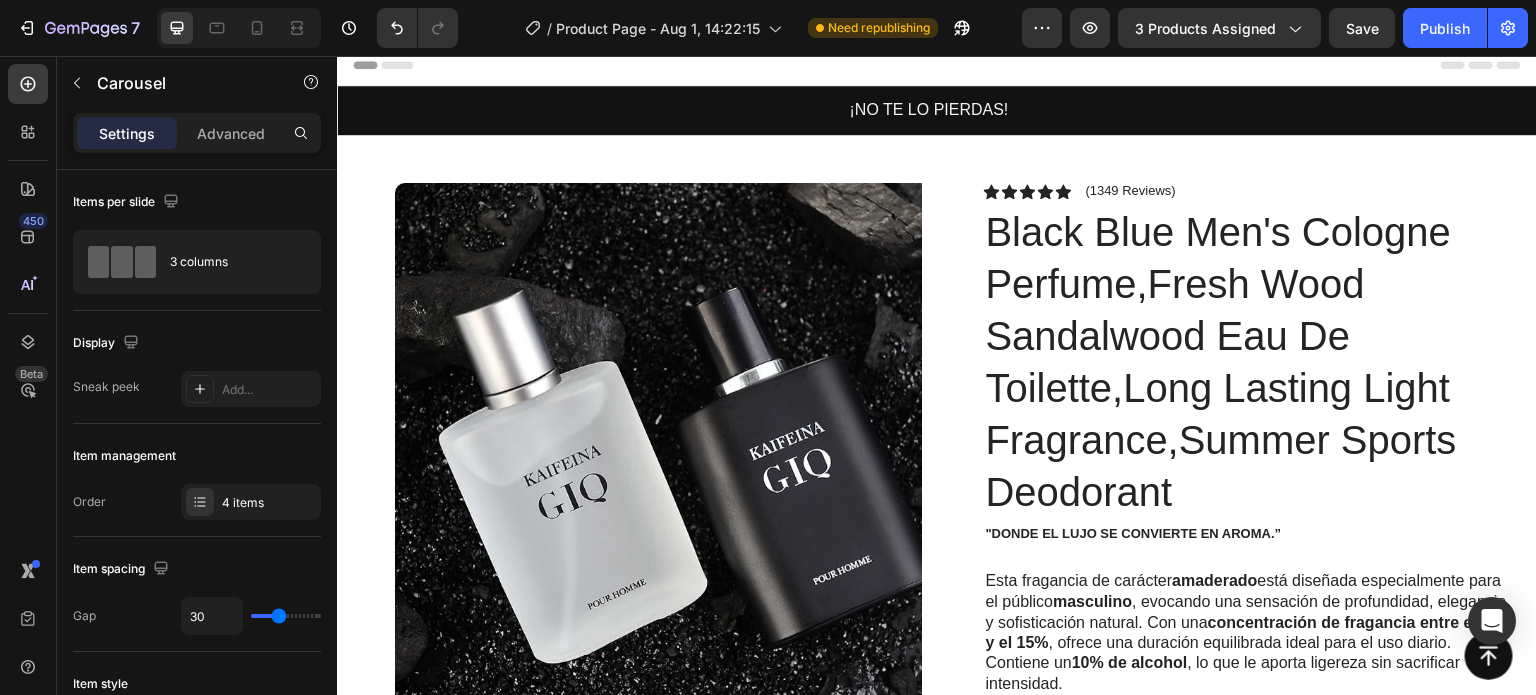scroll, scrollTop: 0, scrollLeft: 0, axis: both 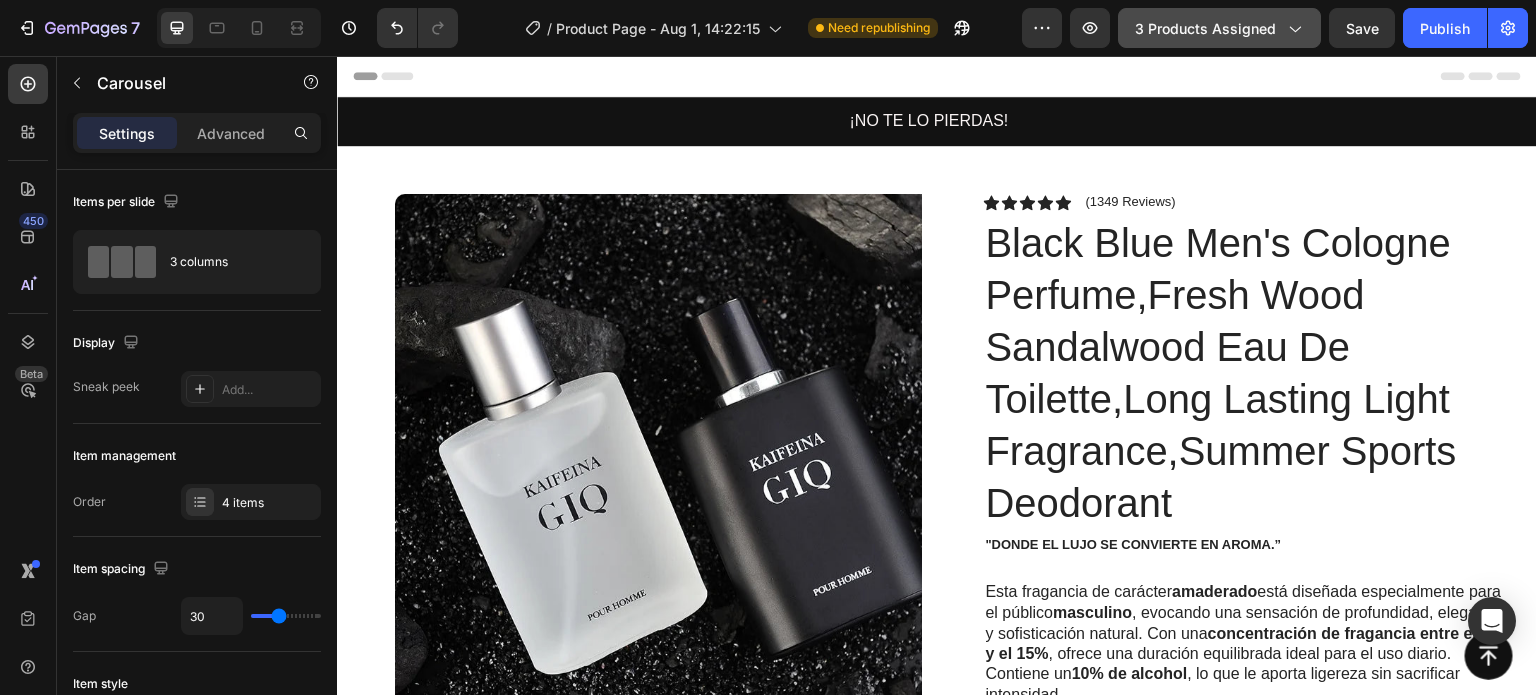 drag, startPoint x: 1286, startPoint y: 34, endPoint x: 1283, endPoint y: 23, distance: 11.401754 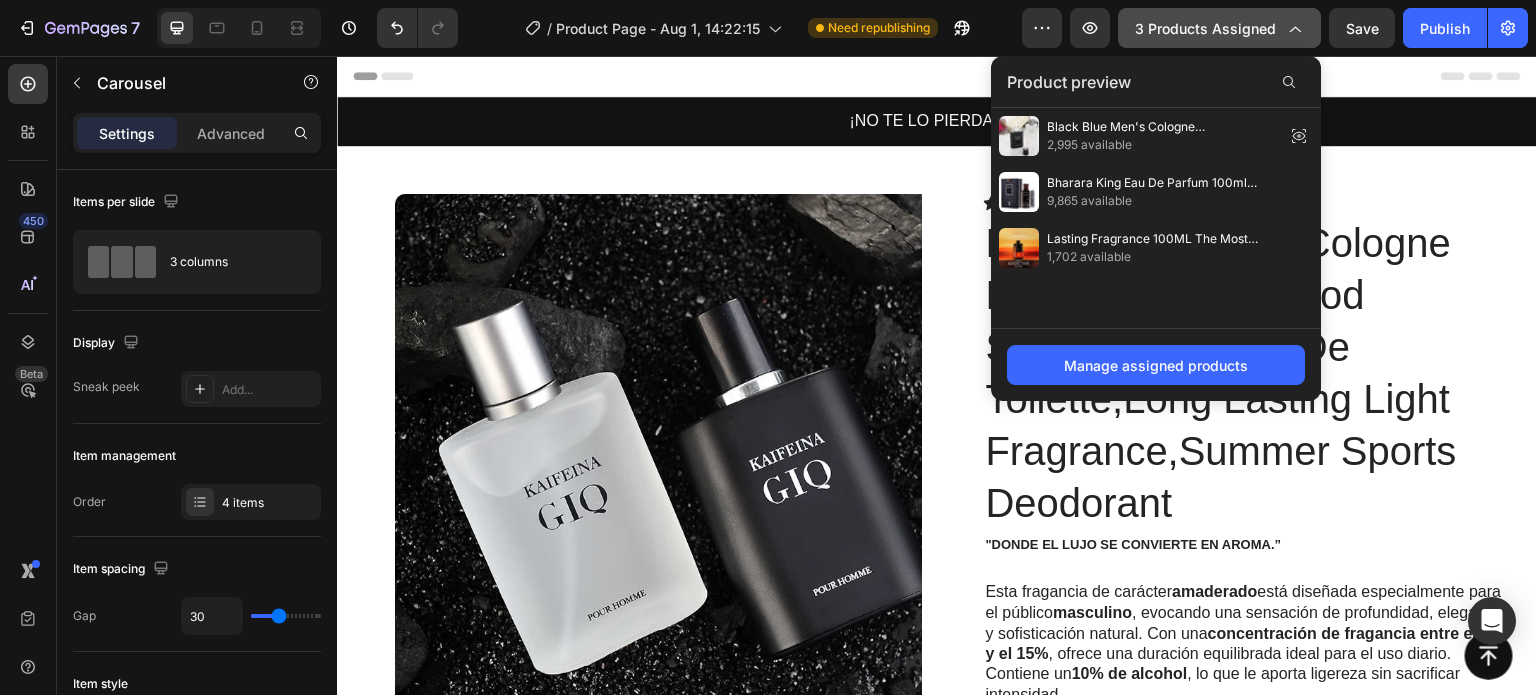 click on "3 products assigned" at bounding box center (1219, 28) 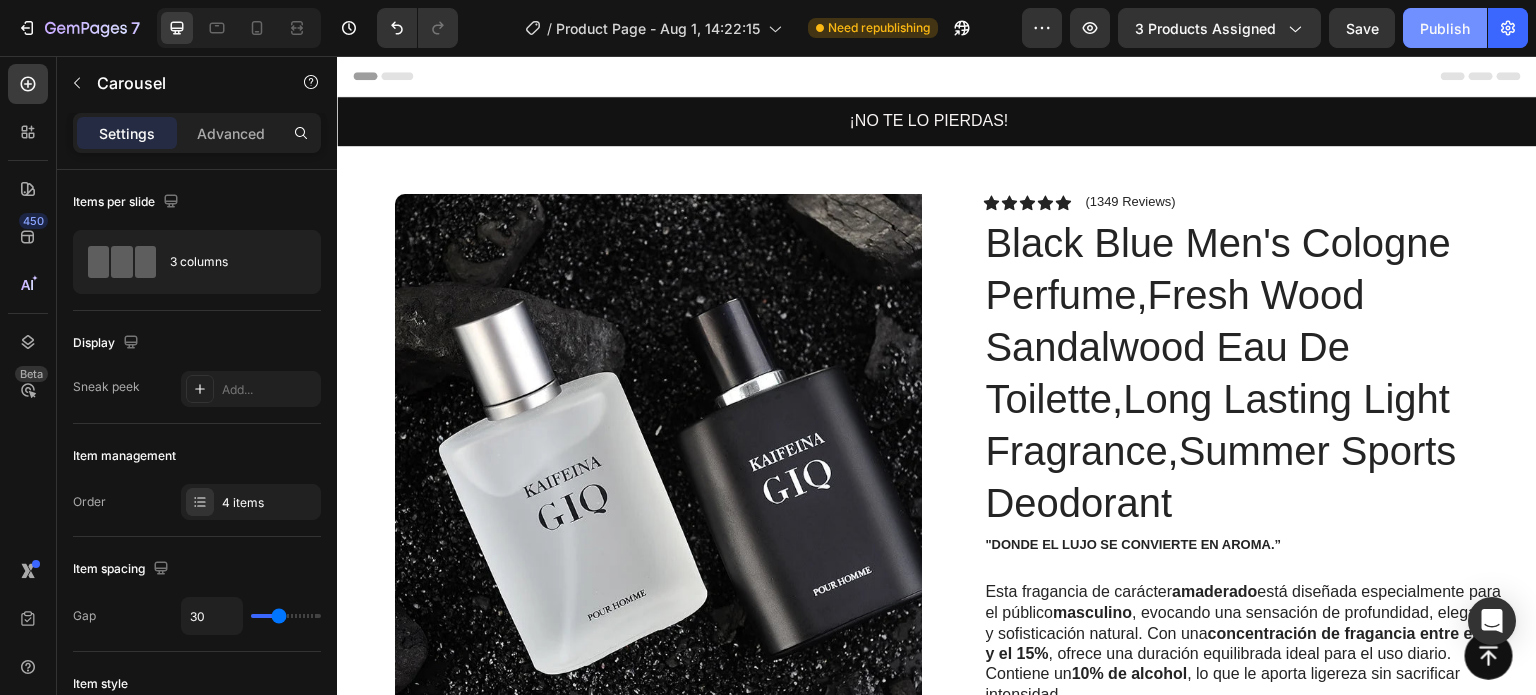 click on "Publish" 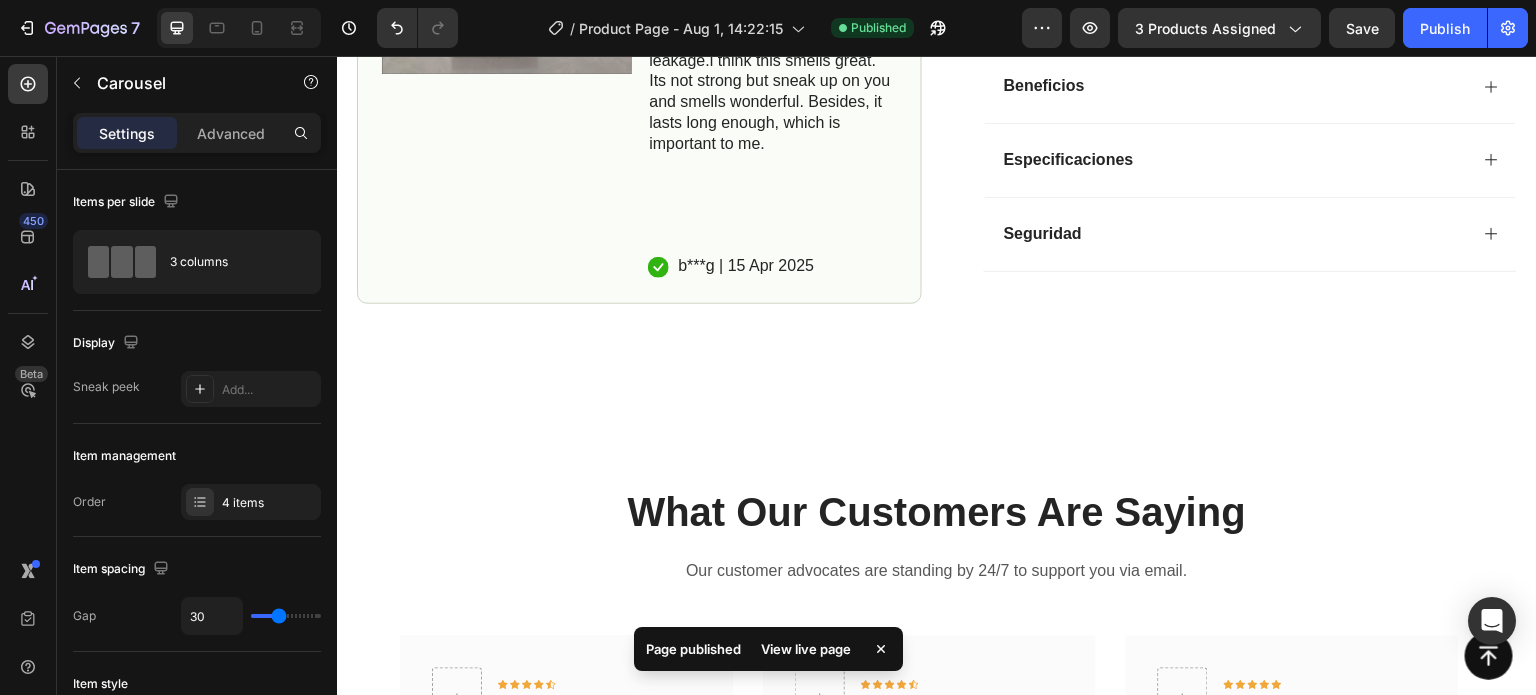 scroll, scrollTop: 1300, scrollLeft: 0, axis: vertical 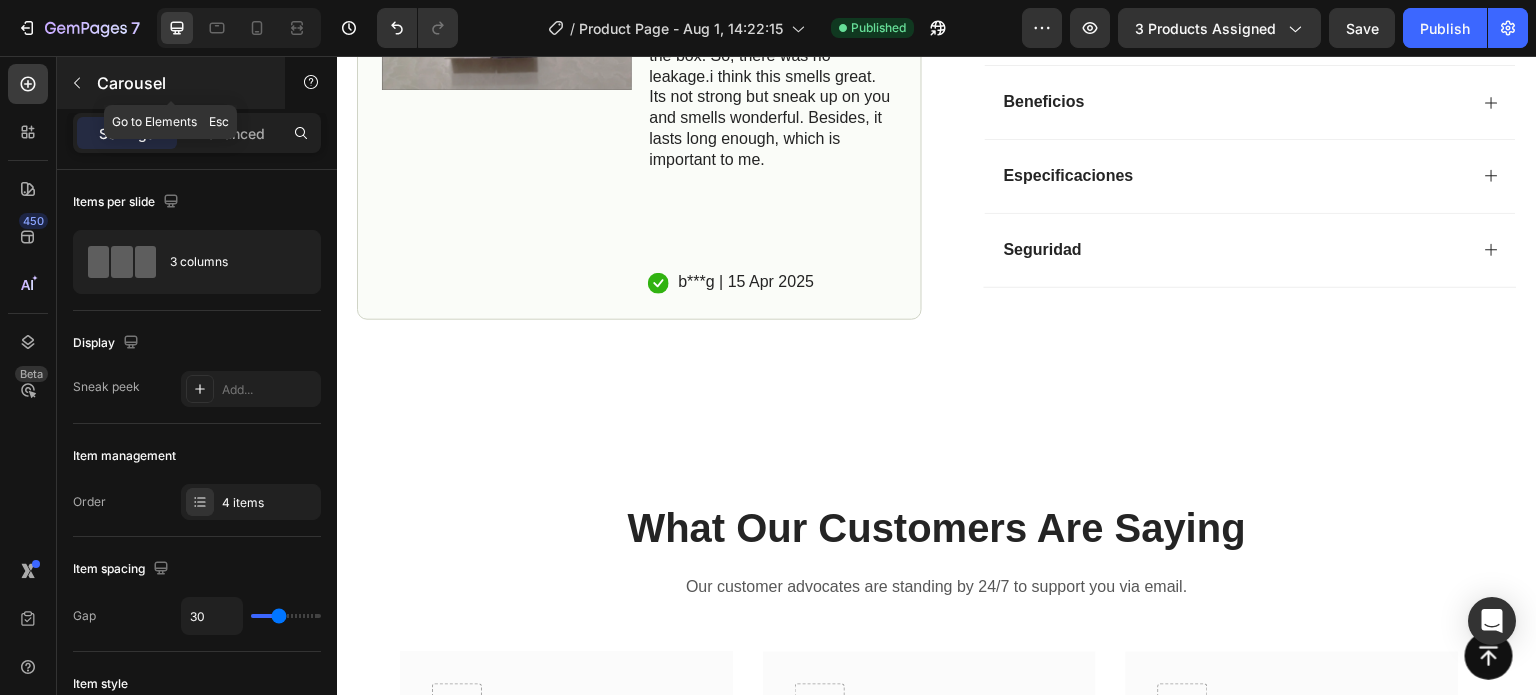 click 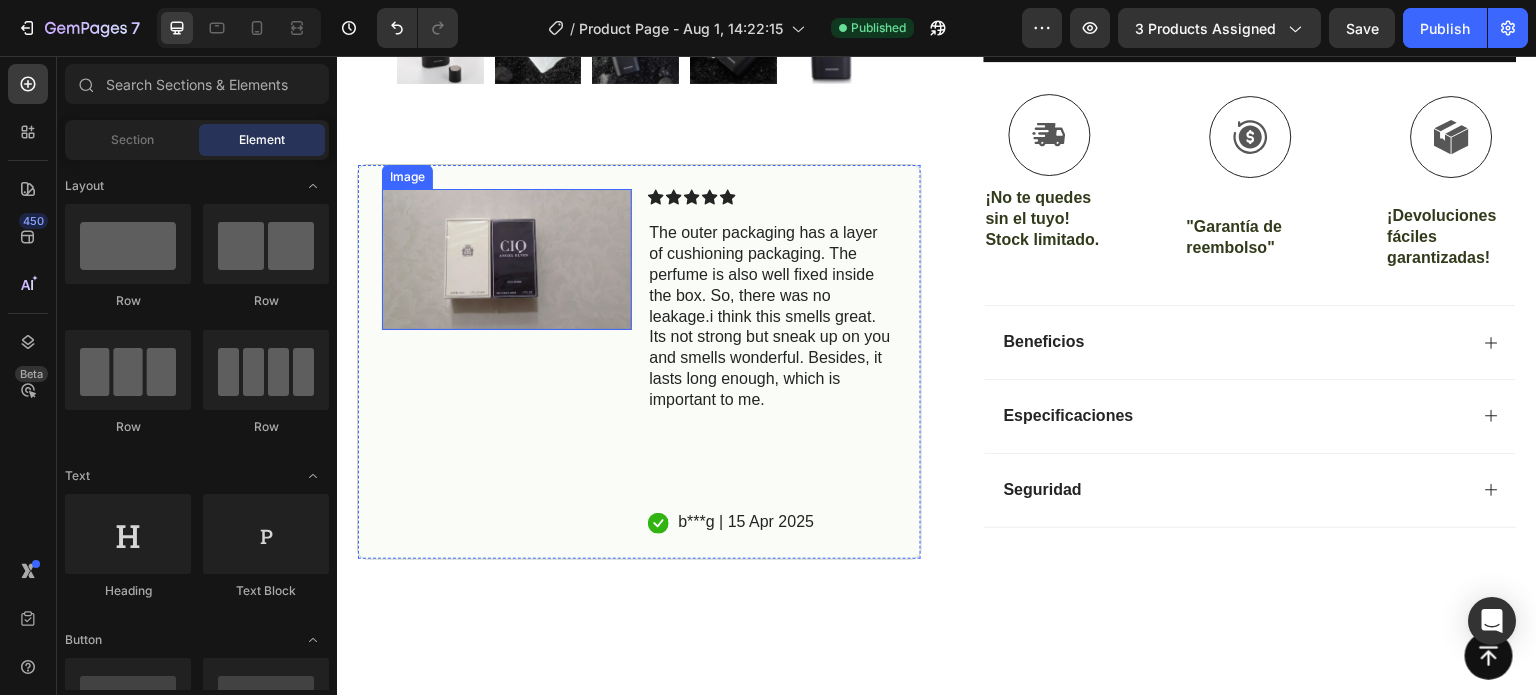 scroll, scrollTop: 1000, scrollLeft: 0, axis: vertical 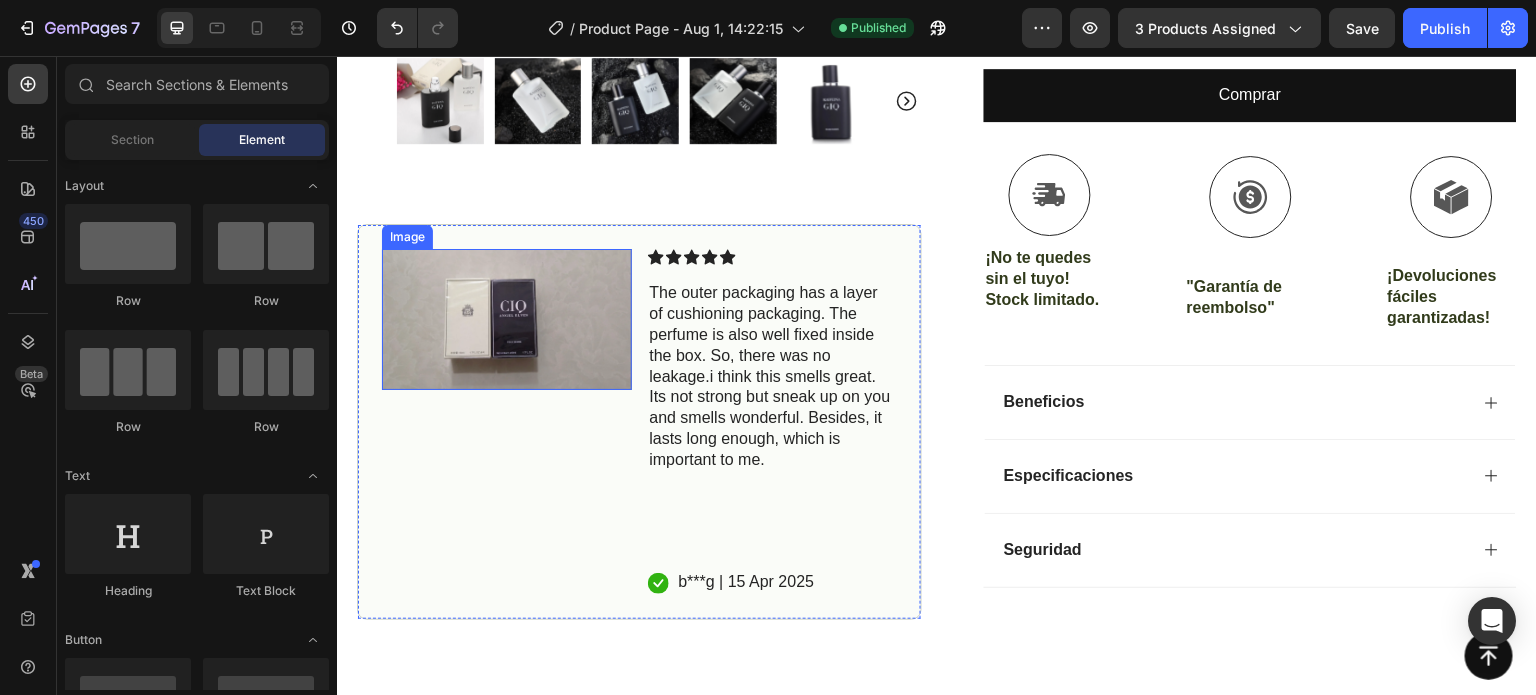 click at bounding box center [507, 319] 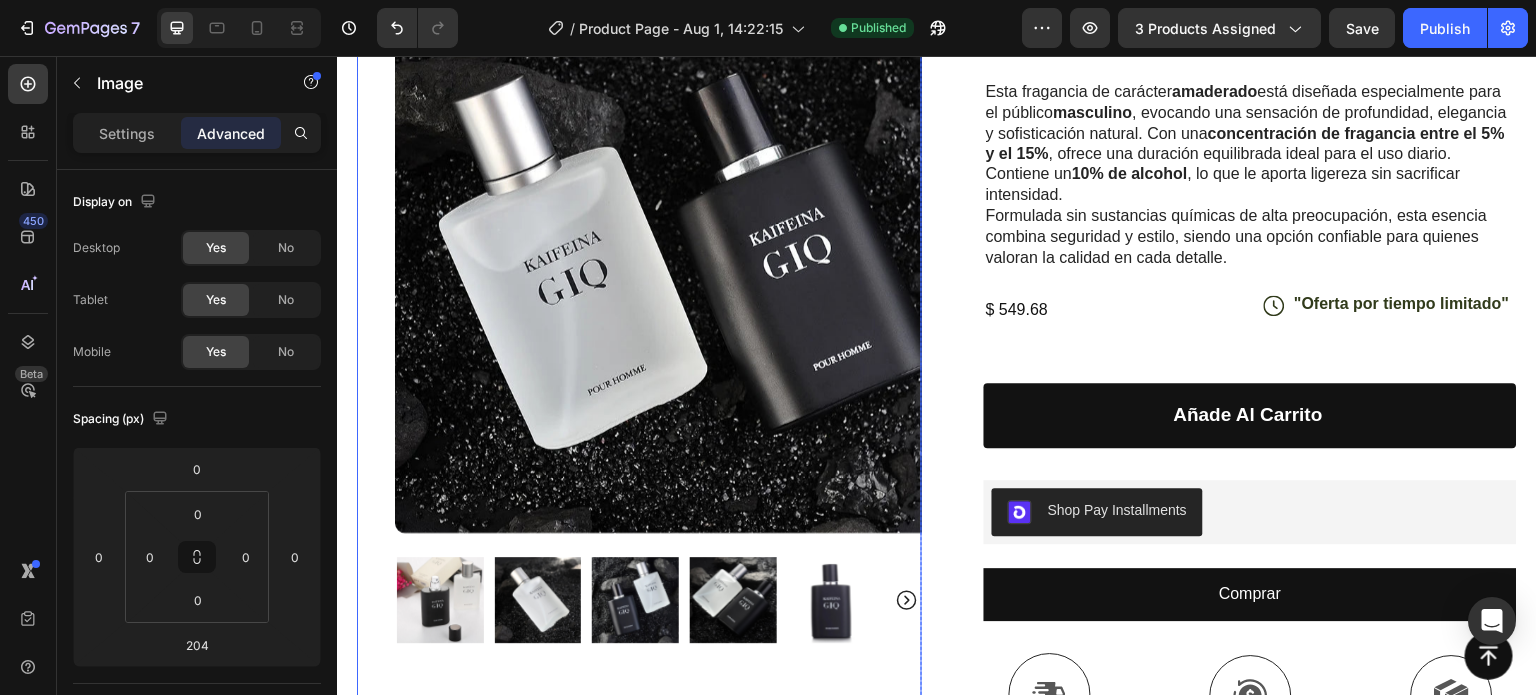 click at bounding box center (677, 250) 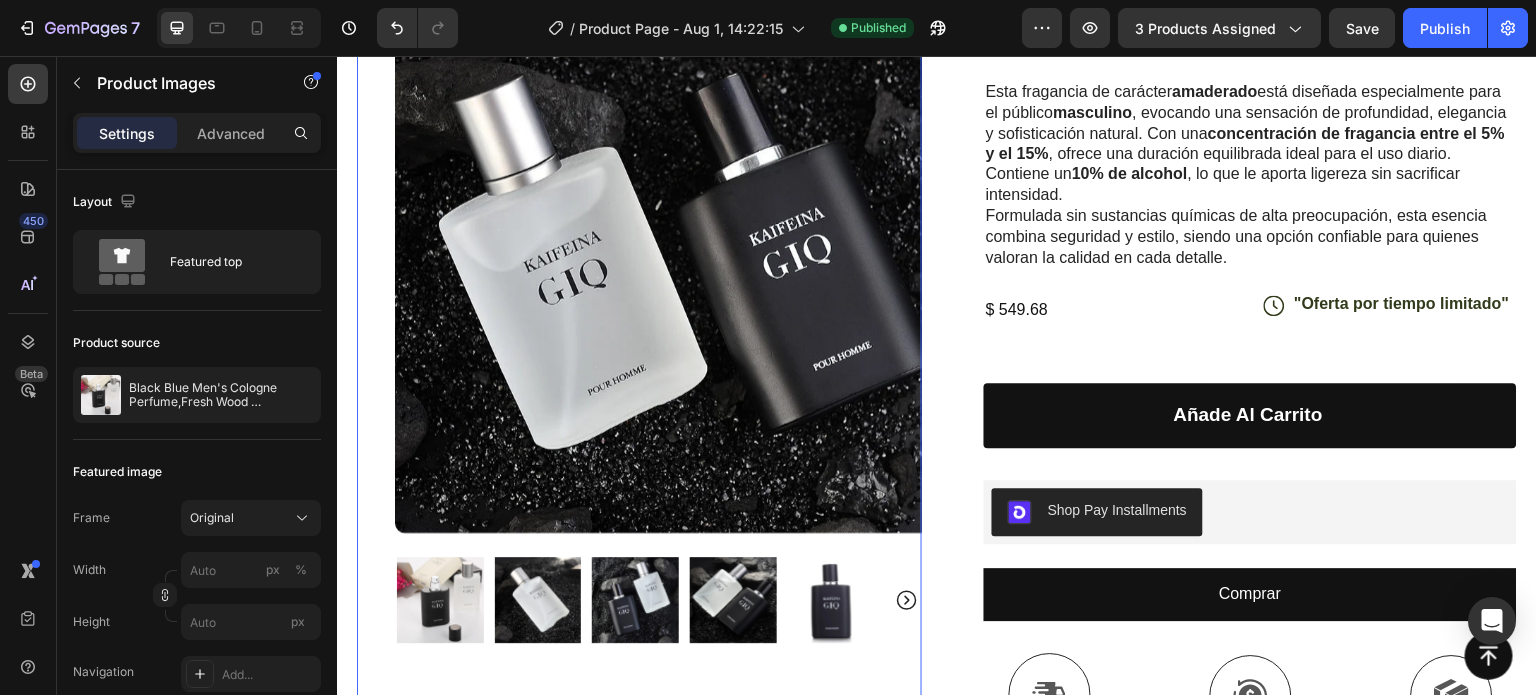scroll, scrollTop: 500, scrollLeft: 0, axis: vertical 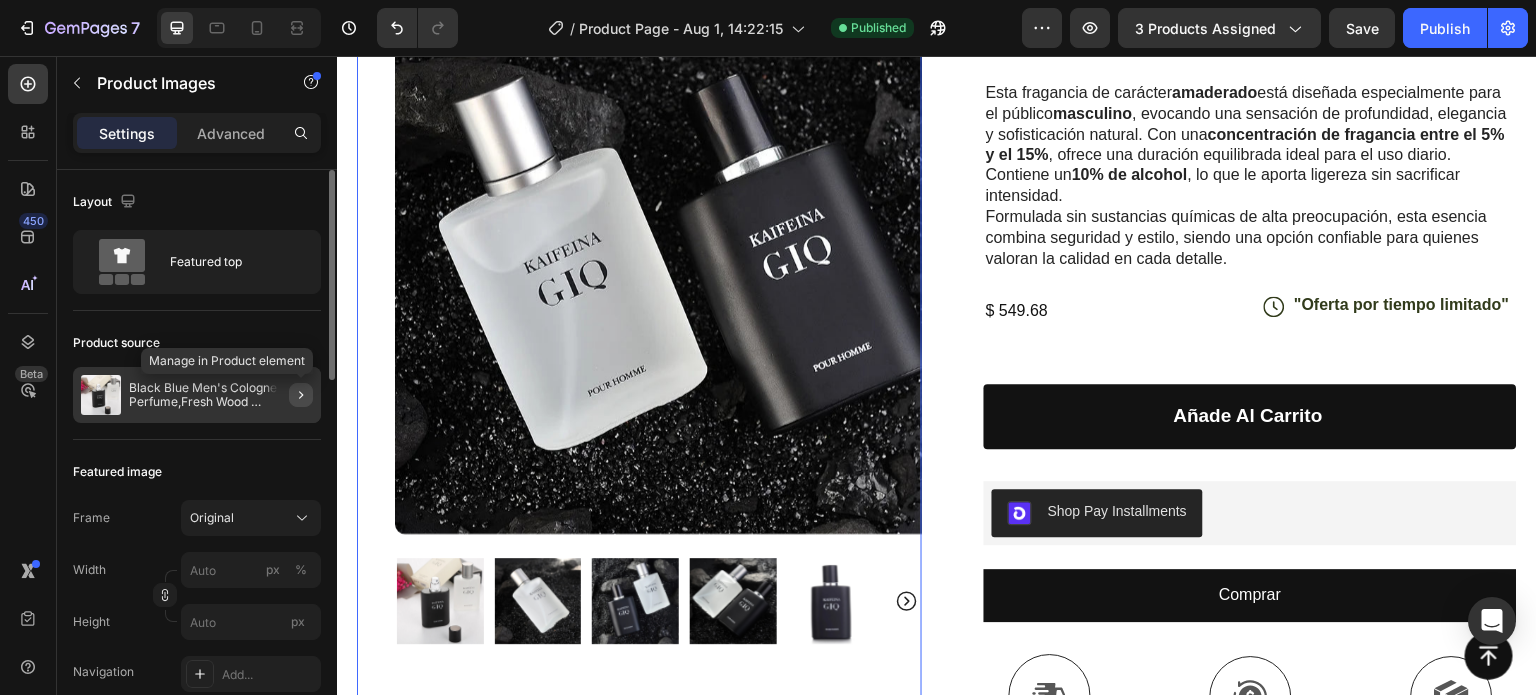 click 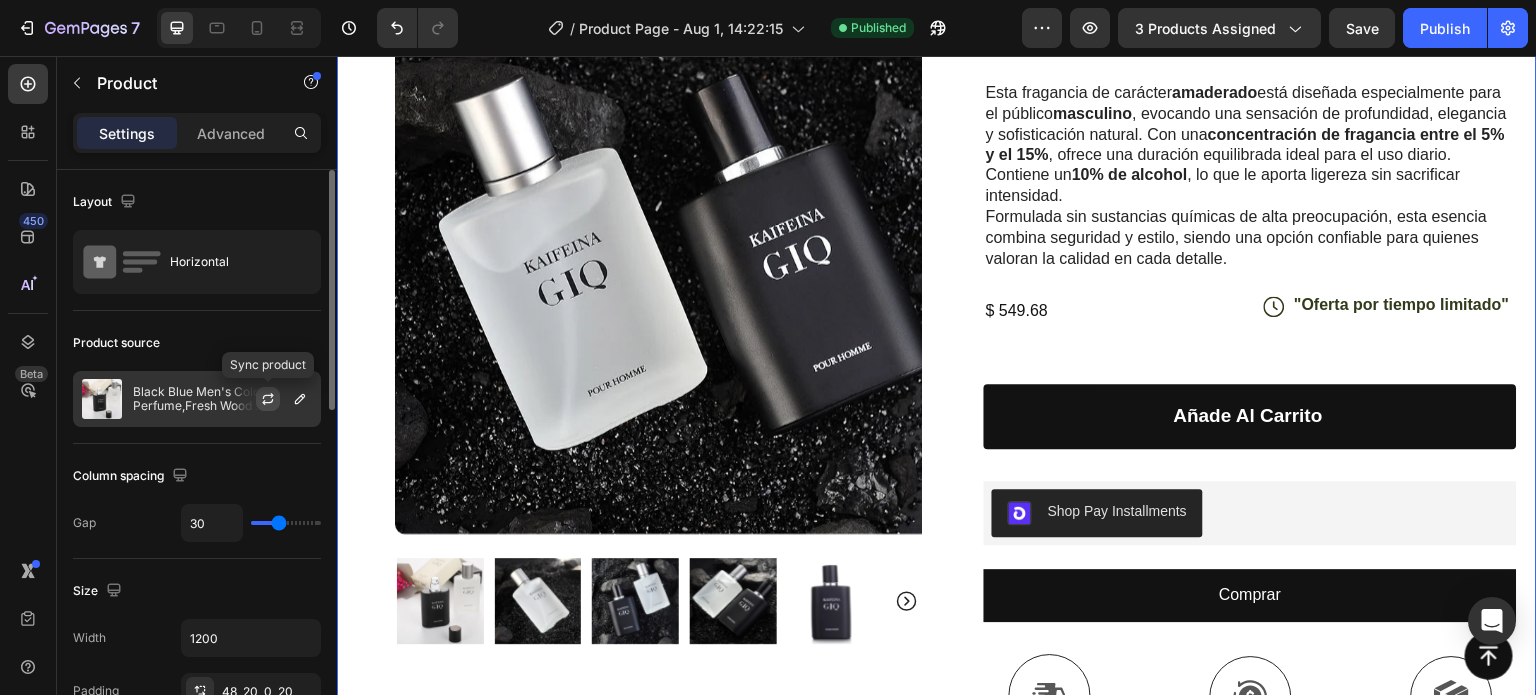 click 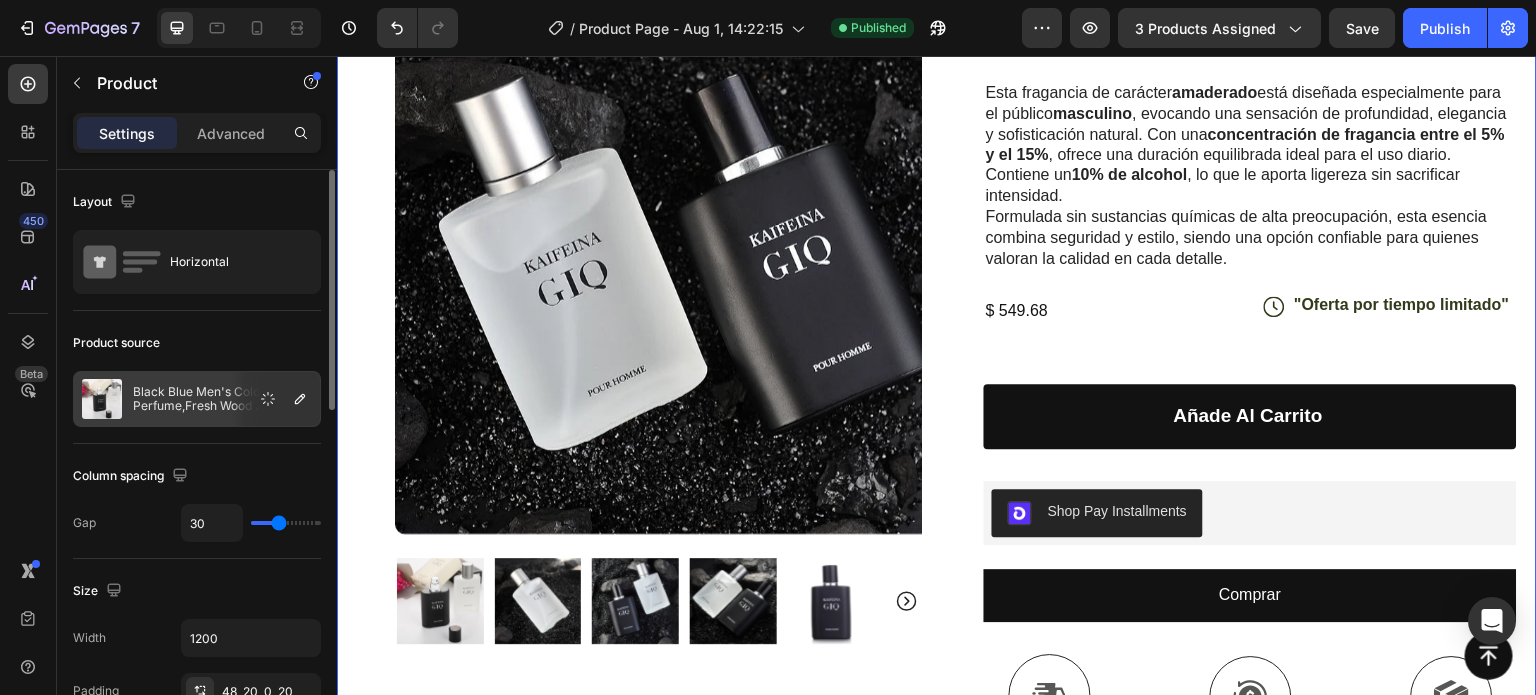 click on "Black Blue Men's Cologne Perfume,Fresh Wood Sandalwood Eau De Toilette,Long Lasting Light Fragrance,Summer Sports Deodorant" at bounding box center (222, 399) 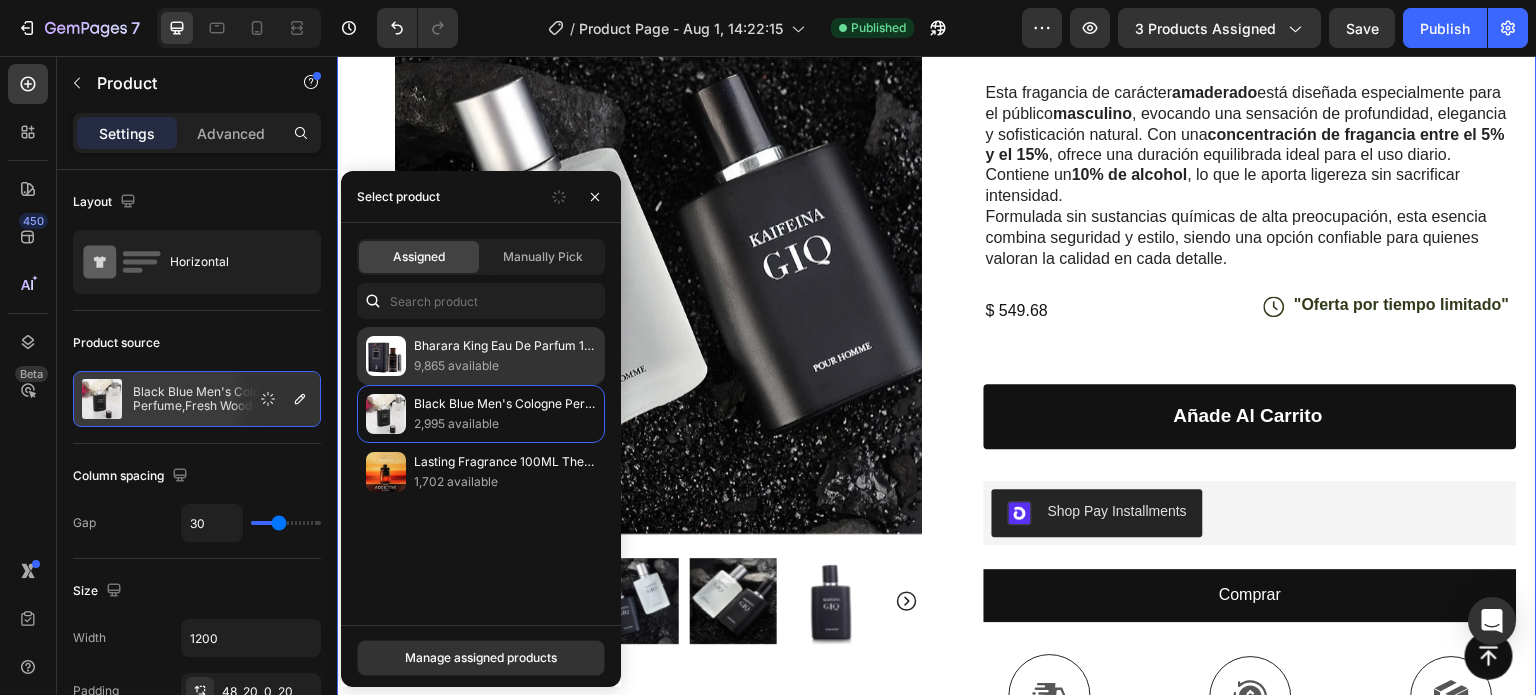click at bounding box center [386, 356] 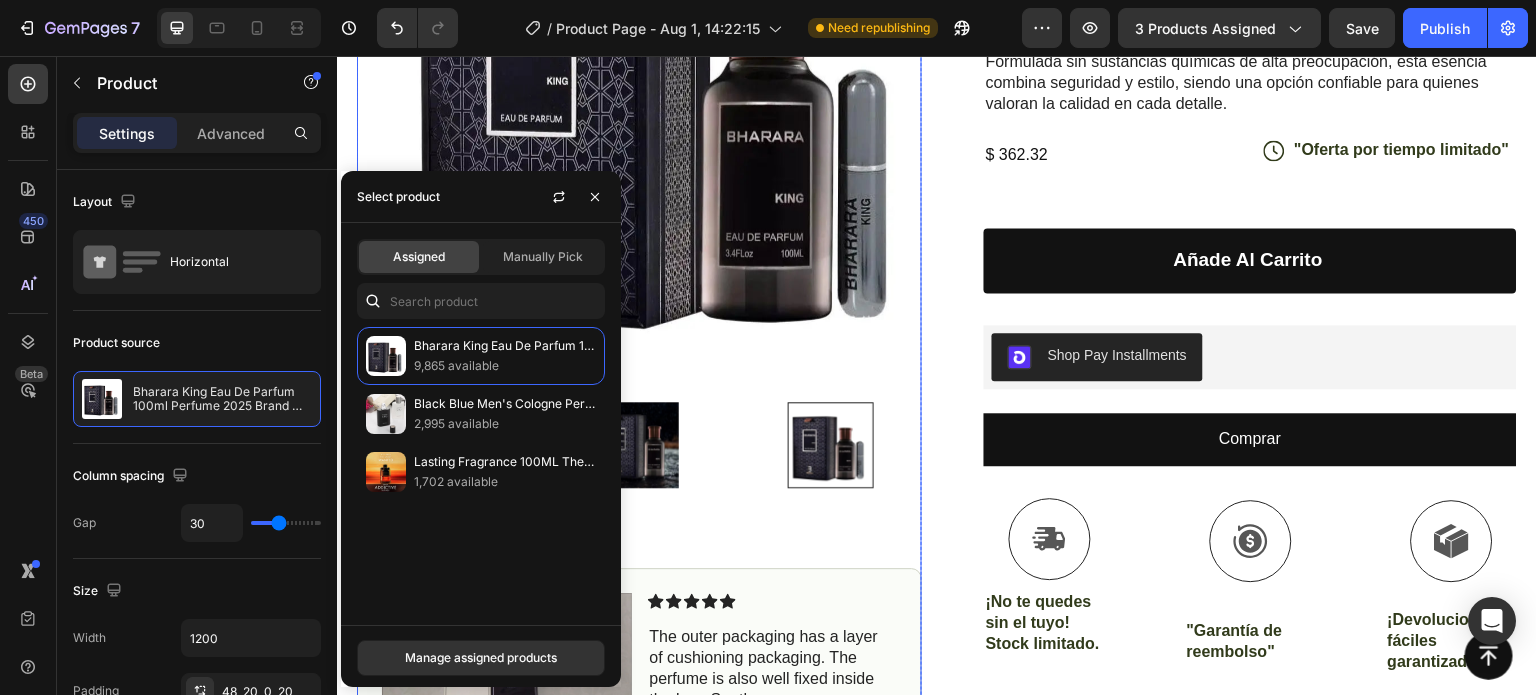 click at bounding box center (669, 95) 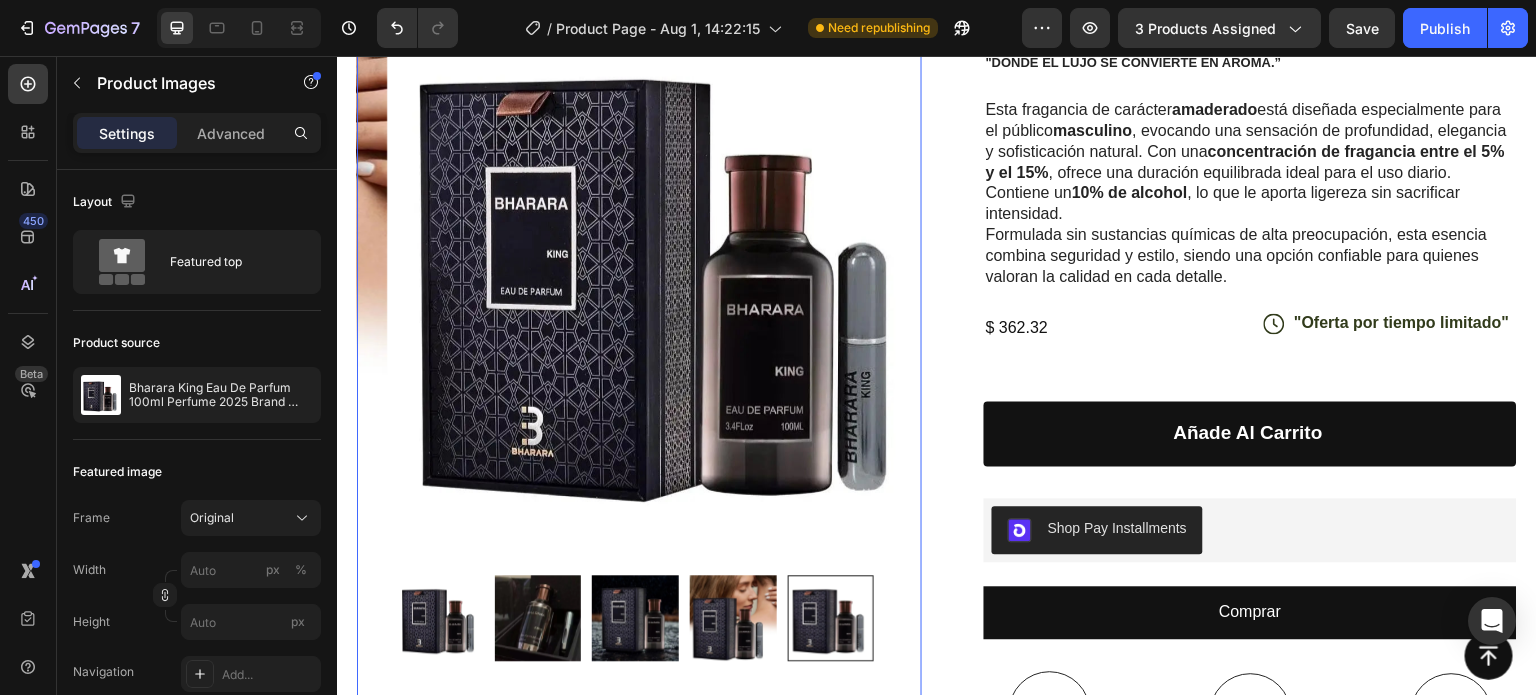 scroll, scrollTop: 200, scrollLeft: 0, axis: vertical 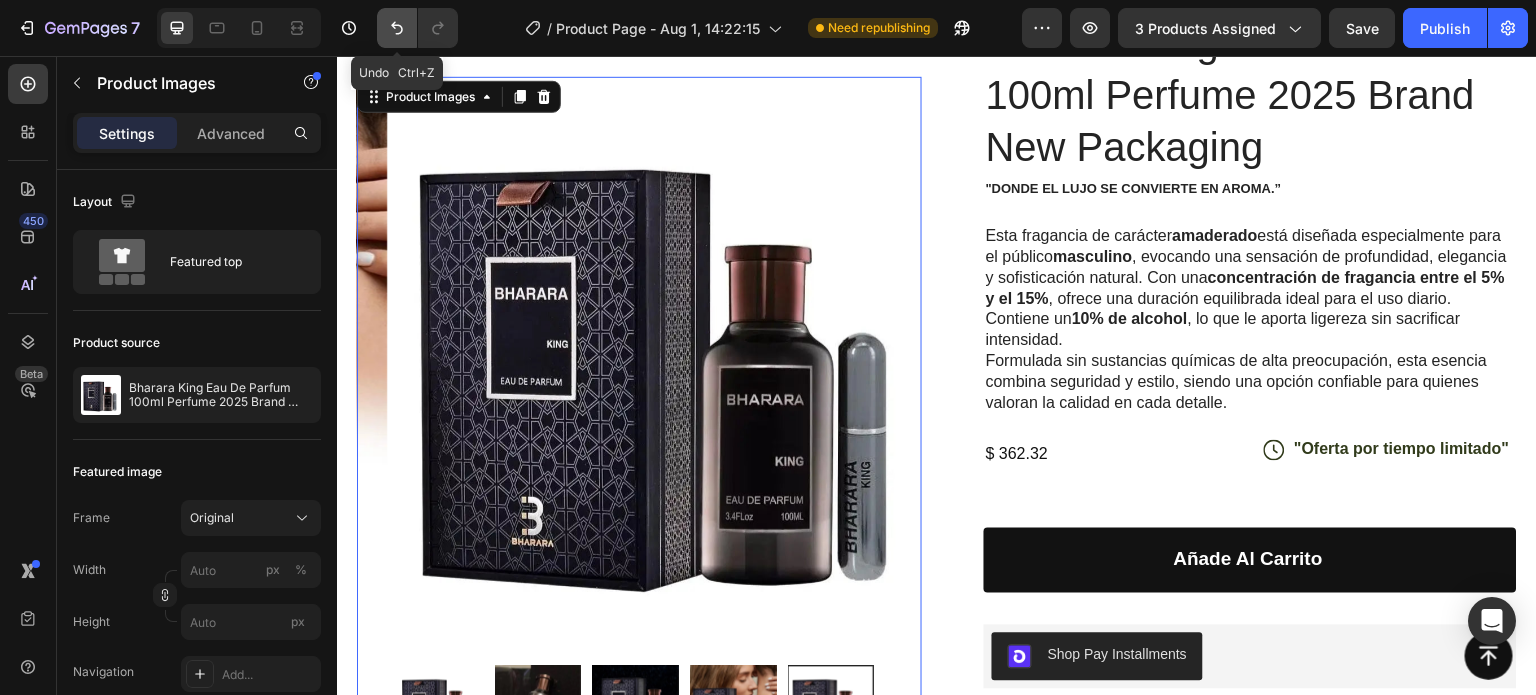 click 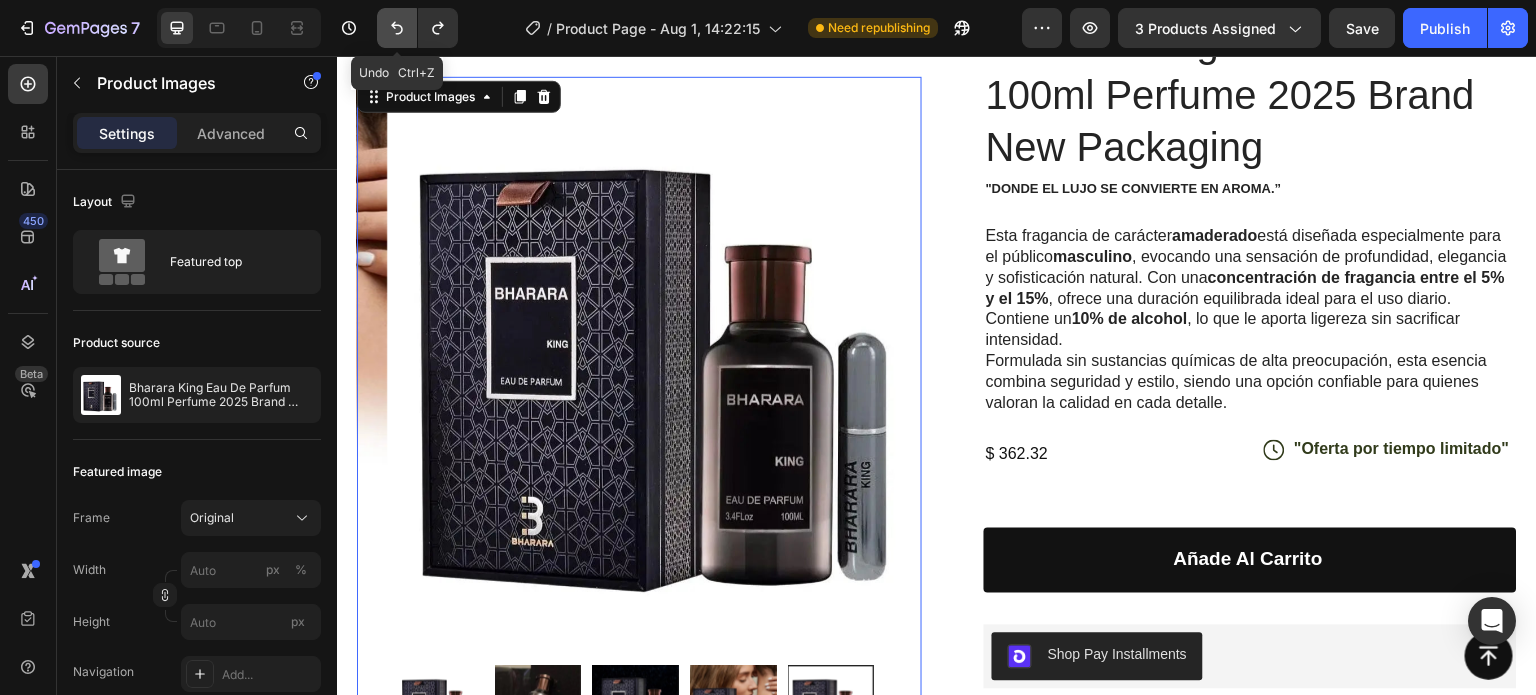 click 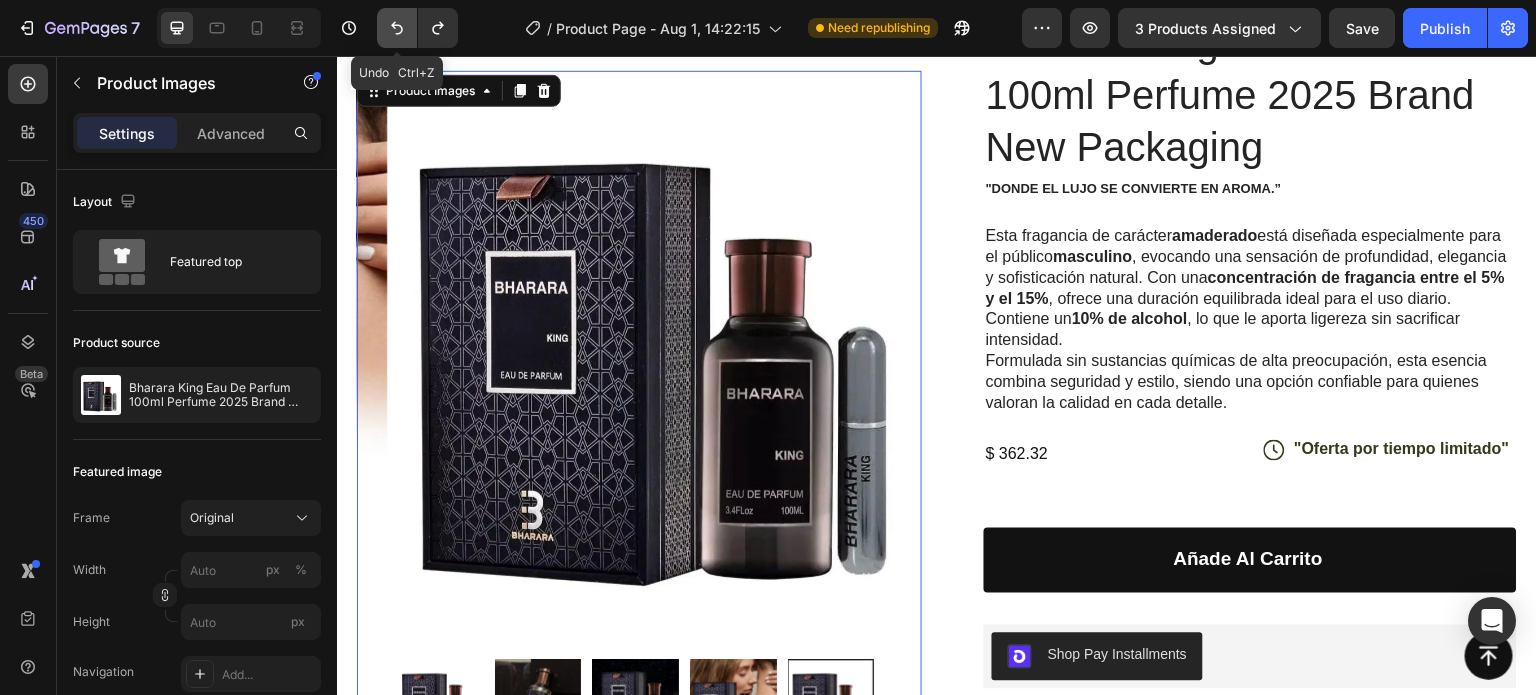 click 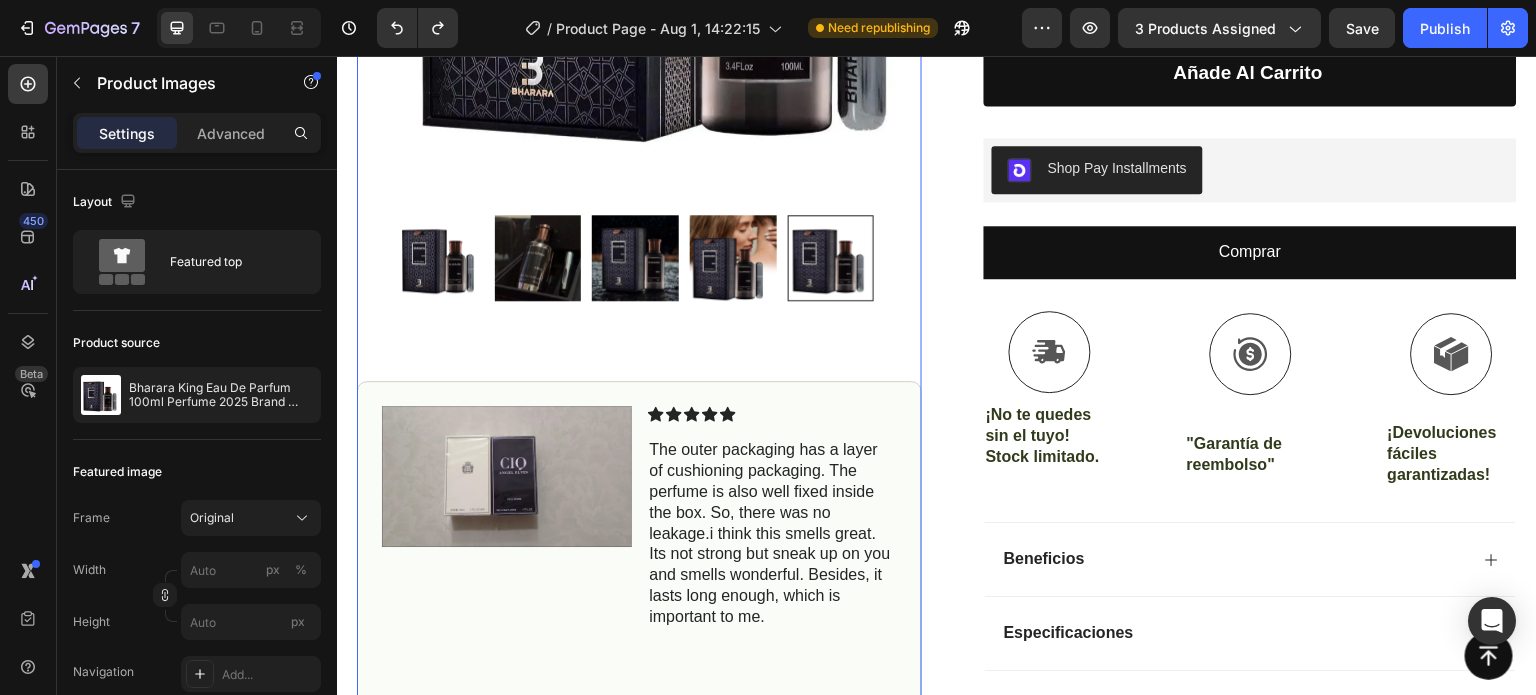 scroll, scrollTop: 800, scrollLeft: 0, axis: vertical 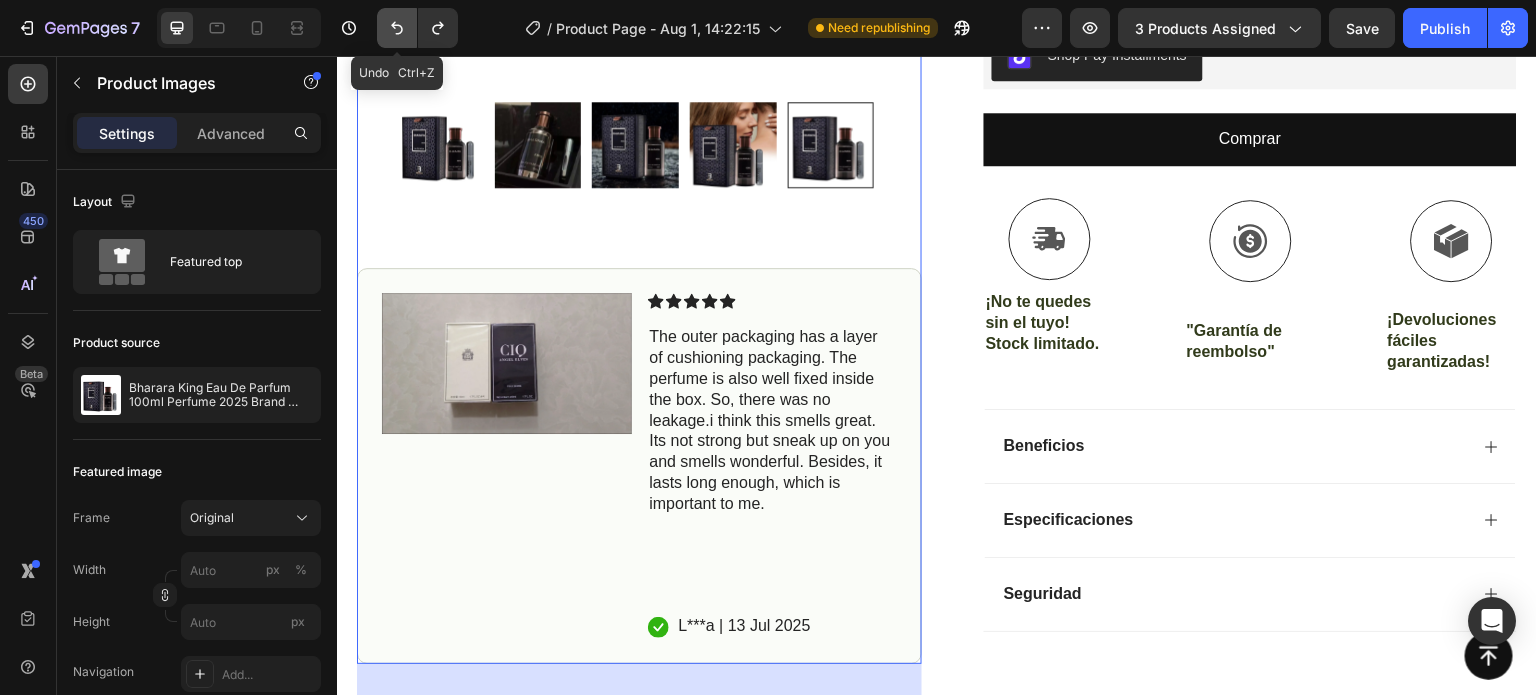 click 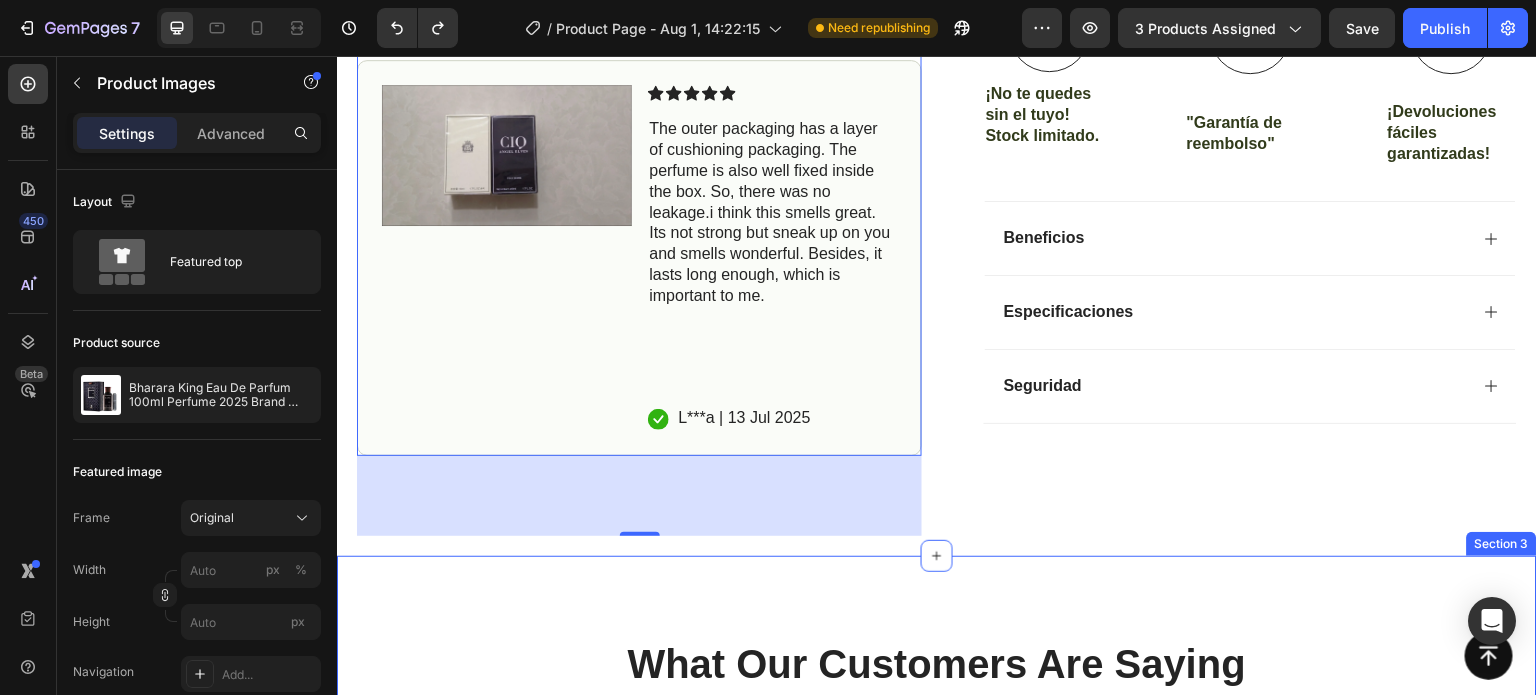 scroll, scrollTop: 1000, scrollLeft: 0, axis: vertical 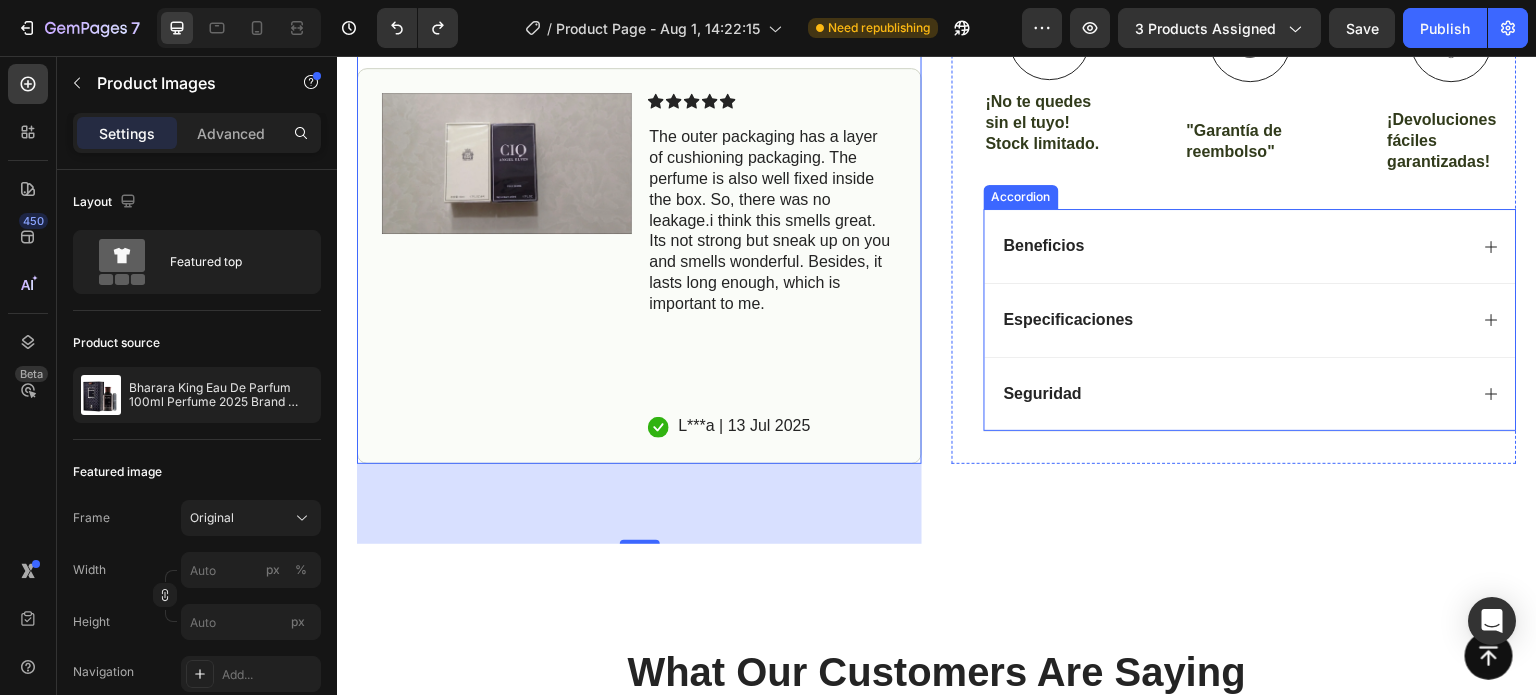 click 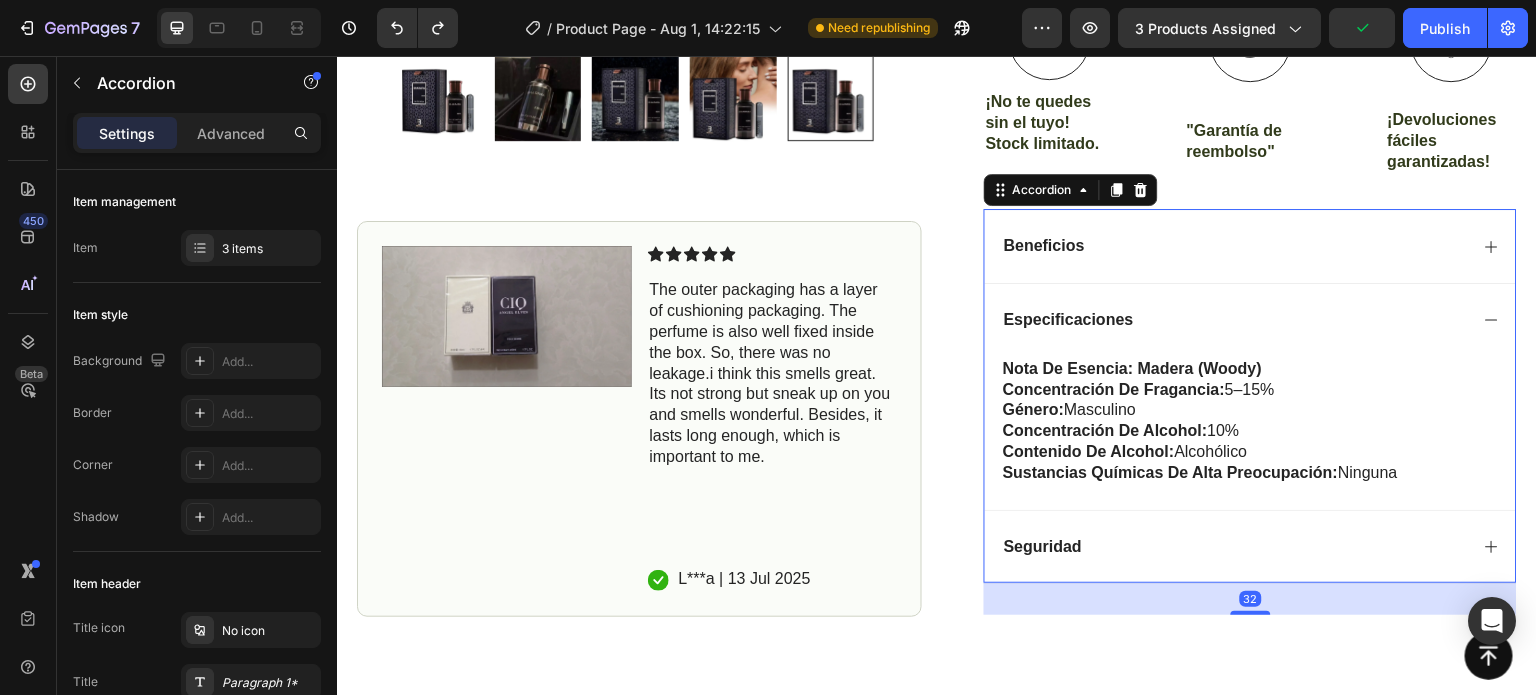 click 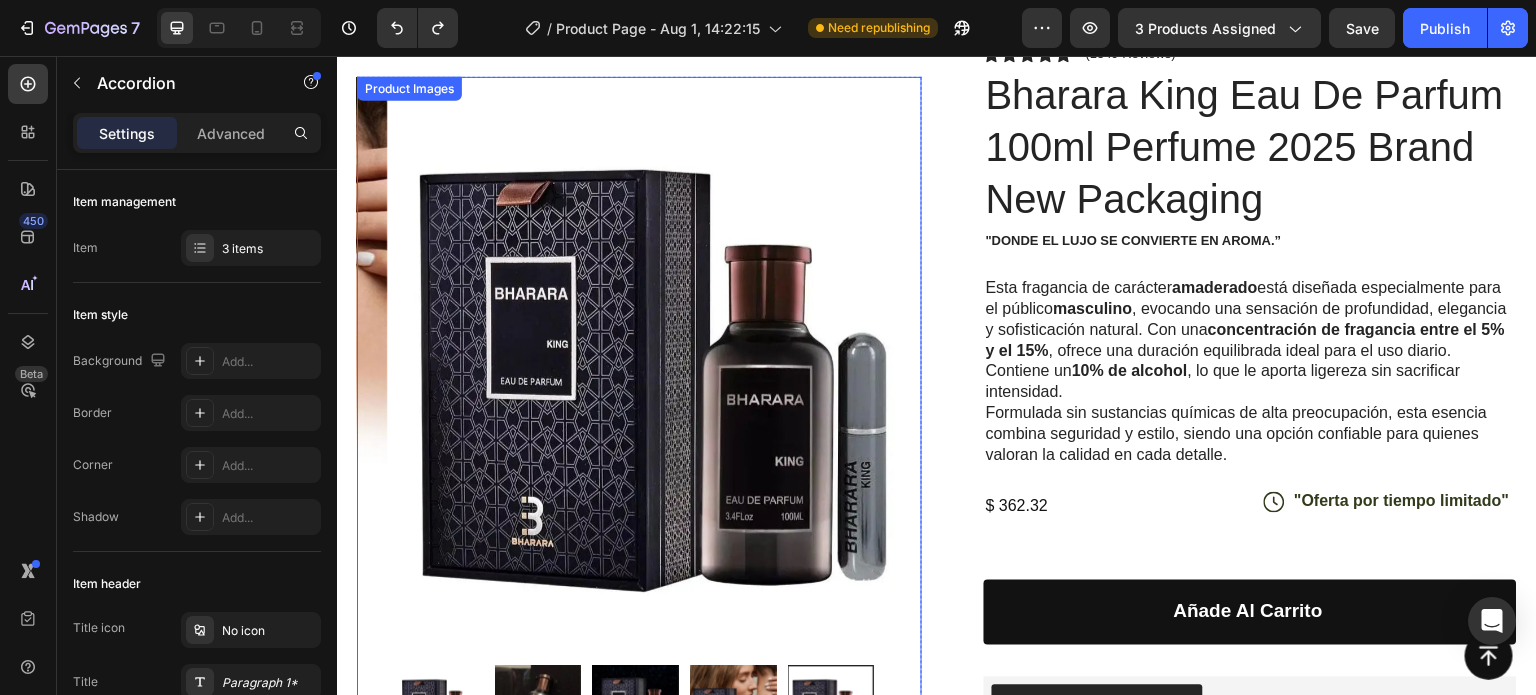 scroll, scrollTop: 100, scrollLeft: 0, axis: vertical 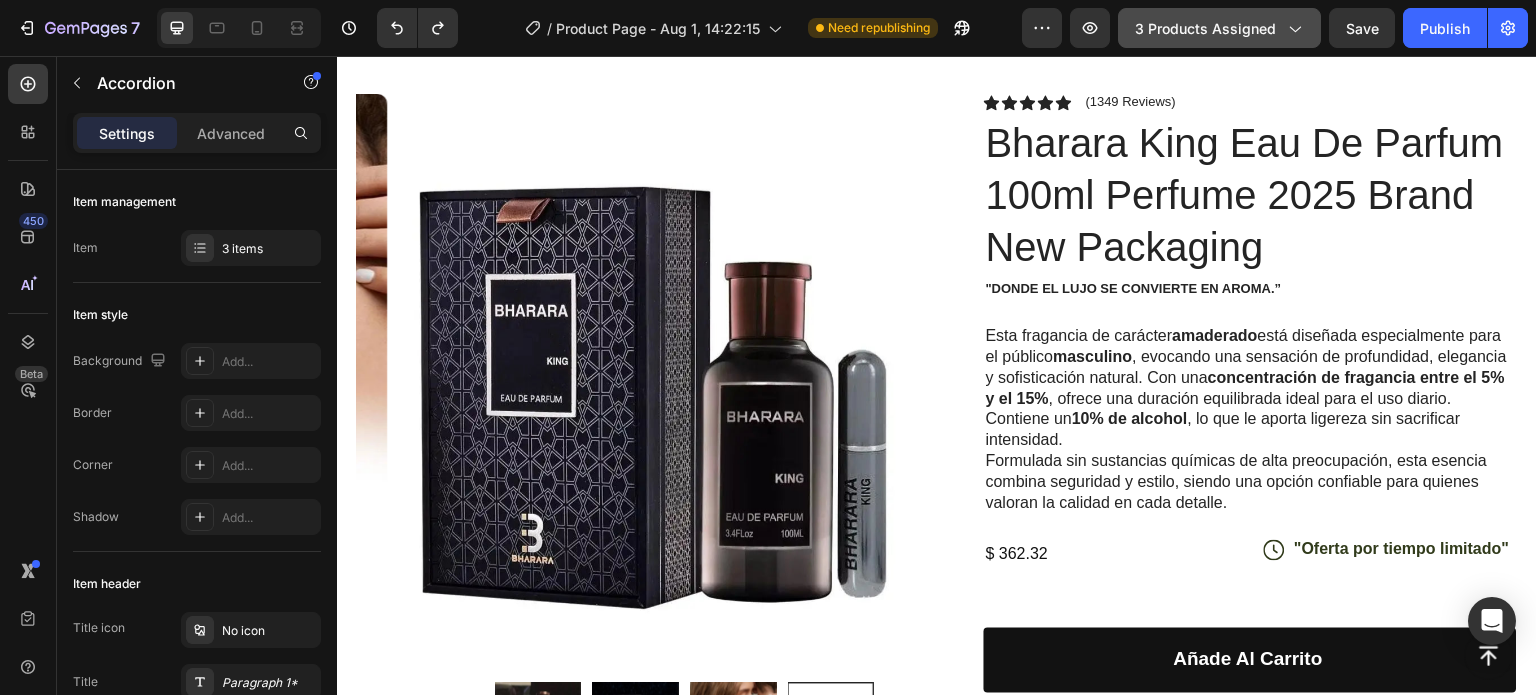 click on "3 products assigned" 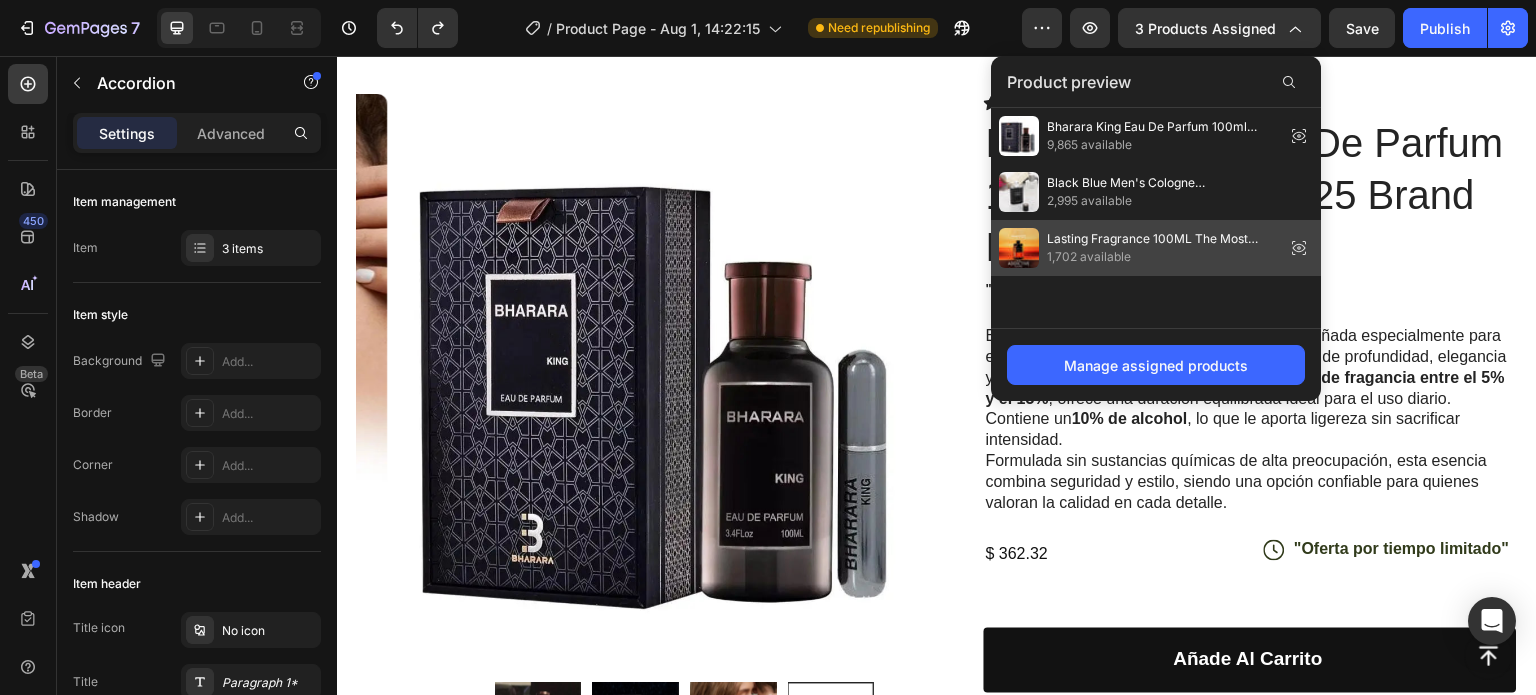 click 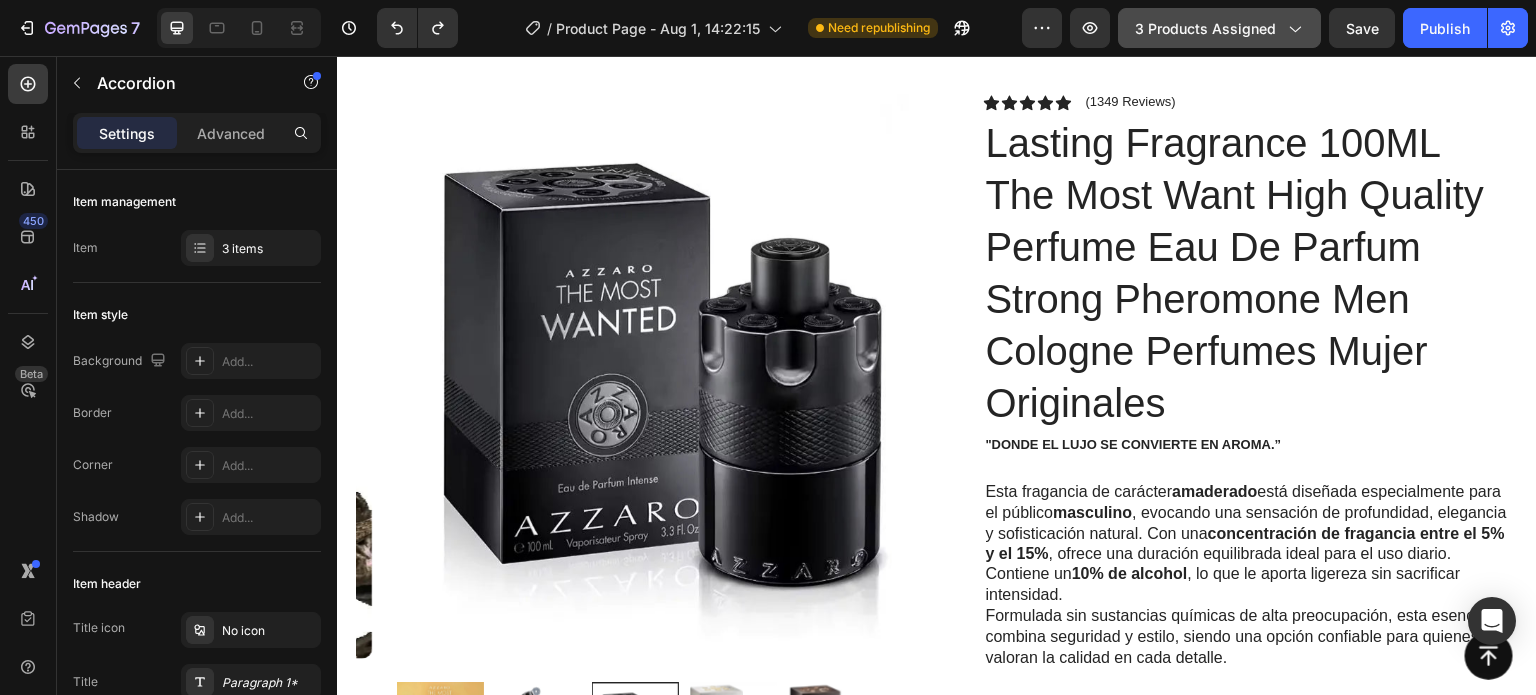 click 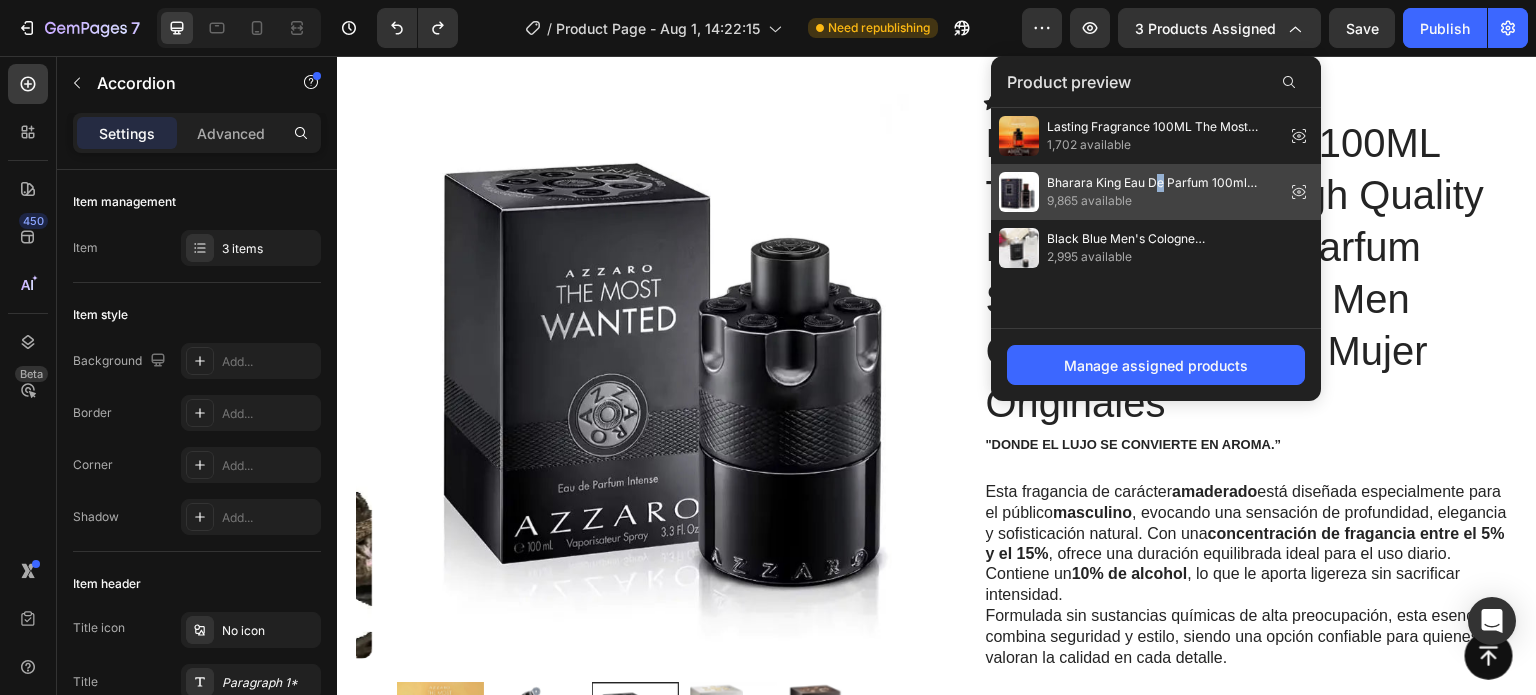 drag, startPoint x: 1179, startPoint y: 232, endPoint x: 1162, endPoint y: 186, distance: 49.0408 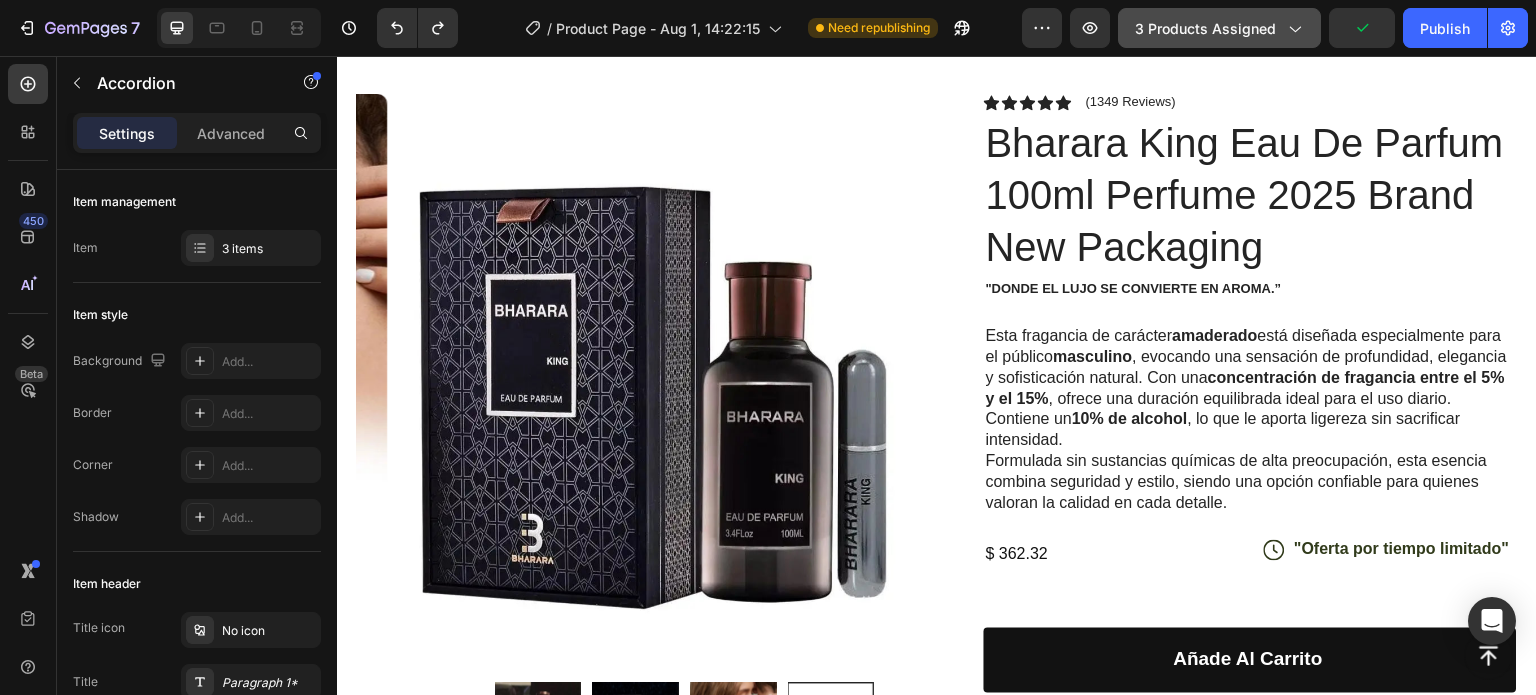 click 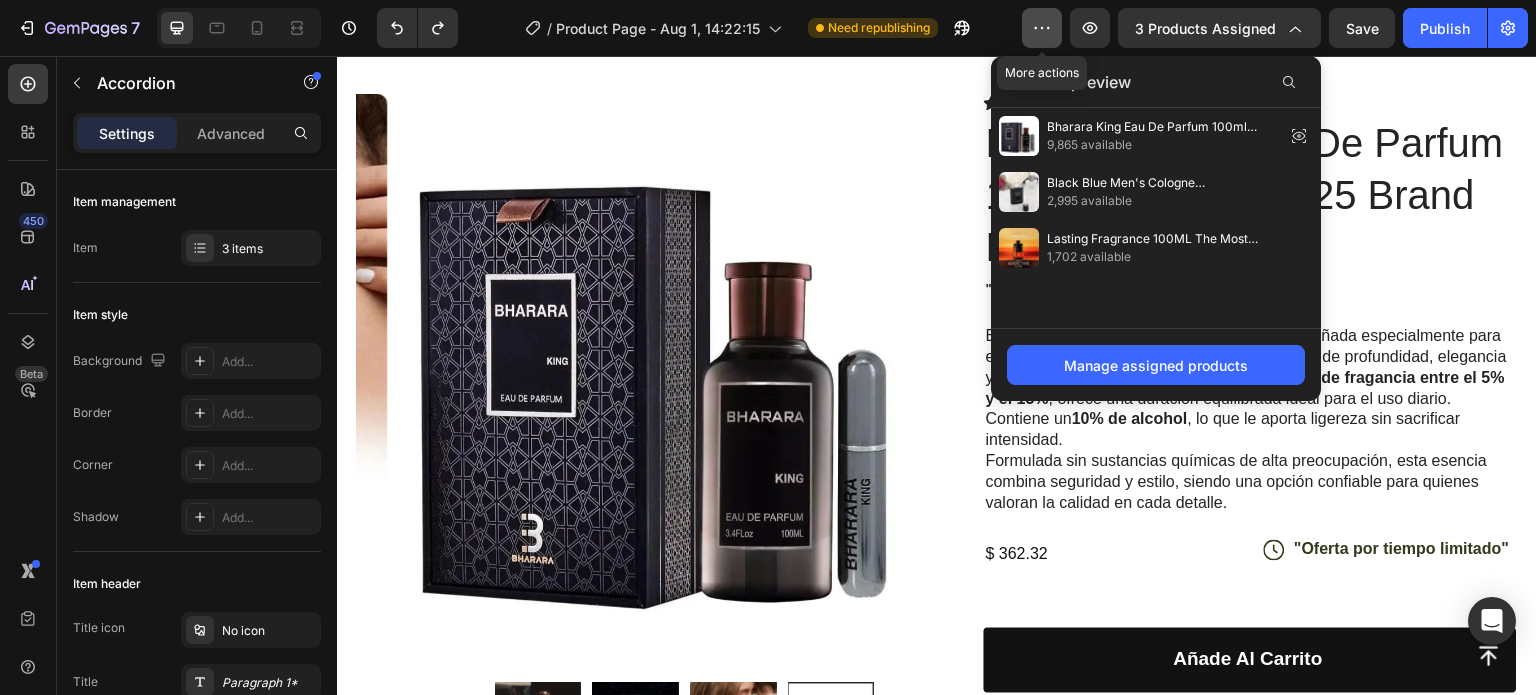 click 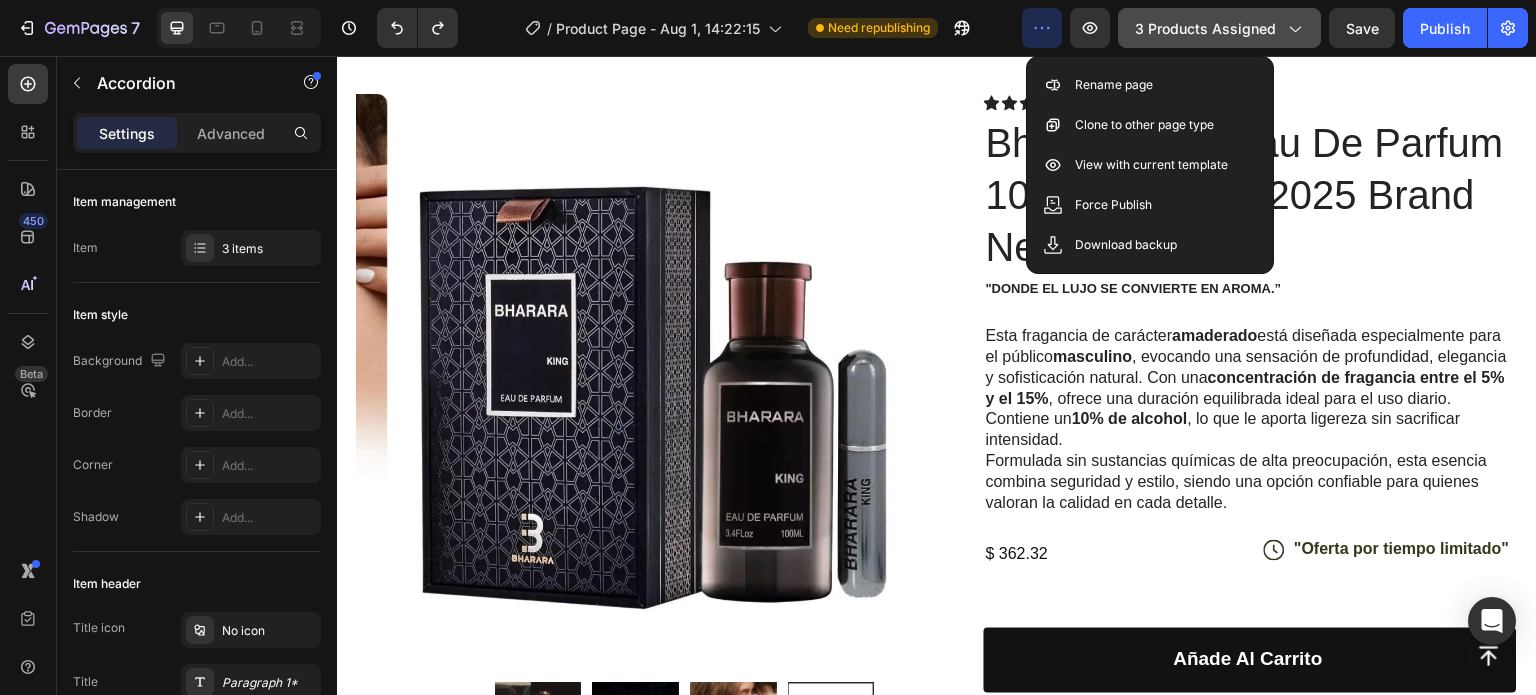 click 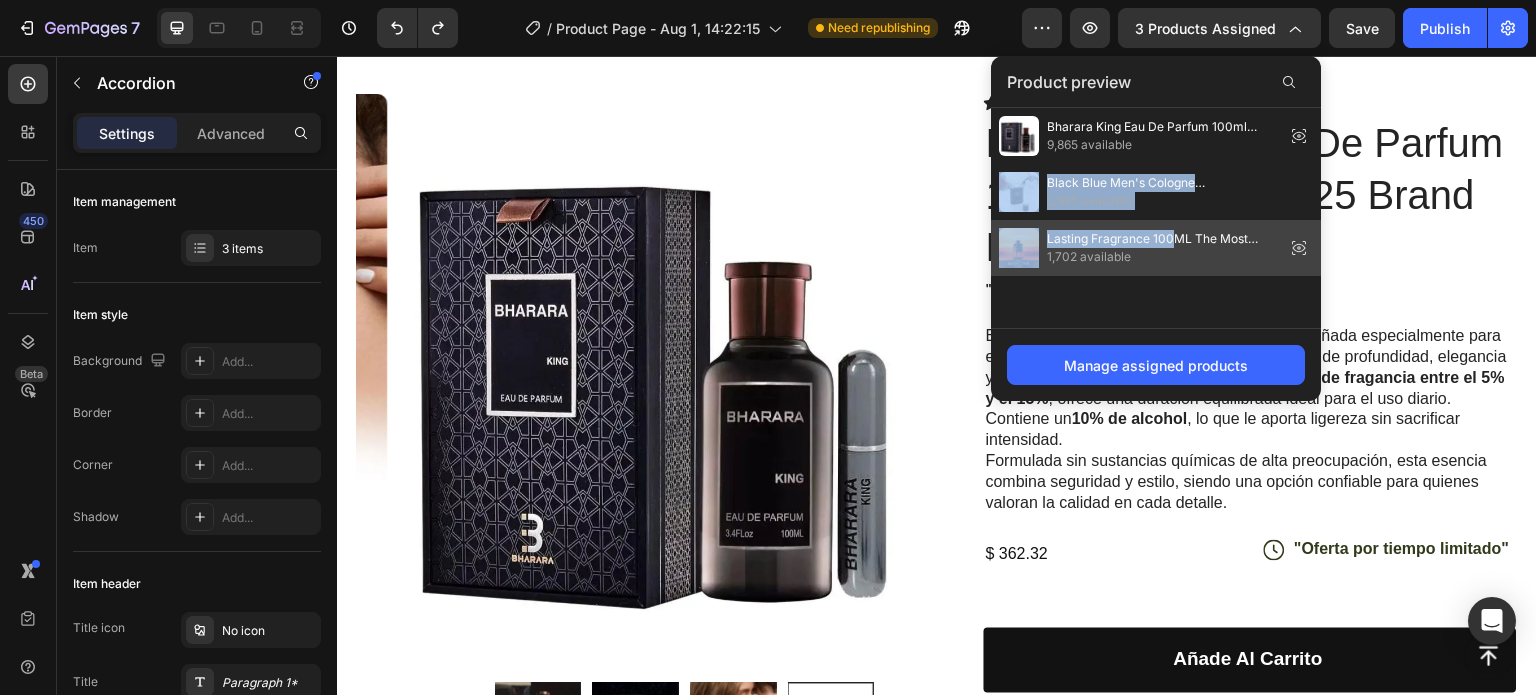 drag, startPoint x: 1294, startPoint y: 193, endPoint x: 1177, endPoint y: 224, distance: 121.037186 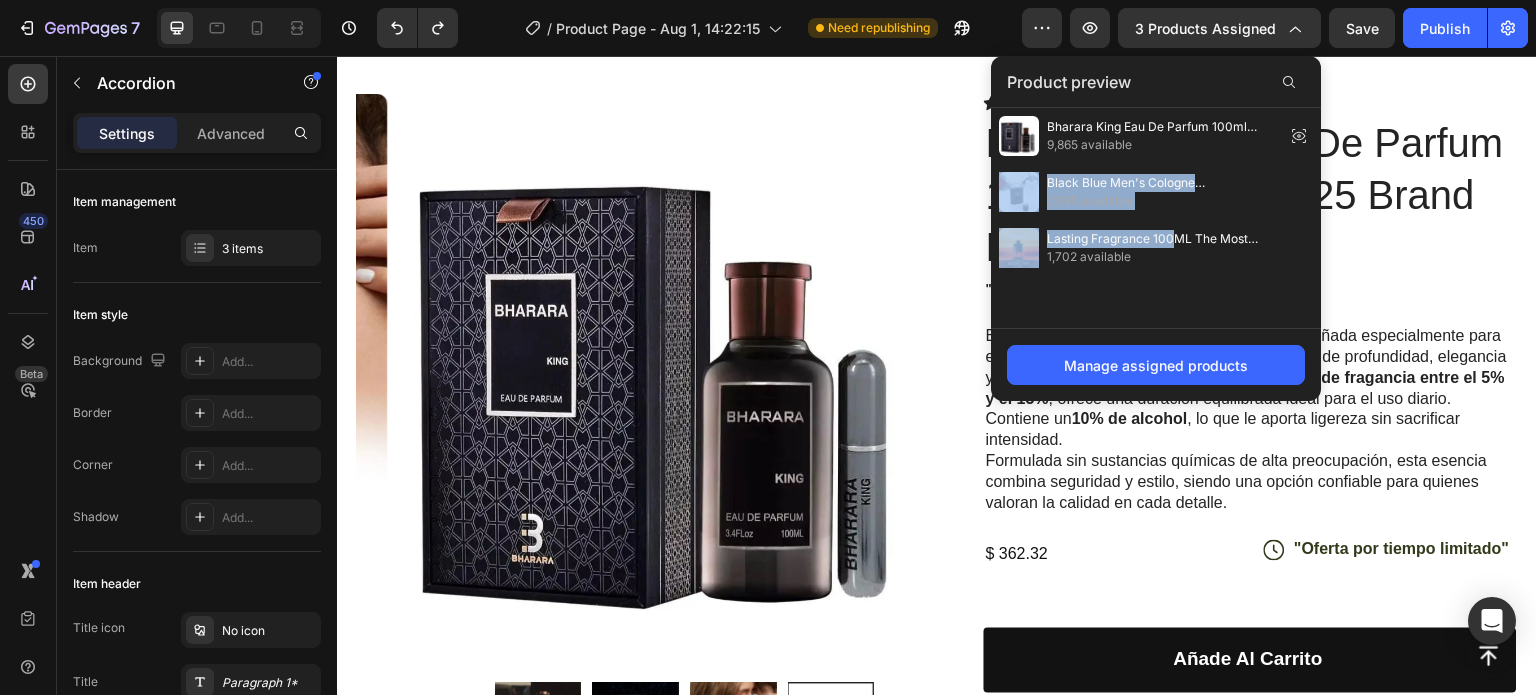 click on "7   /  Product Page - Aug 1, 14:22:15 Need republishing Preview 3 products assigned Product preview Bharara King Eau De Parfum 100ml Perfume 2025 Brand New Packaging 9,865 available Black Blue Men's Cologne Perfume,Fresh Wood Sandalwood Eau De Toilette,Long Lasting Light Fragrance,Summer Sports Deodorant 2,995 available Lasting Fragrance 100ML The Most Want High Quality Perfume  Eau De Parfum Strong Pheromone Men Cologne Perfumes Mujer Originales 1,702 available Manage assigned products  Save   Publish" 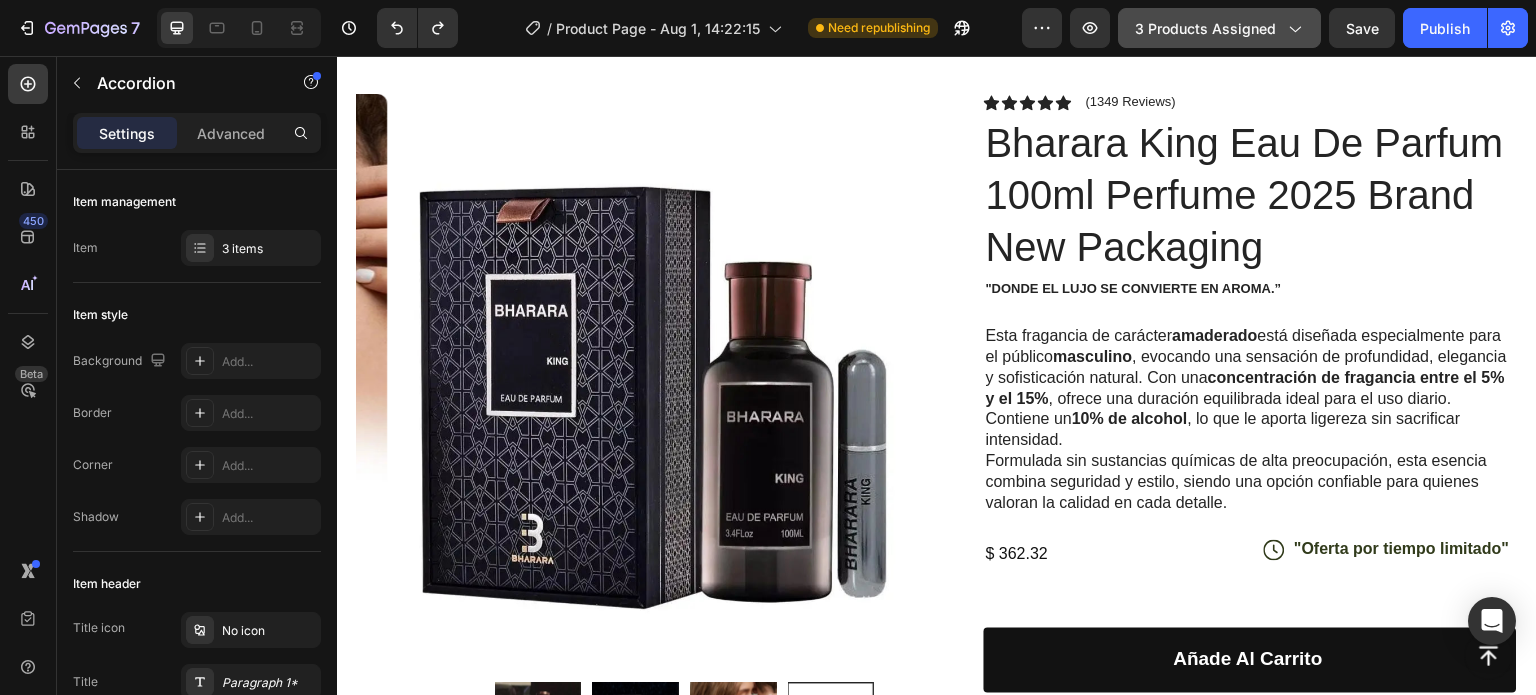 click on "3 products assigned" 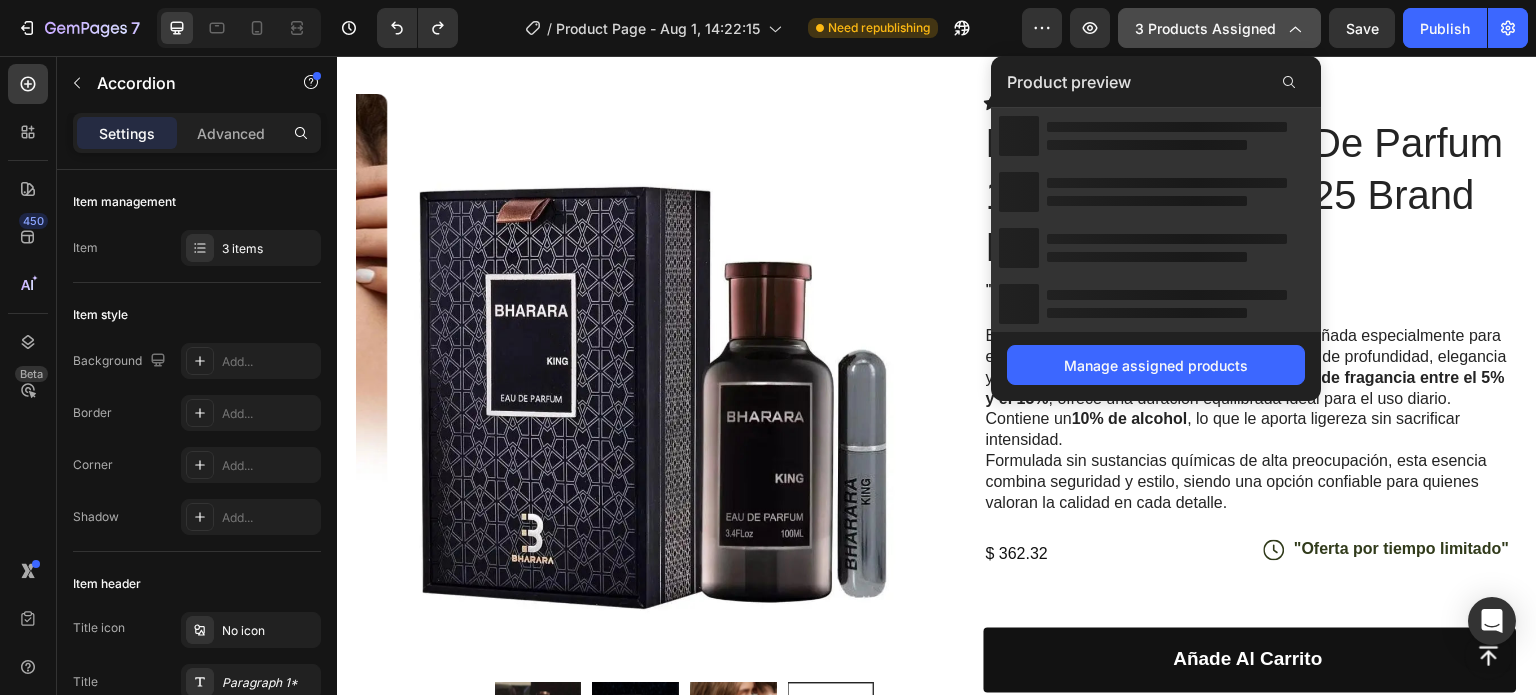 click on "3 products assigned" 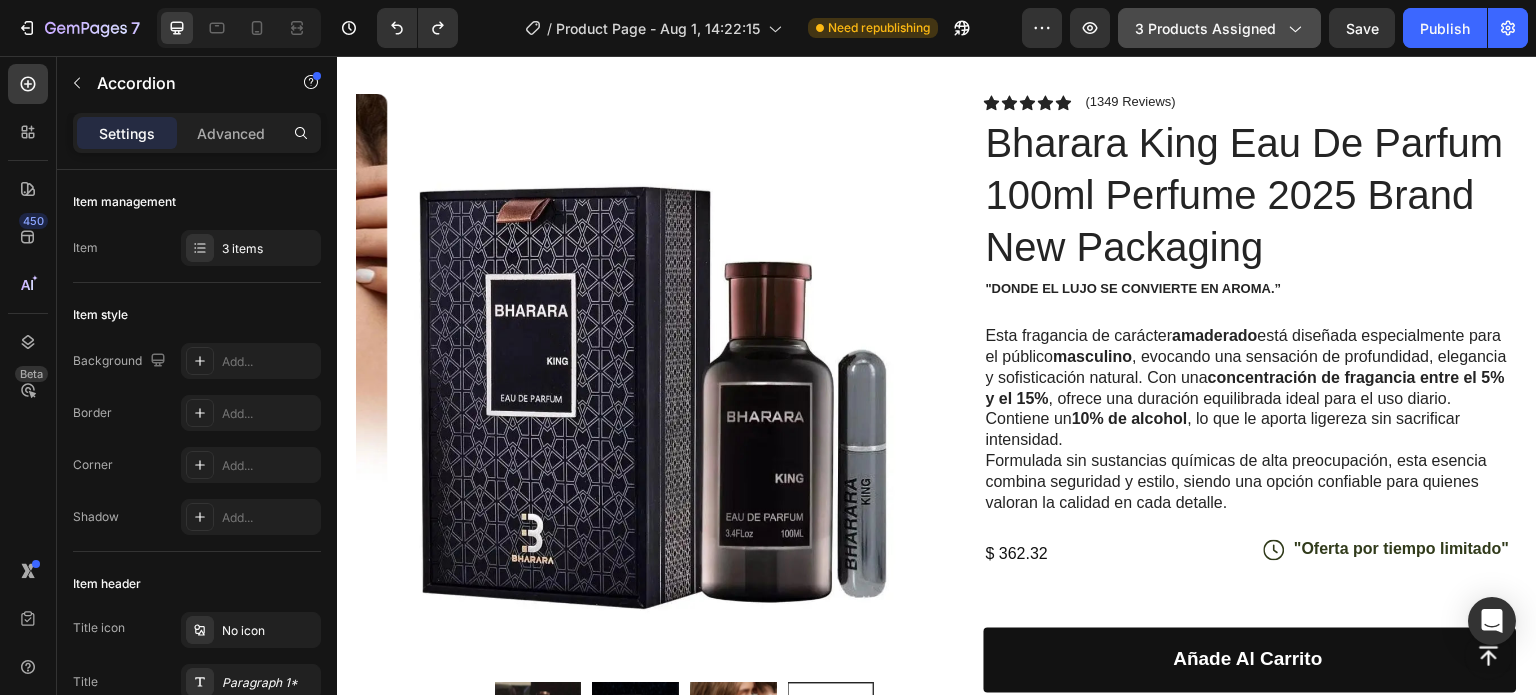 click on "3 products assigned" 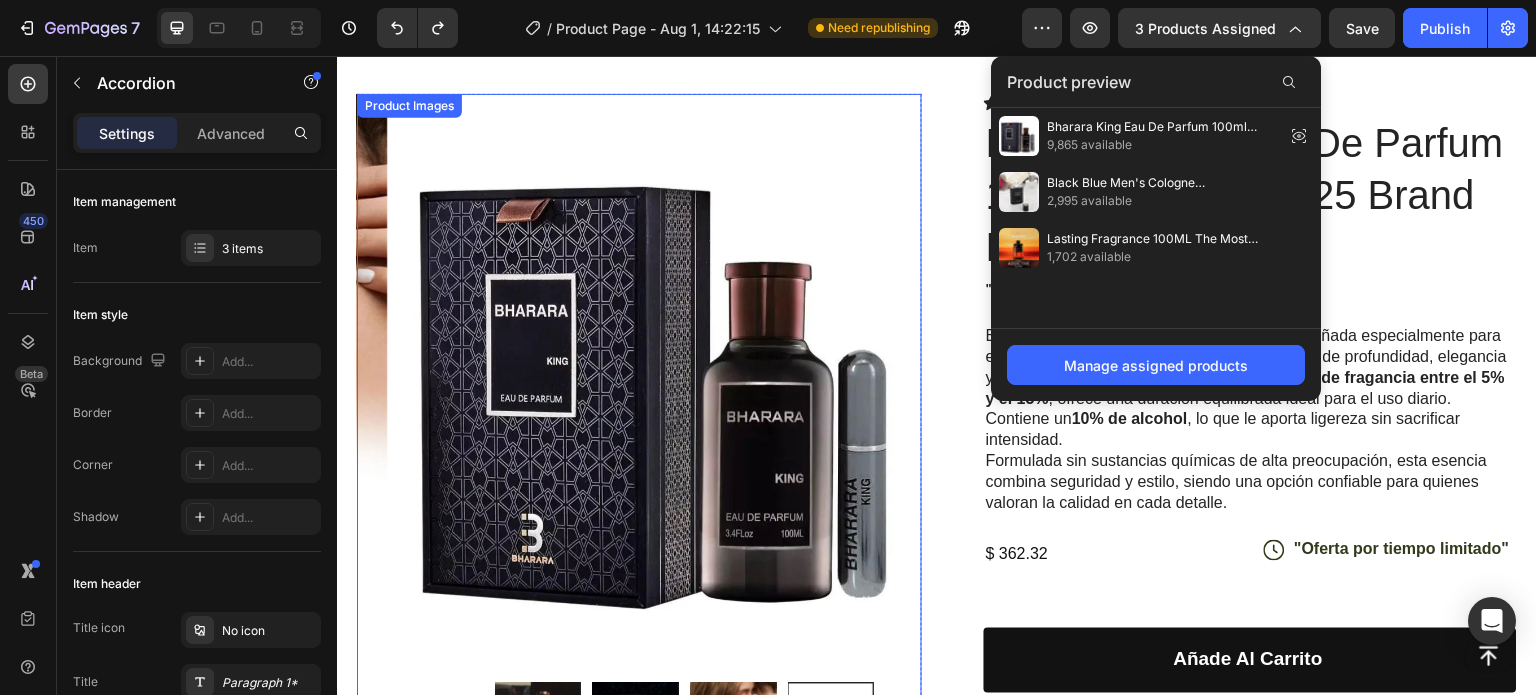 click at bounding box center (669, 376) 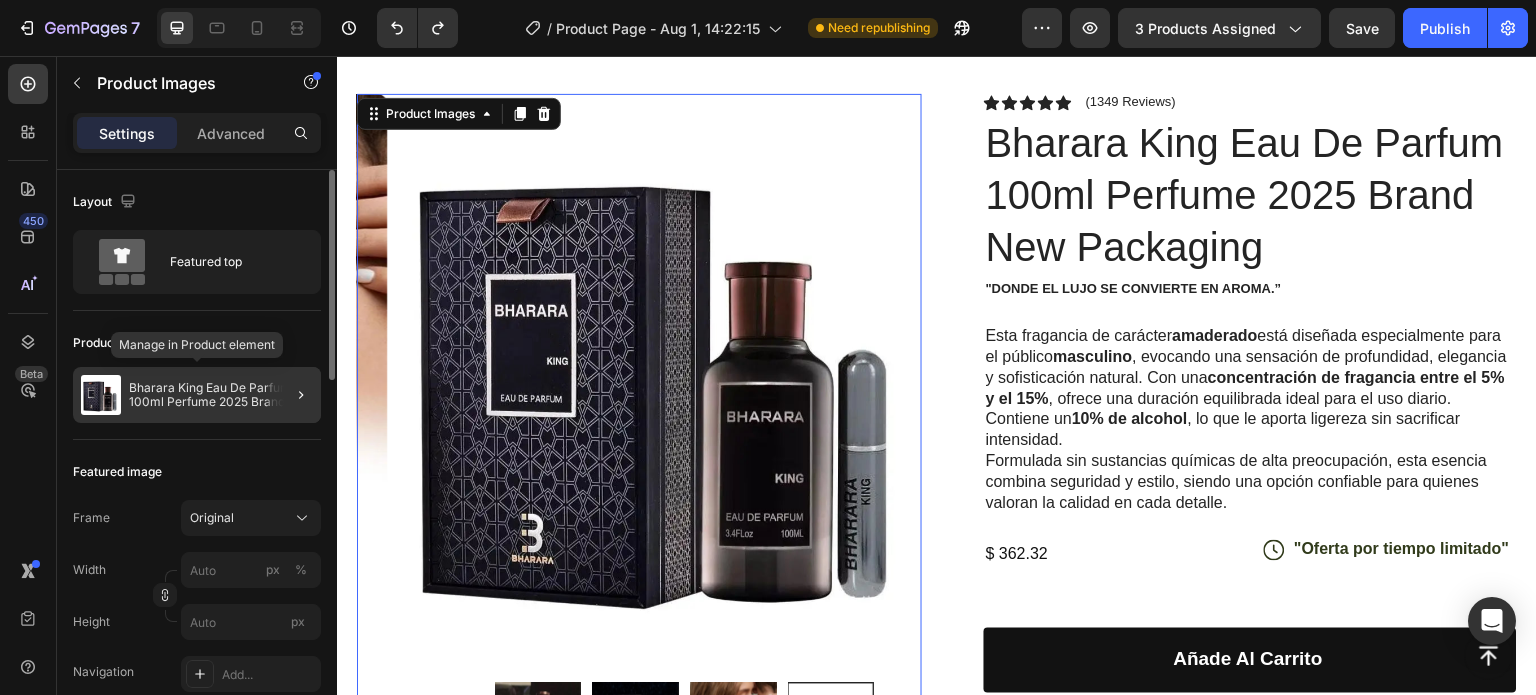 click on "Bharara King Eau De Parfum 100ml Perfume 2025 Brand New Packaging" at bounding box center [221, 395] 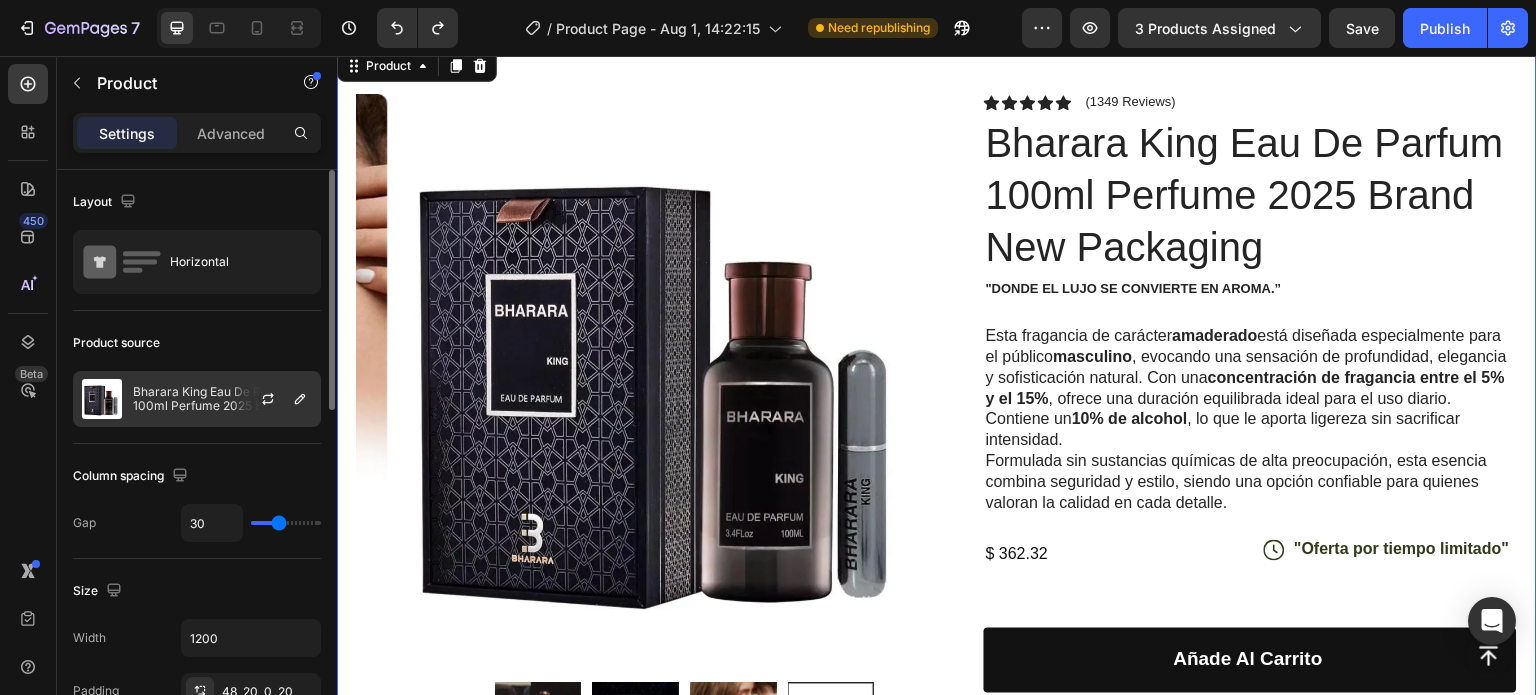 click at bounding box center (276, 399) 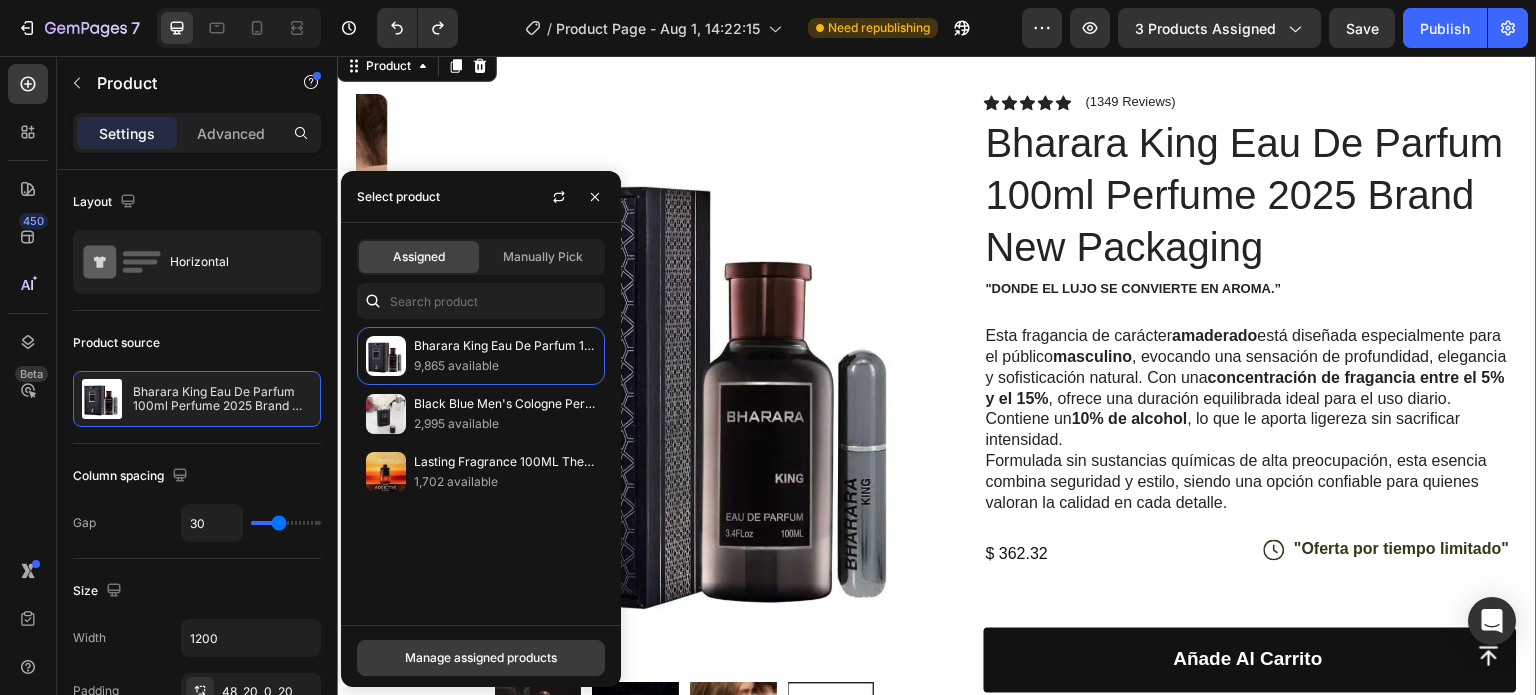 drag, startPoint x: 556, startPoint y: 363, endPoint x: 504, endPoint y: 643, distance: 284.78763 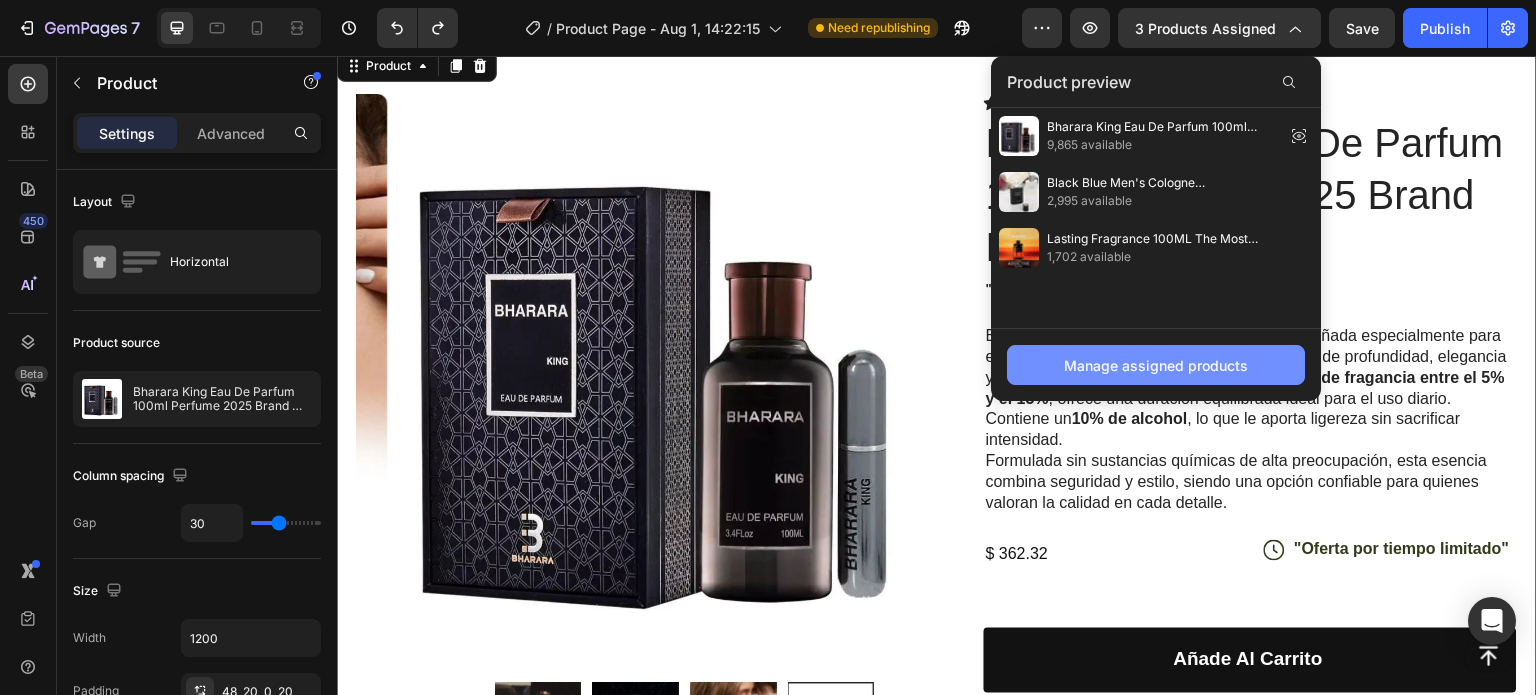 click on "Manage assigned products" at bounding box center [1156, 365] 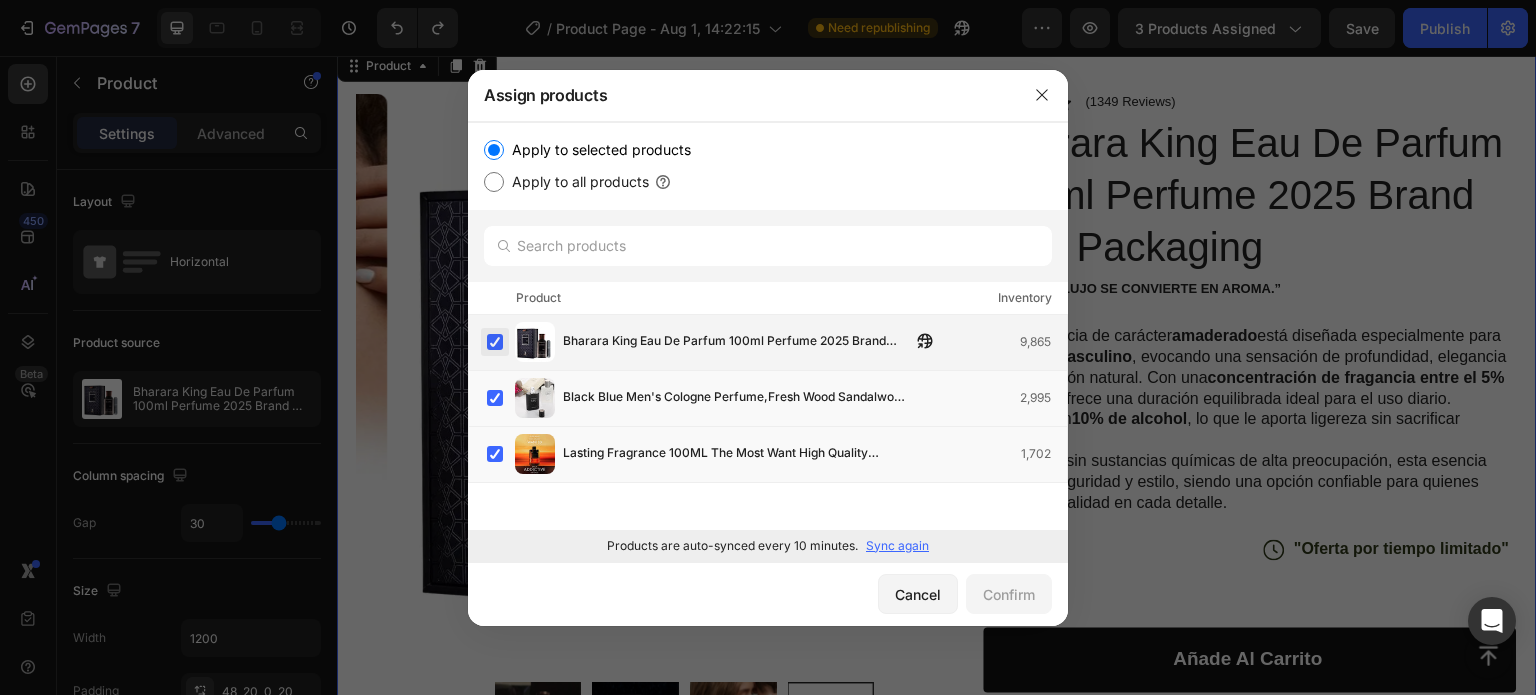 click at bounding box center [495, 342] 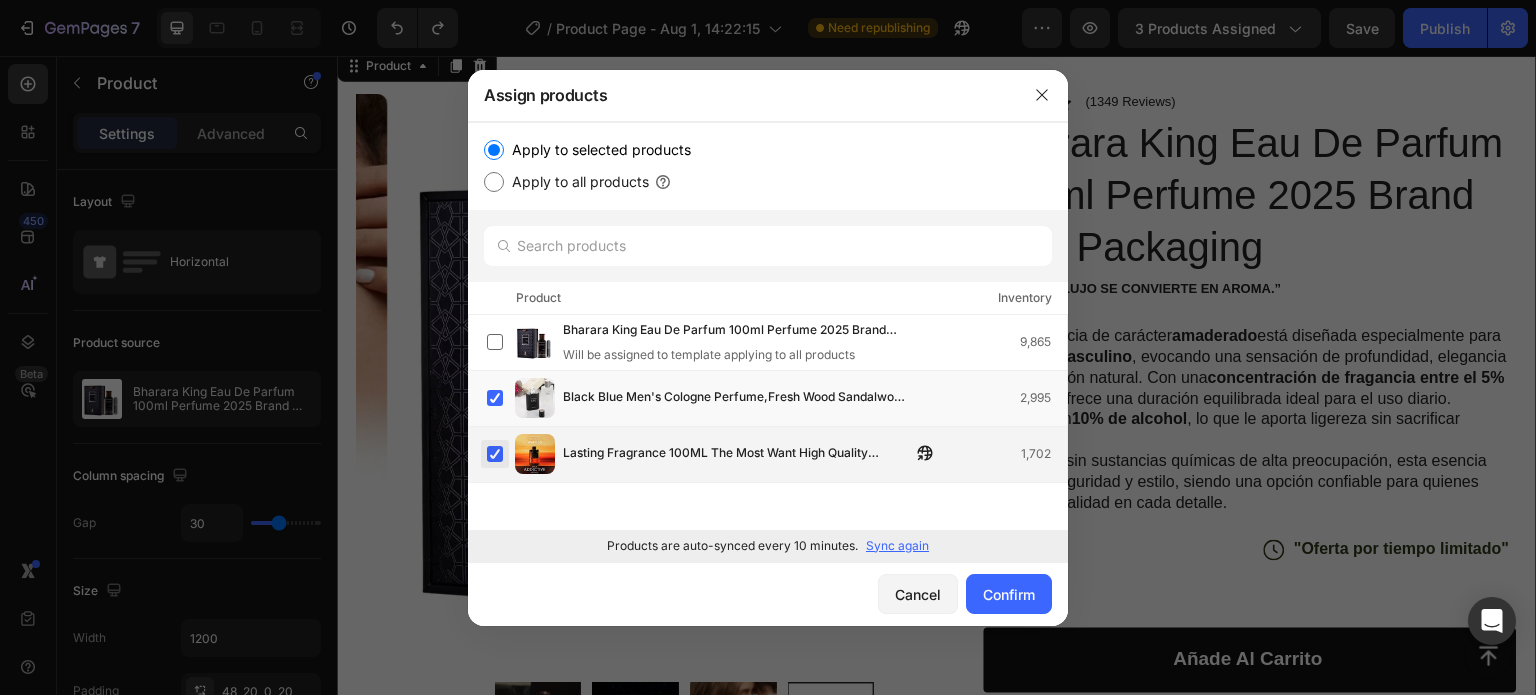 click at bounding box center (495, 454) 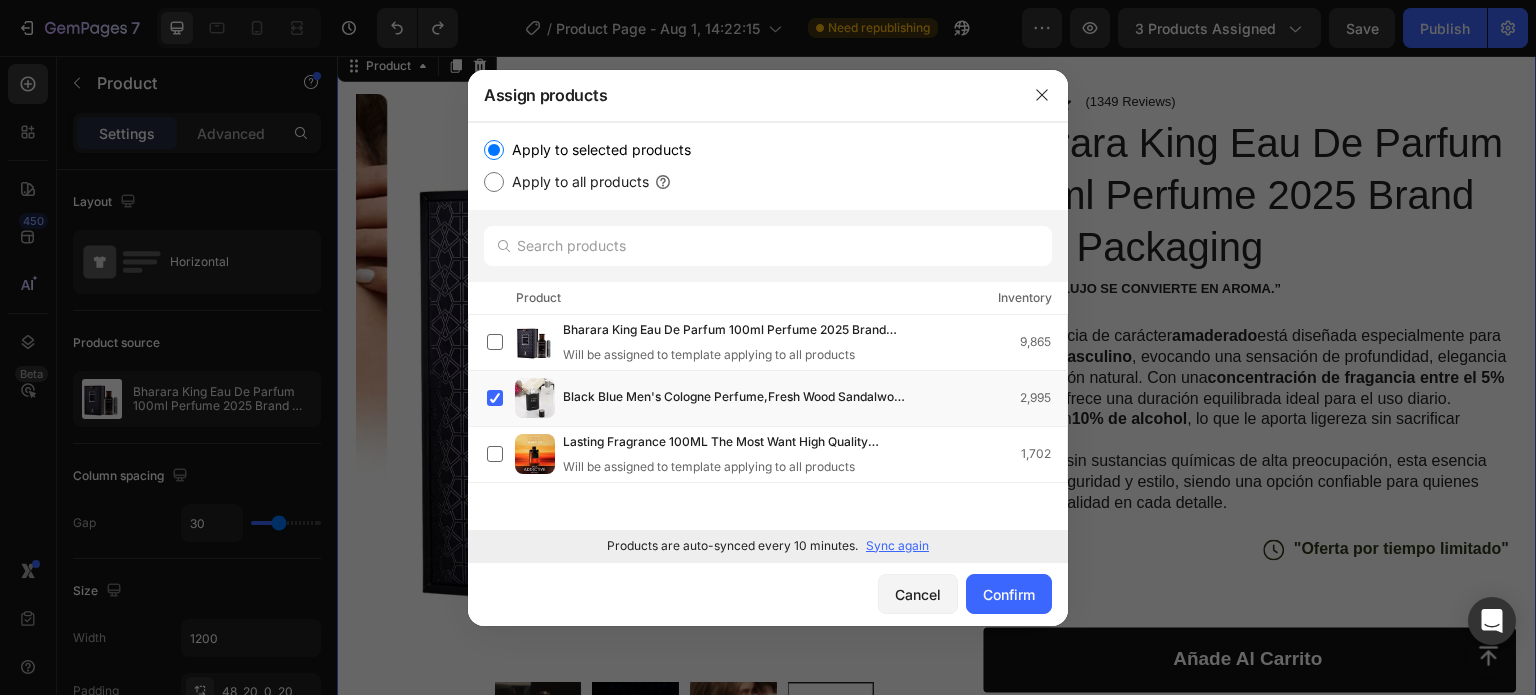 click on "Cancel Confirm" at bounding box center (768, 594) 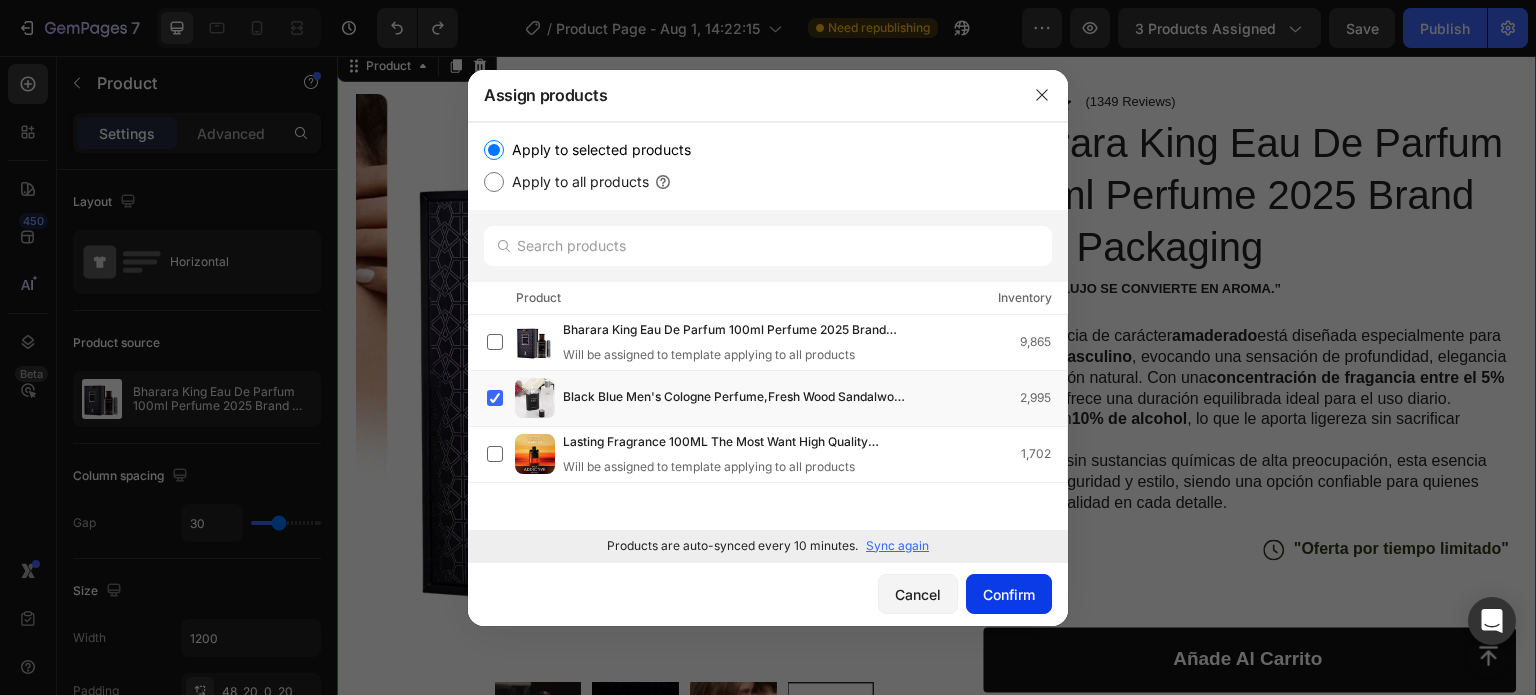click on "Confirm" 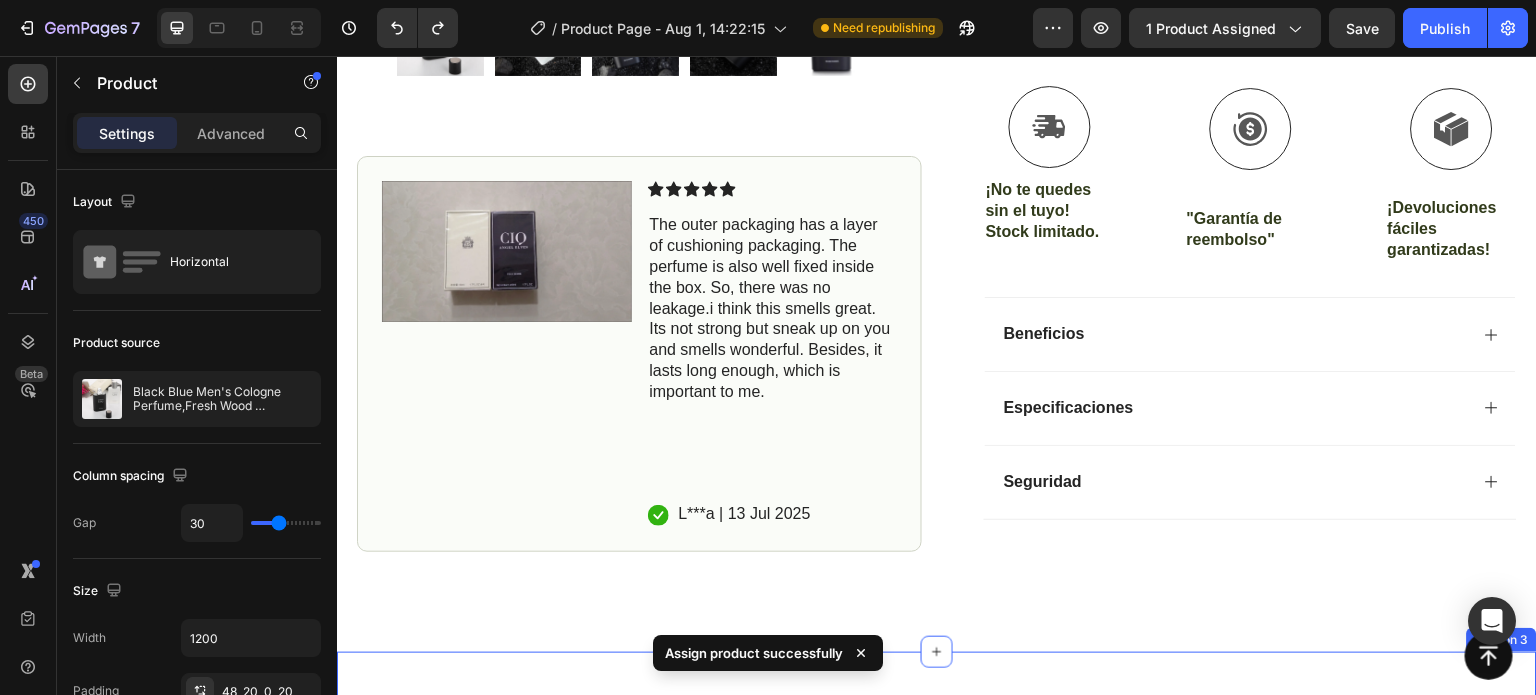 scroll, scrollTop: 1000, scrollLeft: 0, axis: vertical 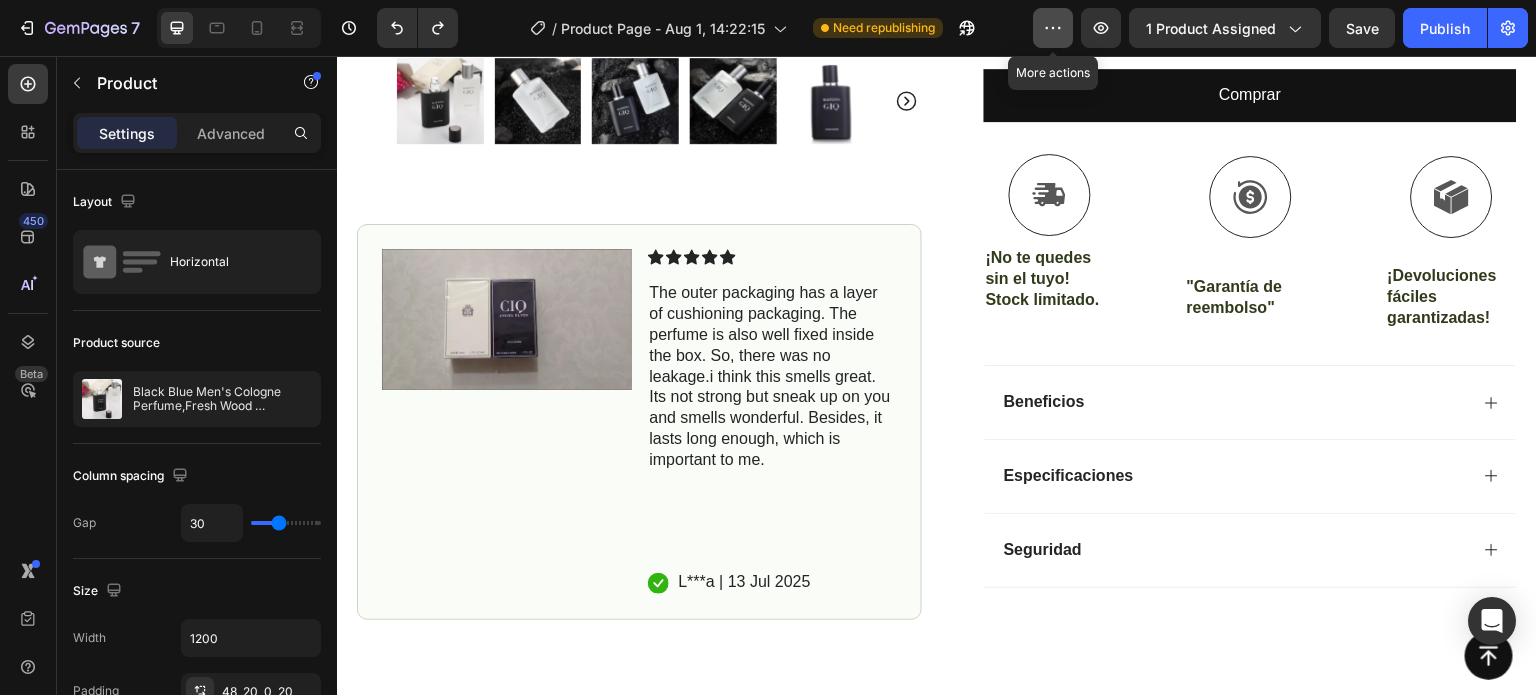 click 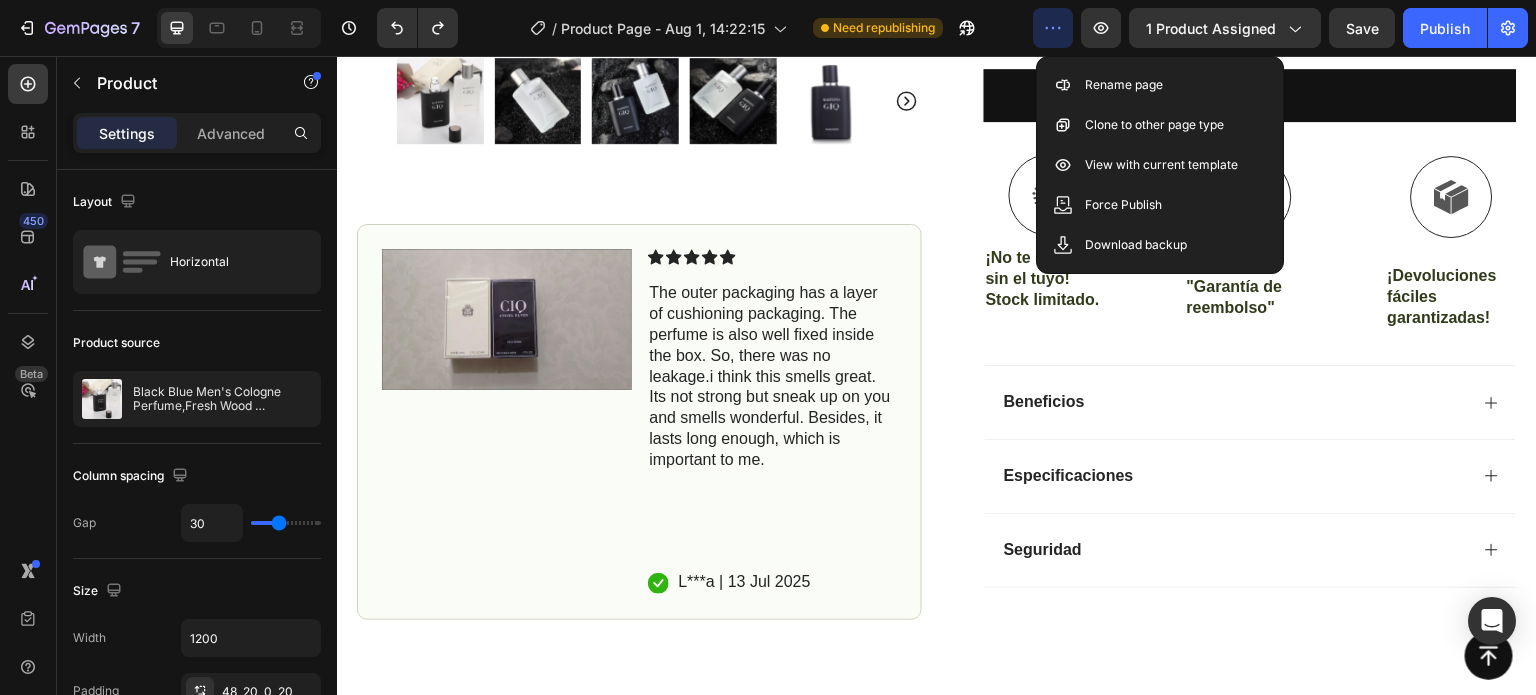 click 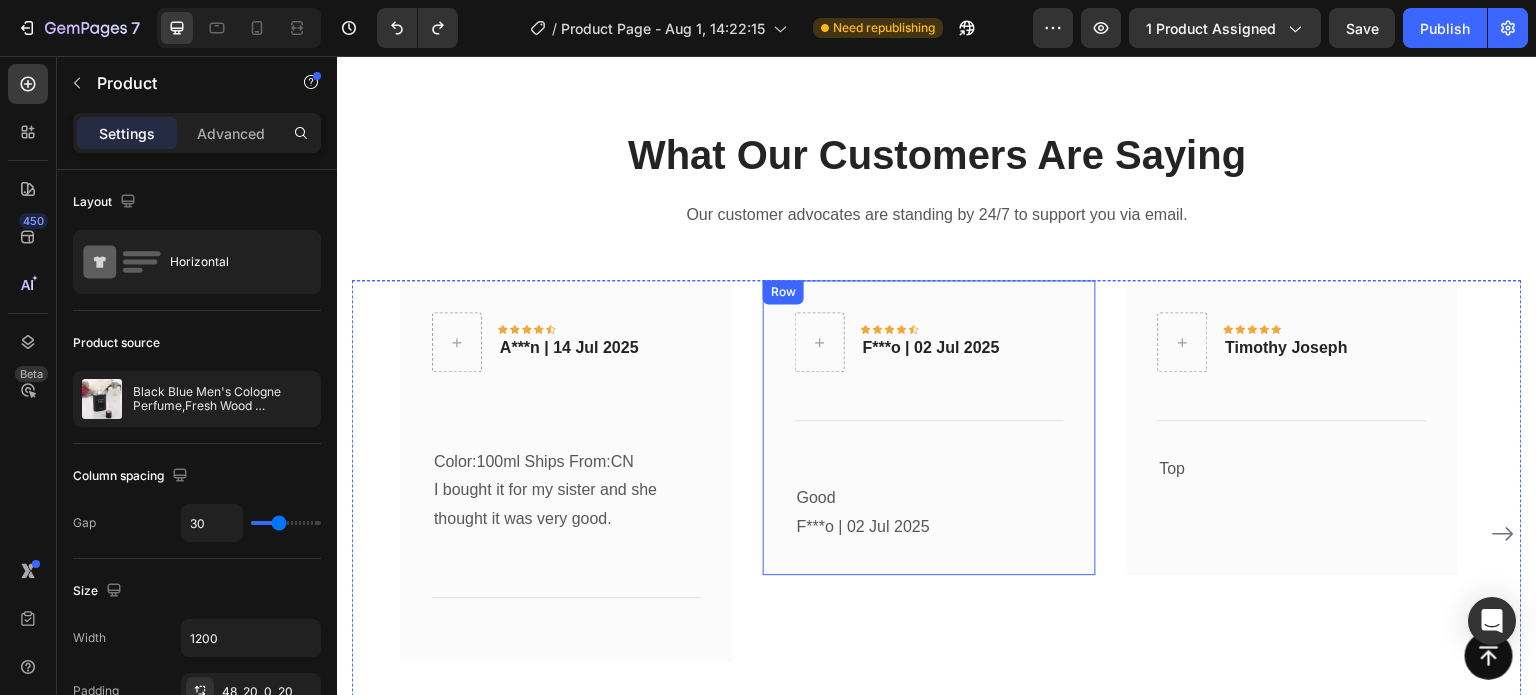 scroll, scrollTop: 1700, scrollLeft: 0, axis: vertical 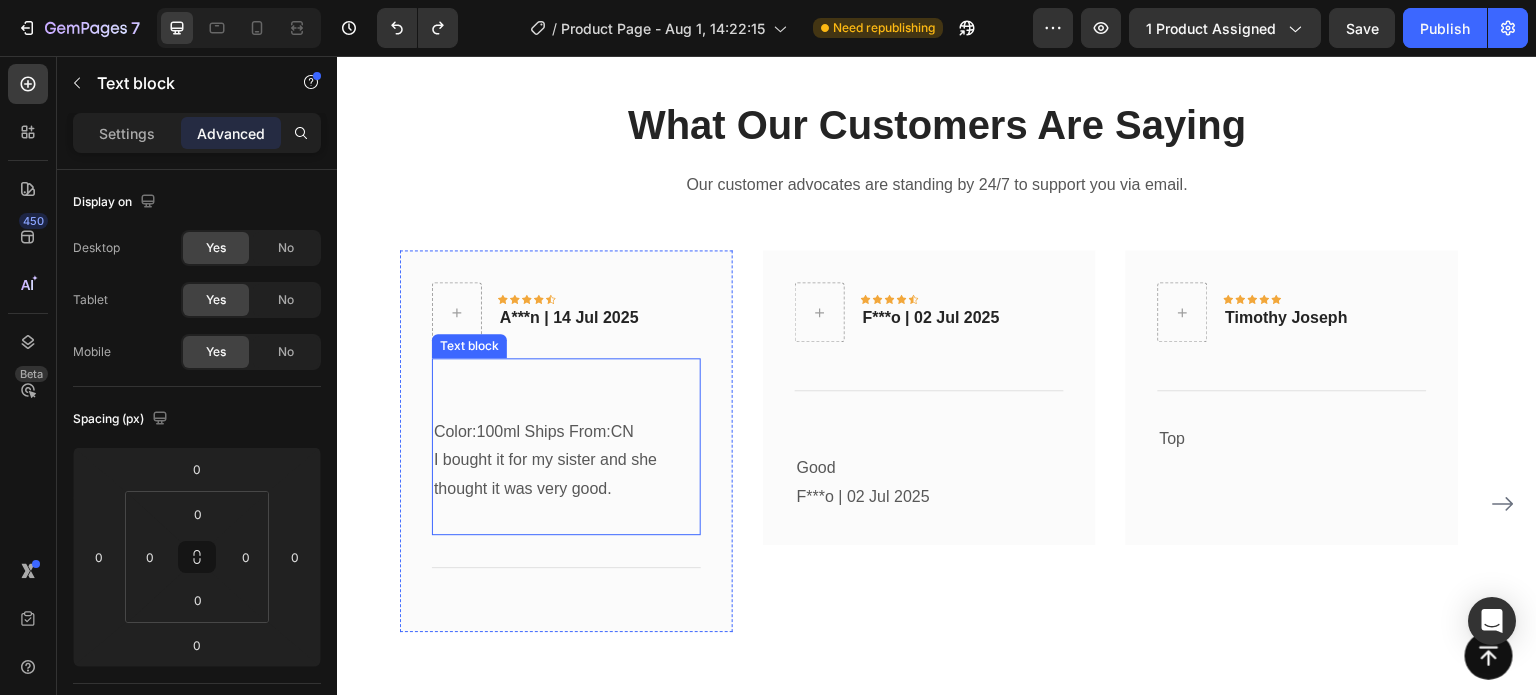 click on "Color:100ml Ships From:CN" at bounding box center [566, 432] 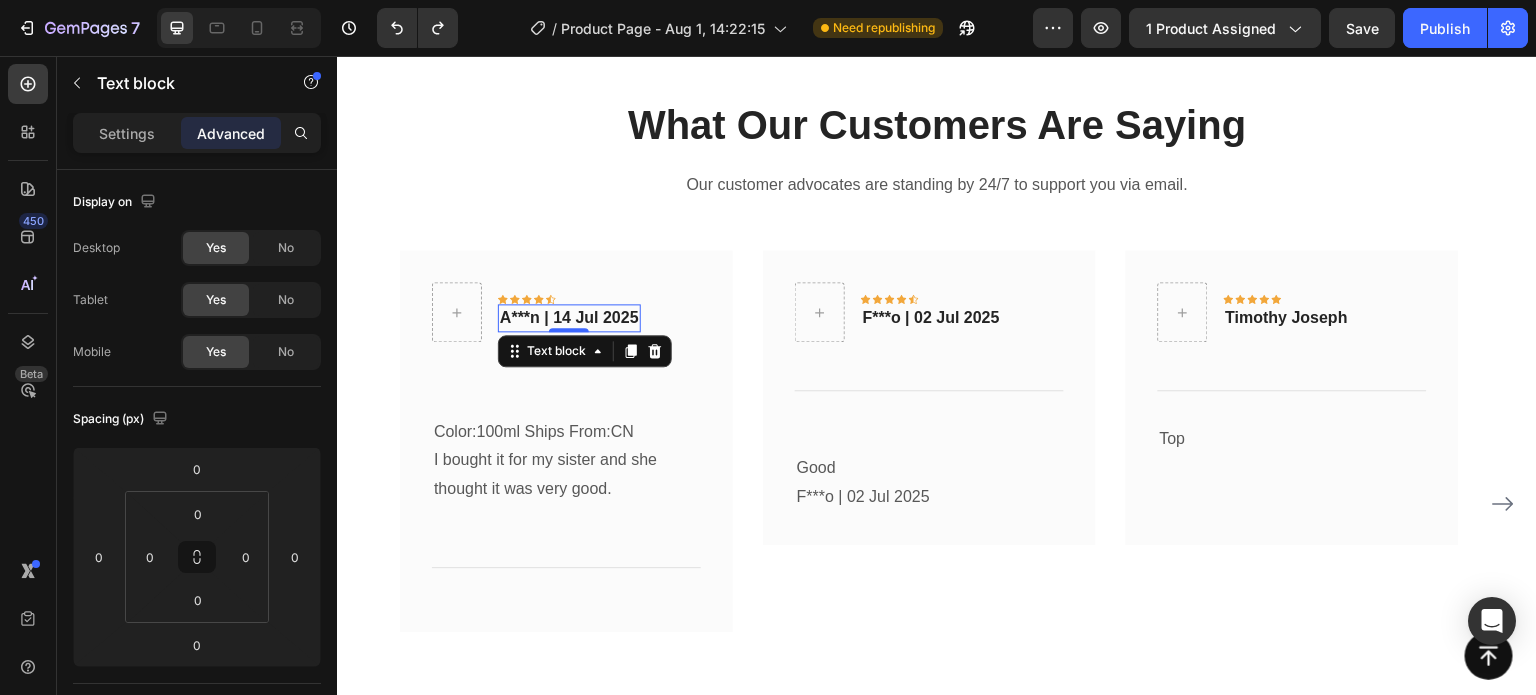 click on "A***n | 14 Jul 2025" at bounding box center [569, 318] 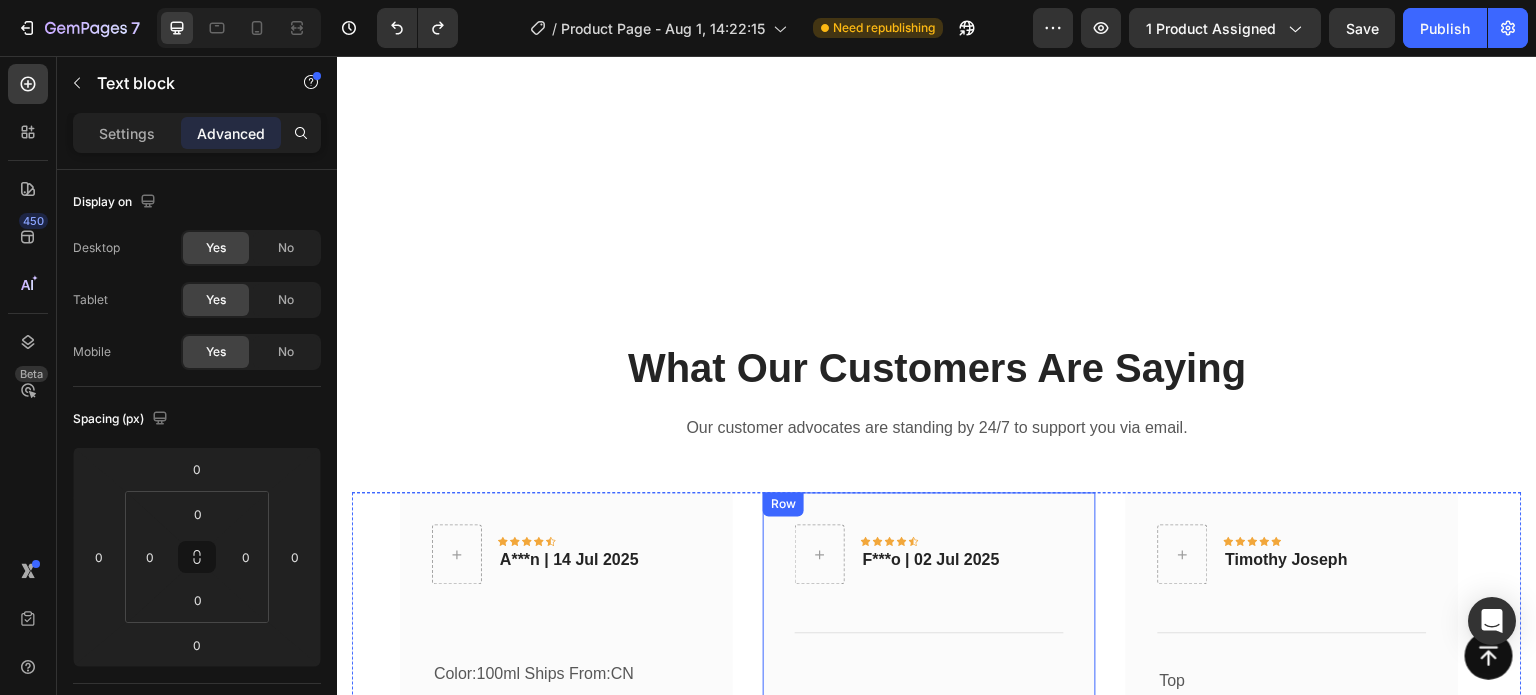 scroll, scrollTop: 1700, scrollLeft: 0, axis: vertical 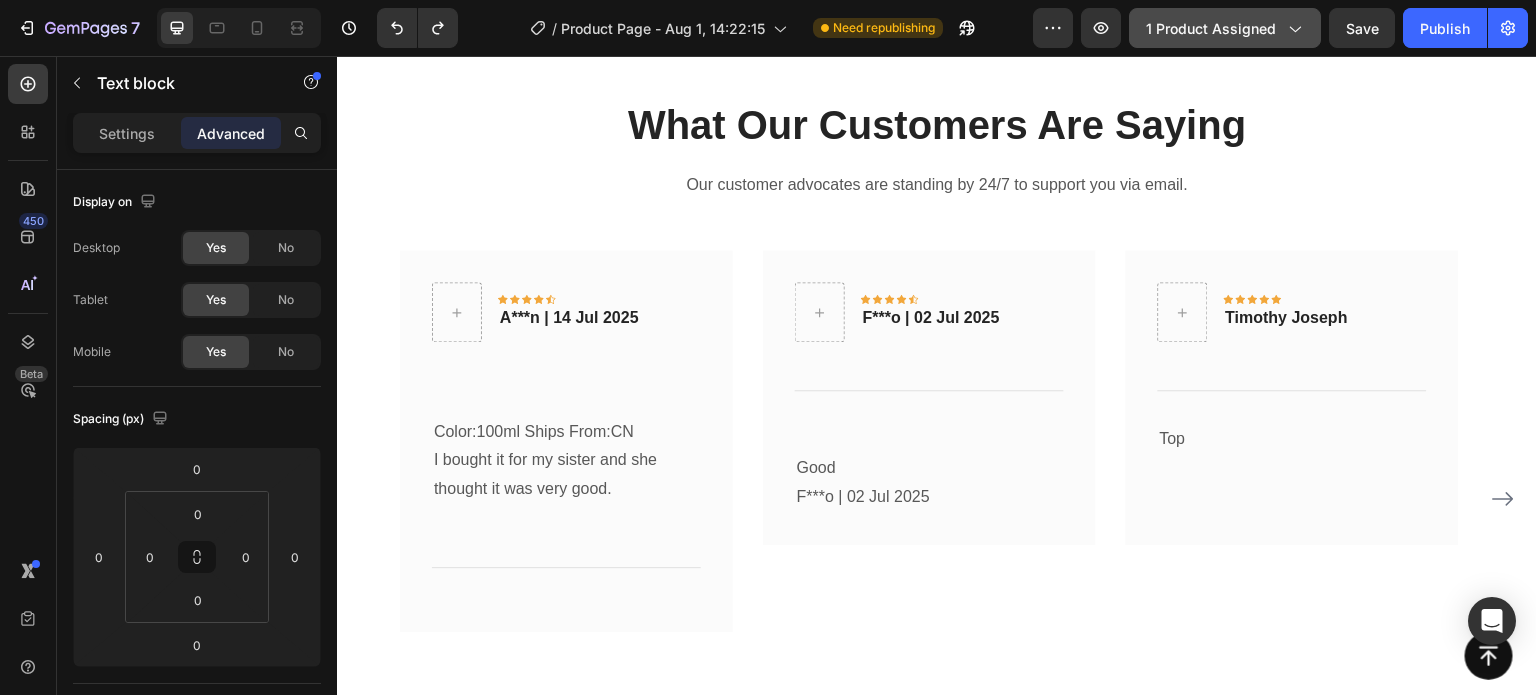 click on "1 product assigned" at bounding box center (1225, 28) 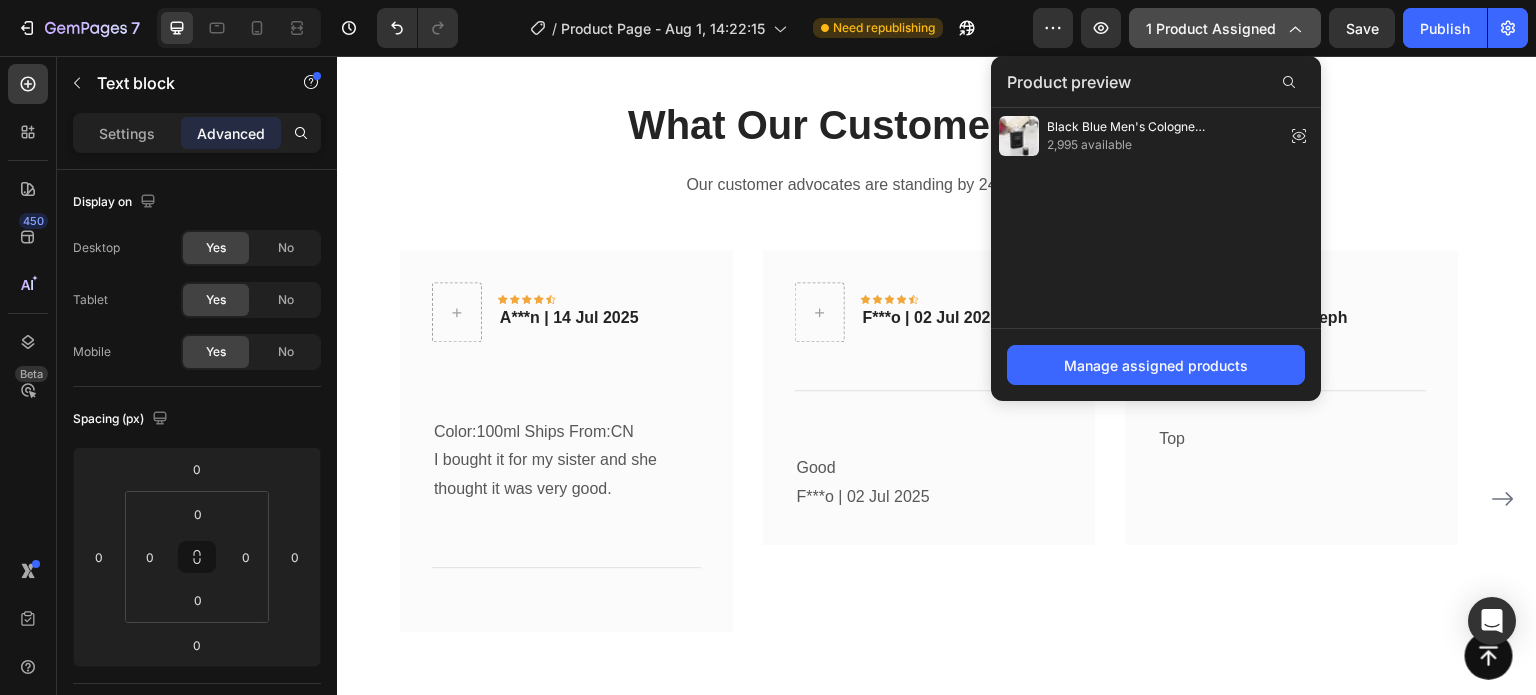 click 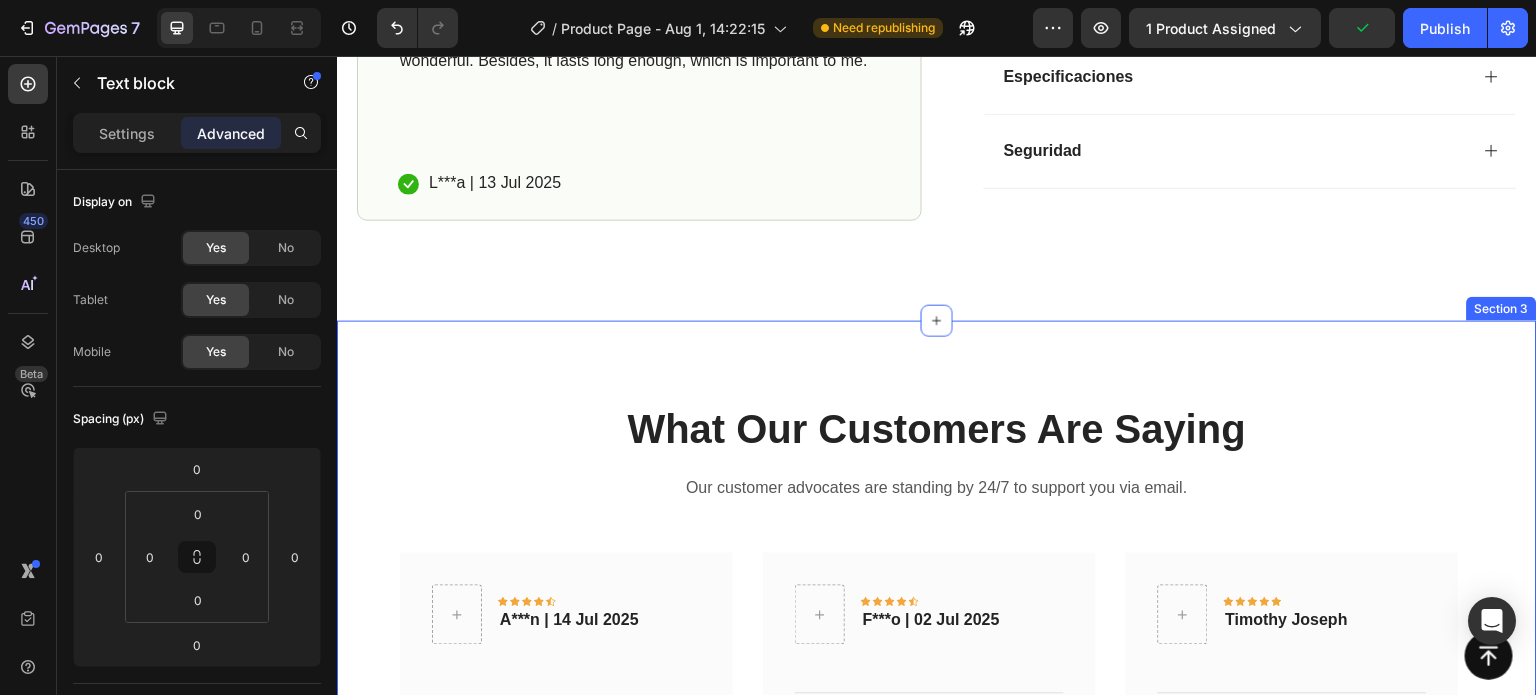 scroll, scrollTop: 1400, scrollLeft: 0, axis: vertical 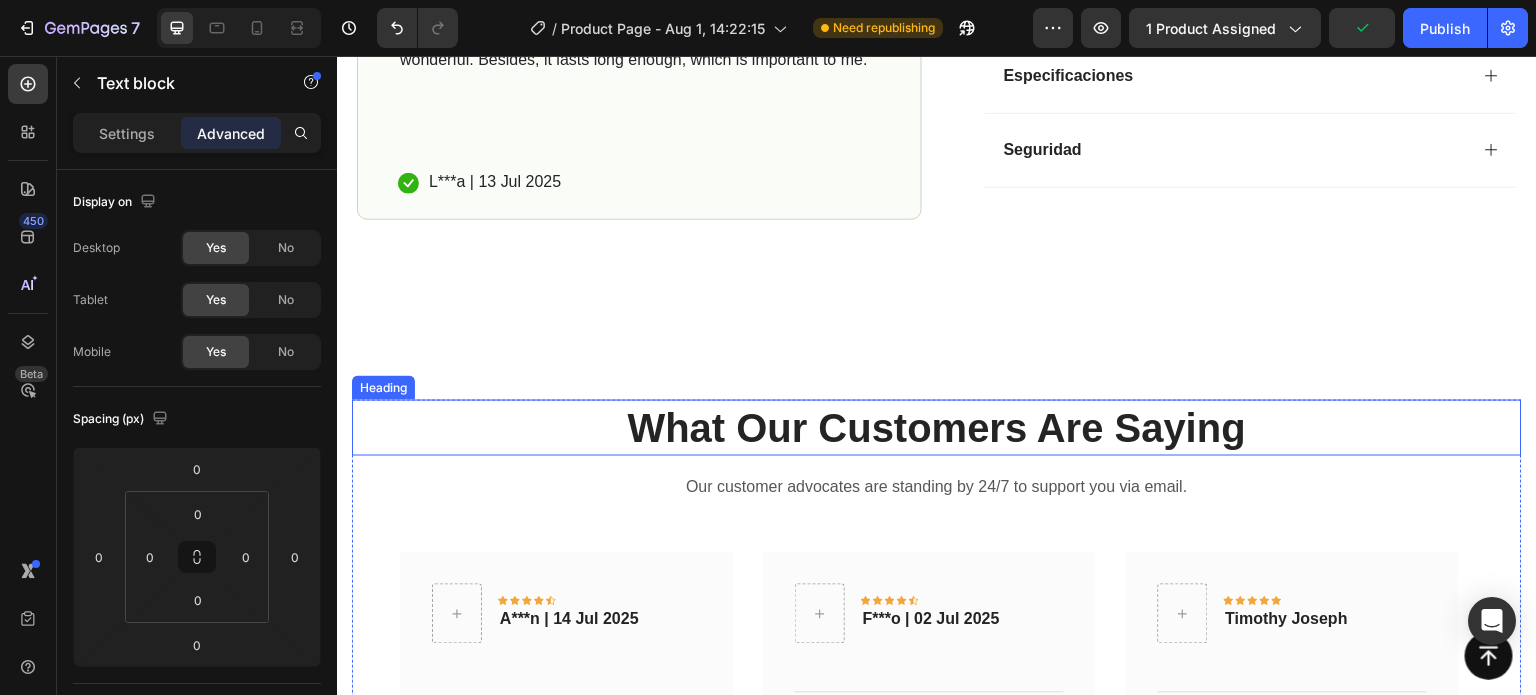 click on "What Our Customers Are Saying" at bounding box center [937, 428] 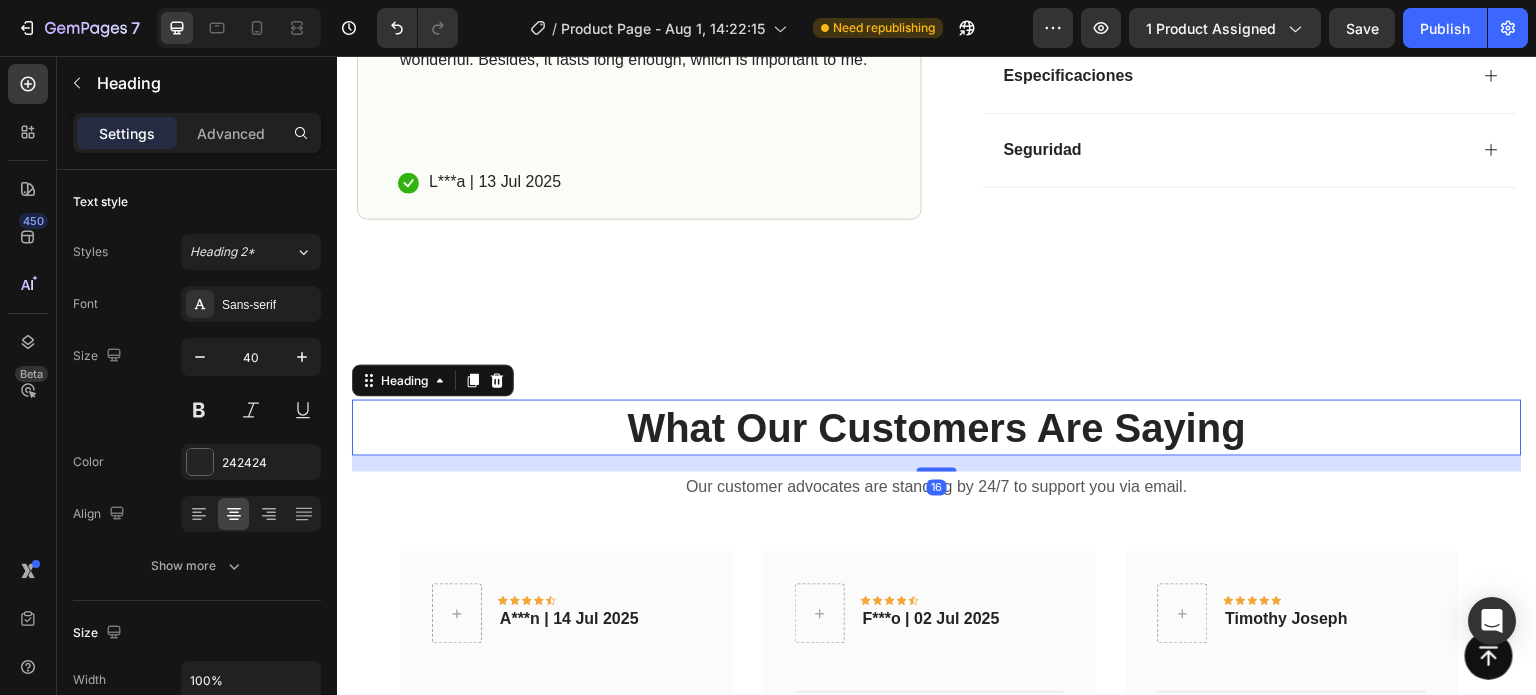 click on "What Our Customers Are Saying" at bounding box center (937, 428) 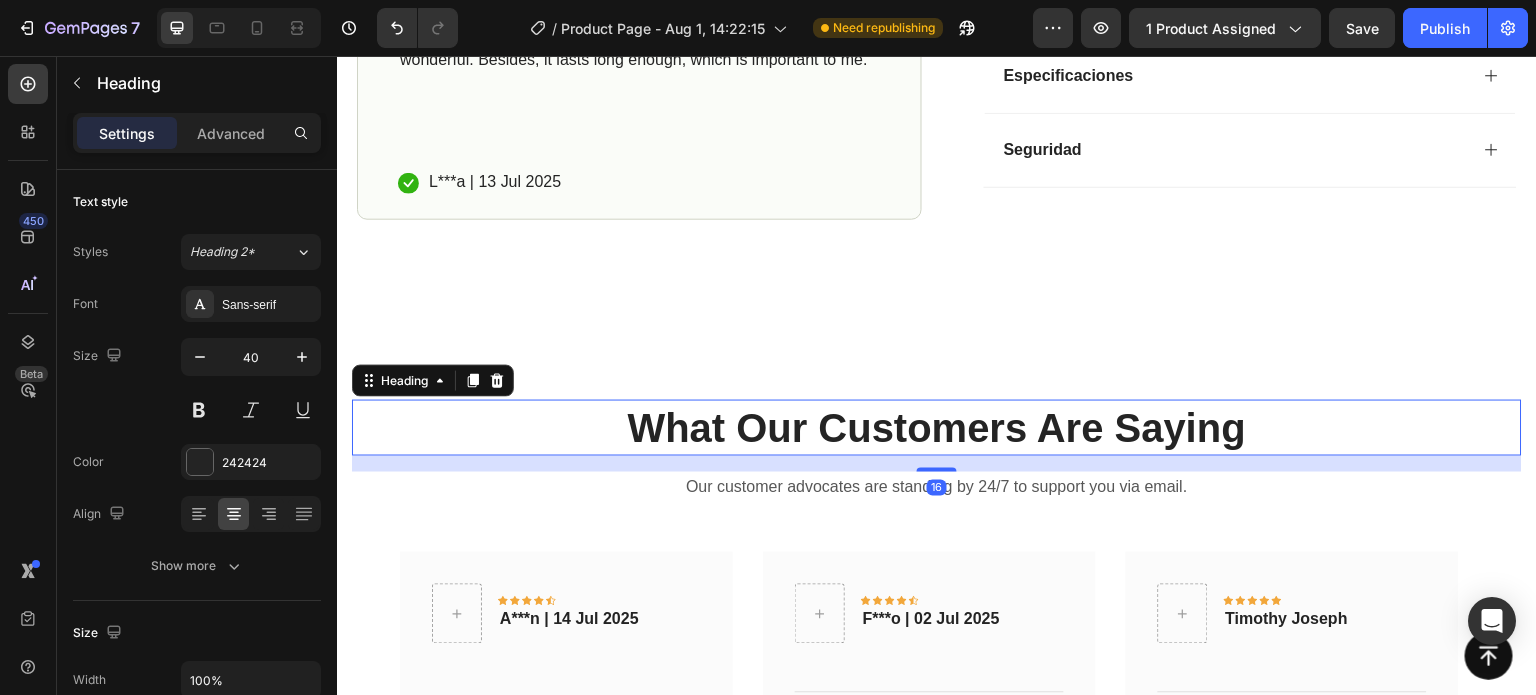 click on "What Our Customers Are Saying" at bounding box center (937, 428) 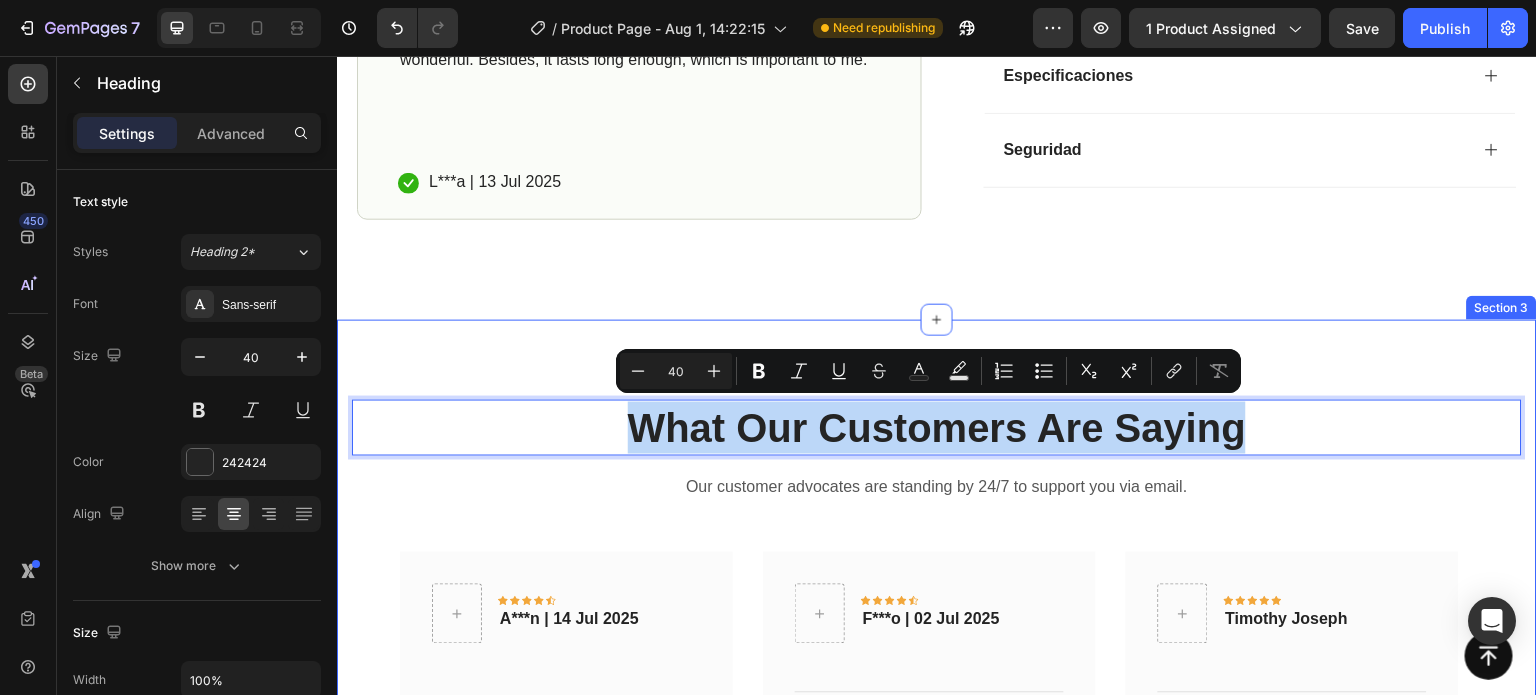 click on "What Our Customers Are Saying Heading   16 Our customer advocates are standing by 24/7 to support you via email. Text block
Icon
Icon
Icon
Icon
Icon Row A***n | 14 Jul 2025 Text block Row     Color:100ml Ships From:CN I bought it for my sister and she thought it was very good.   Text block                Title Line Row
Icon
Icon
Icon
Icon
Icon Row F***o | 02 Jul 2025 Text block Row                Title Line   Good F***o | 02 Jul 2025 Text block Row
Icon
Icon
Icon
Icon
Icon Row Timothy Joseph Text block Row                Top   Line Top   Text block Row Image
Icon
Icon
Icon
Icon
Icon Row Rita Carroll Text block Row Title" at bounding box center [937, 739] 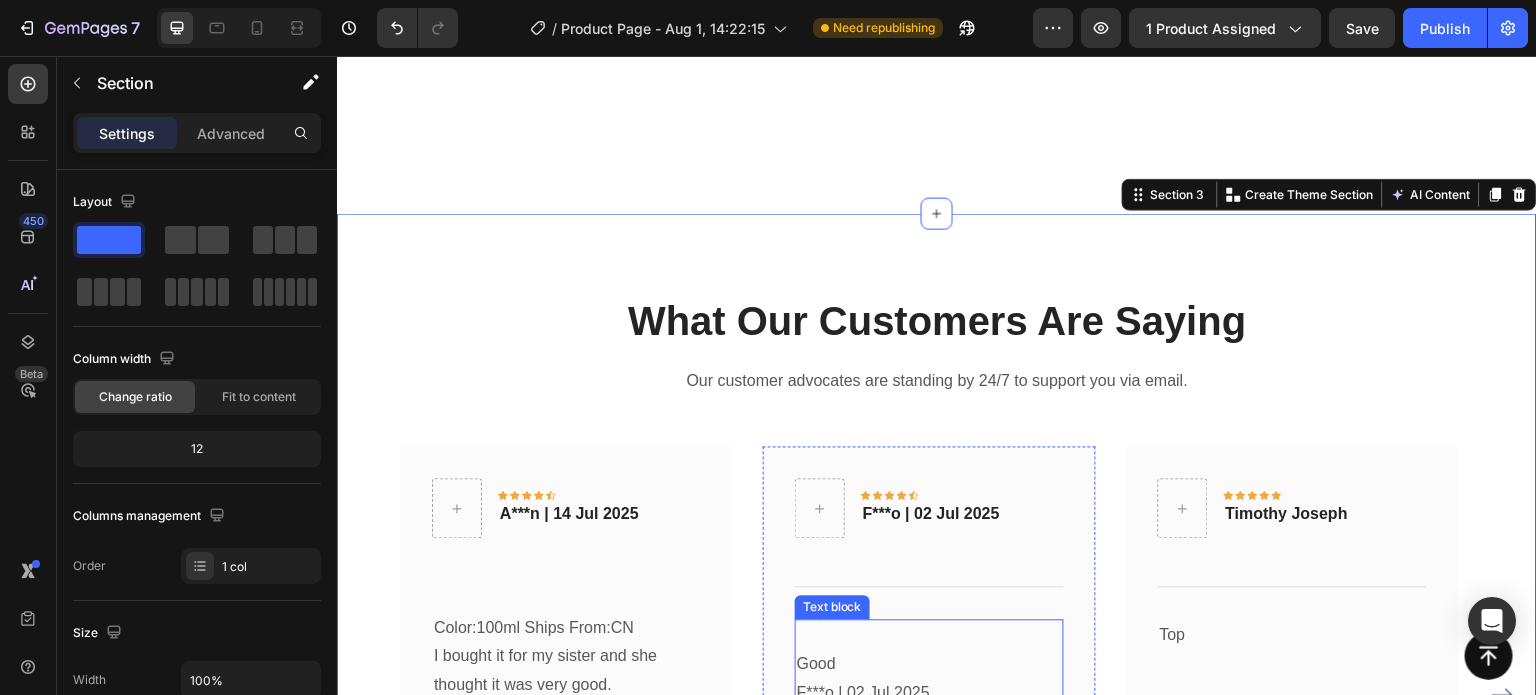 scroll, scrollTop: 1800, scrollLeft: 0, axis: vertical 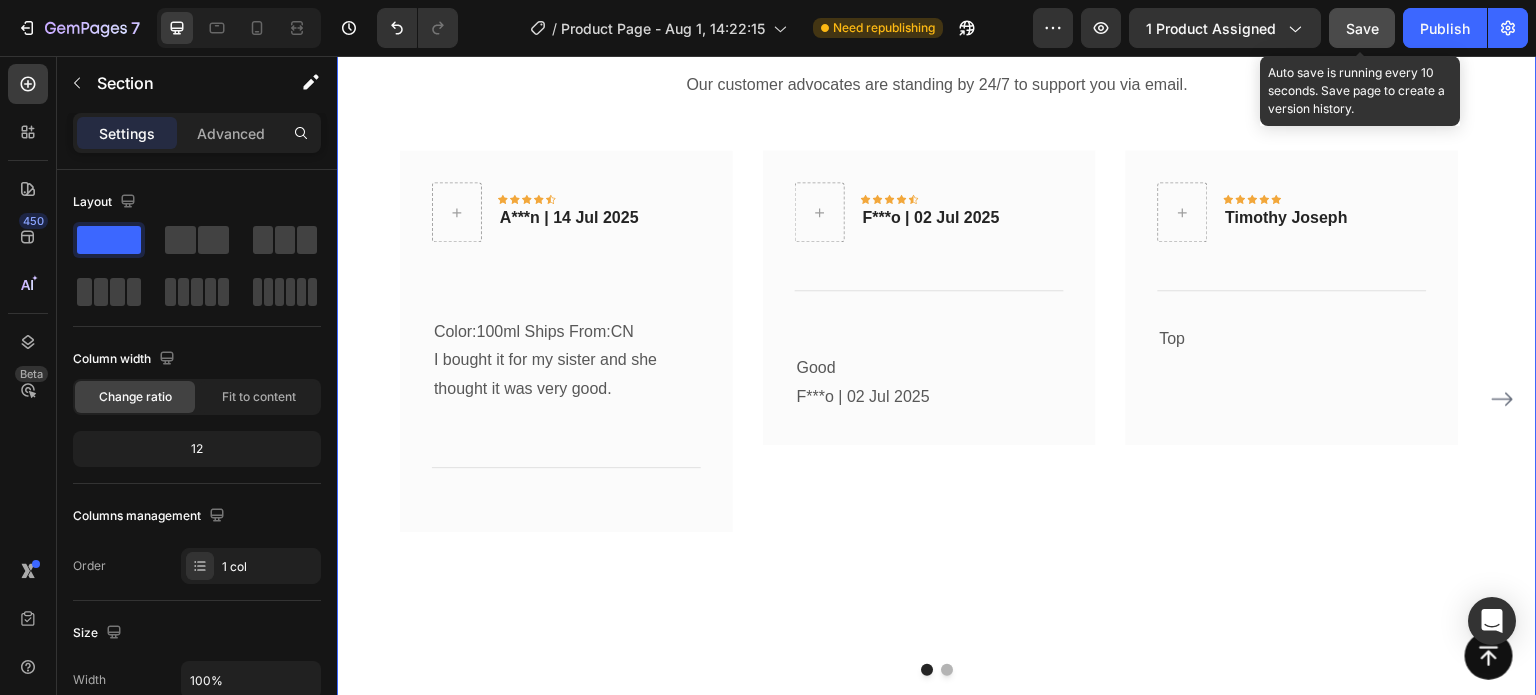click on "Save" at bounding box center [1362, 28] 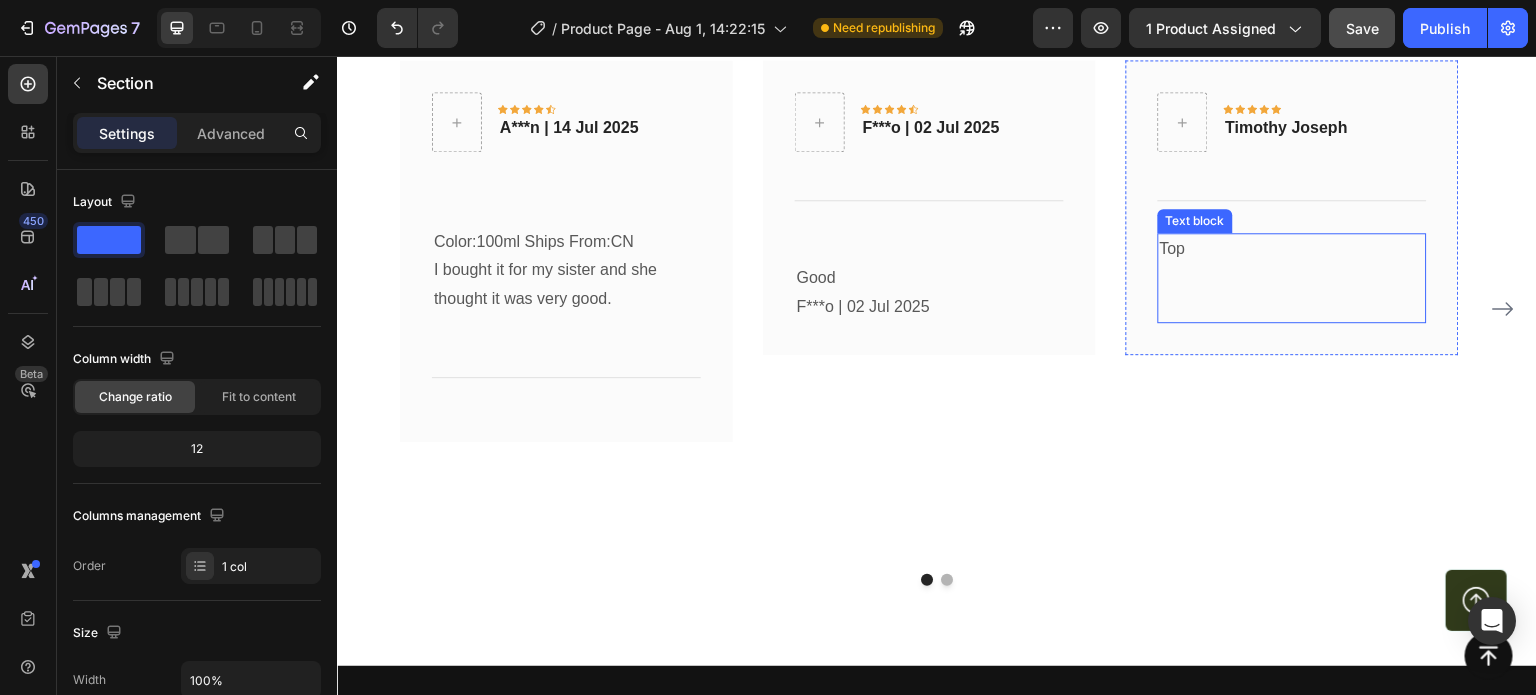 scroll, scrollTop: 1900, scrollLeft: 0, axis: vertical 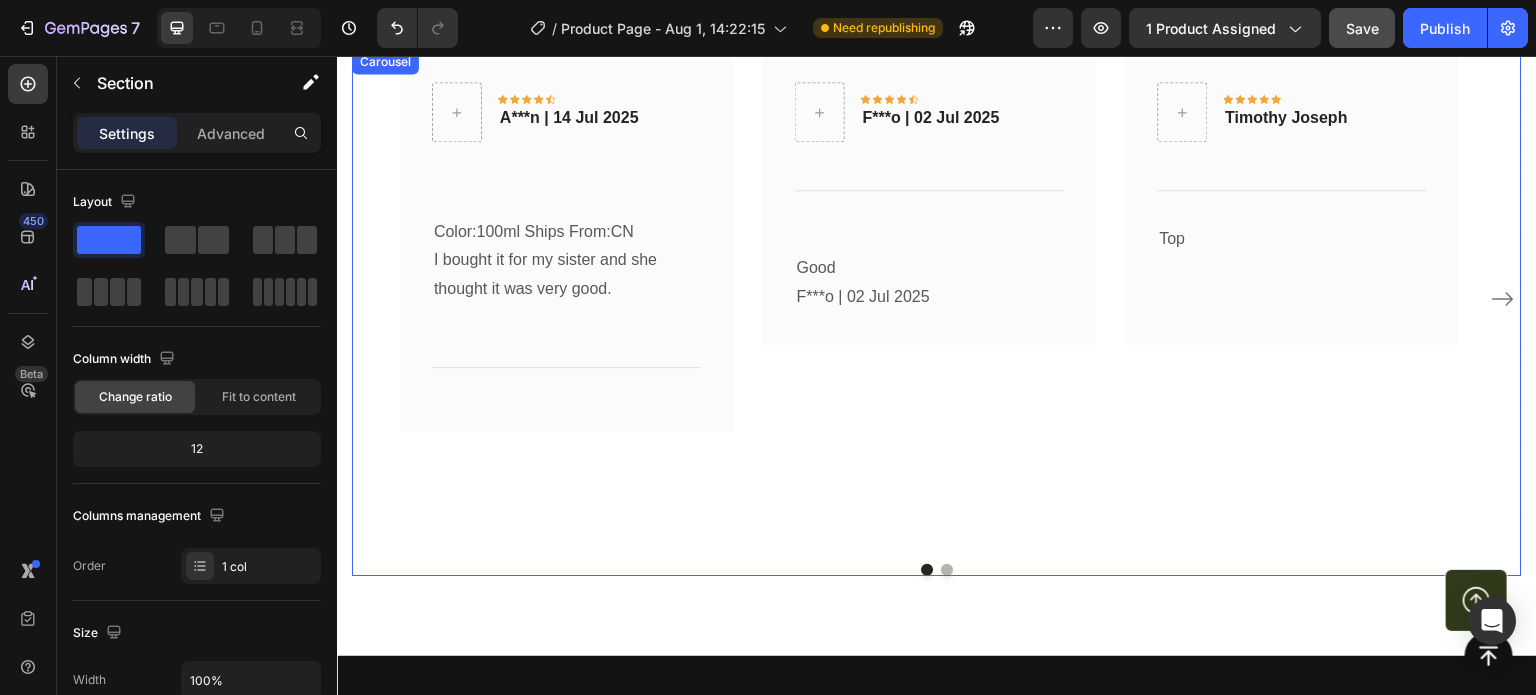 click at bounding box center (1503, 299) 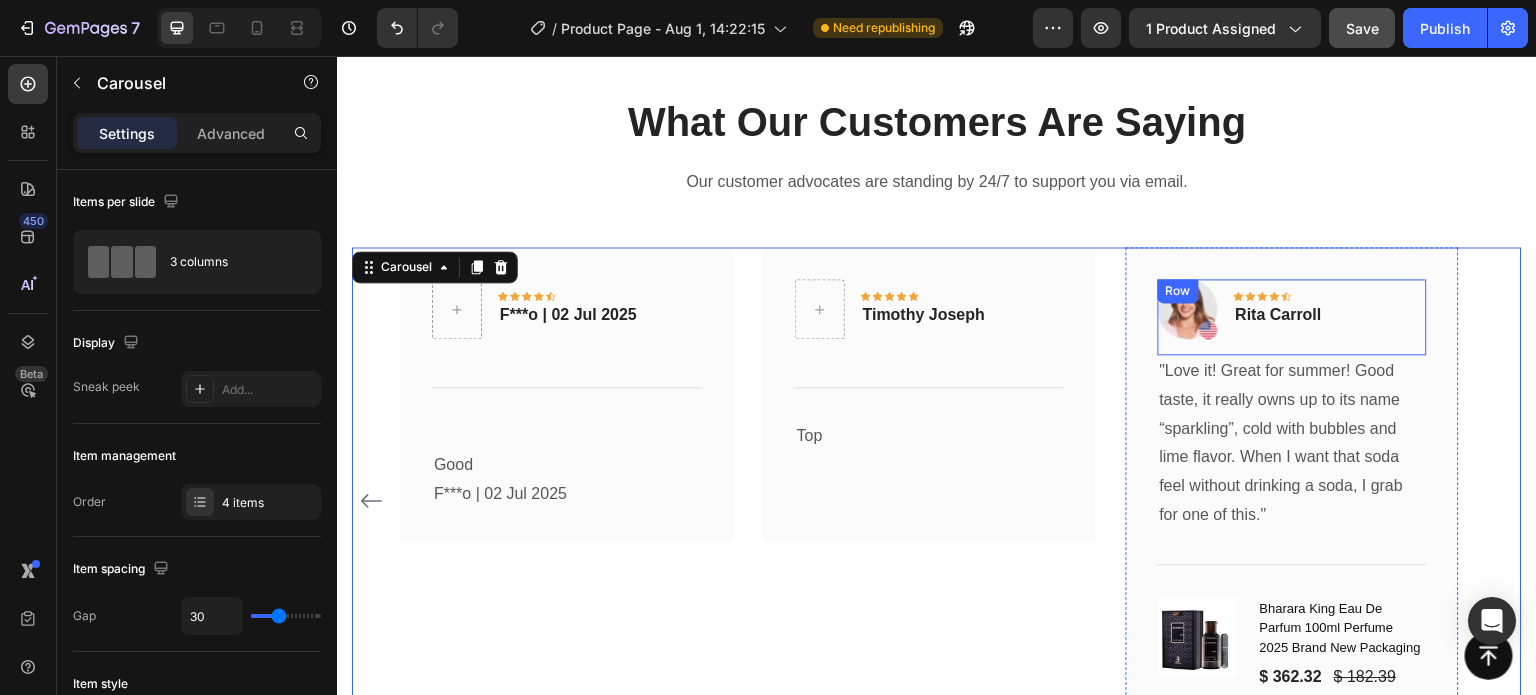 scroll, scrollTop: 1700, scrollLeft: 0, axis: vertical 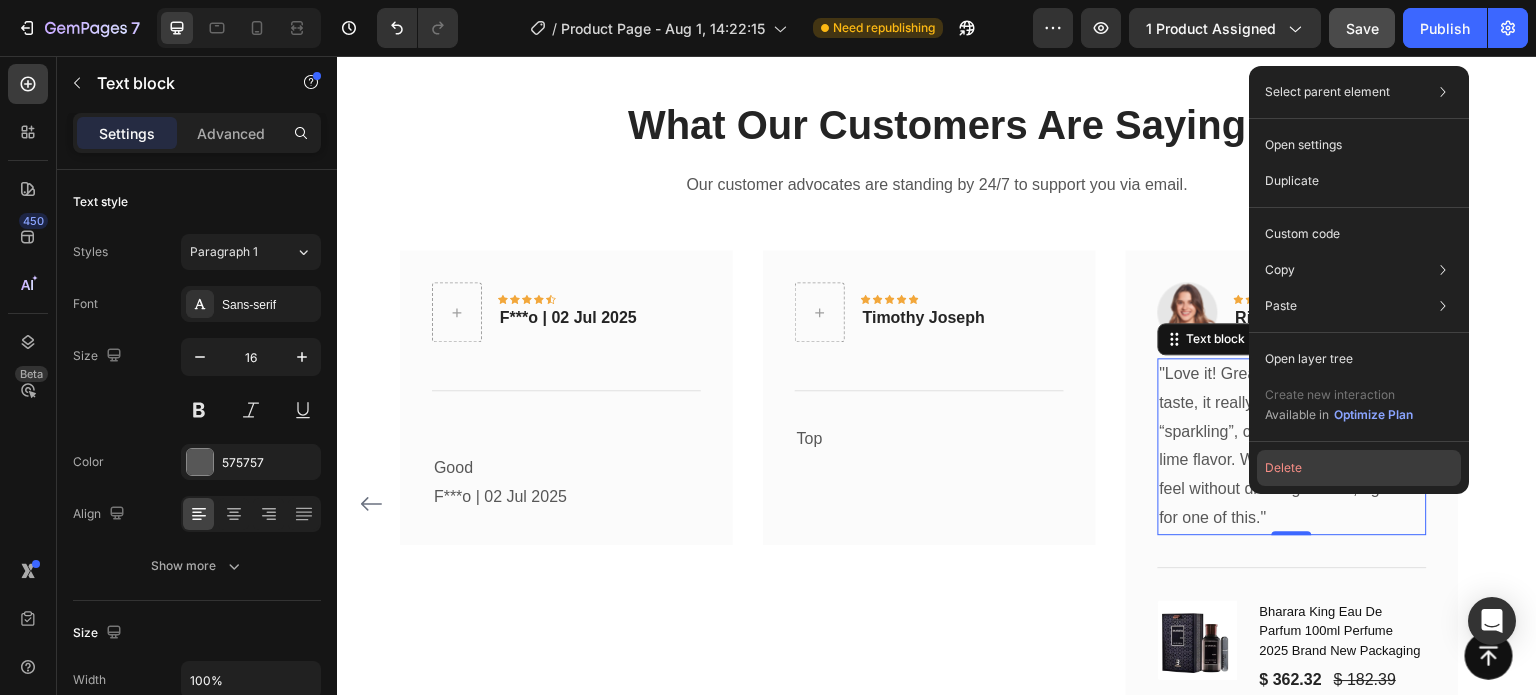 click on "Delete" 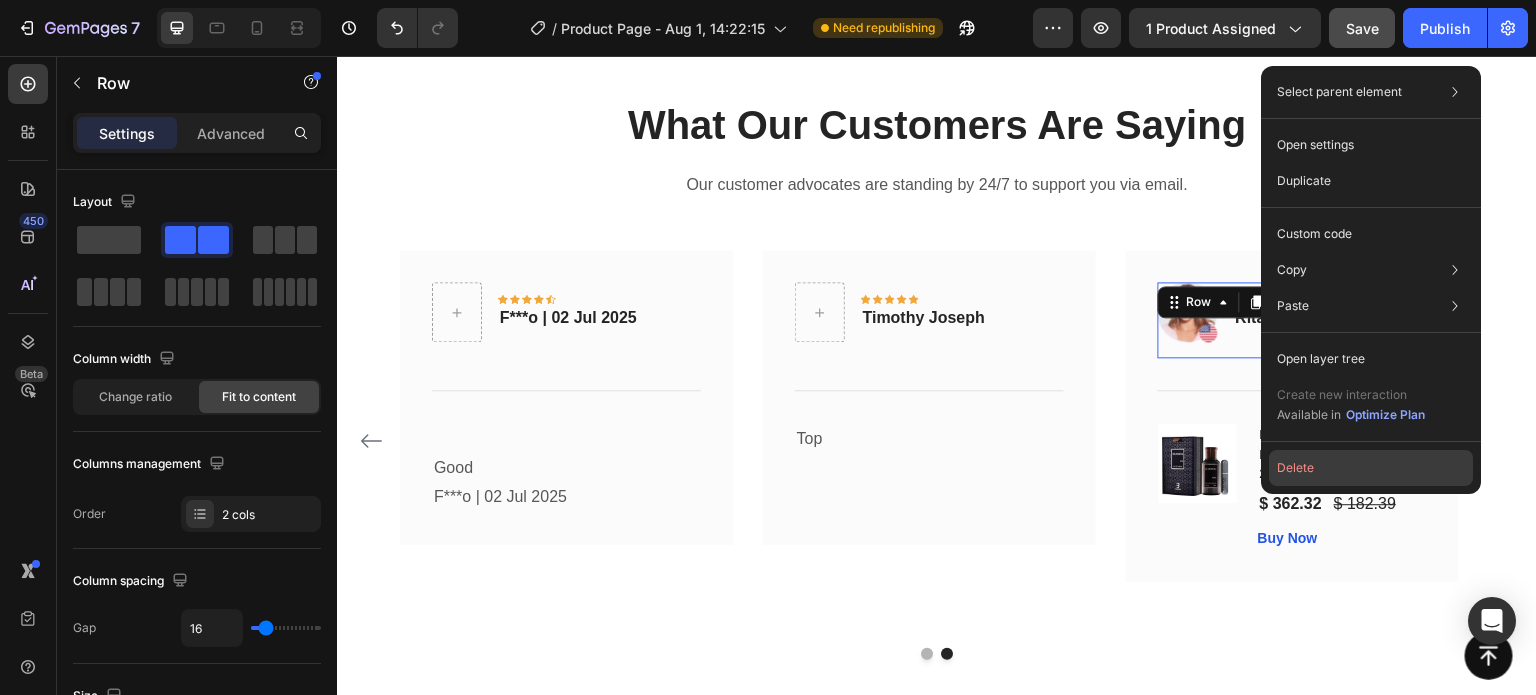 click on "Delete" 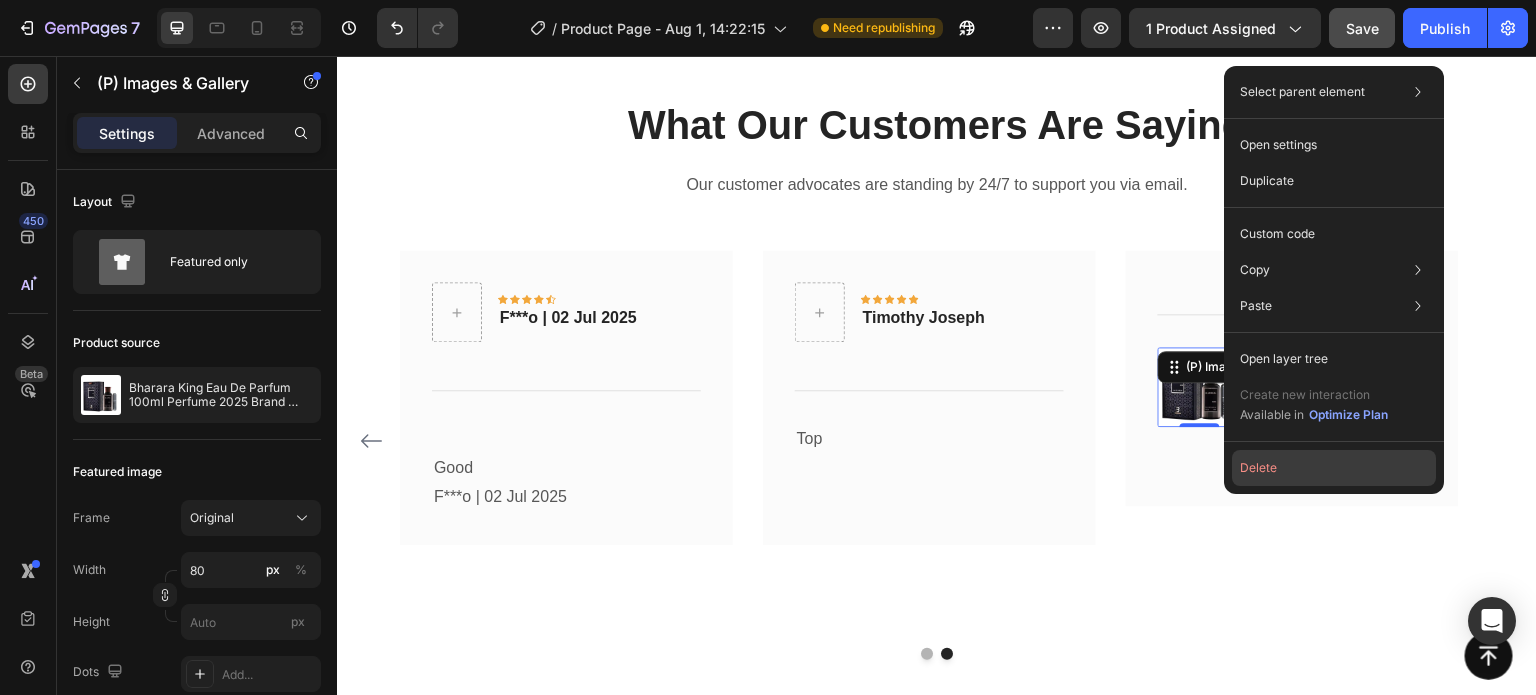 click on "Delete" 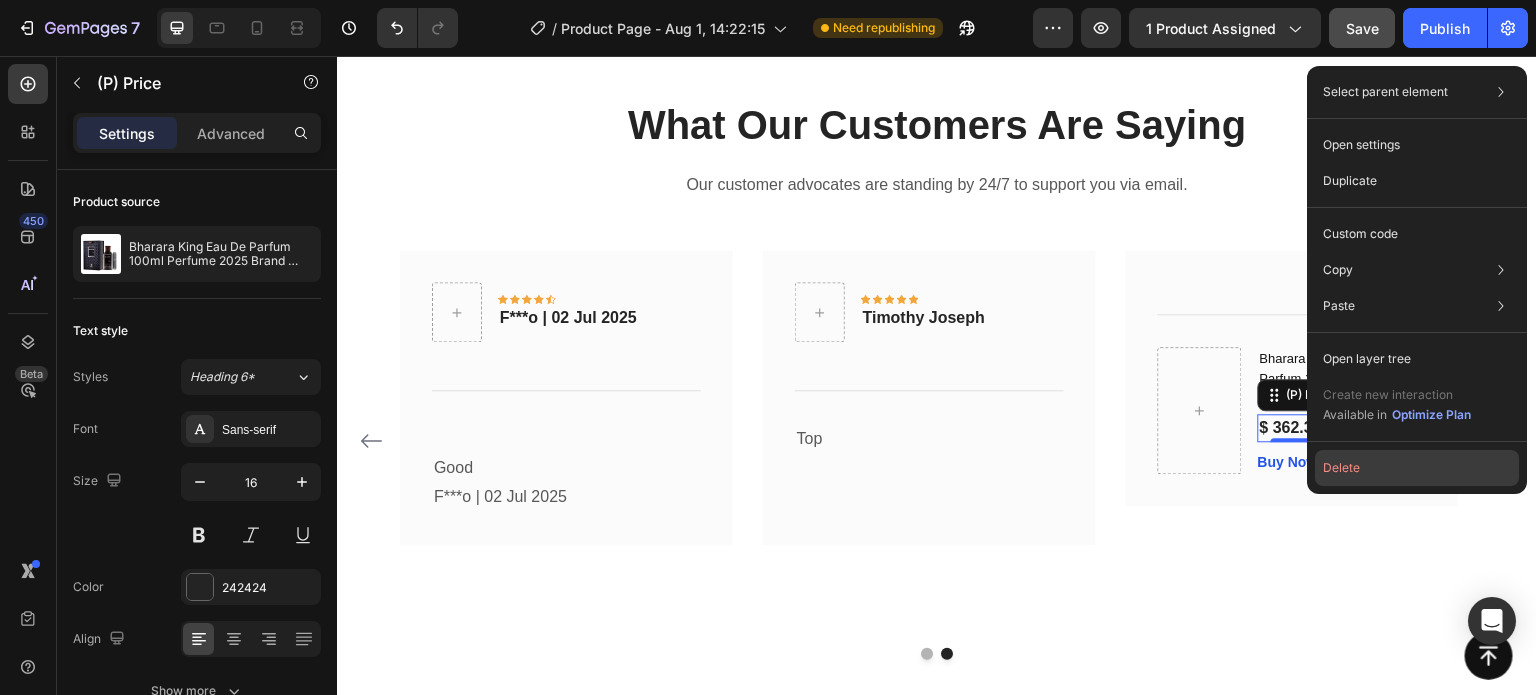 click on "Delete" 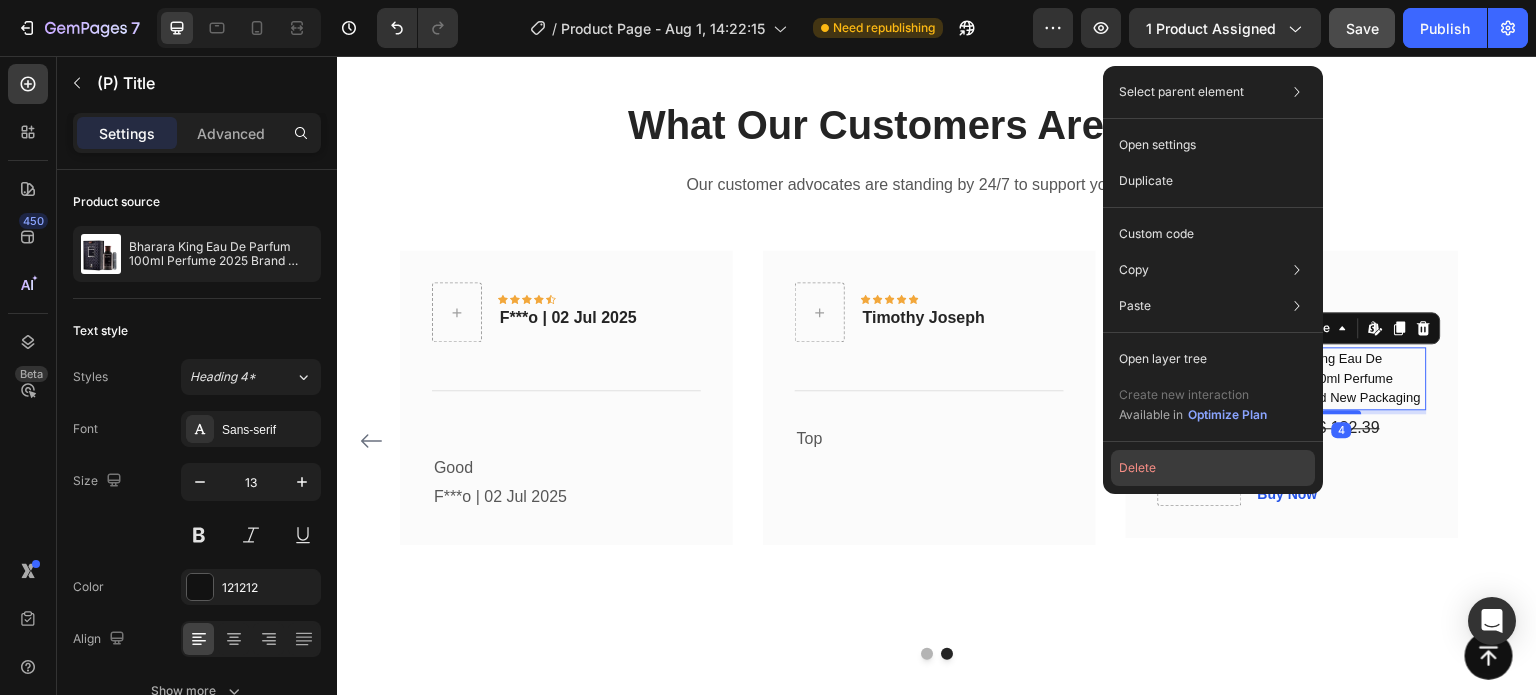 click on "Delete" 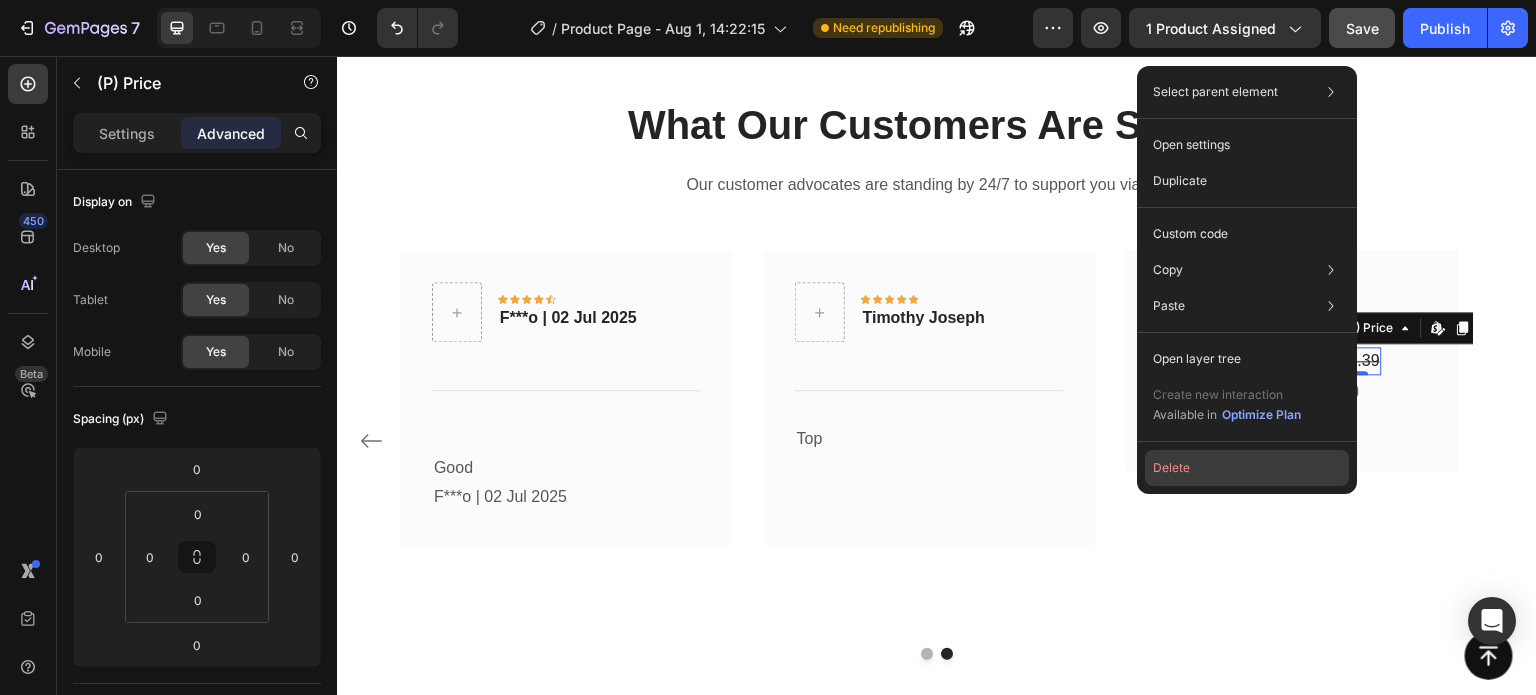 click on "Delete" 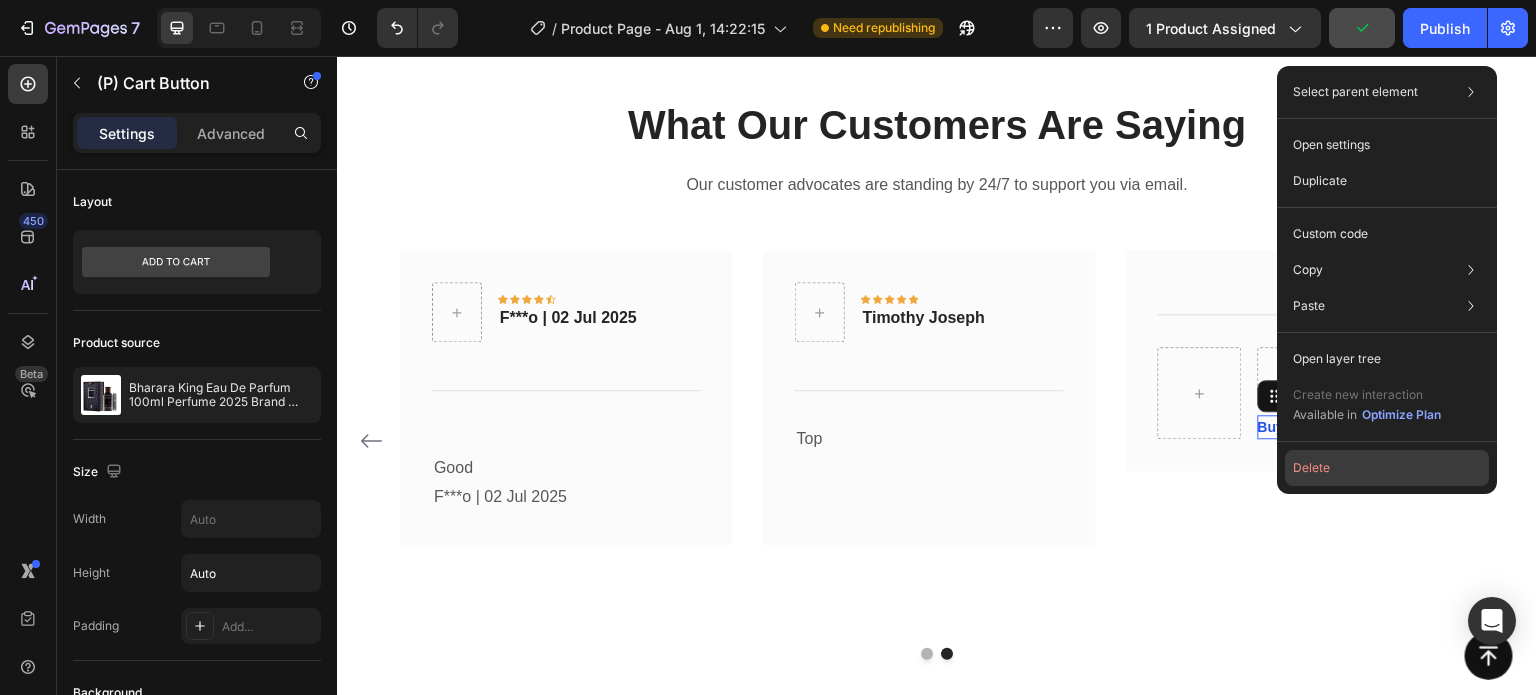 click on "Delete" 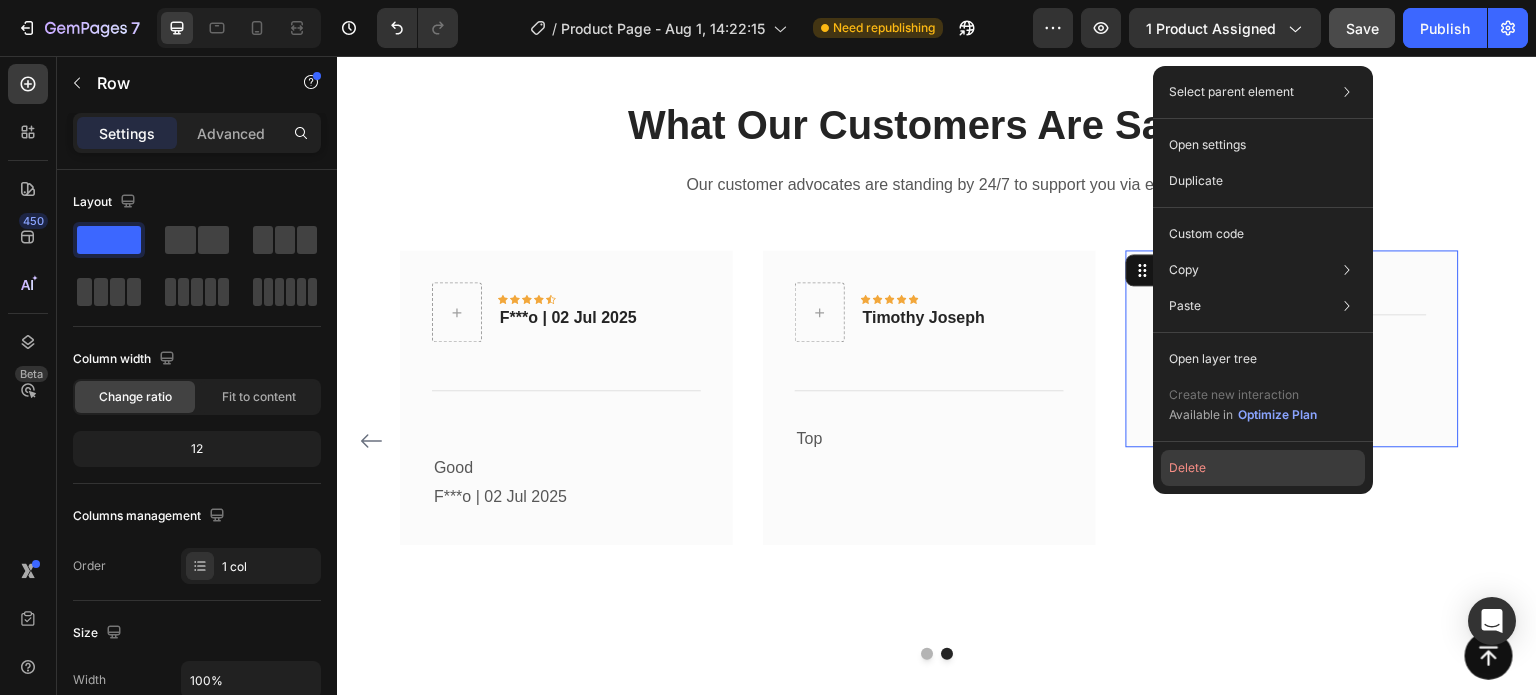 click on "Delete" 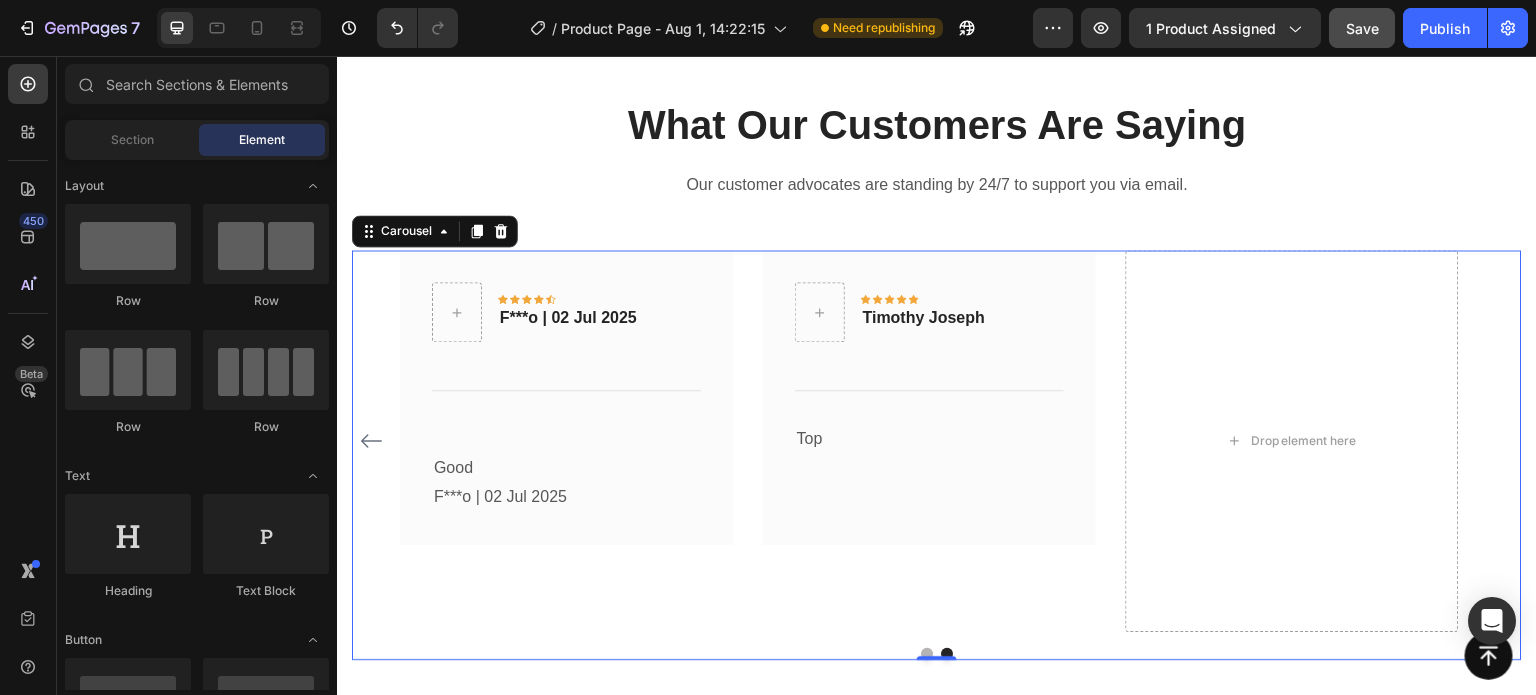 click 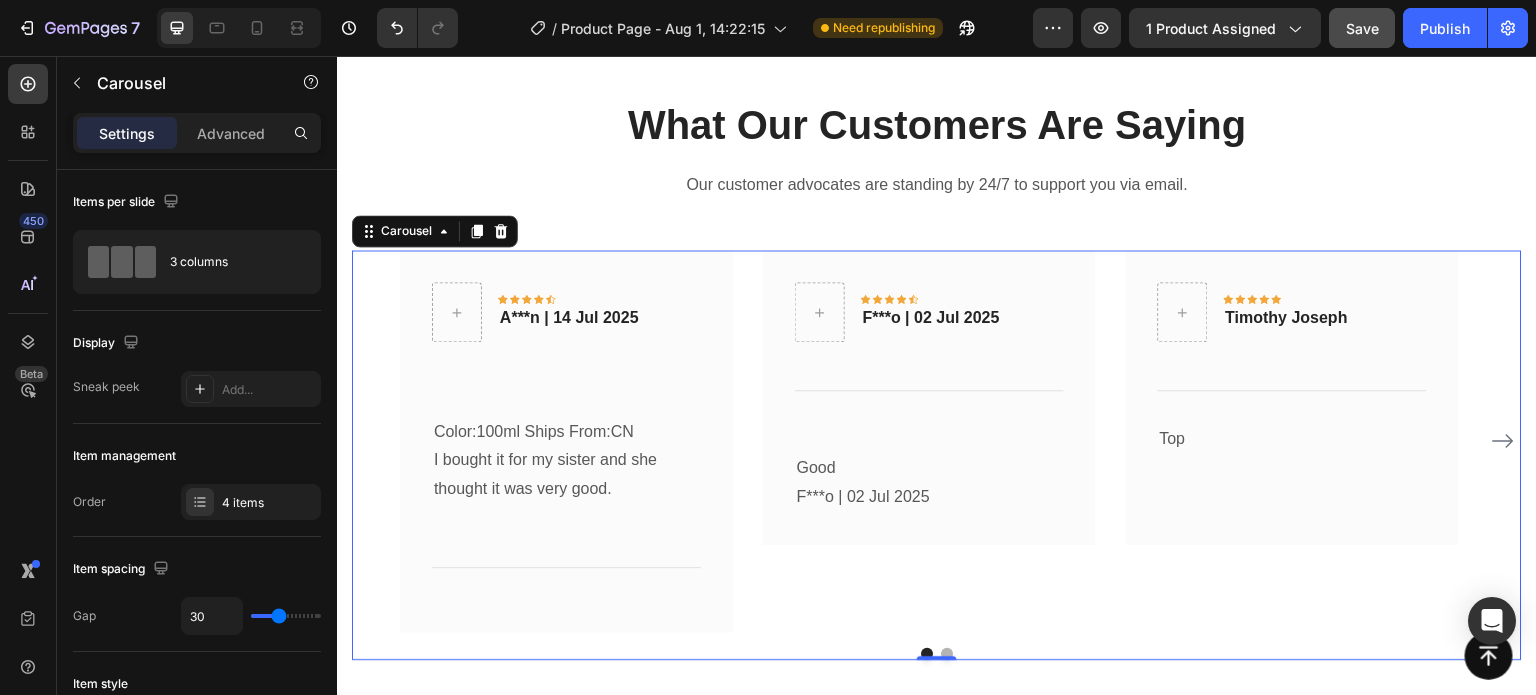 click at bounding box center [1503, 441] 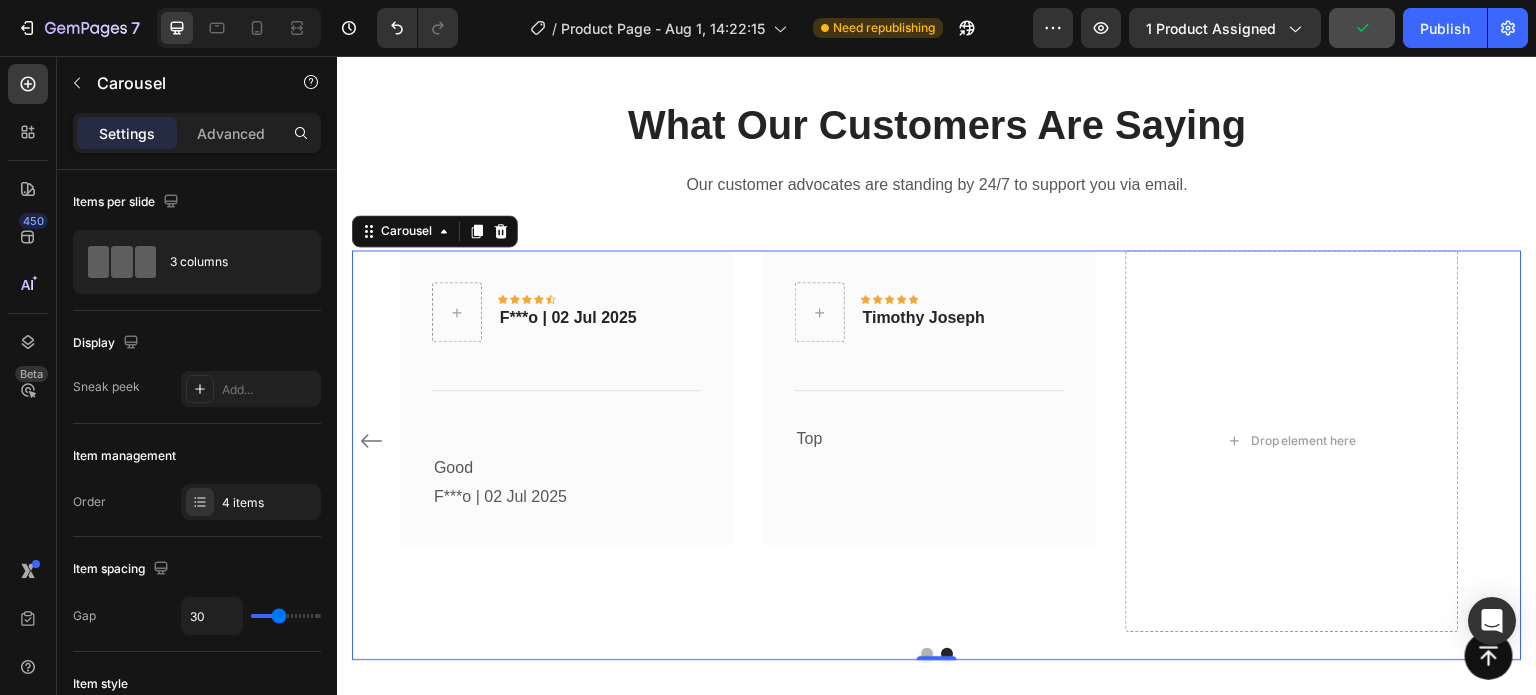 click at bounding box center (371, 441) 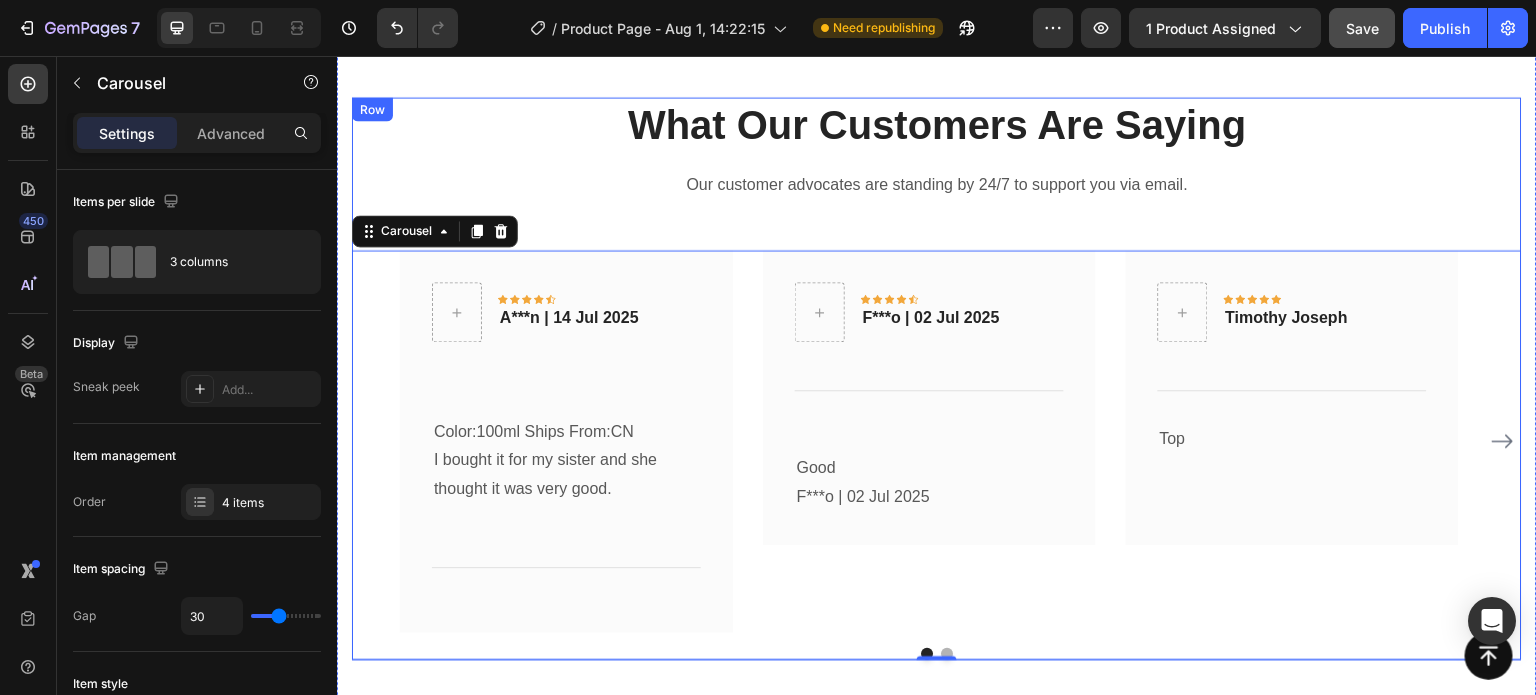 click on "What Our Customers Are Saying Heading Our customer advocates are standing by 24/7 to support you via email. Text block
Icon
Icon
Icon
Icon
Icon Row A***n | 14 Jul 2025 Text block Row     Color:100ml Ships From:CN I bought it for my sister and she thought it was very good.   Text block                Title Line Row
Icon
Icon
Icon
Icon
Icon Row F***o | 02 Jul 2025 Text block Row                Title Line   Good F***o | 02 Jul 2025 Text block Row
Icon
Icon
Icon
Icon
Icon Row Timothy Joseph Text block Row                Top   Line Top   Text block Row
Drop element here
Carousel   0" at bounding box center [937, 378] 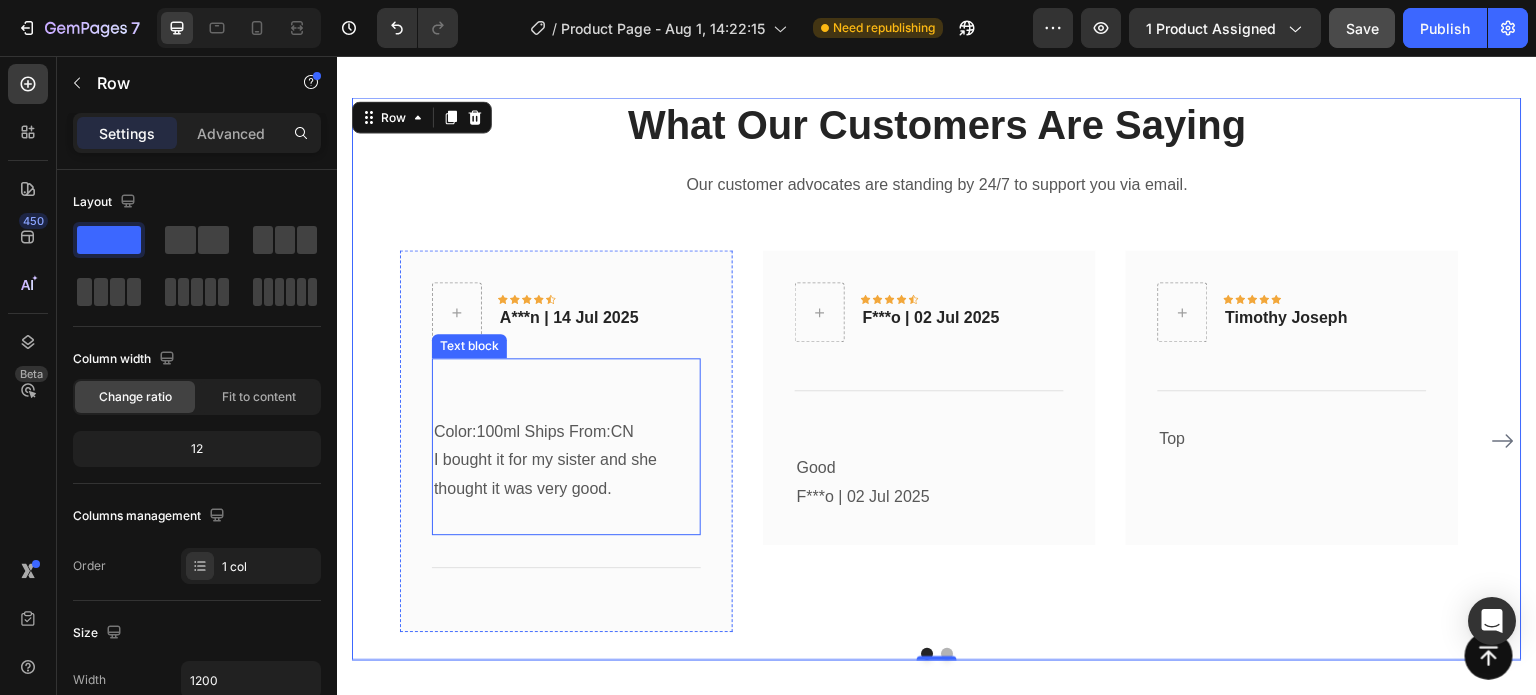 click on "I bought it for my sister and she thought it was very good." at bounding box center [566, 475] 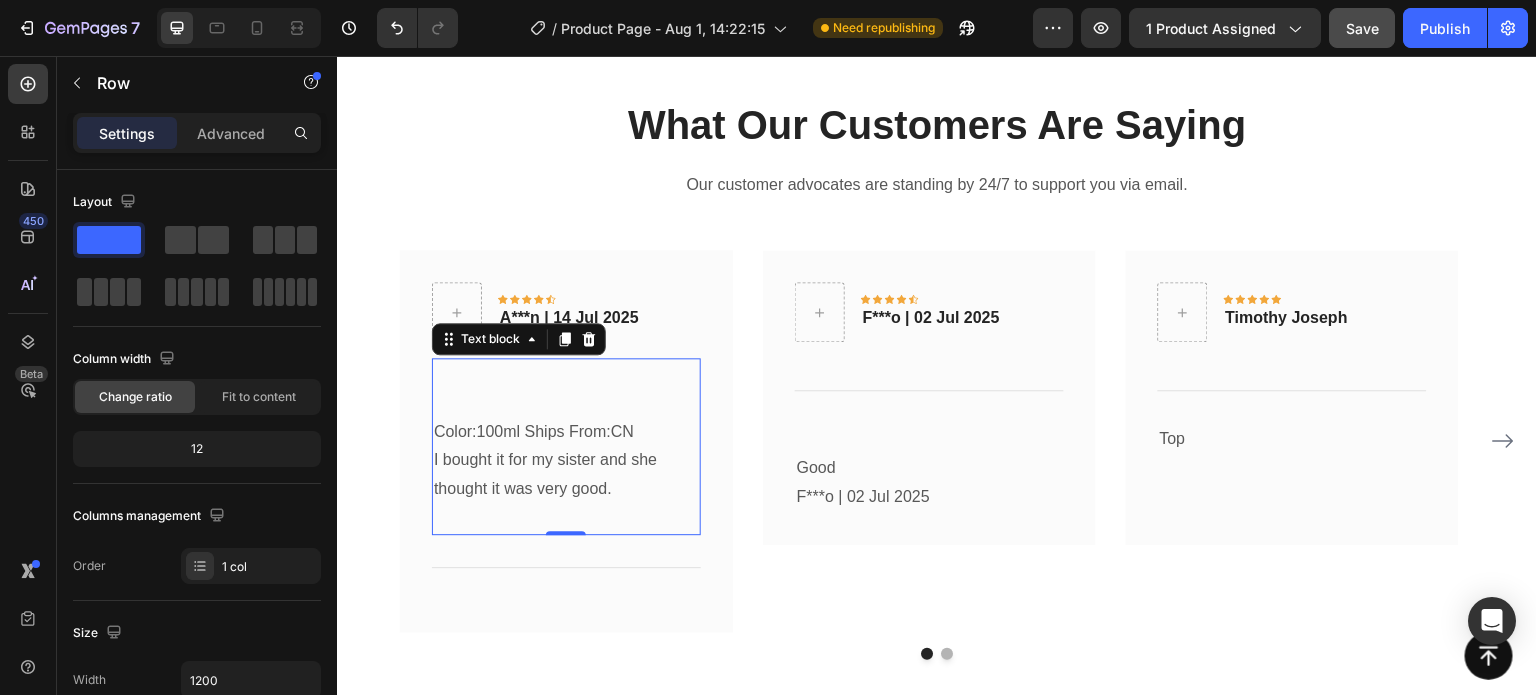 click on "I bought it for my sister and she thought it was very good." at bounding box center [566, 475] 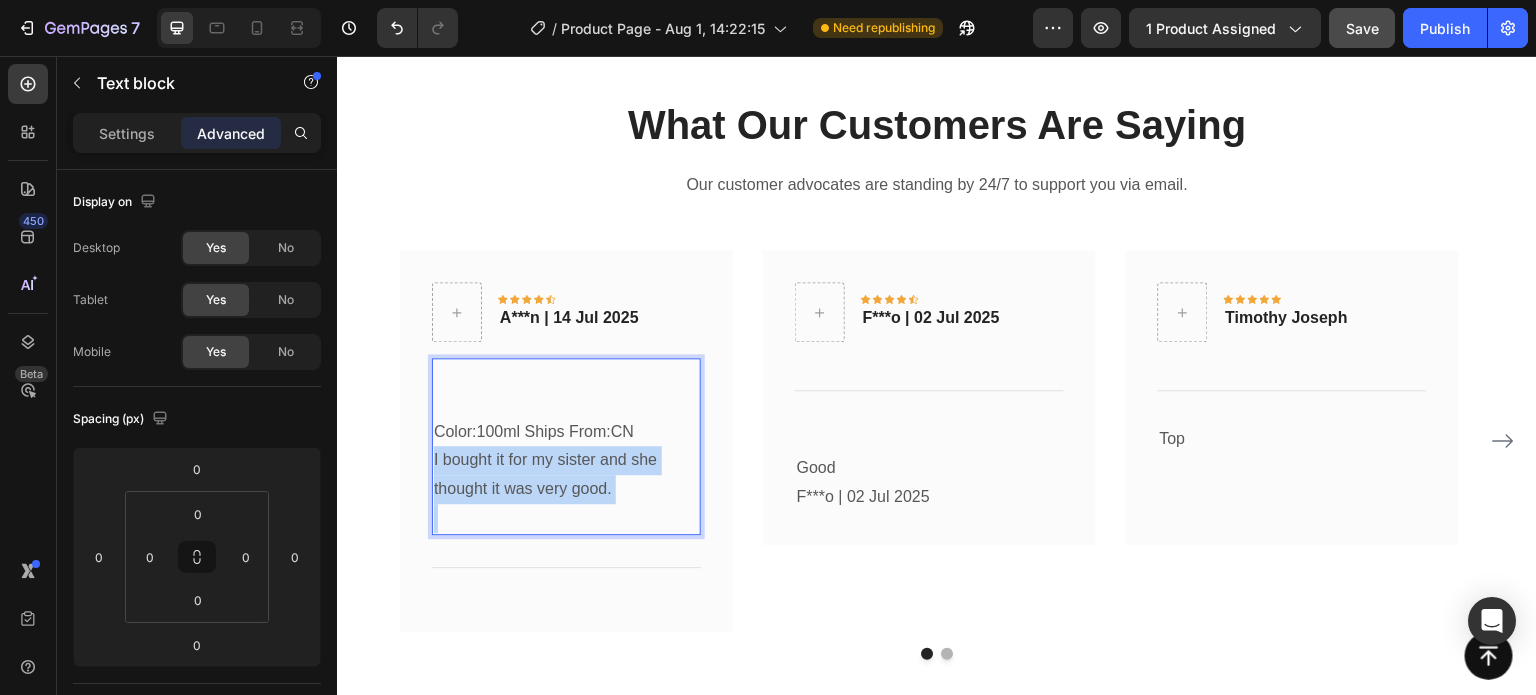 click on "I bought it for my sister and she thought it was very good." at bounding box center (566, 475) 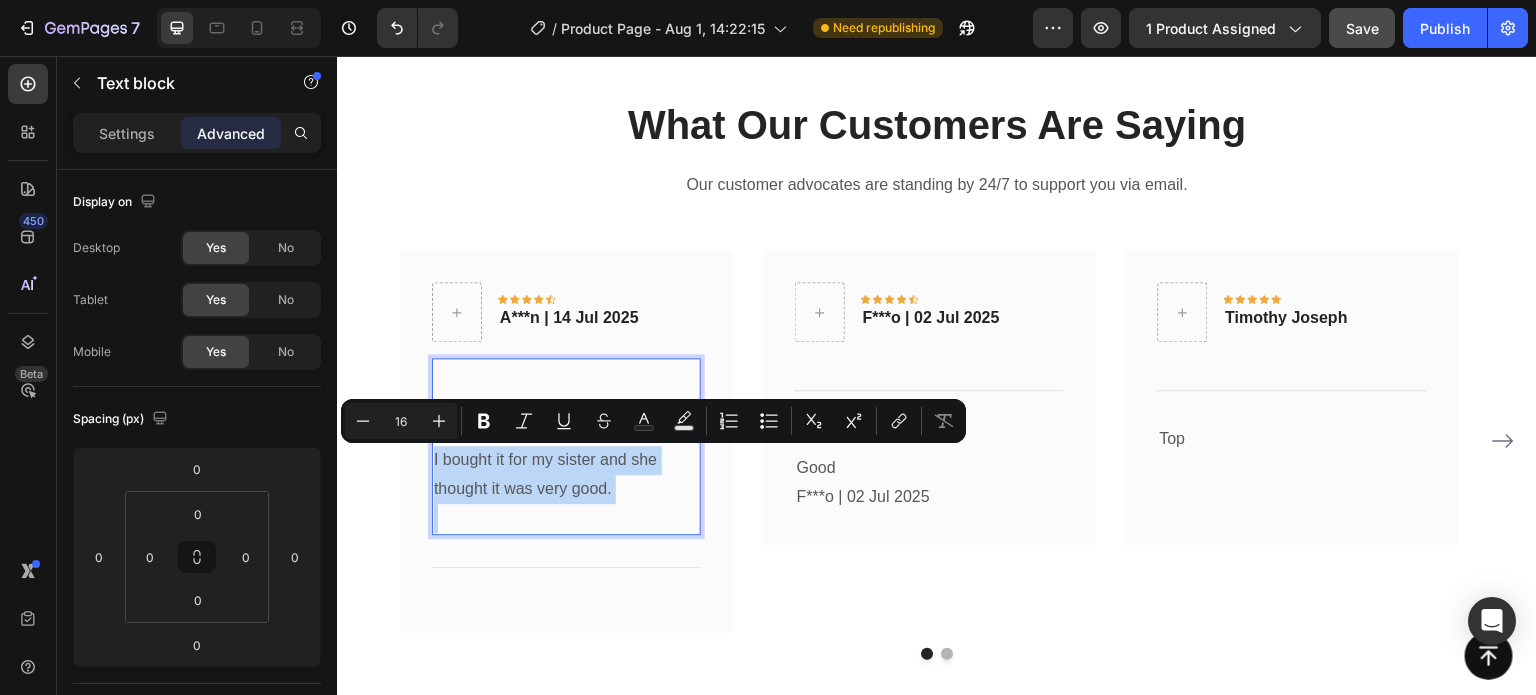 click on "I bought it for my sister and she thought it was very good." at bounding box center (566, 475) 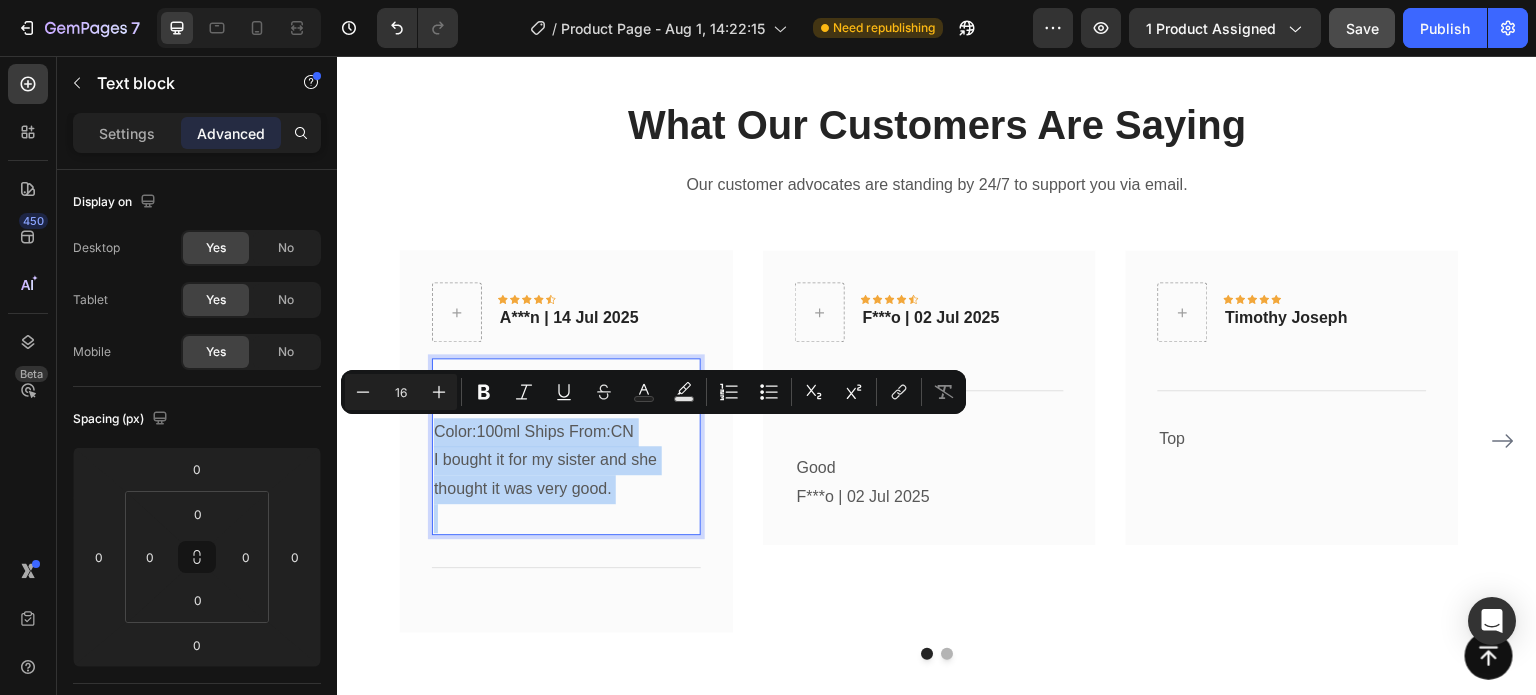 drag, startPoint x: 439, startPoint y: 428, endPoint x: 623, endPoint y: 513, distance: 202.68448 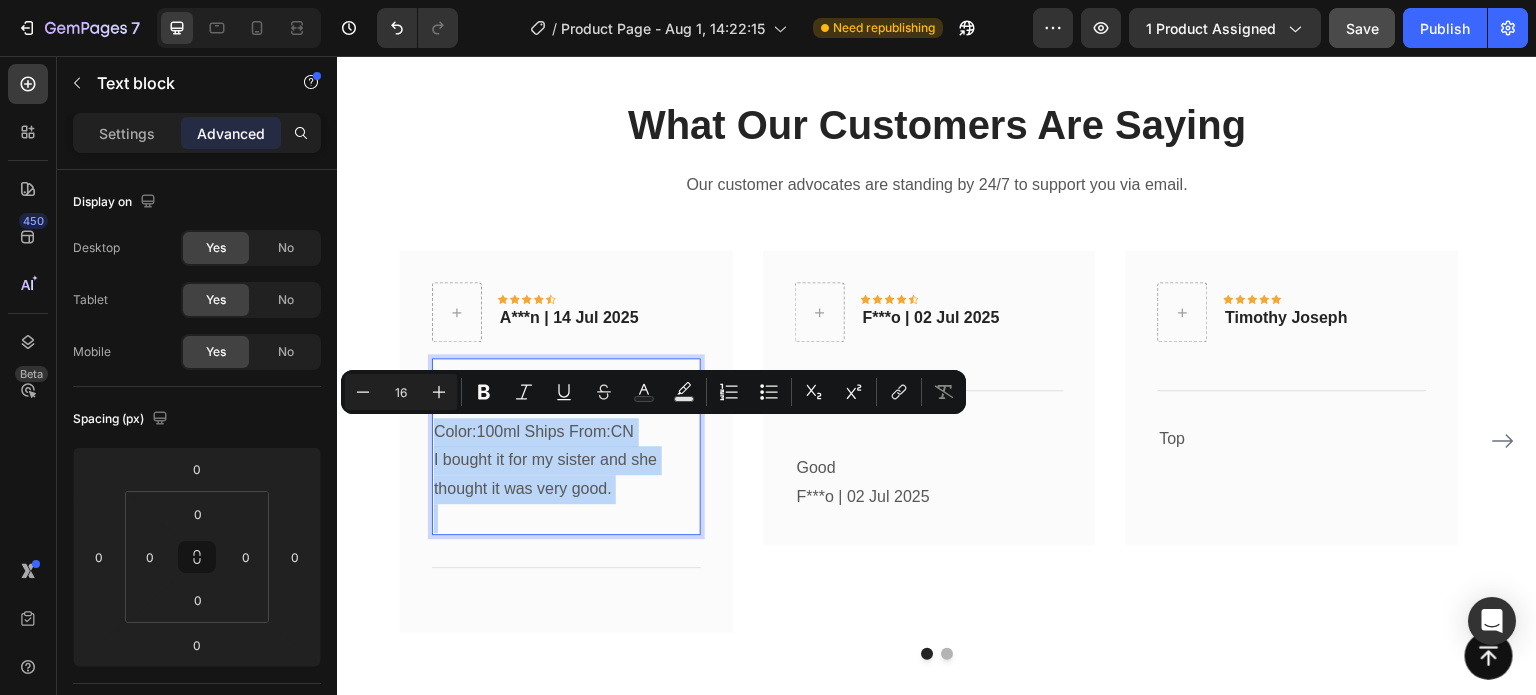 click on "Color:100ml Ships From:CN I bought it for my sister and she thought it was very good." at bounding box center [566, 446] 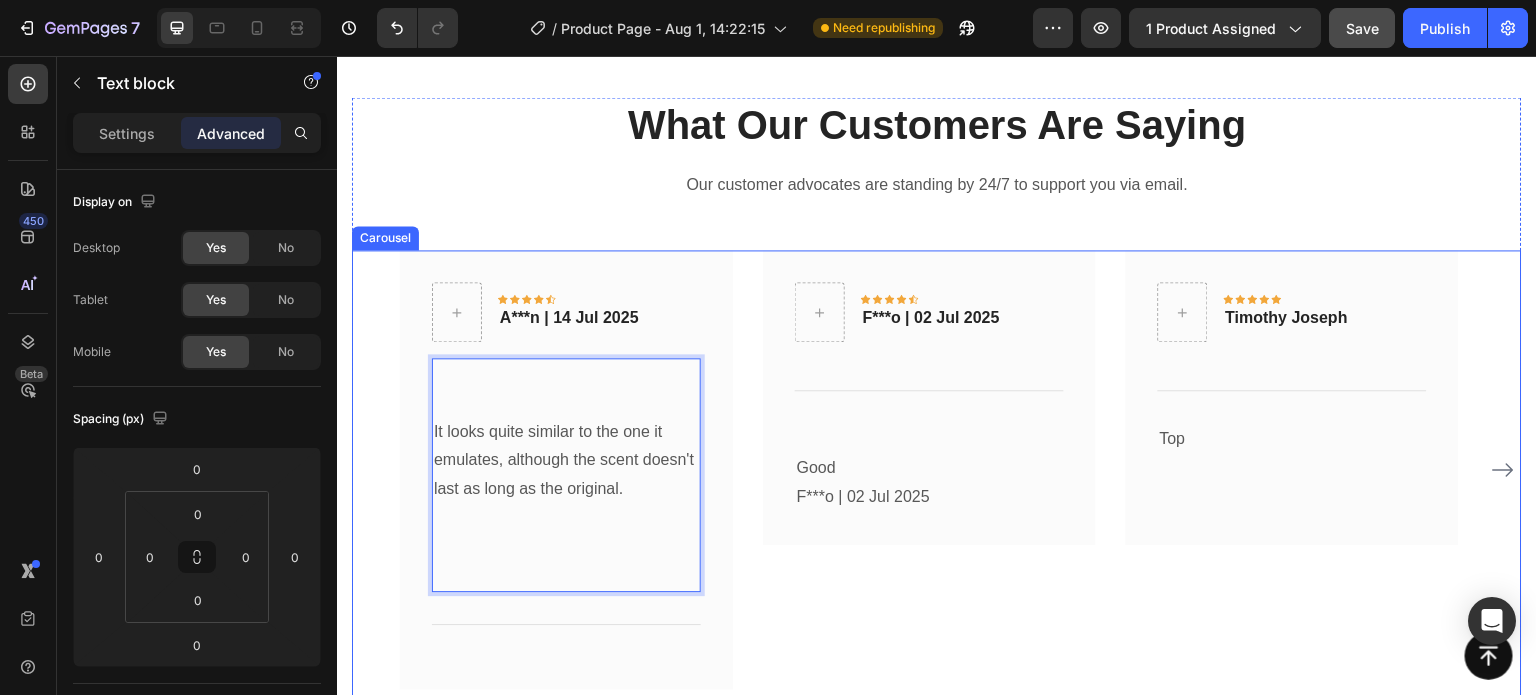 click on "Icon
Icon
Icon
Icon
Icon Row F***o | 02 Jul 2025 Text block Row                Title Line   Good F***o | 02 Jul 2025 Text block Row" at bounding box center [929, 469] 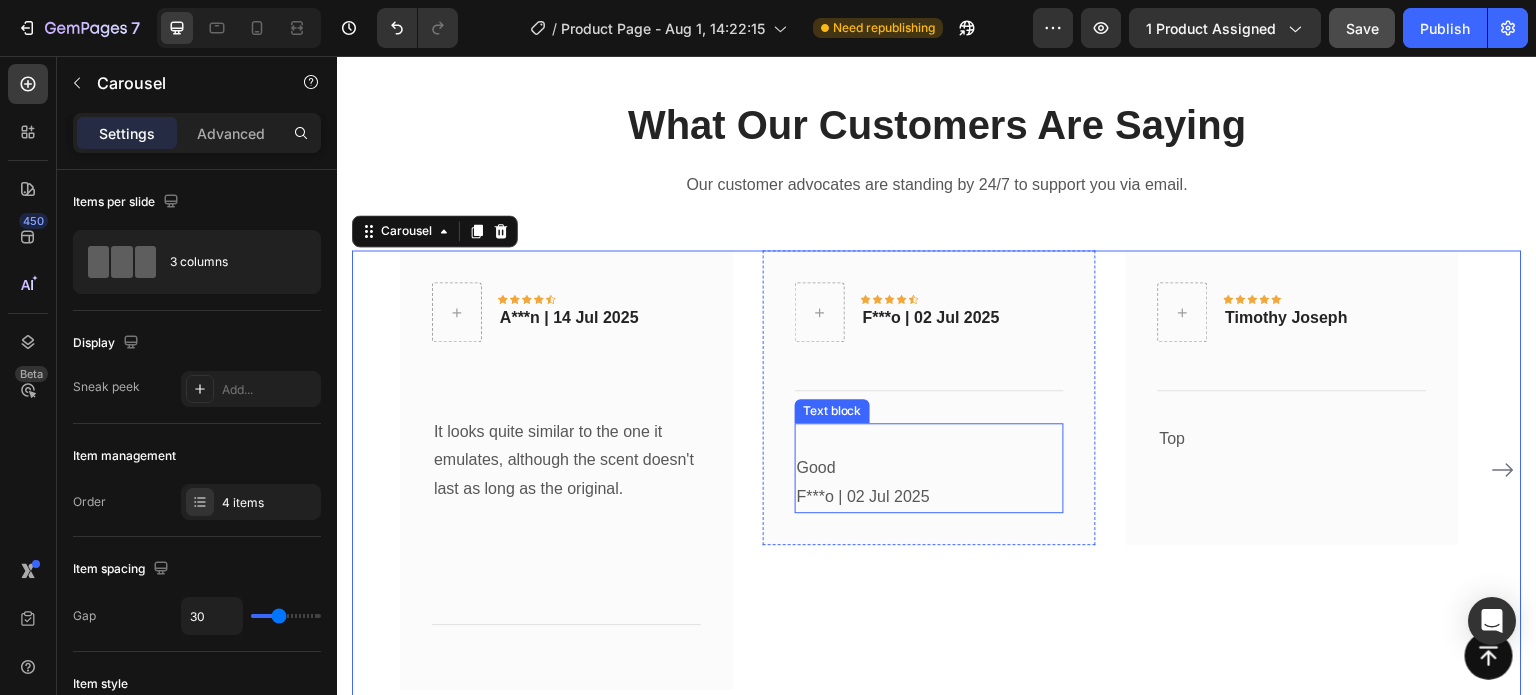 click on "F***o | 02 Jul 2025" at bounding box center (929, 497) 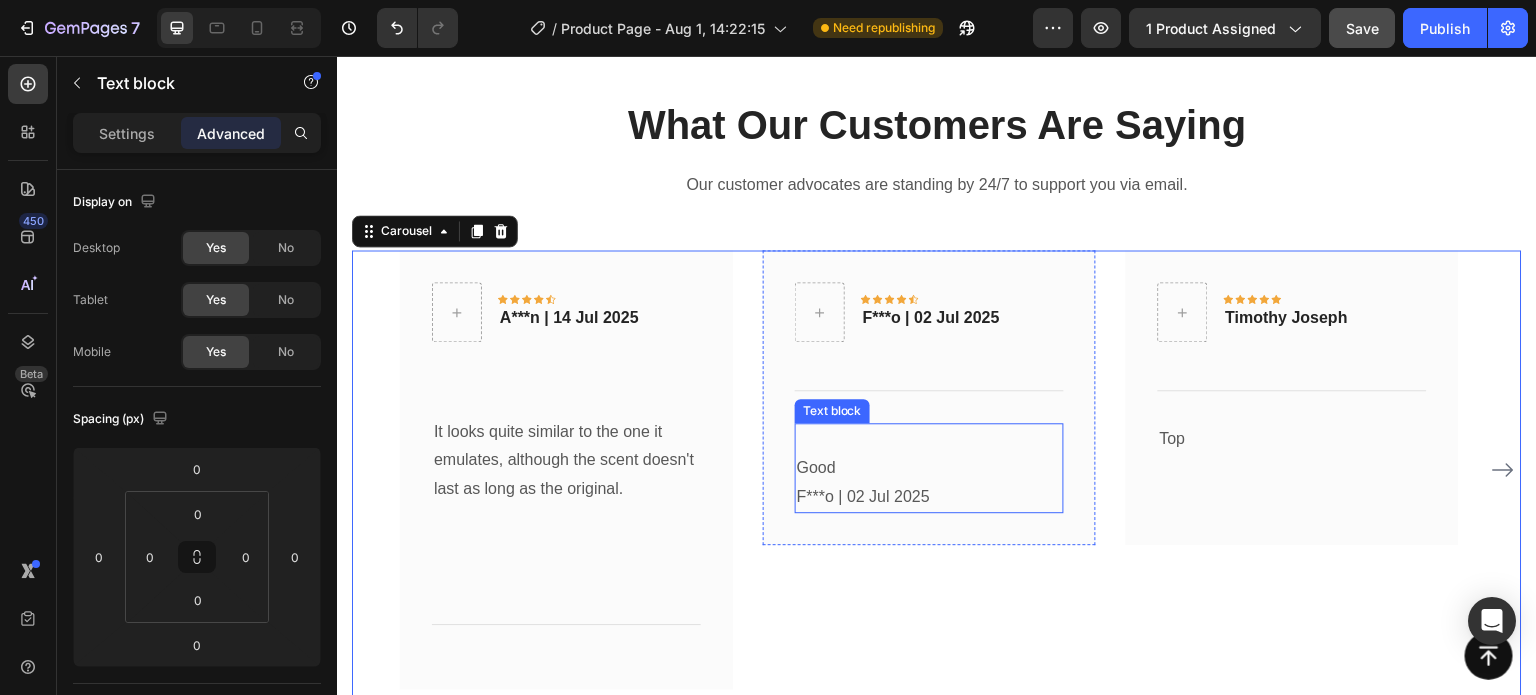 click on "F***o | 02 Jul 2025" at bounding box center [929, 497] 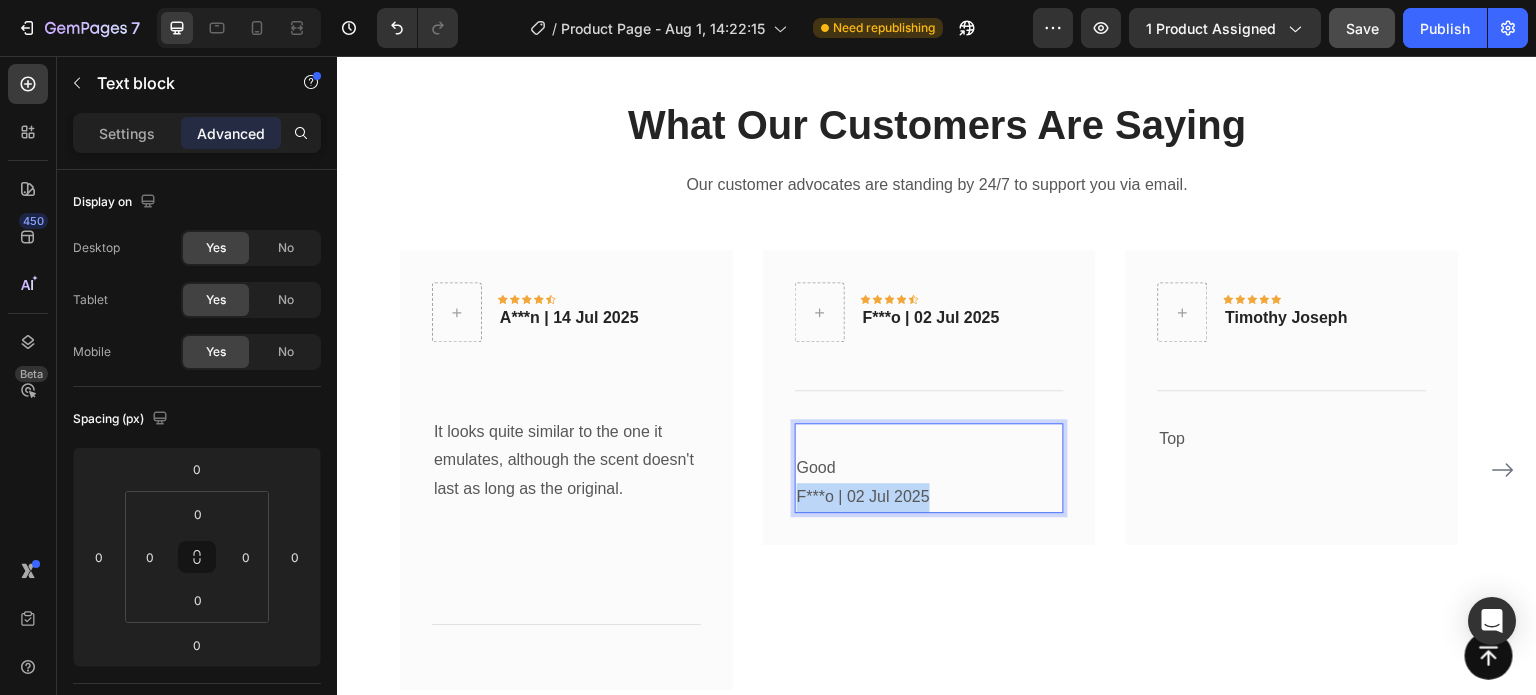 click on "F***o | 02 Jul 2025" at bounding box center [929, 497] 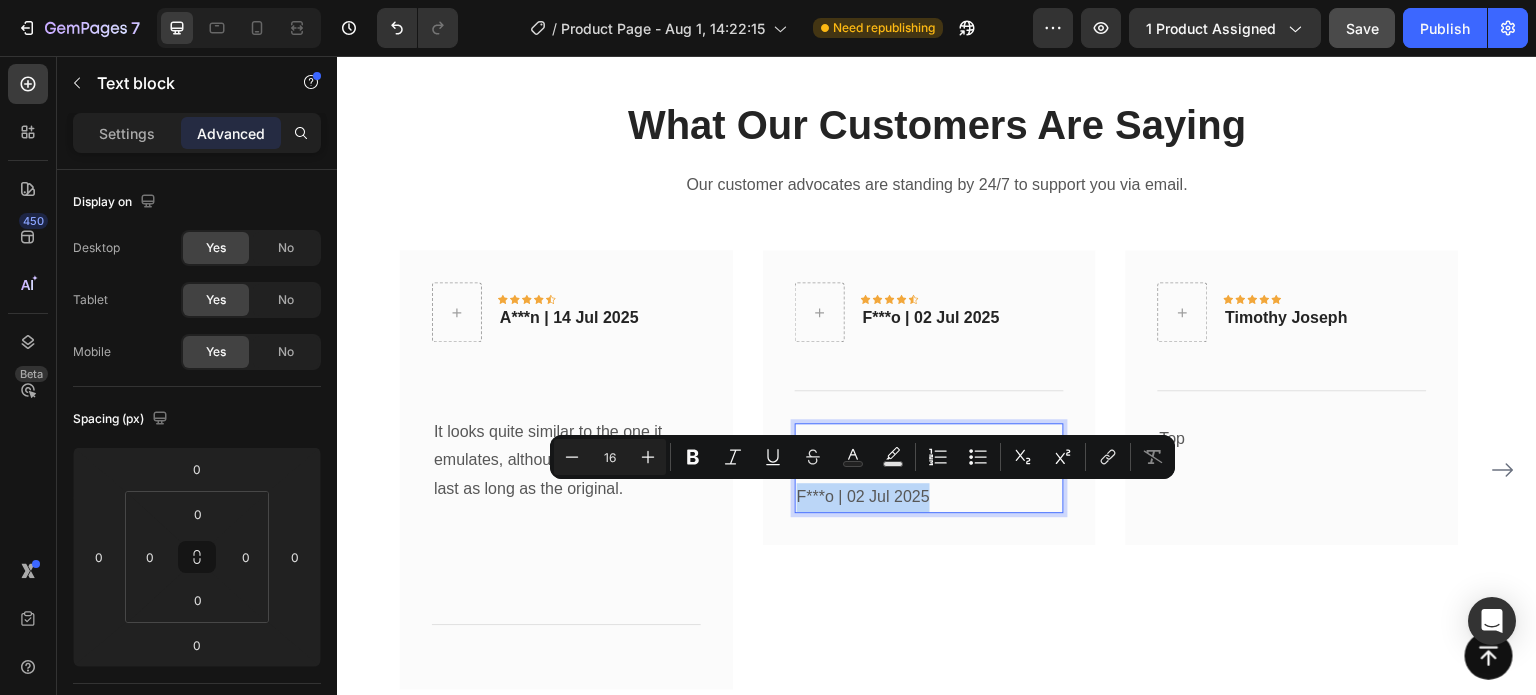 click on "F***o | 02 Jul 2025" at bounding box center [929, 497] 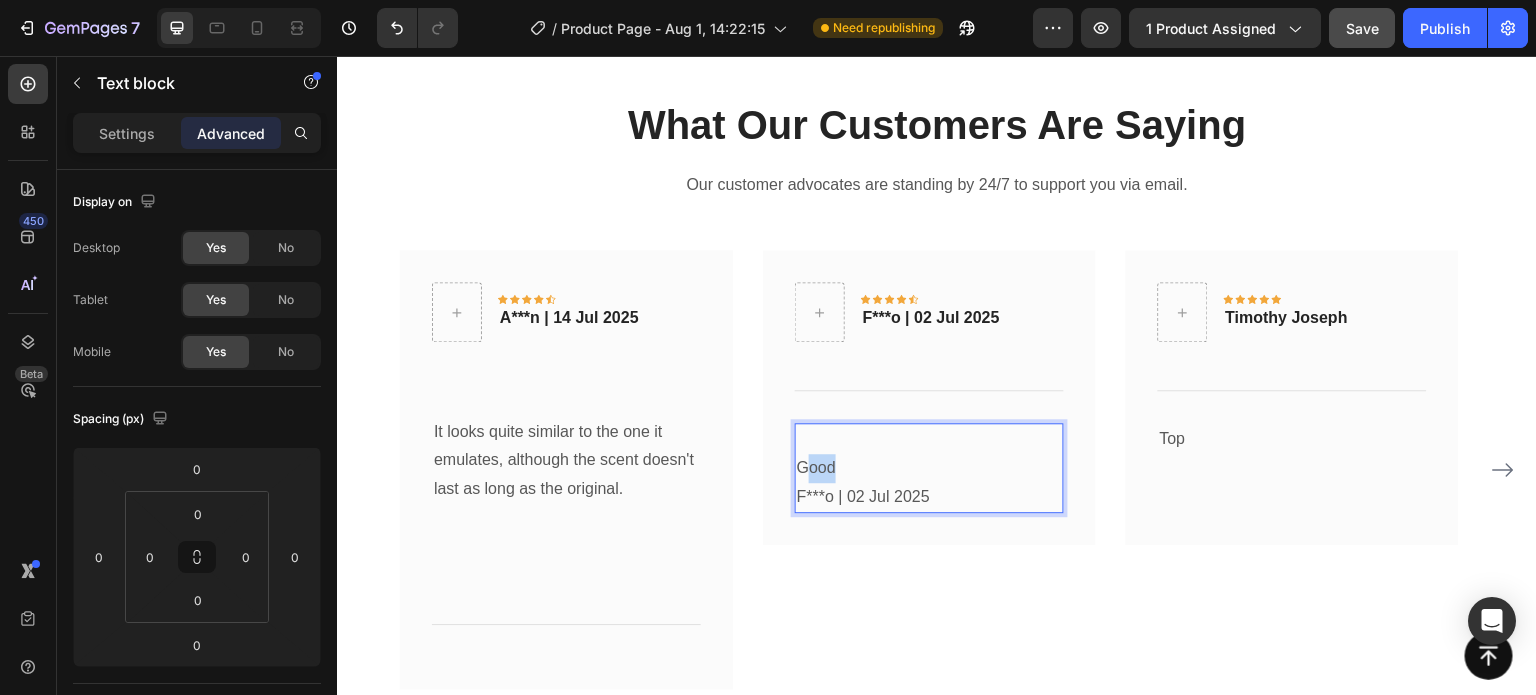 drag, startPoint x: 806, startPoint y: 464, endPoint x: 843, endPoint y: 480, distance: 40.311287 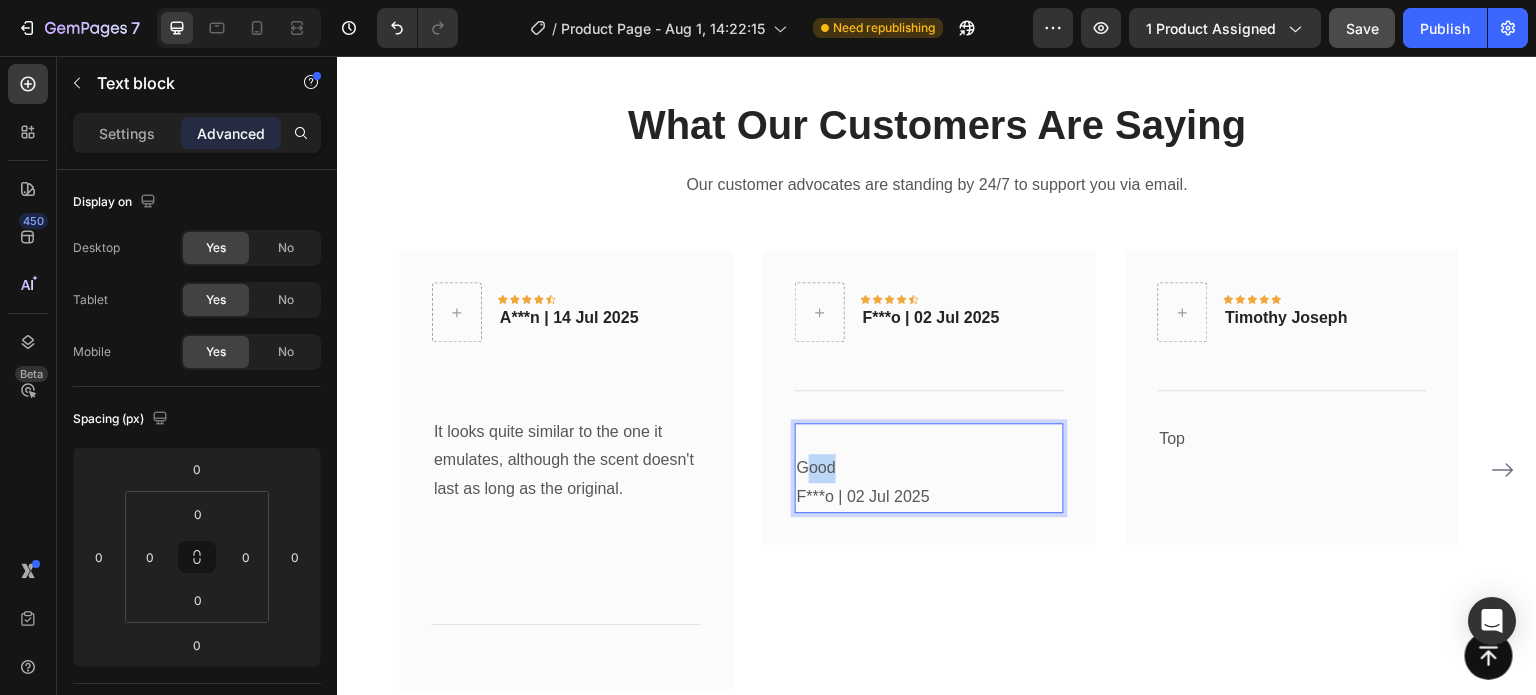 click on "Good" at bounding box center [929, 468] 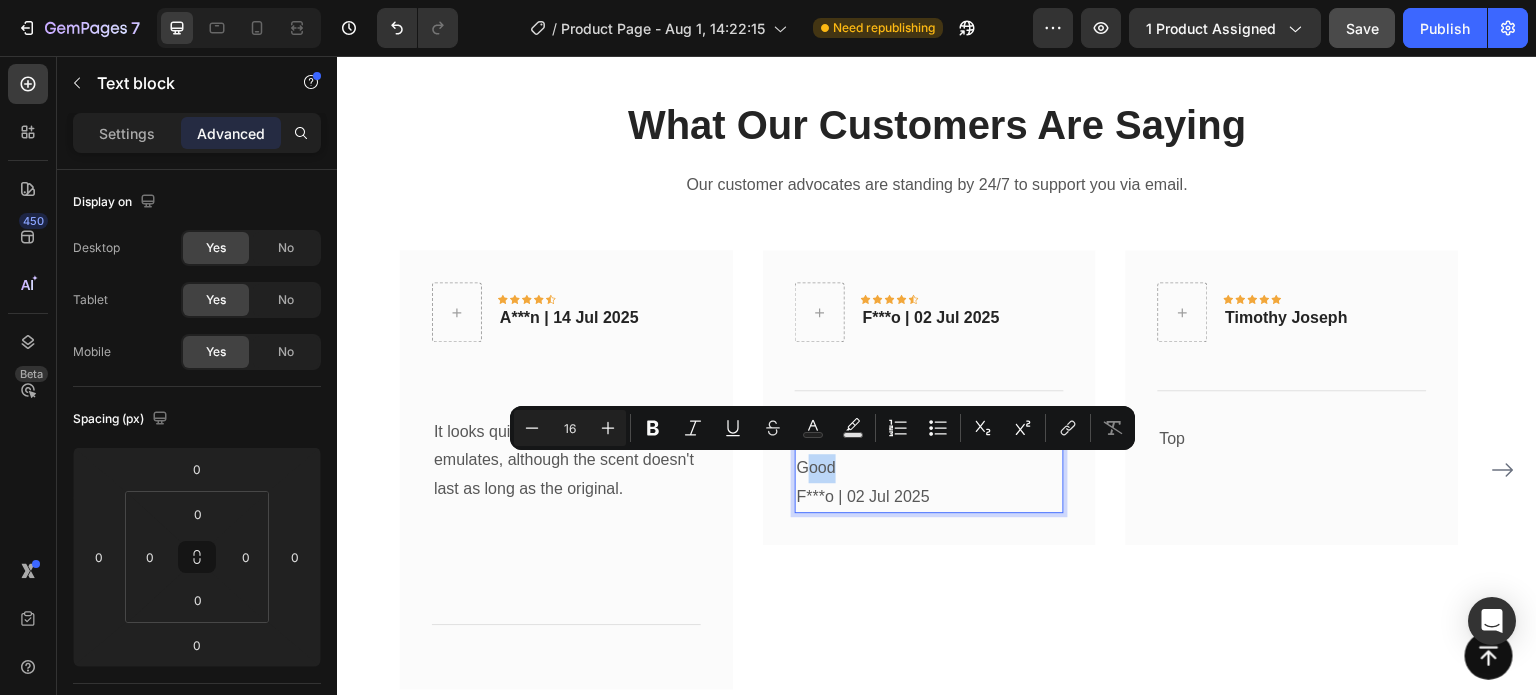 click on "Good" at bounding box center (929, 468) 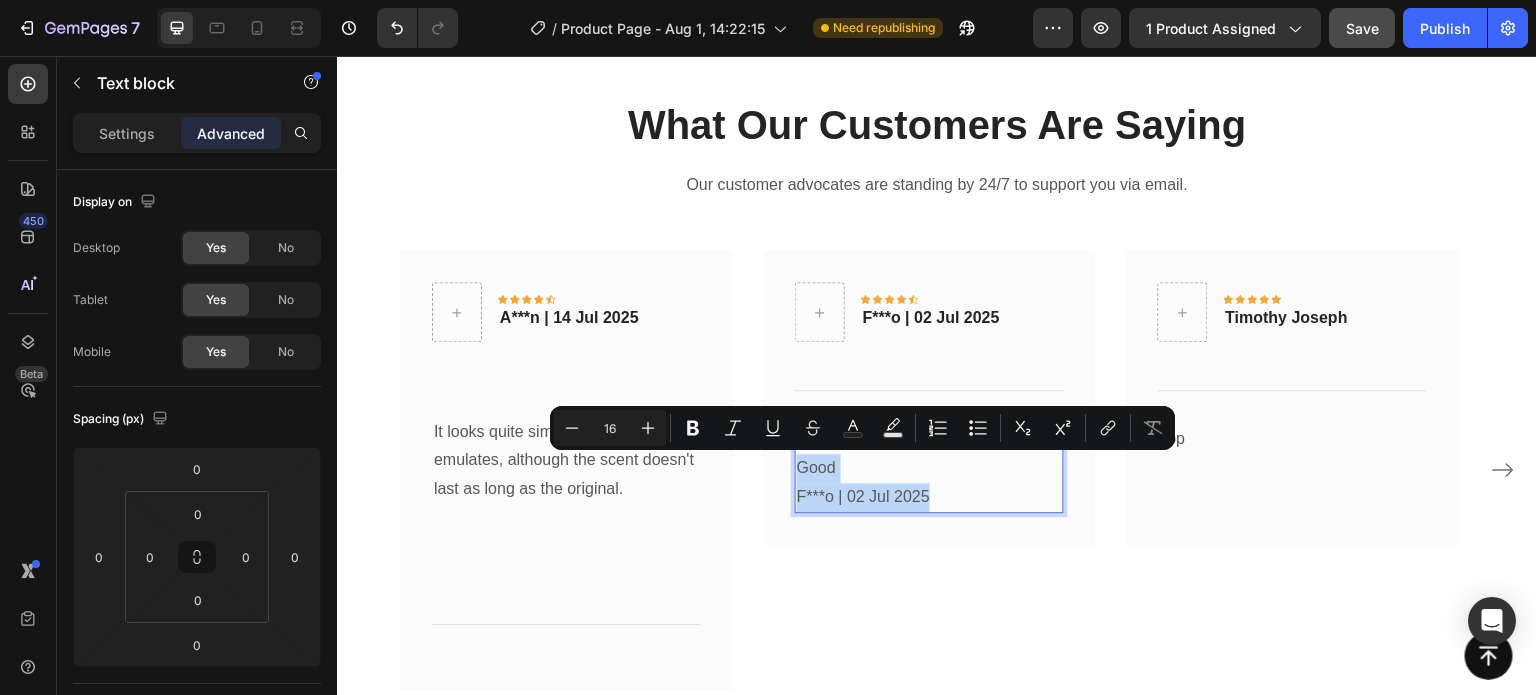 drag, startPoint x: 800, startPoint y: 464, endPoint x: 966, endPoint y: 504, distance: 170.75128 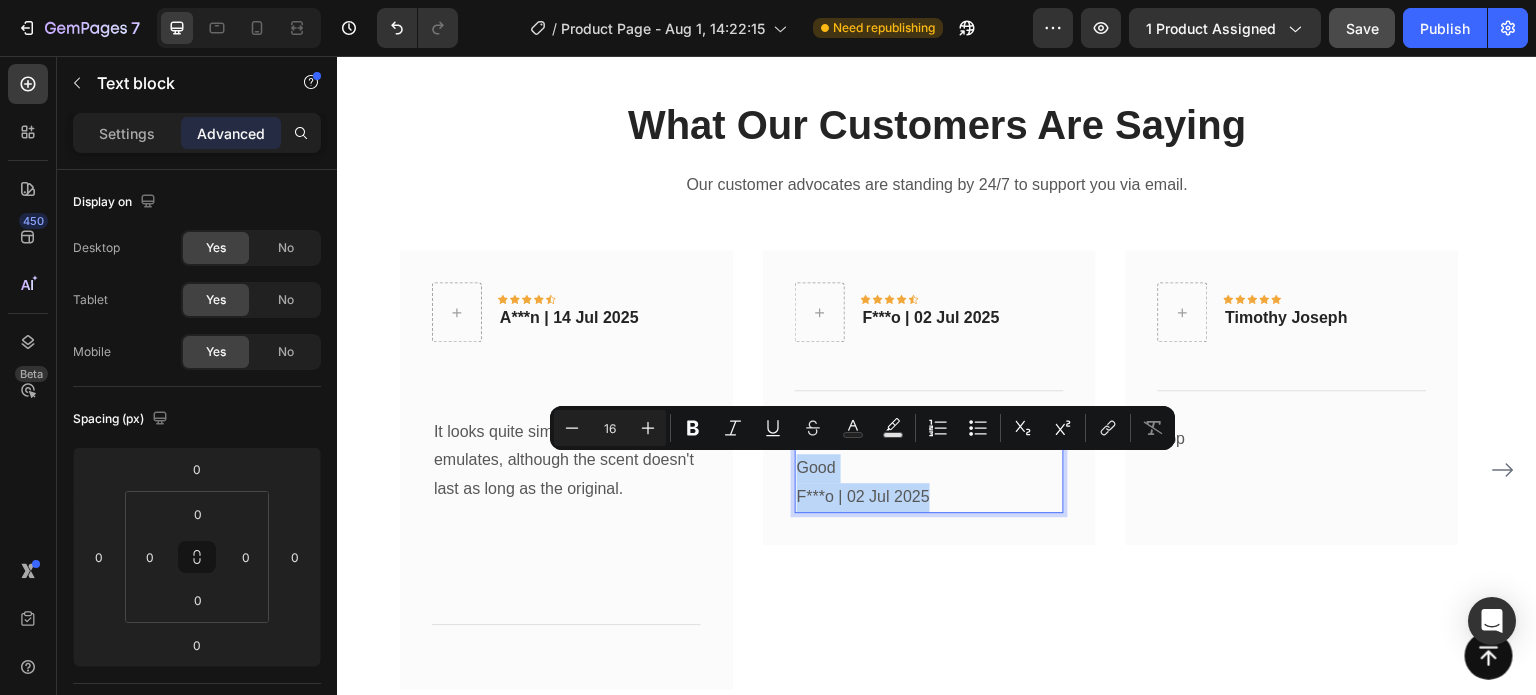 click on "Good F***o | 02 Jul 2025" at bounding box center (929, 468) 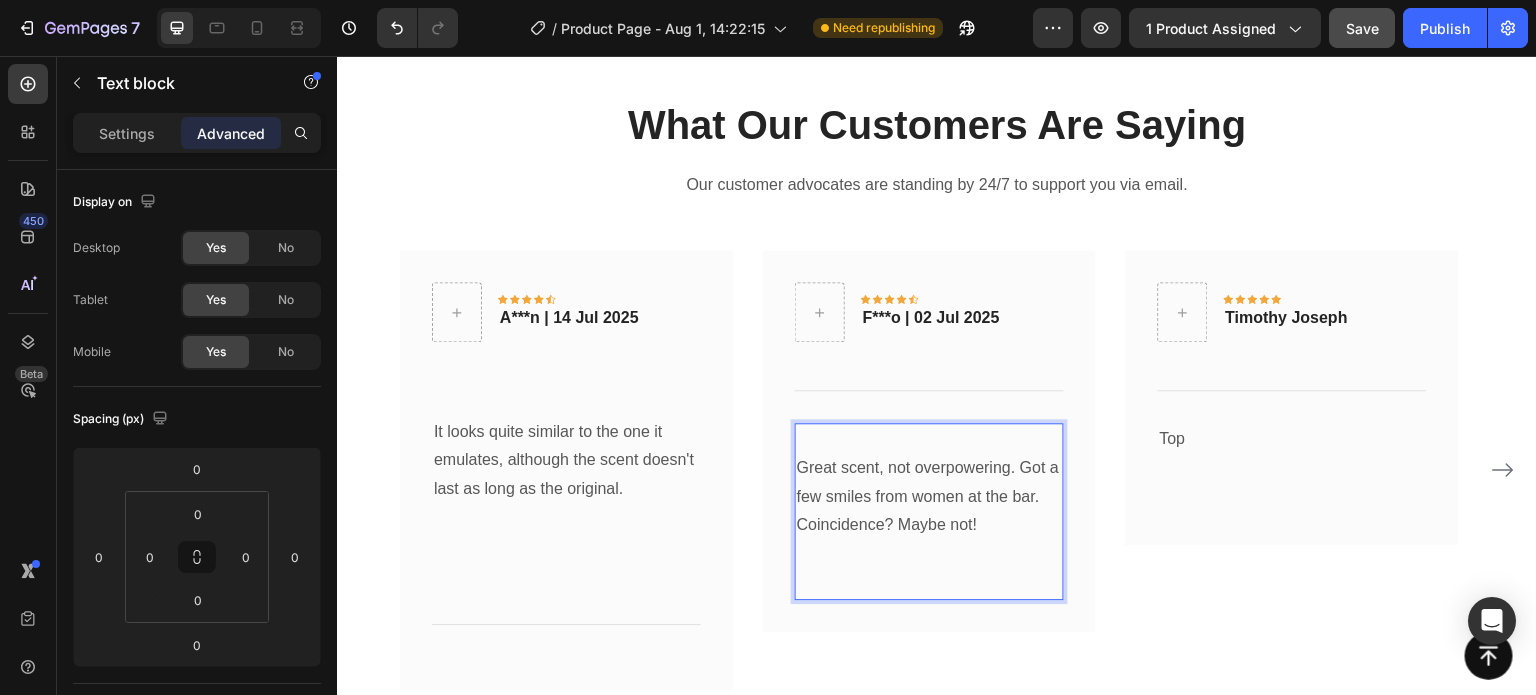 click on "Great scent, not overpowering. Got a few smiles from women at the bar. Coincidence? Maybe not!" at bounding box center (929, 497) 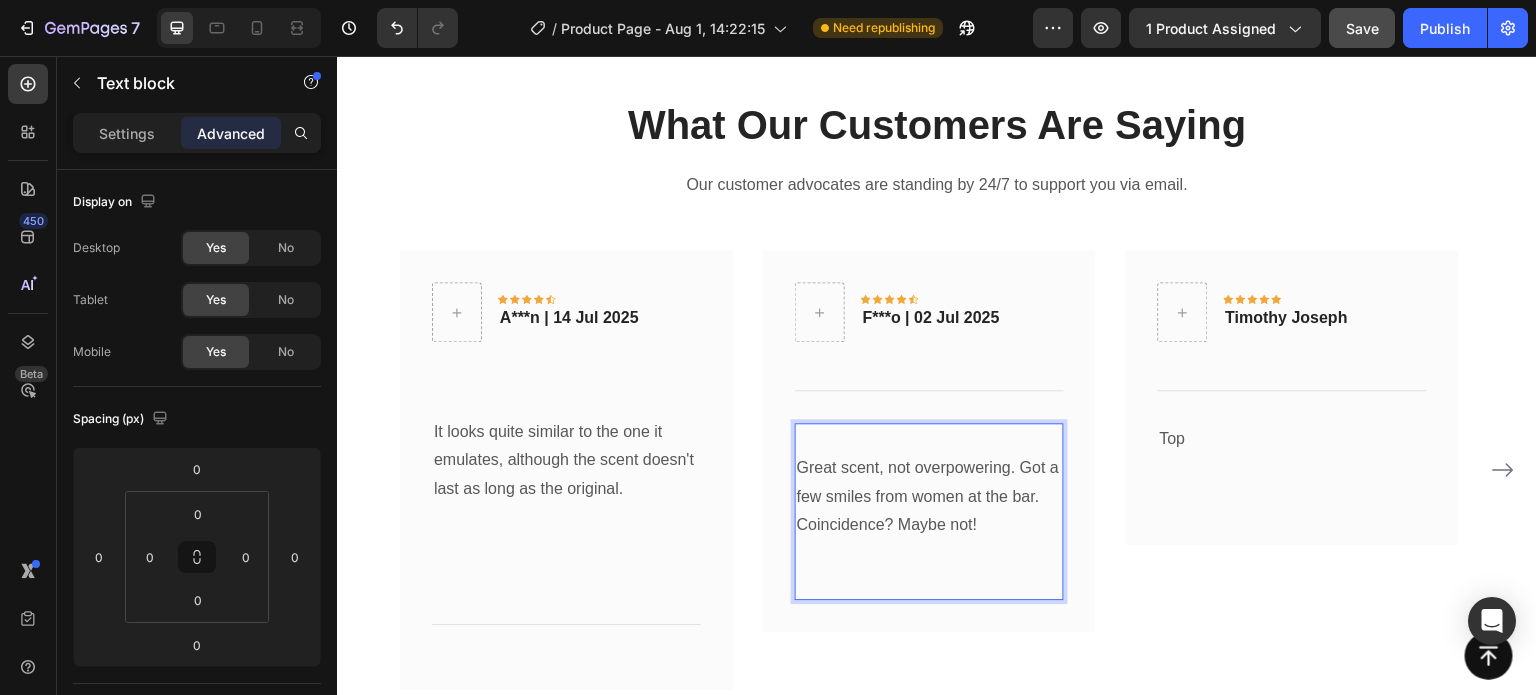 click at bounding box center (929, 569) 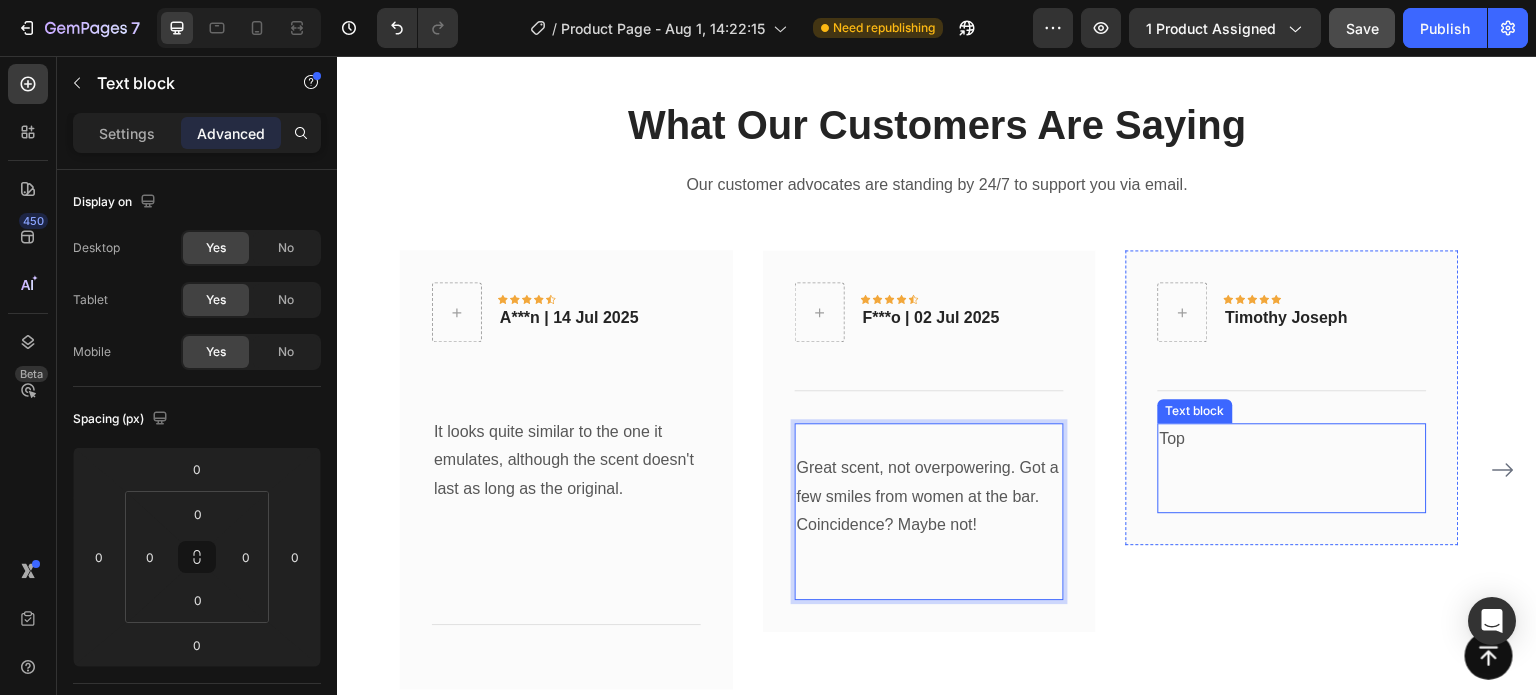 click on "Top" at bounding box center [1292, 439] 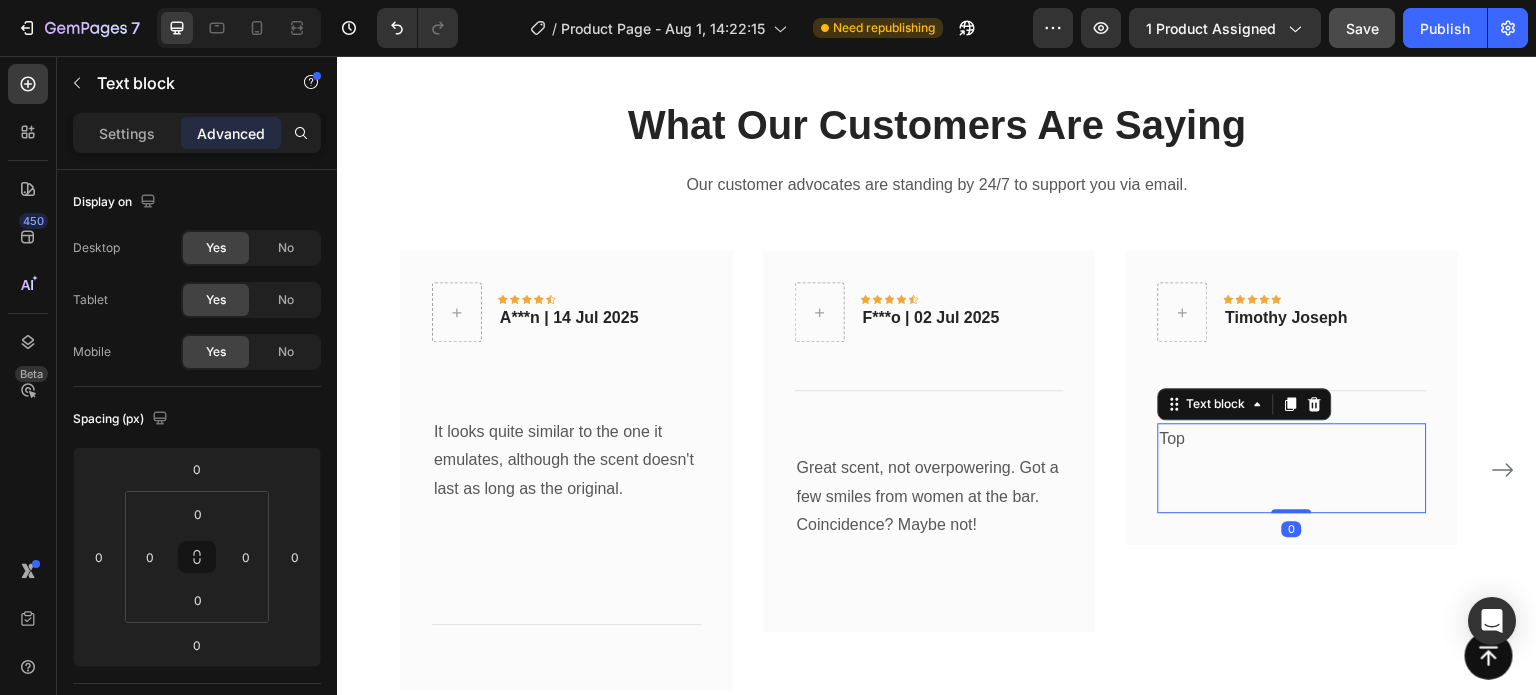 click on "Top" at bounding box center [1292, 439] 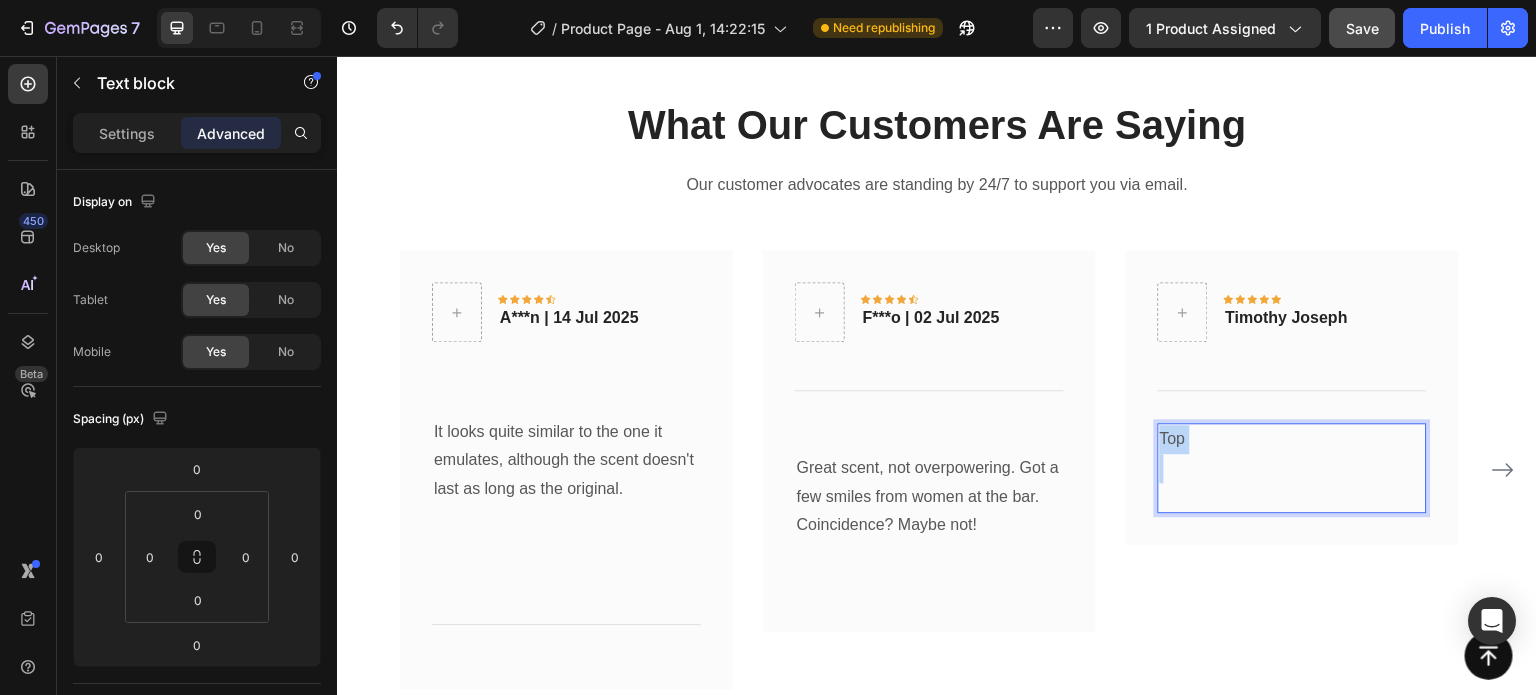 click on "Top" at bounding box center (1292, 439) 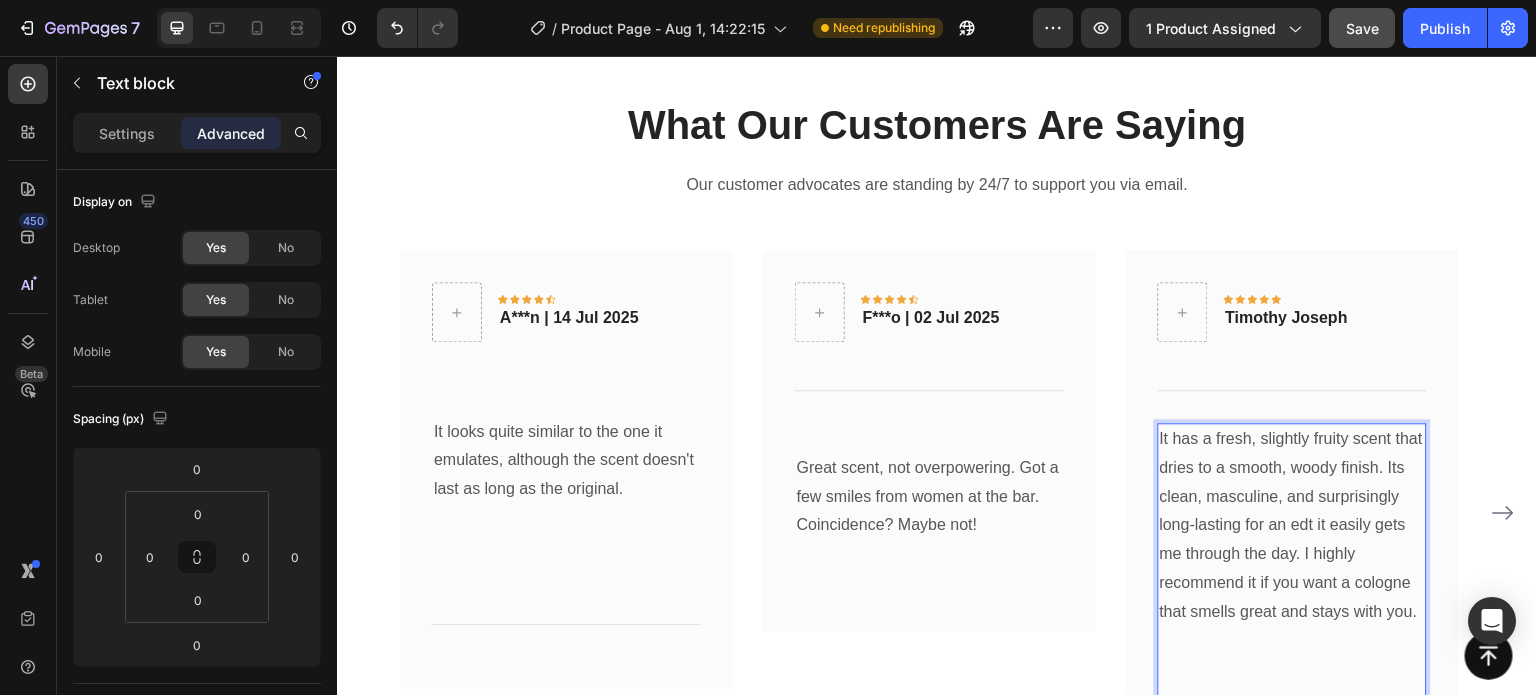 scroll, scrollTop: 1708, scrollLeft: 0, axis: vertical 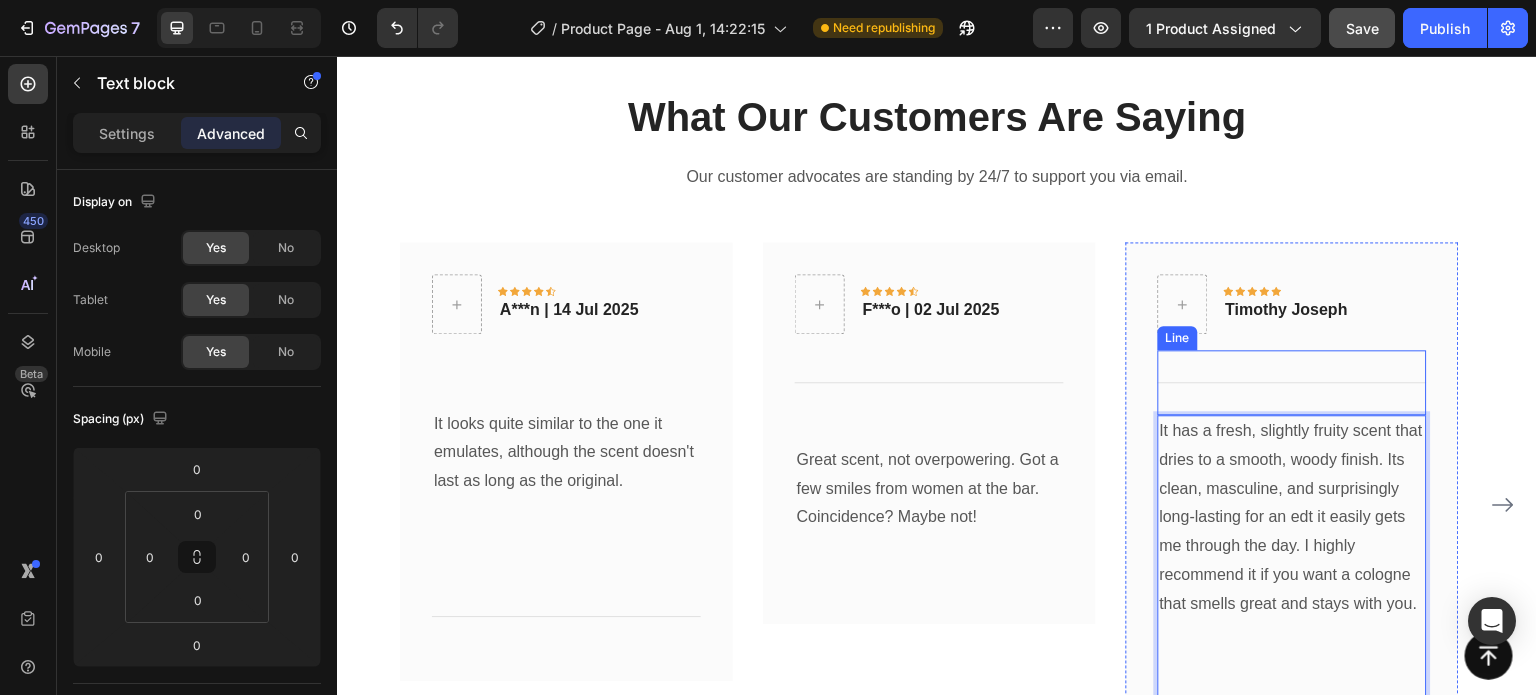 click on "Top   Line" at bounding box center (1292, 382) 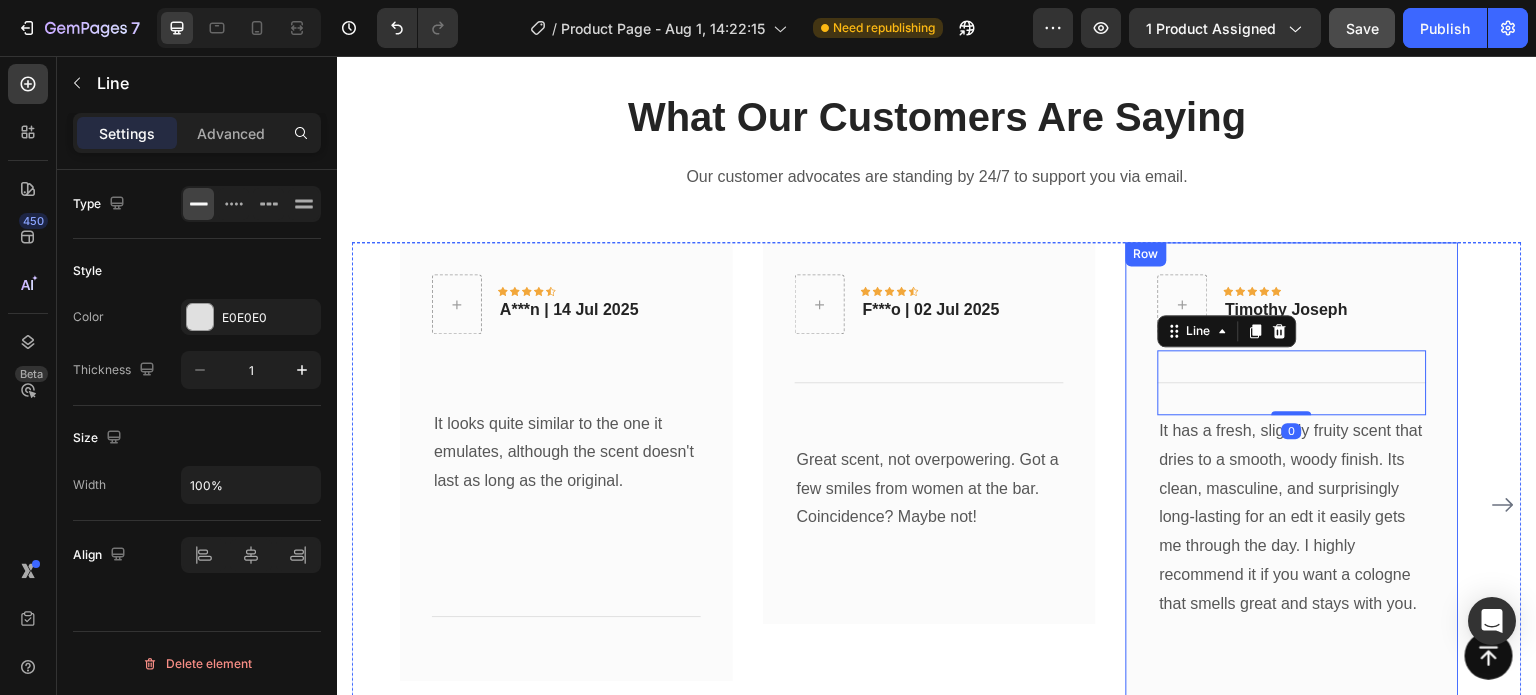 click on "Icon
Icon
Icon
Icon
Icon Row Timothy Joseph Text block Row                Top   Line   0 It has a fresh, slightly fruity scent that dries to a smooth, woody finish. Its clean, masculine, and surprisingly long-lasting for an edt it easily gets me through the day. I highly recommend it if you want a cologne that smells great and stays with you.   Text block Row" at bounding box center (1292, 505) 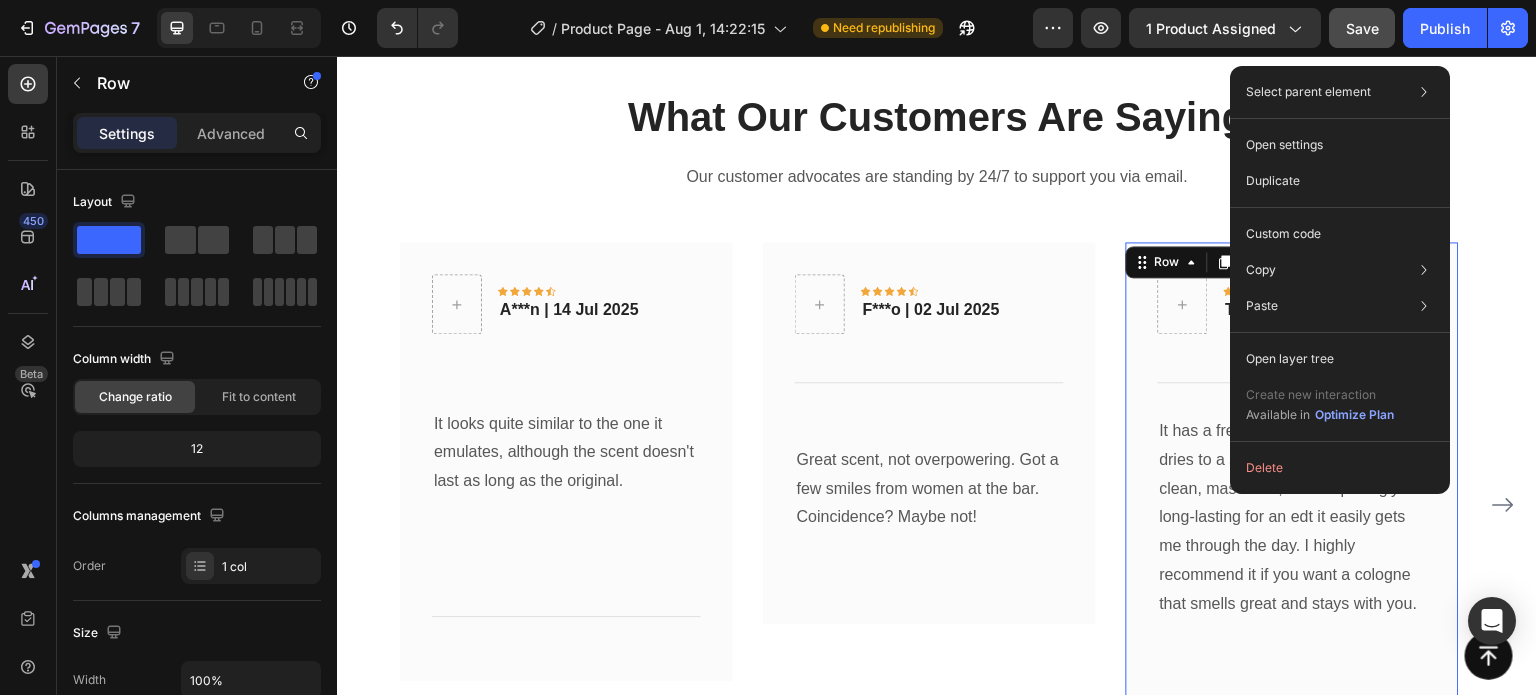 click on "Delete" 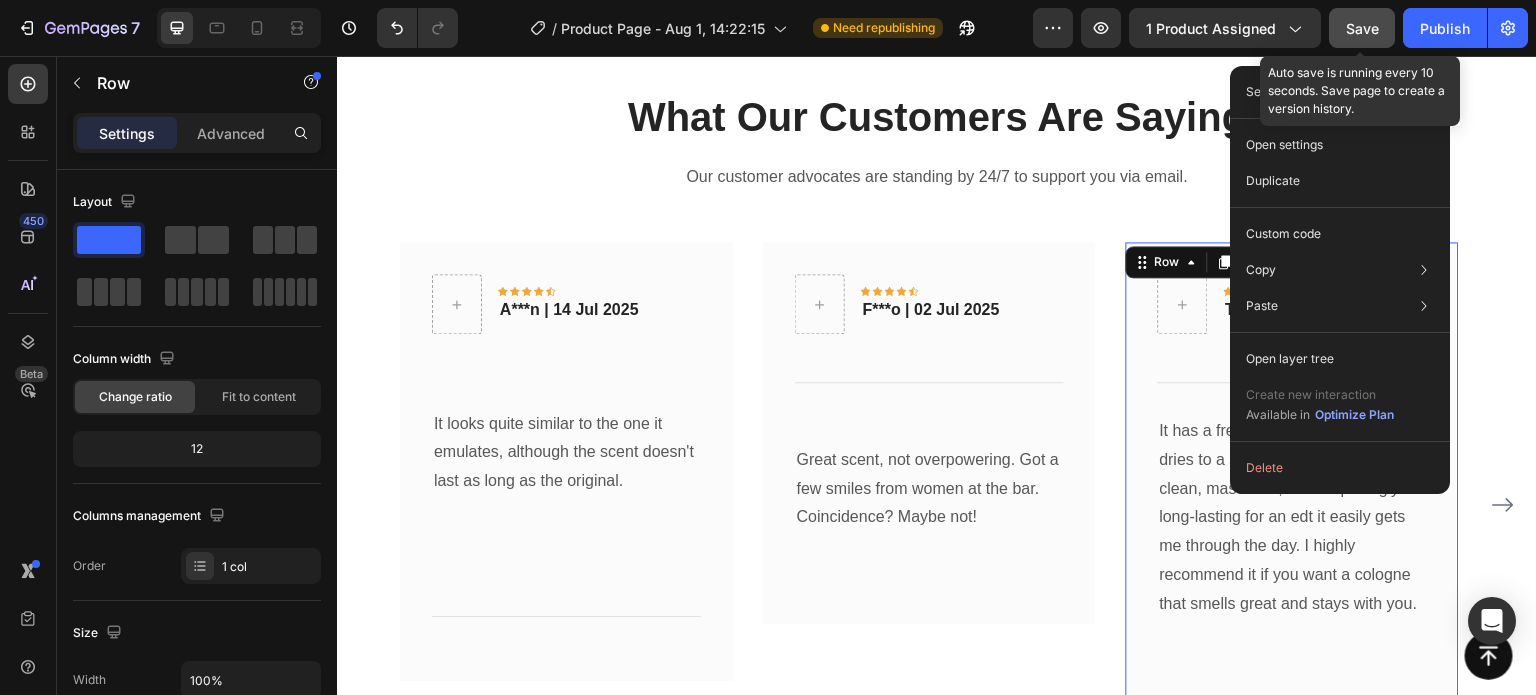 click on "Save" 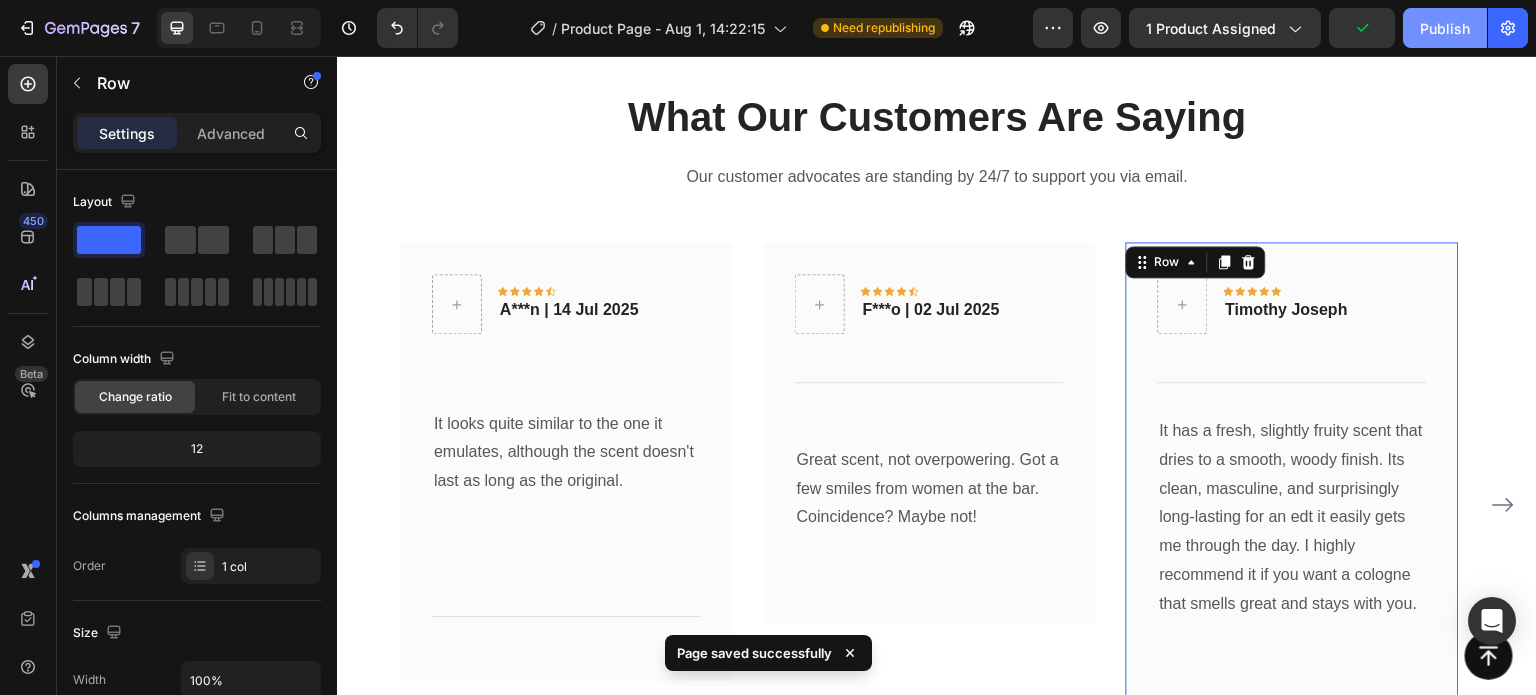 click on "Publish" at bounding box center [1445, 28] 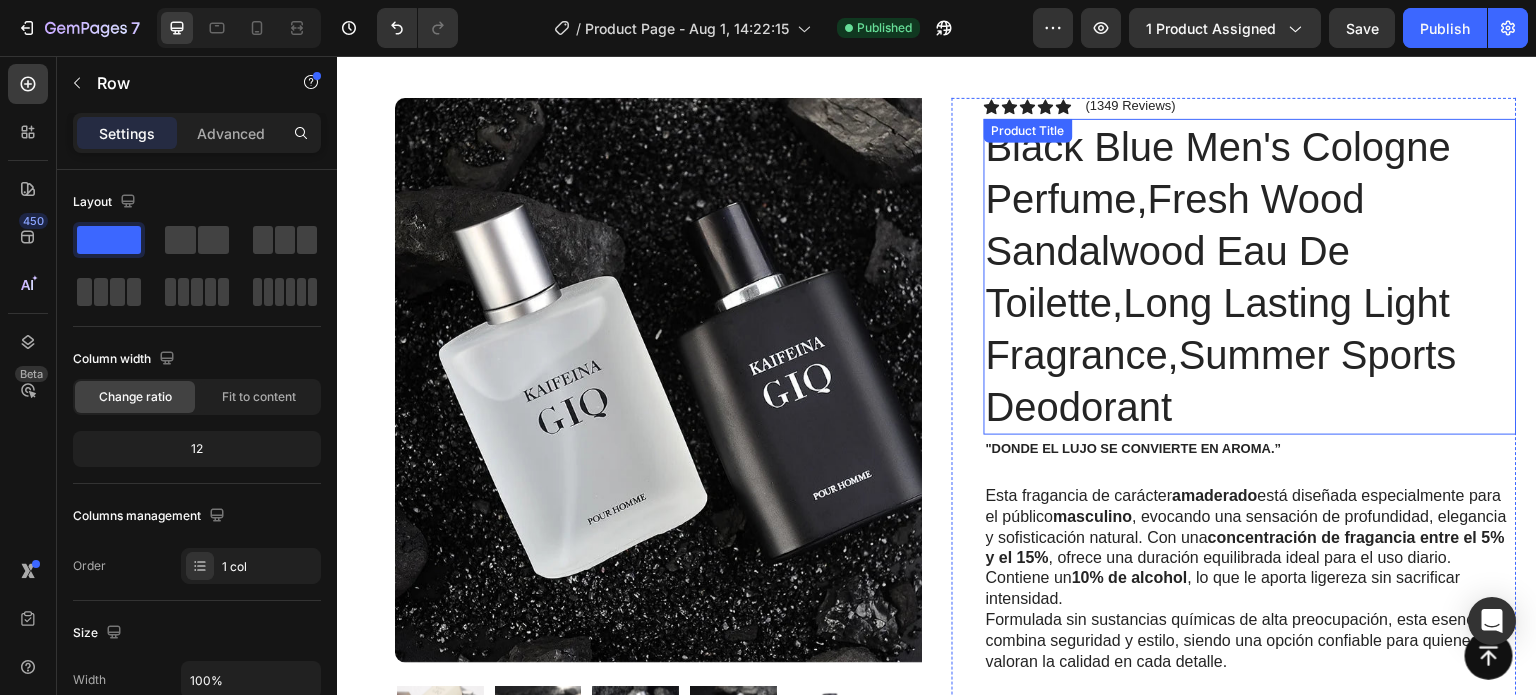 scroll, scrollTop: 0, scrollLeft: 0, axis: both 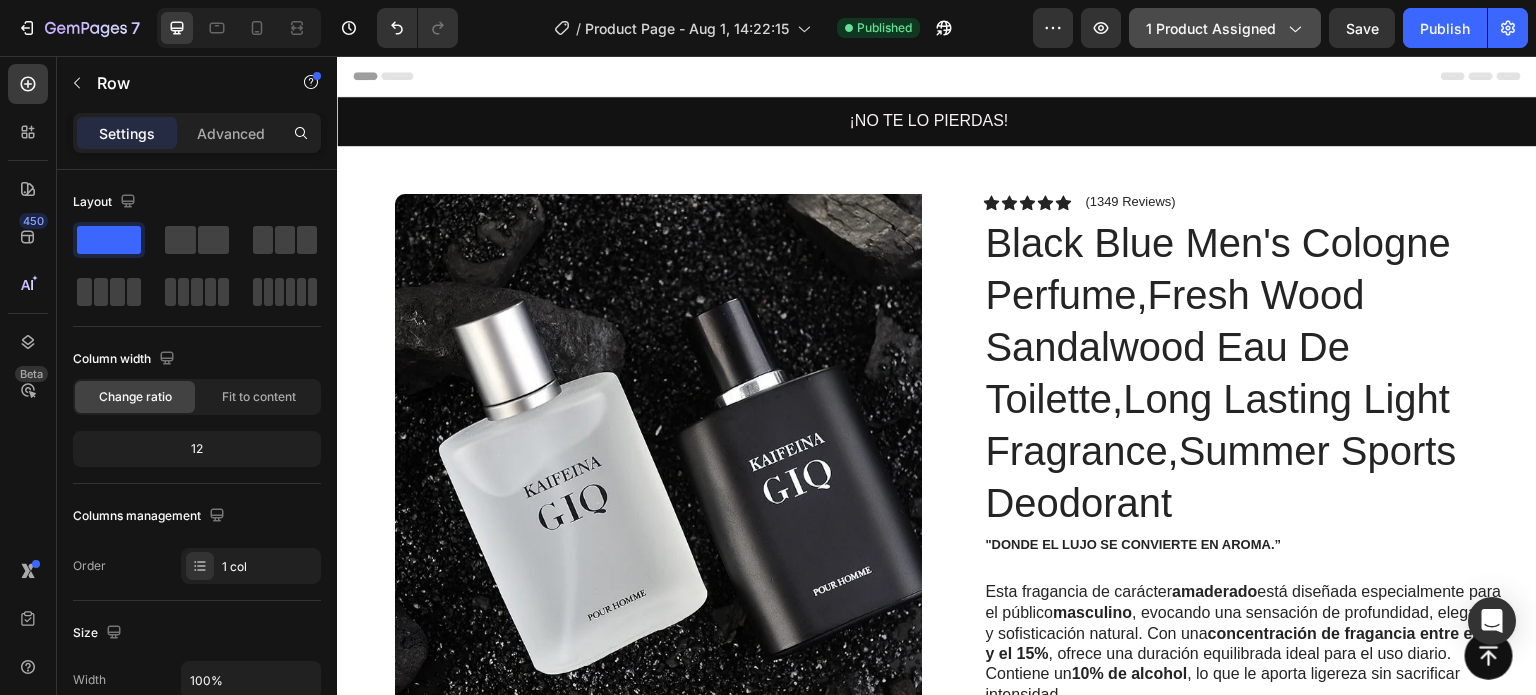 click on "1 product assigned" 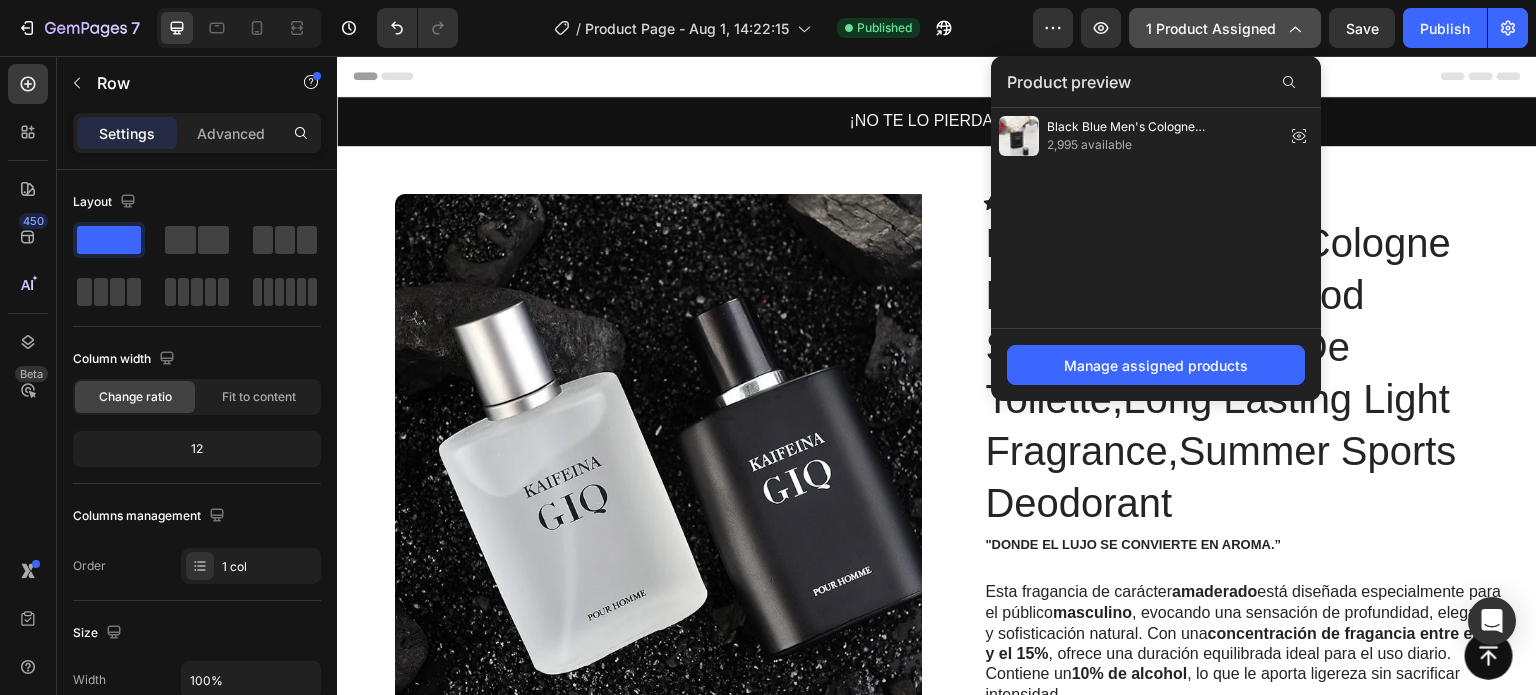 click 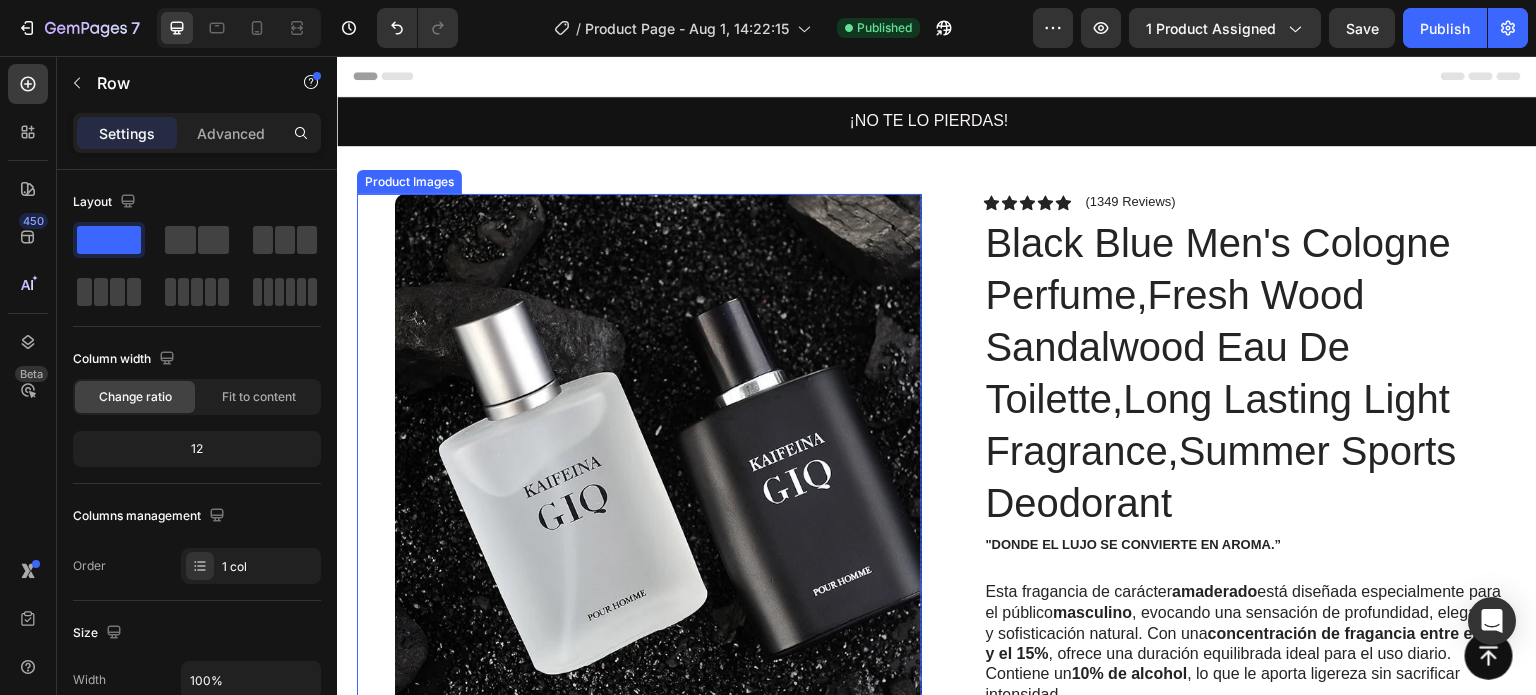 click at bounding box center (677, 476) 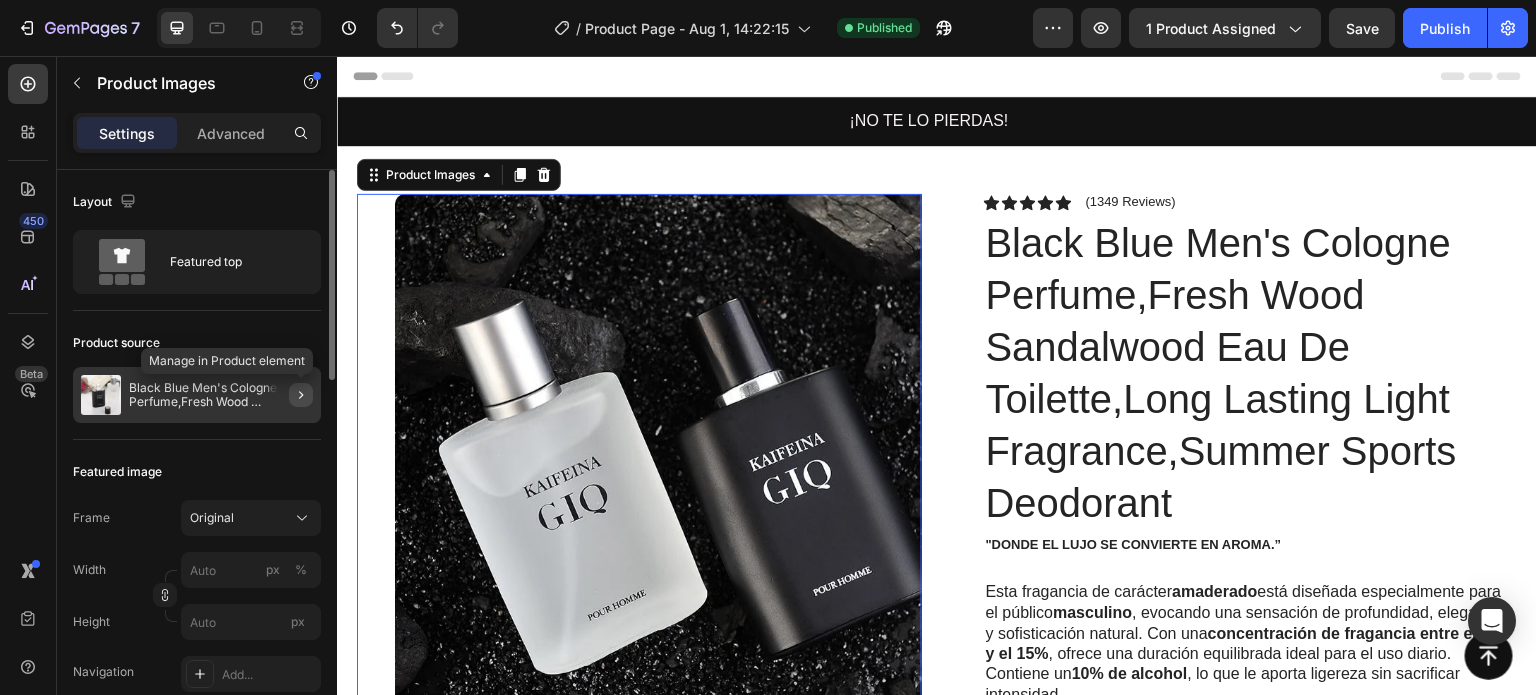 click 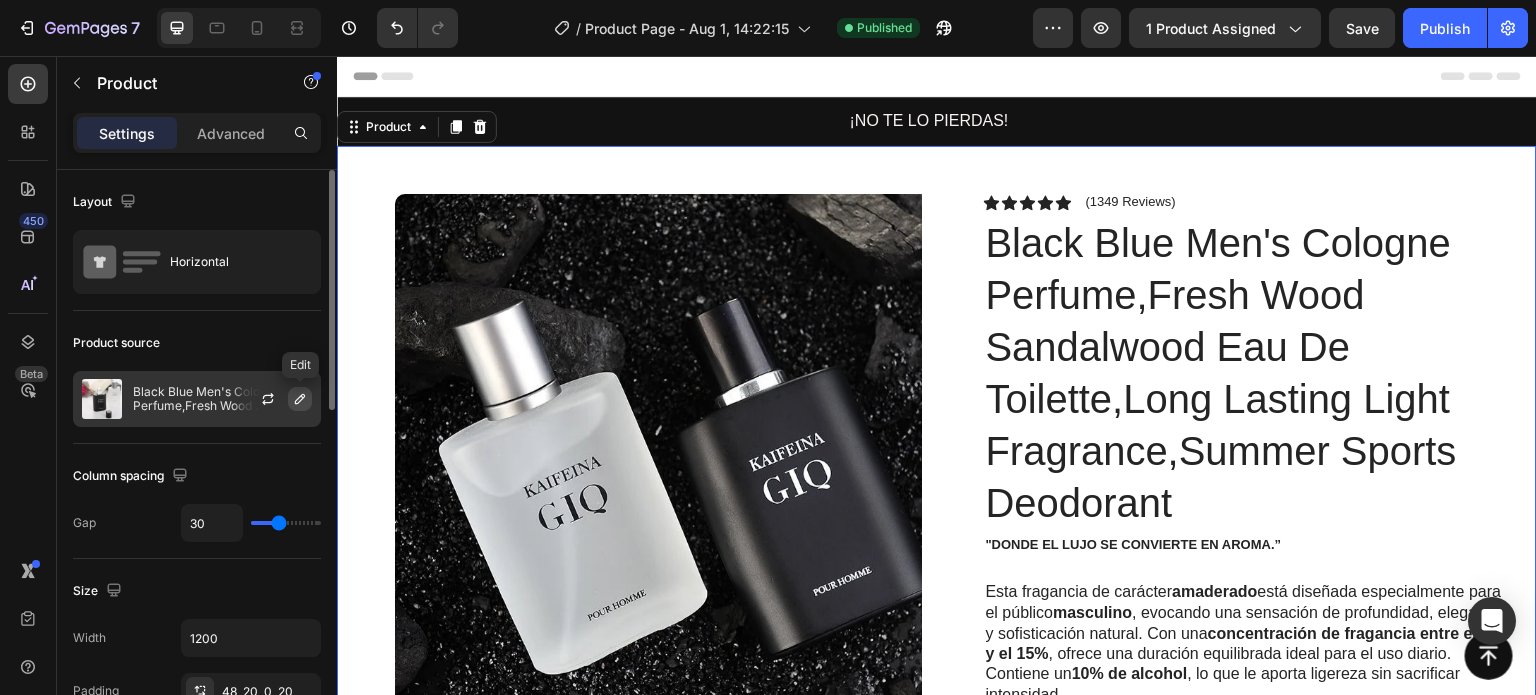 click 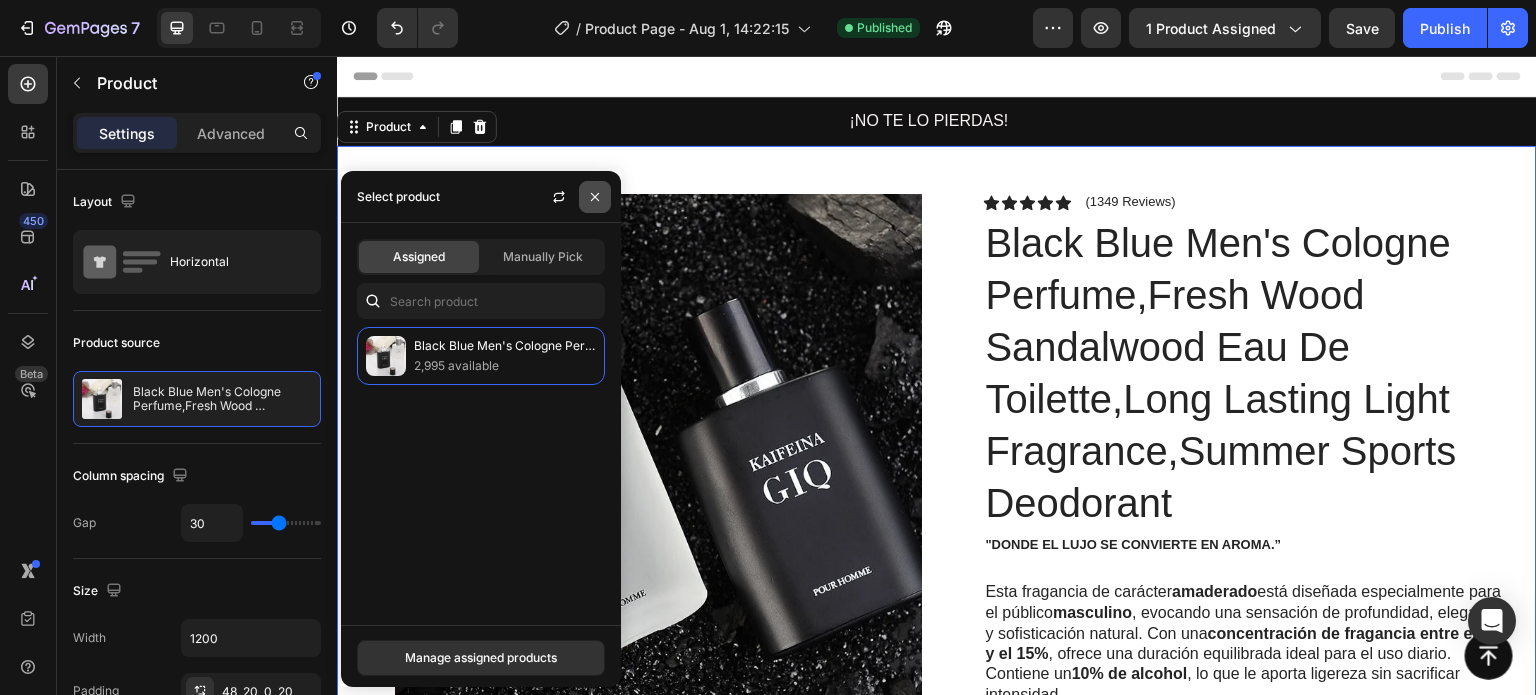 click 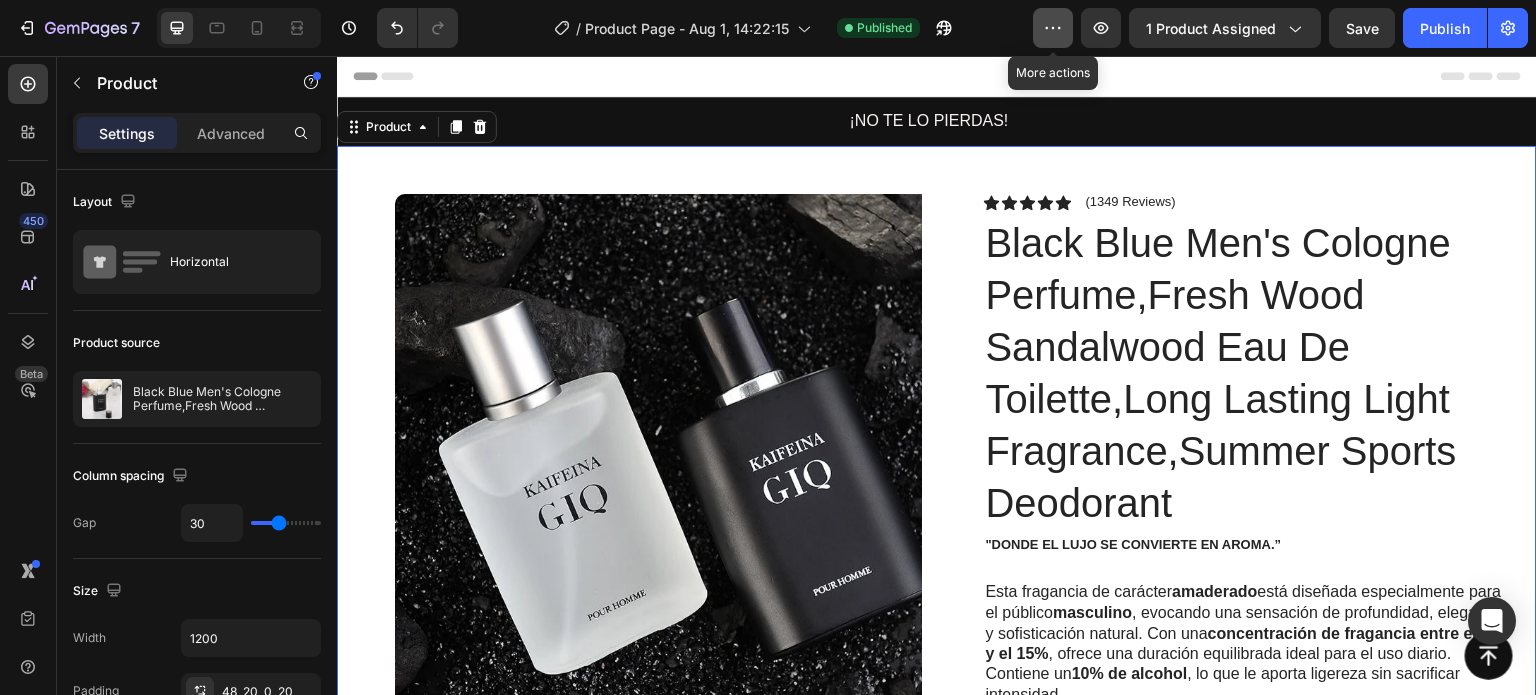 click 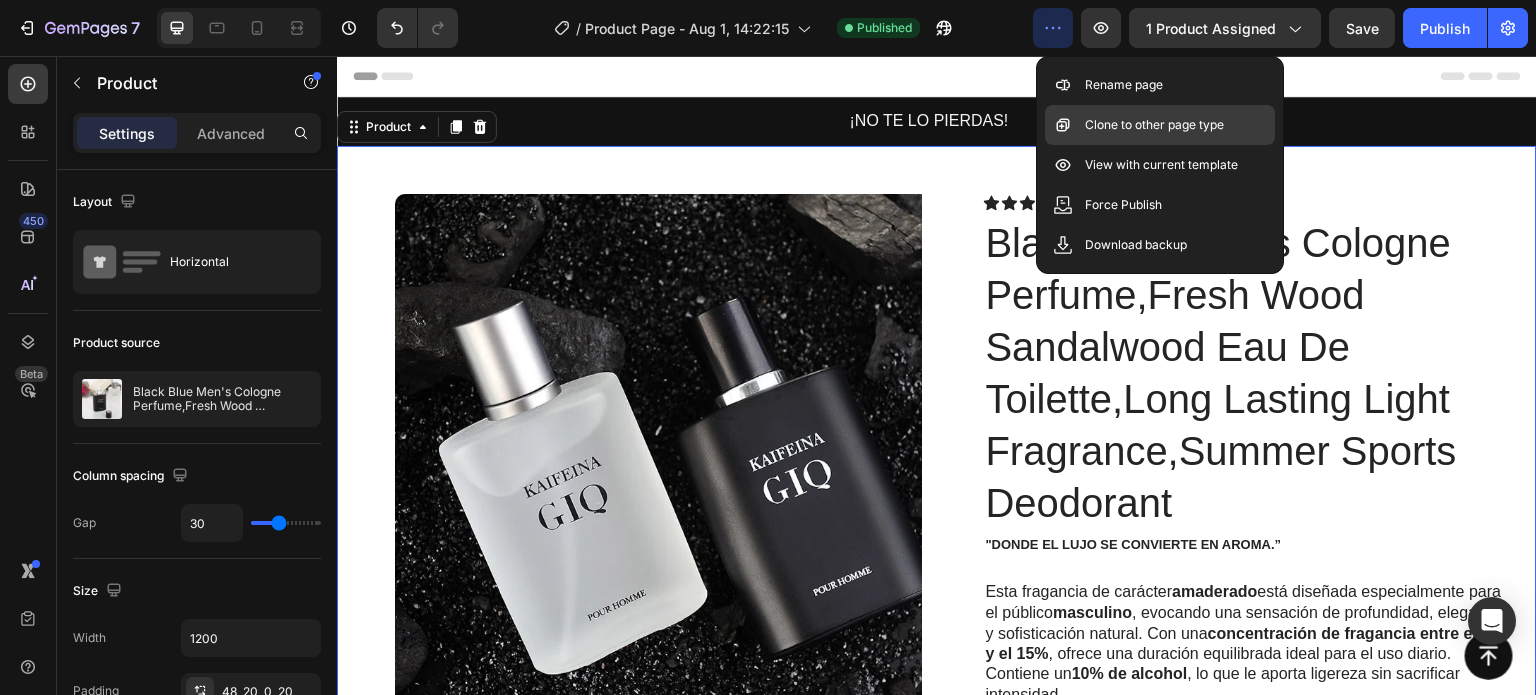 click on "Clone to other page type" at bounding box center (1154, 125) 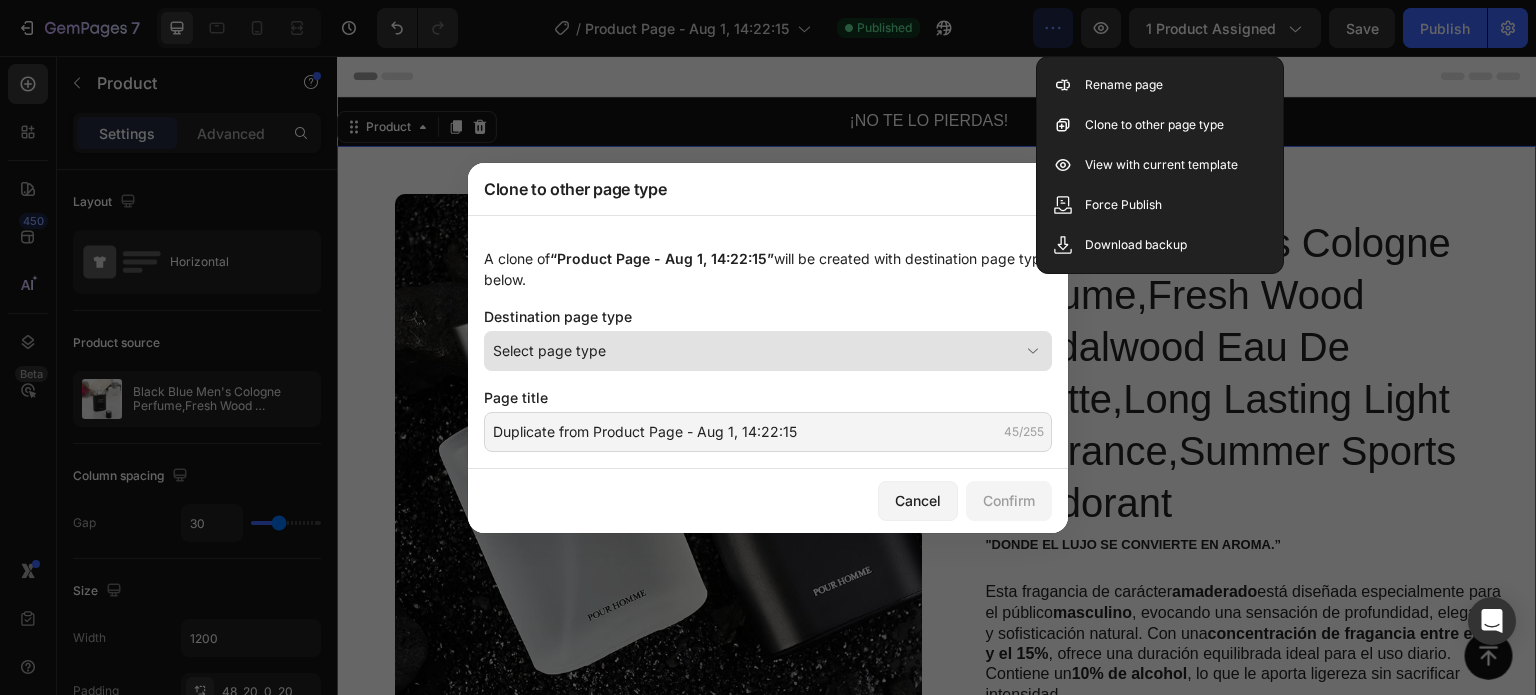 click on "Select page type" at bounding box center [756, 350] 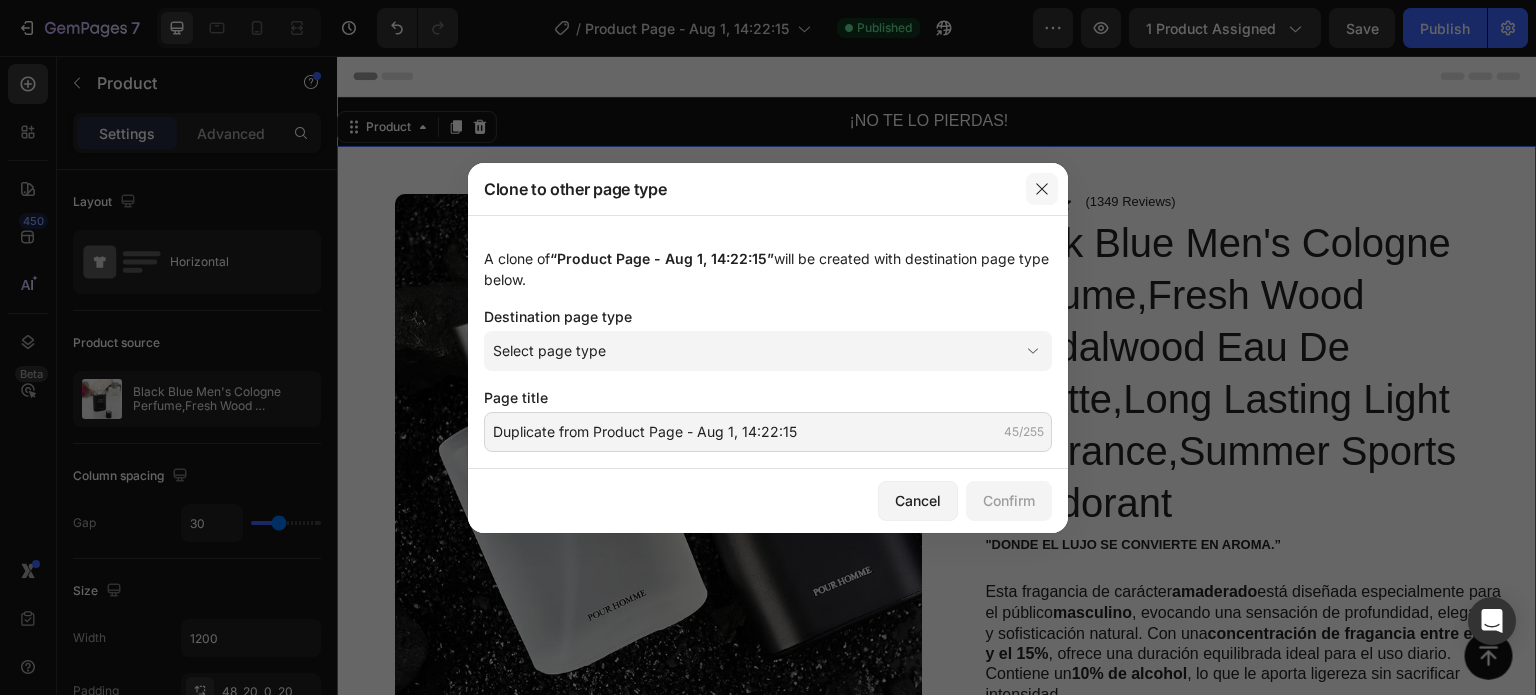 click at bounding box center (1042, 189) 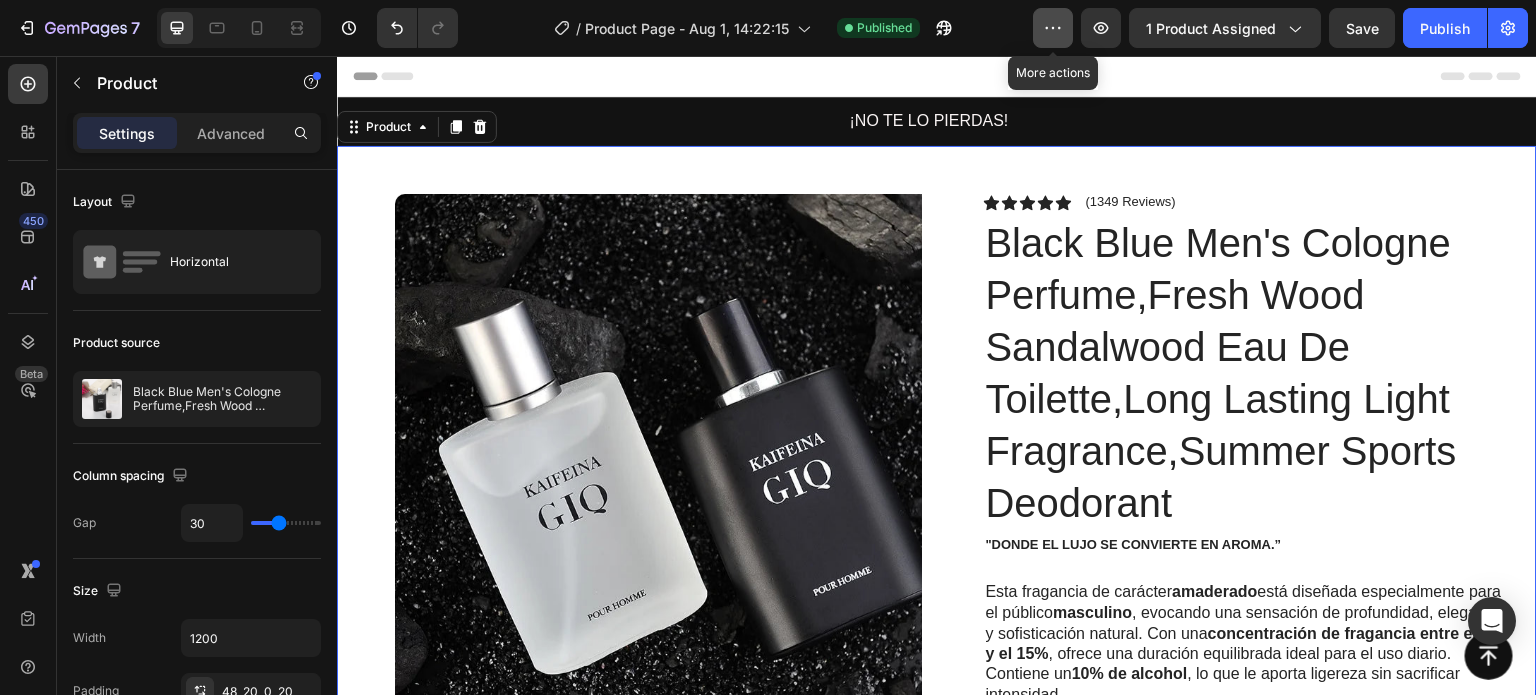 click 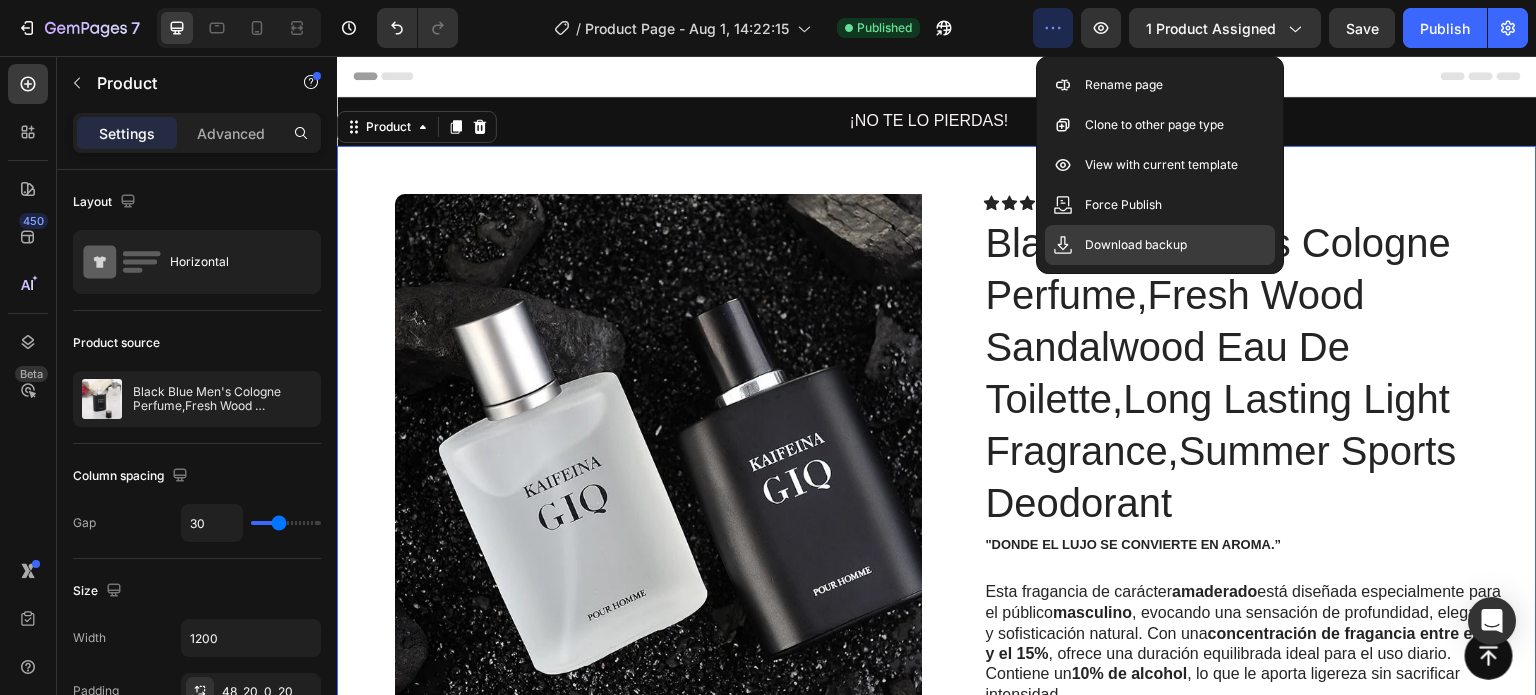 click on "Download backup" at bounding box center [1136, 245] 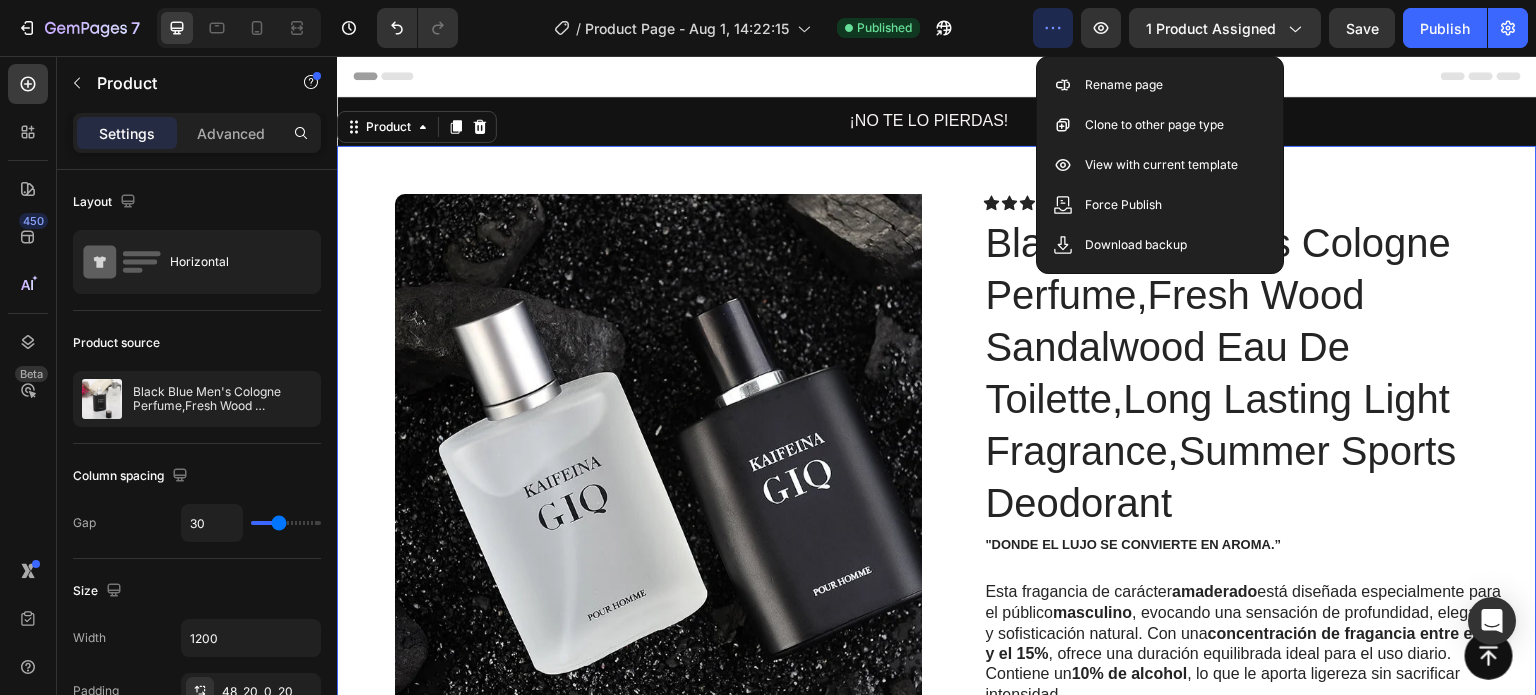 click on "Header" at bounding box center [937, 76] 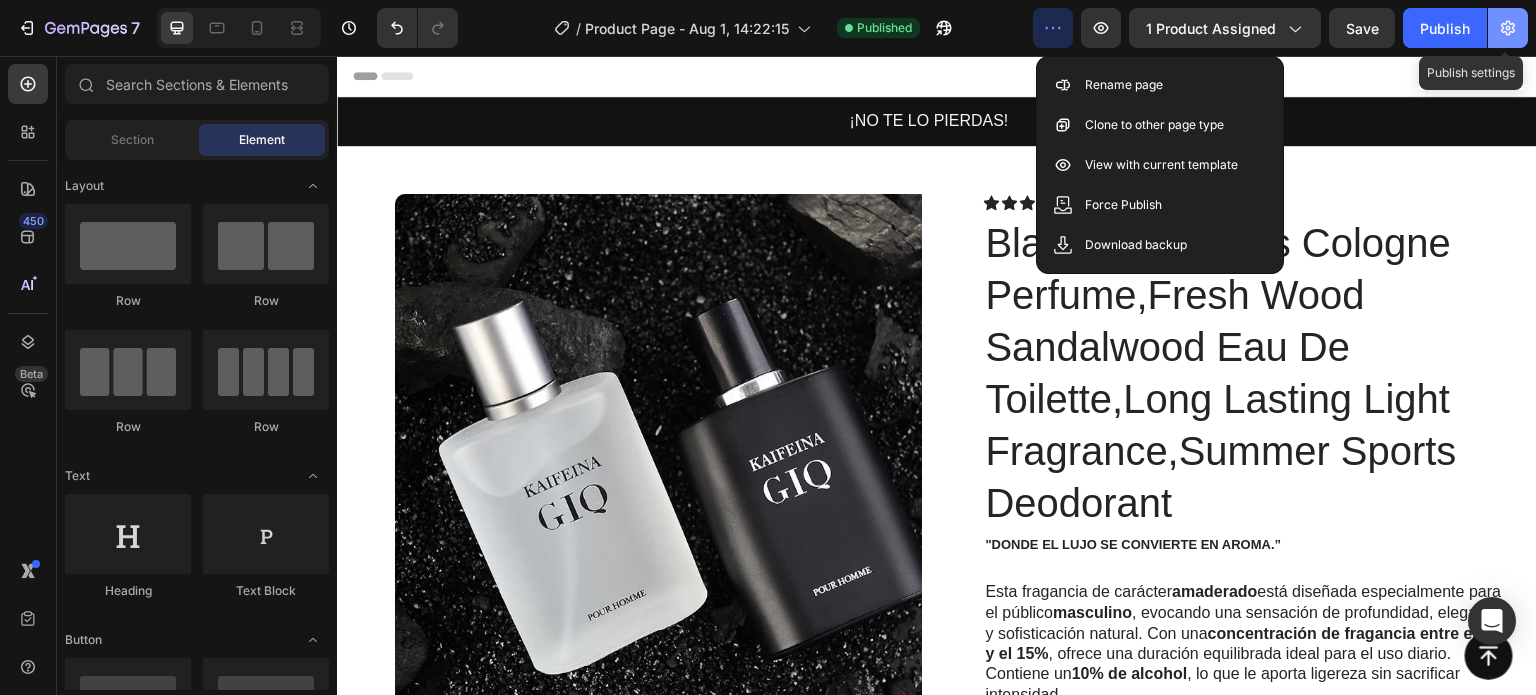 click 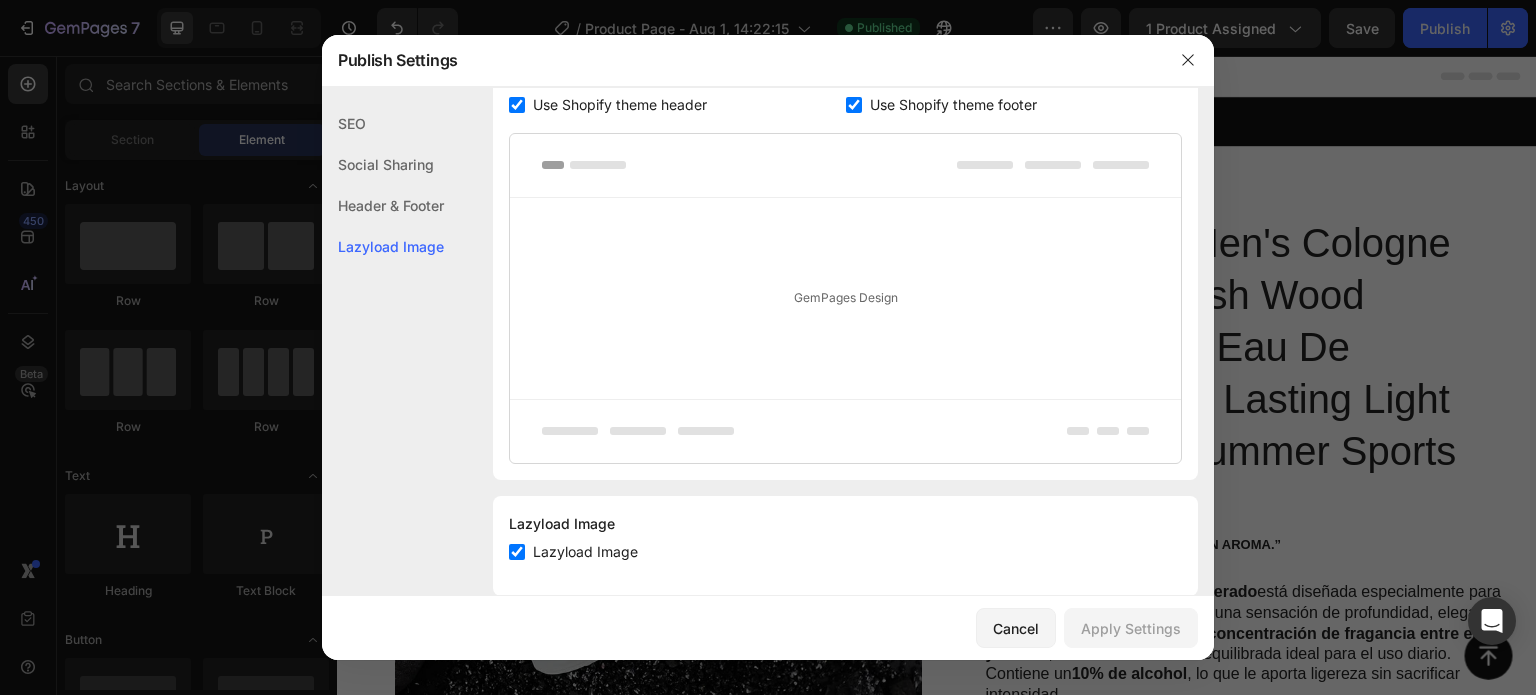 scroll, scrollTop: 430, scrollLeft: 0, axis: vertical 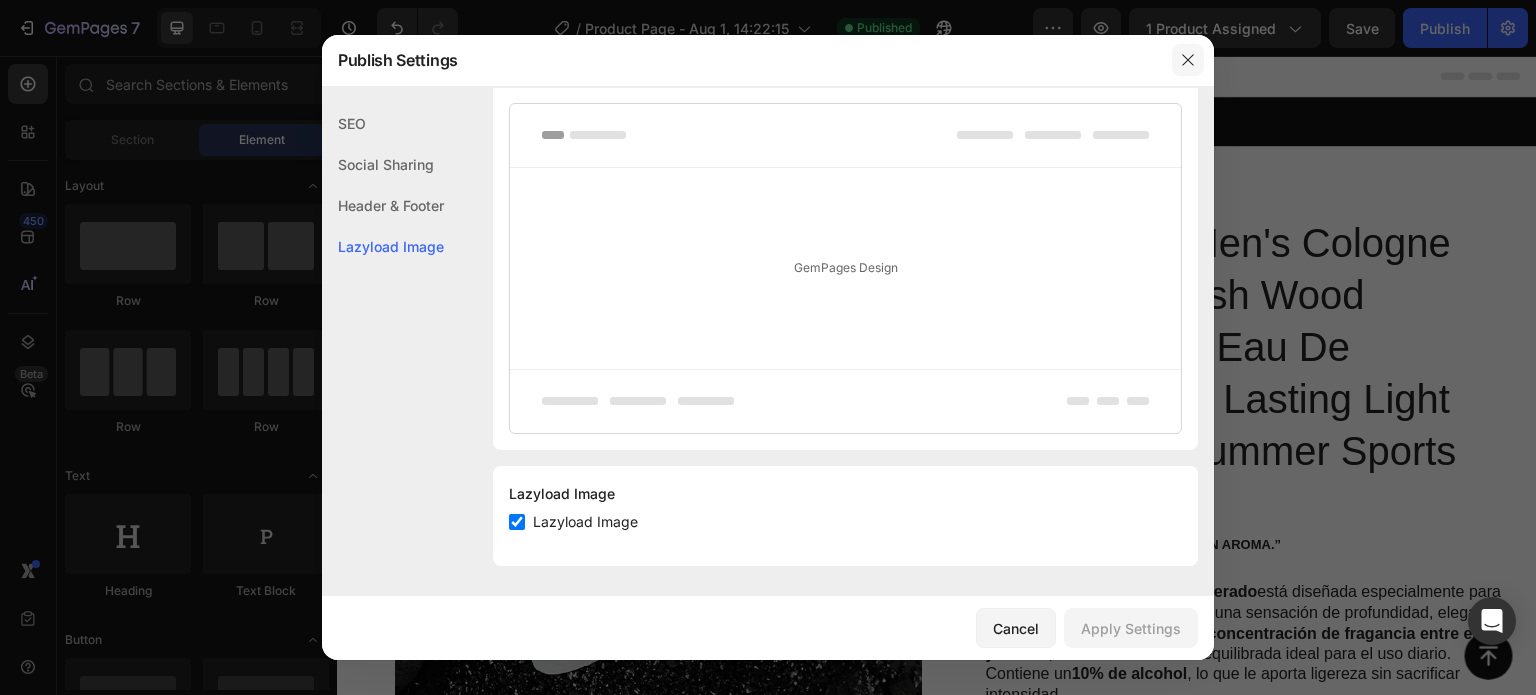 click 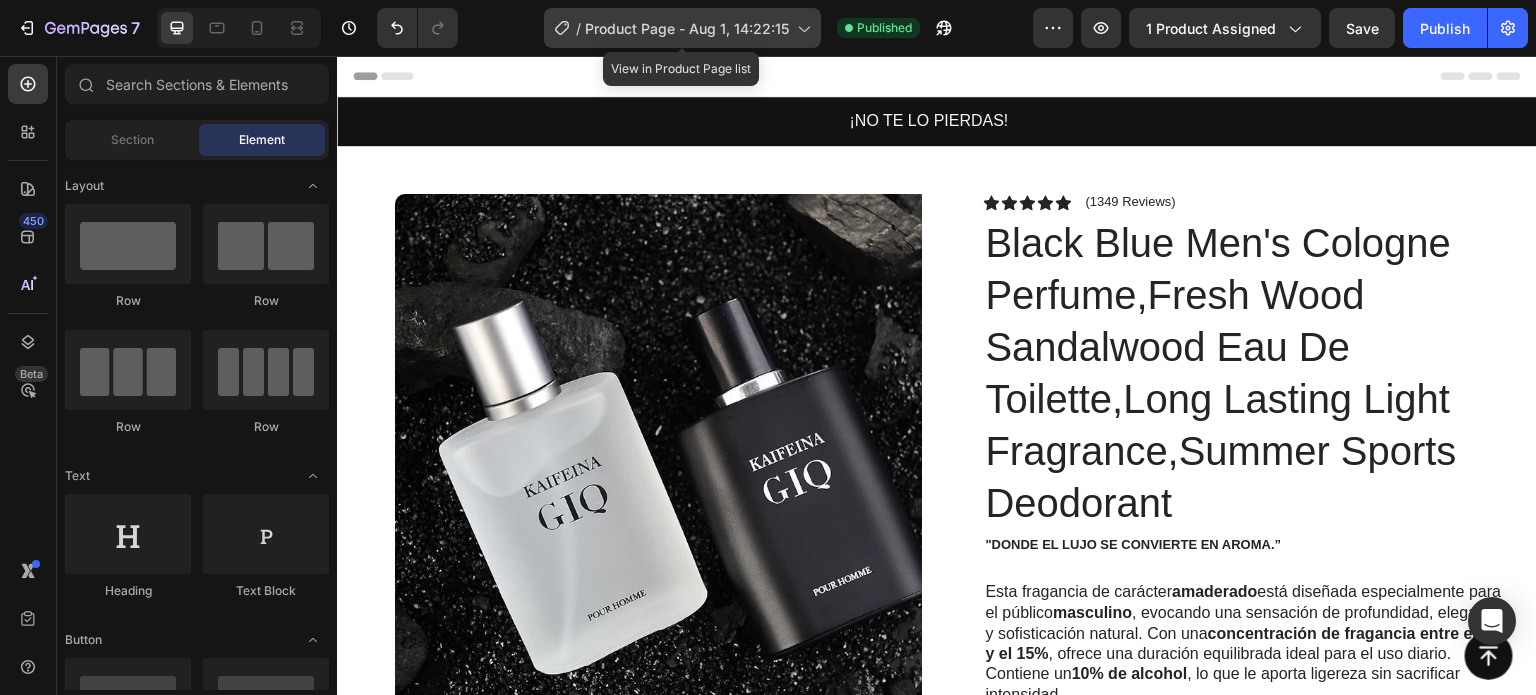 click on "Product Page - Aug 1, 14:22:15" at bounding box center [687, 28] 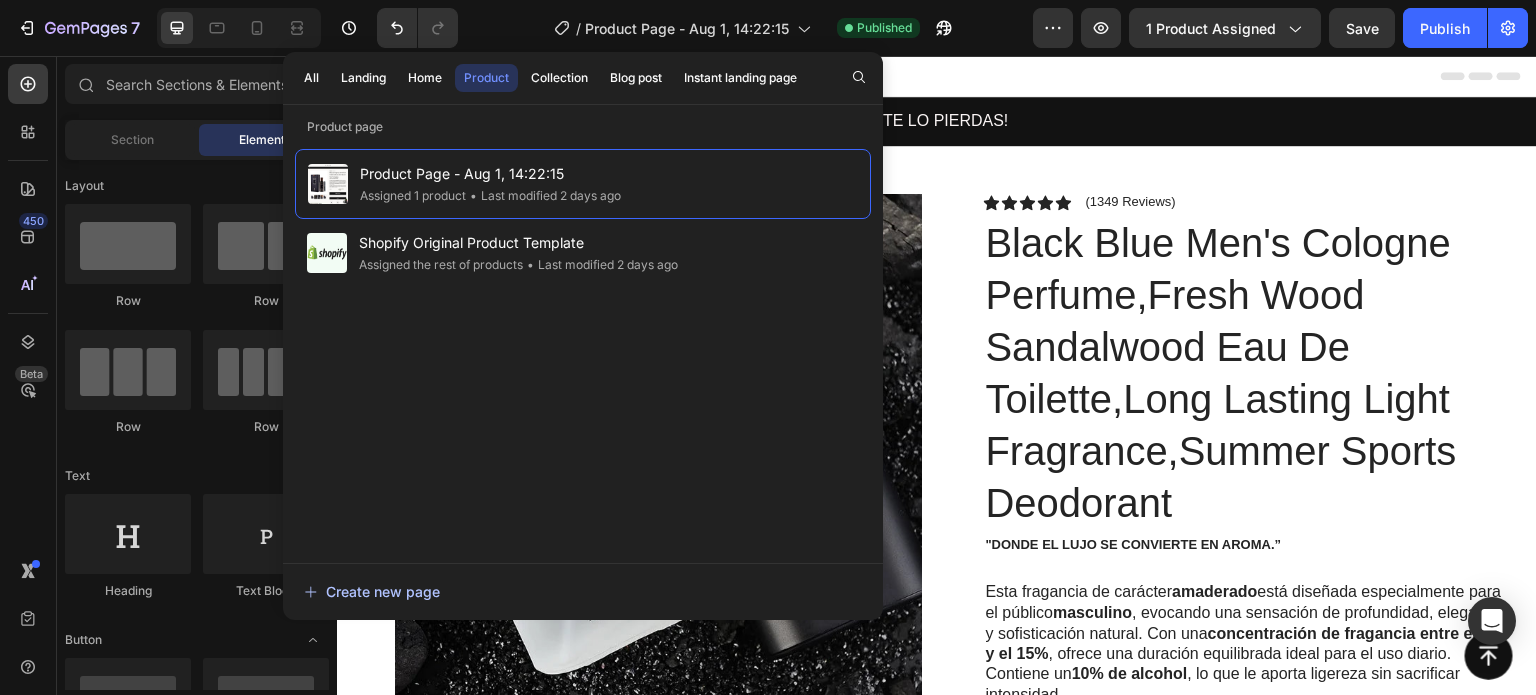 click on "Create new page" at bounding box center (372, 591) 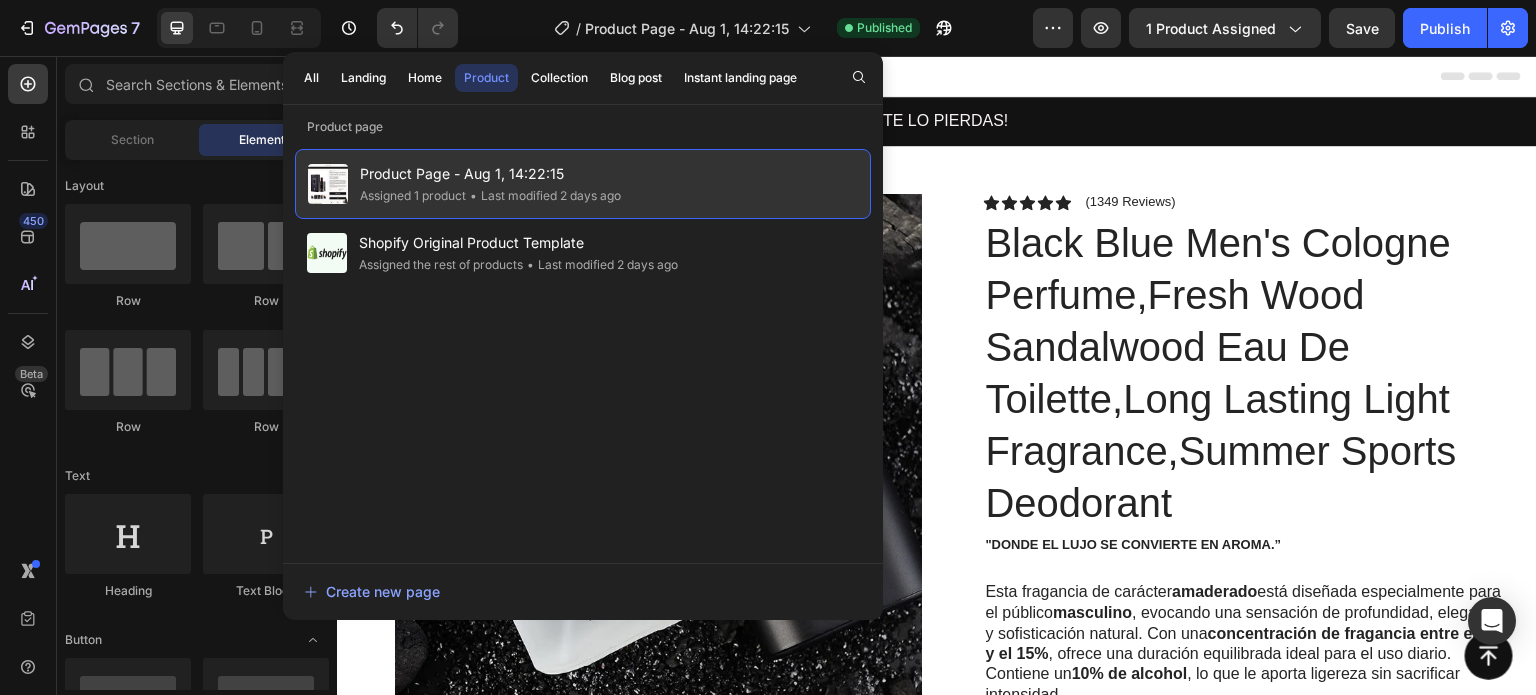 drag, startPoint x: 526, startPoint y: 189, endPoint x: 491, endPoint y: 204, distance: 38.078865 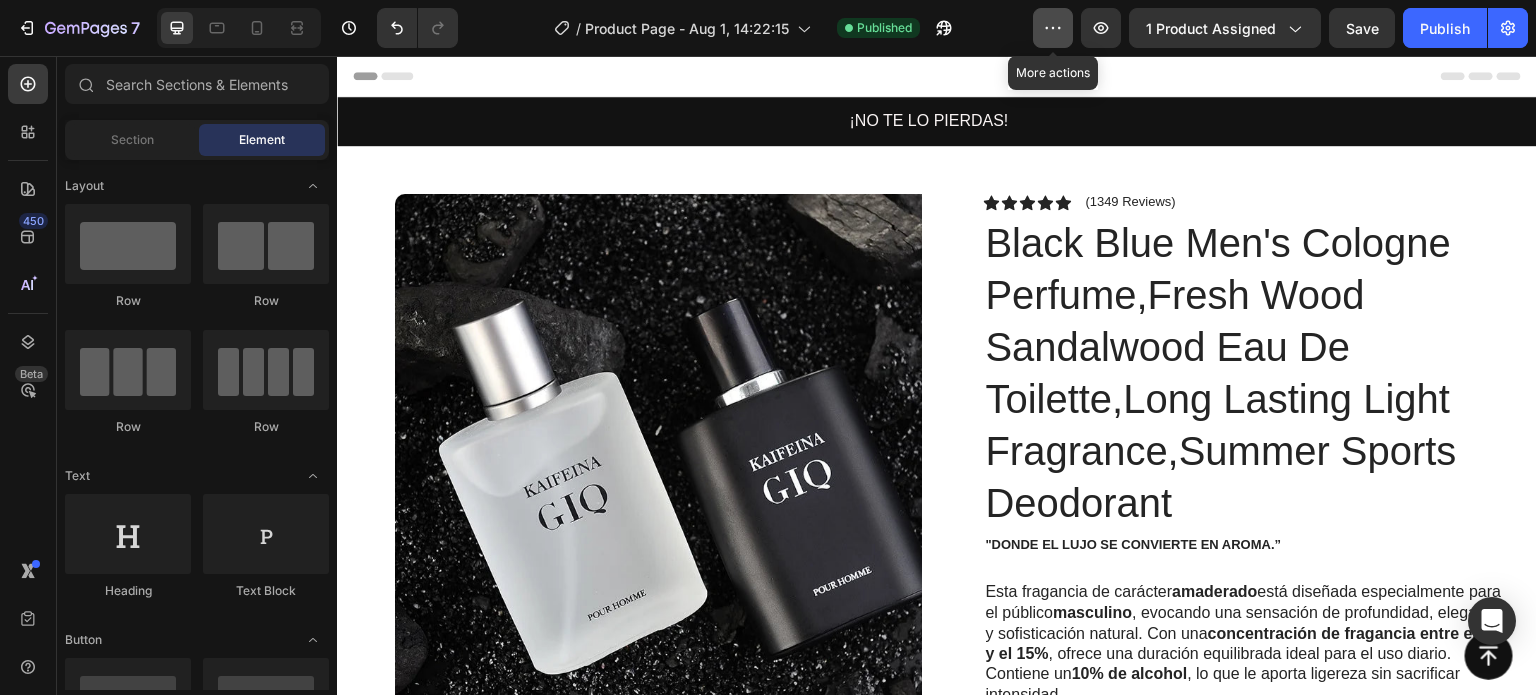 click 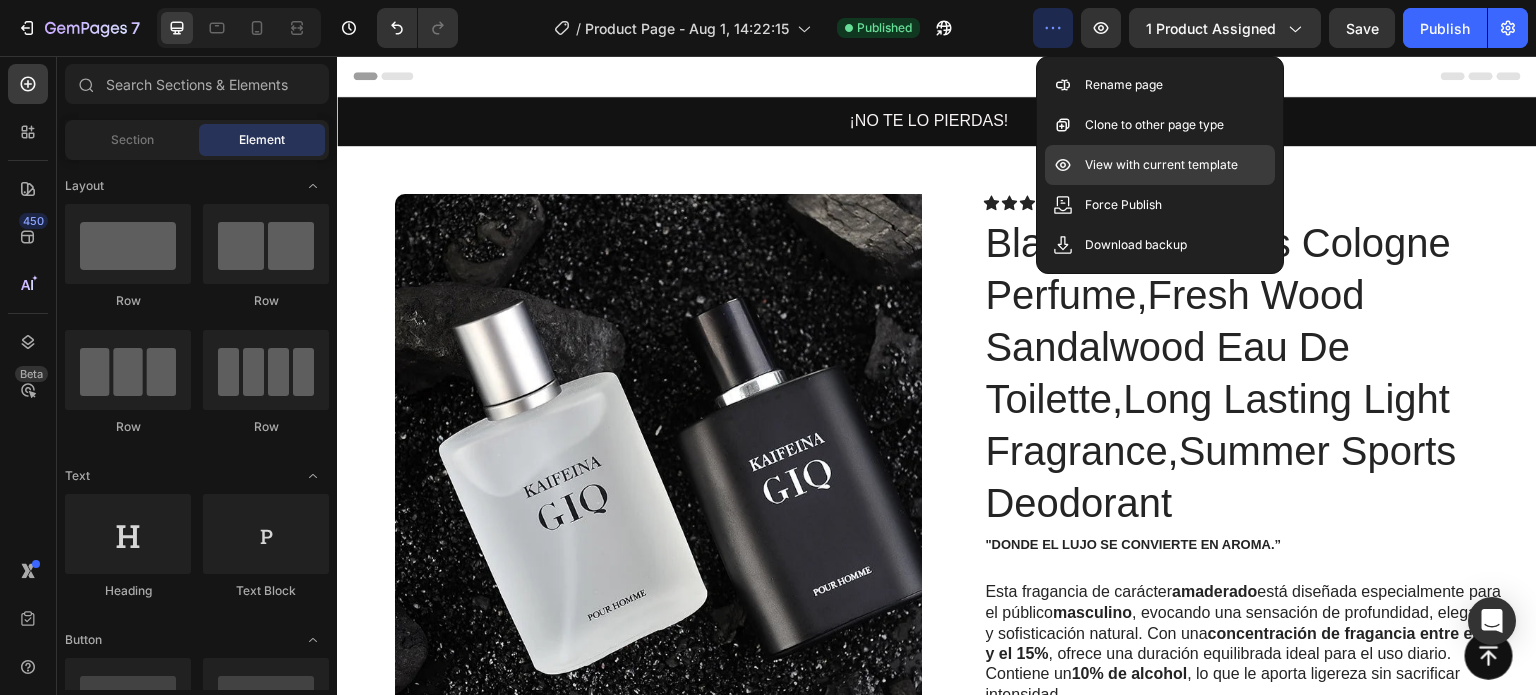 click on "View with current template" at bounding box center (1161, 165) 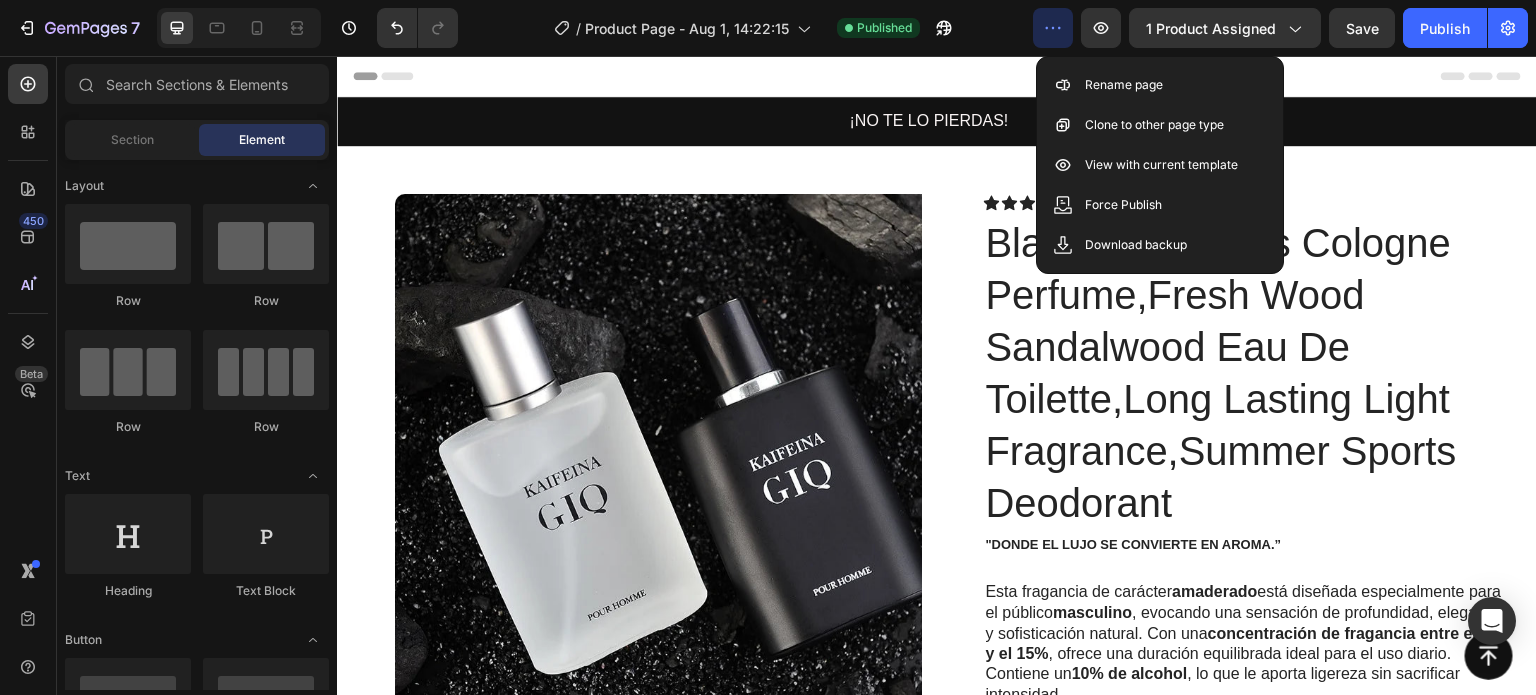 click on "Header" at bounding box center [937, 76] 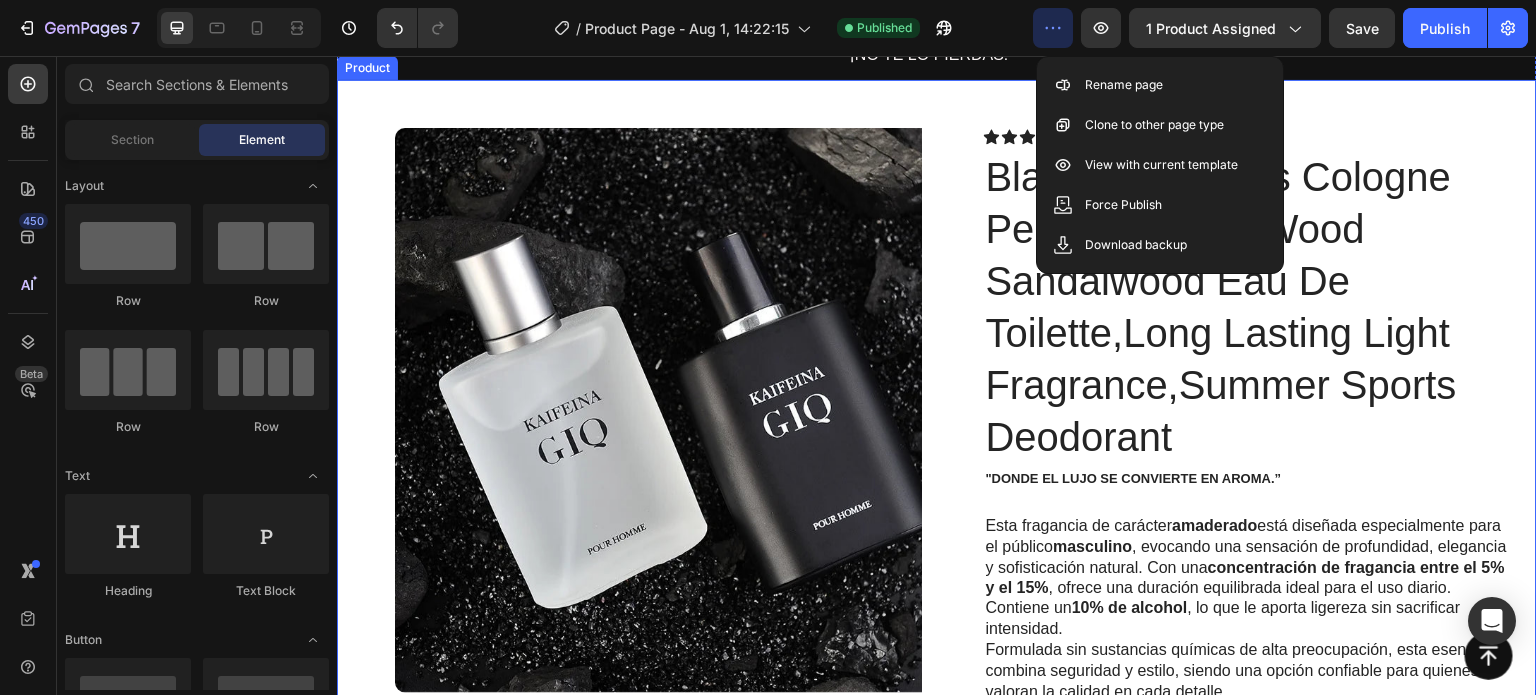 scroll, scrollTop: 100, scrollLeft: 0, axis: vertical 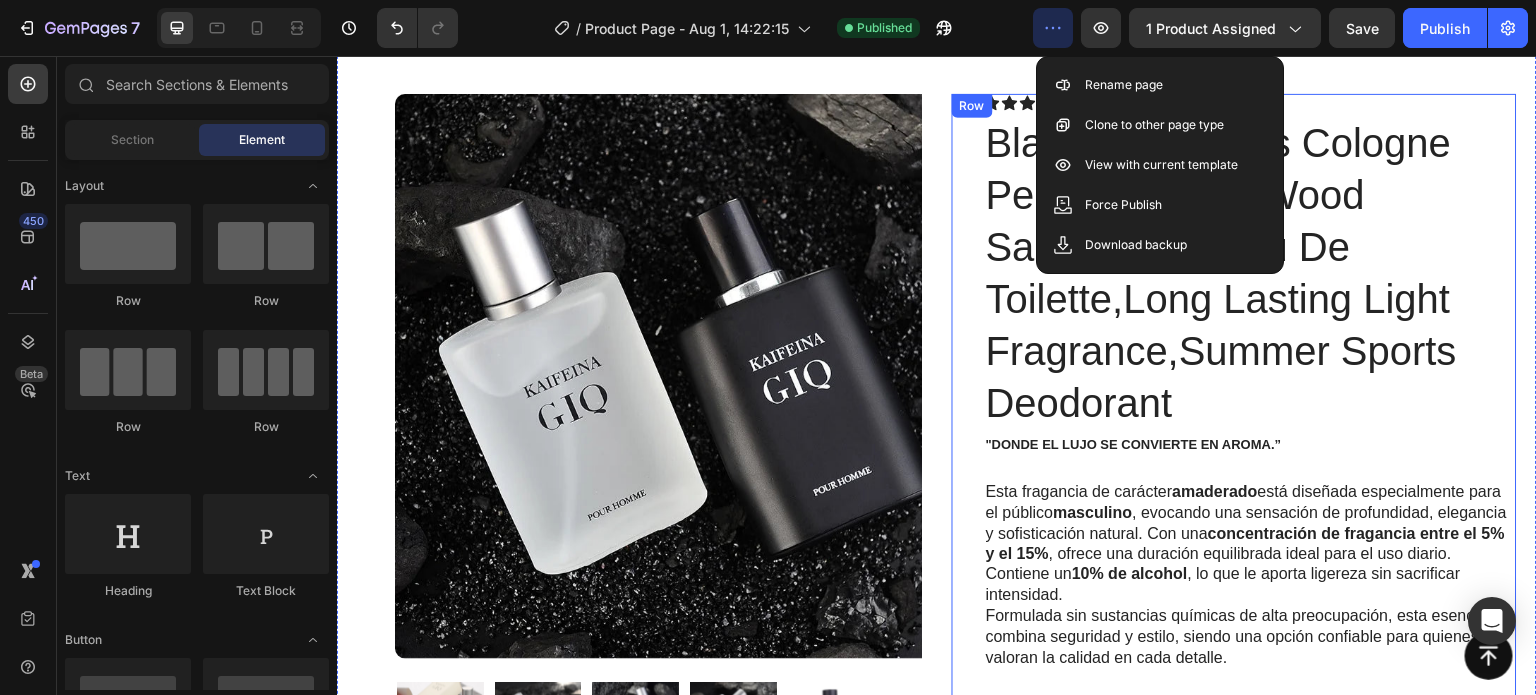 click on "Icon Icon Icon Icon Icon Icon List (1349 Reviews) Text Block Row Black Blue Men's Cologne Perfume,Fresh Wood Sandalwood Eau De Toilette,Long Lasting Light Fragrance,Summer Sports Deodorant Product Title "Donde el lujo se convierte en aroma.” Text Block Esta fragancia de carácter  amaderado  está diseñada especialmente para el público  masculino , evocando una sensación de profundidad, elegancia y sofisticación natural. Con una  concentración de fragancia entre el 5% y el 15% , ofrece una duración equilibrada ideal para el uso diario. Contiene un  10% de alcohol , lo que le aporta ligereza sin sacrificar intensidad. Formulada sin sustancias químicas de alta preocupación, esta esencia combina seguridad y estilo, siendo una opción confiable para quienes valoran la calidad en cada detalle. Text Block $ 549.68 Product Price Product Price
Icon "Oferta por tiempo limitado" Text Block Row Row Añade al carrito Add to Cart Shop Pay Installments Shop Pay Installments Comprar
Icon" at bounding box center [1250, 807] 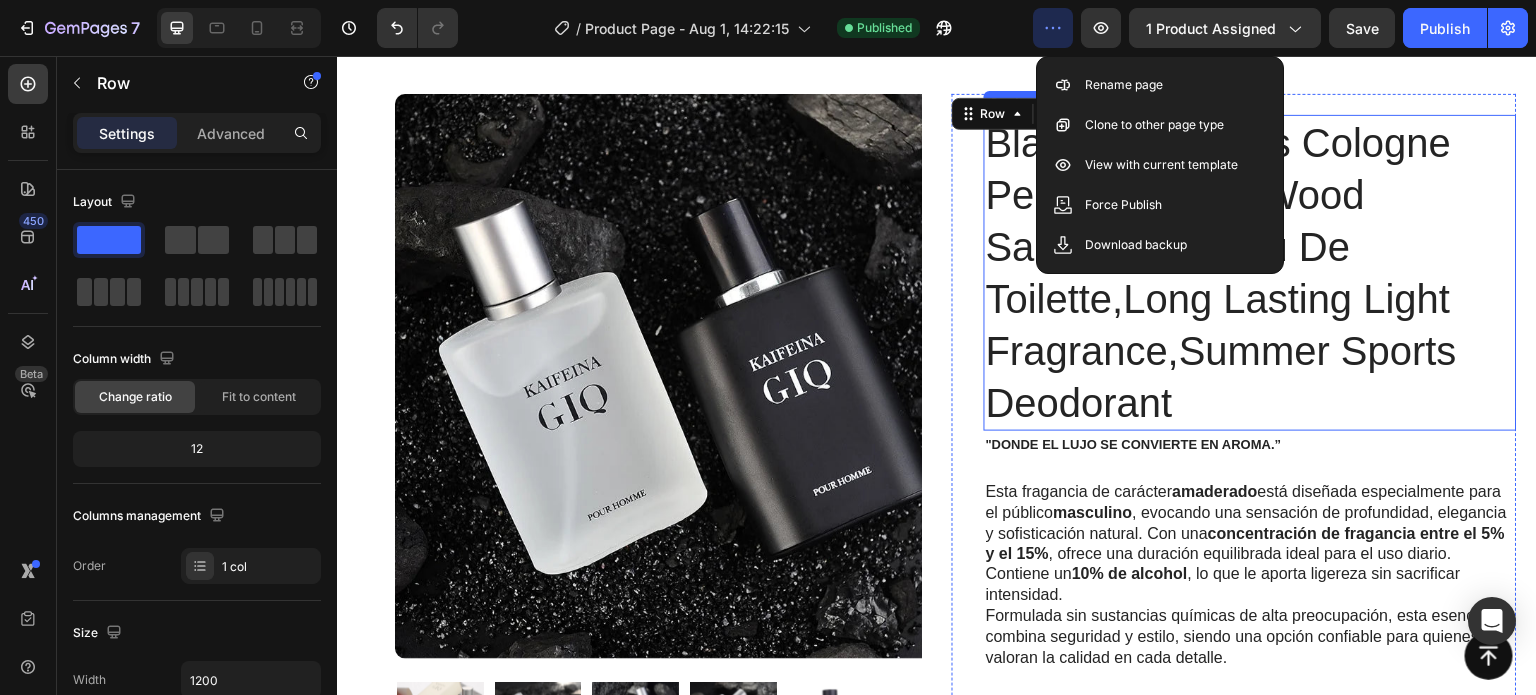 click on "Black Blue Men's Cologne Perfume,Fresh Wood Sandalwood Eau De Toilette,Long Lasting Light Fragrance,Summer Sports Deodorant" at bounding box center [1250, 273] 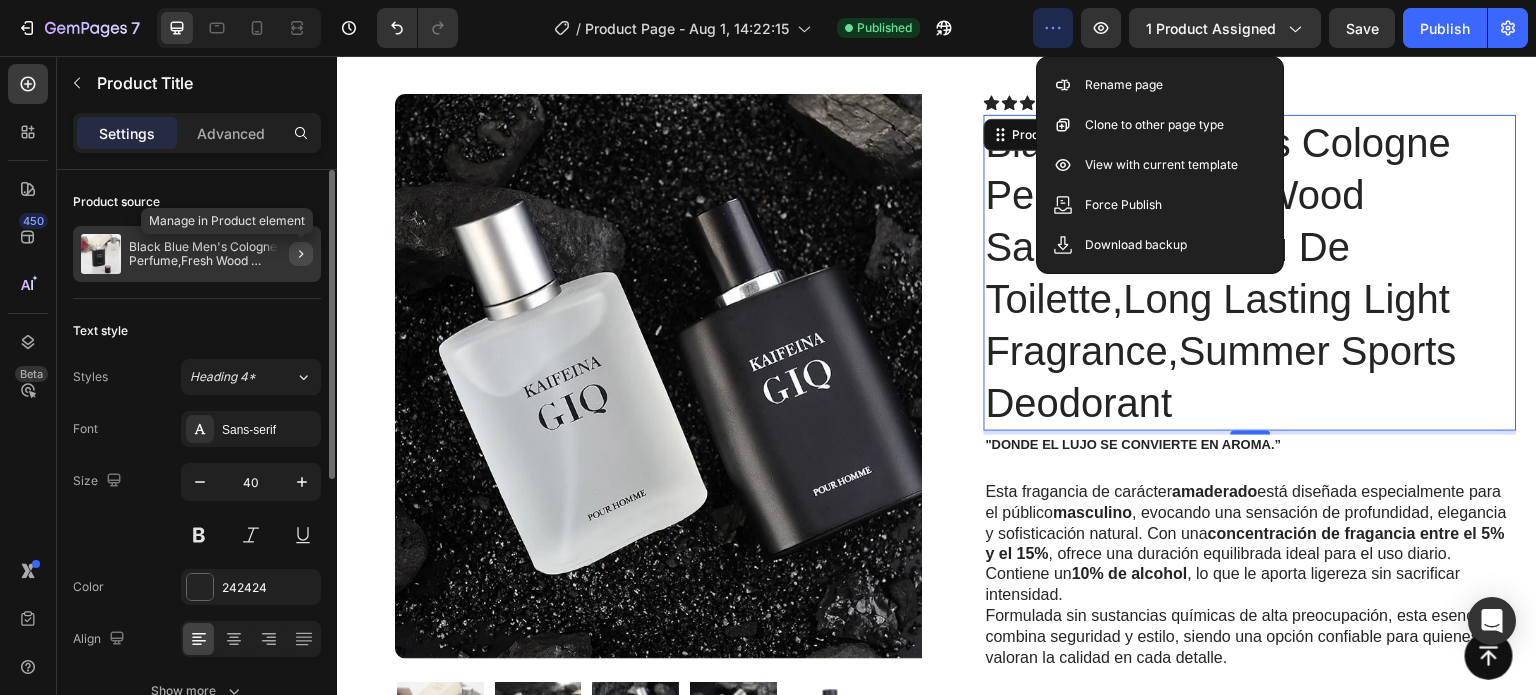 click 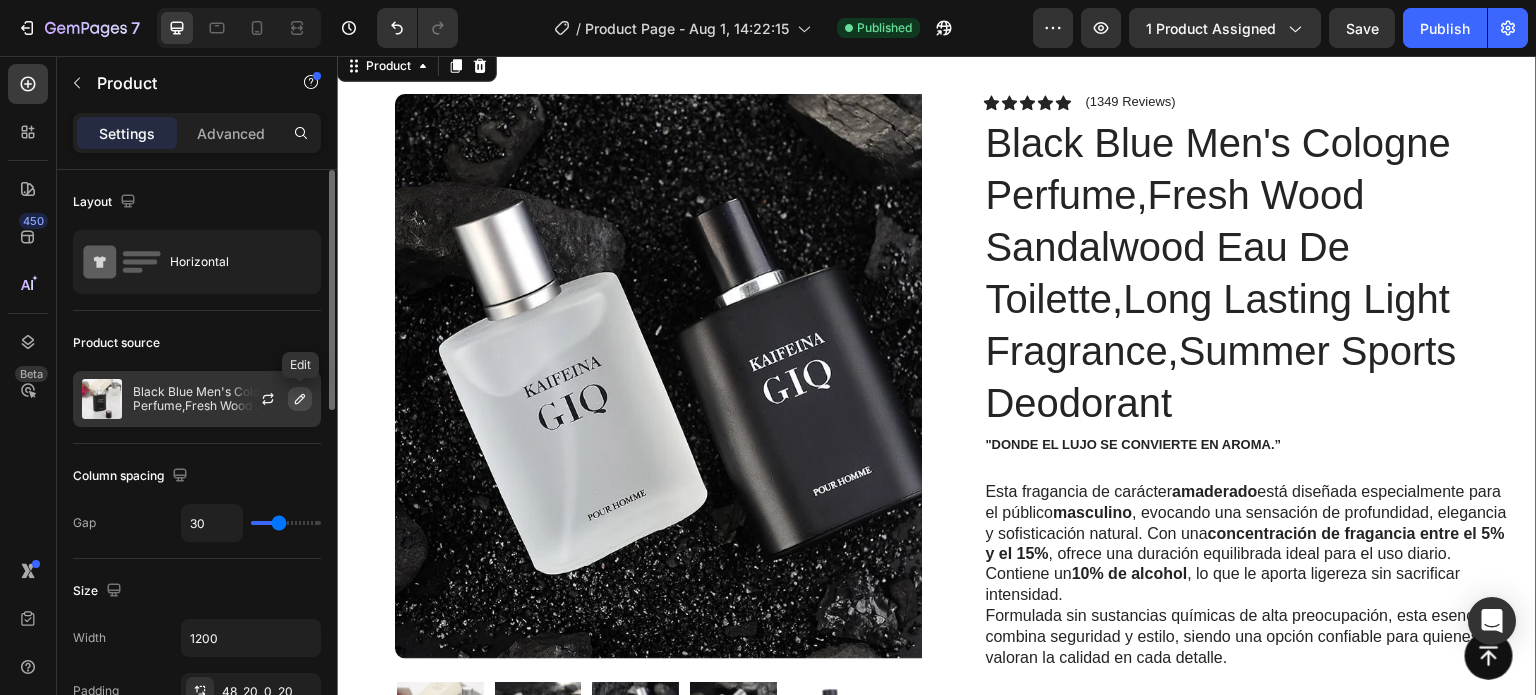 click 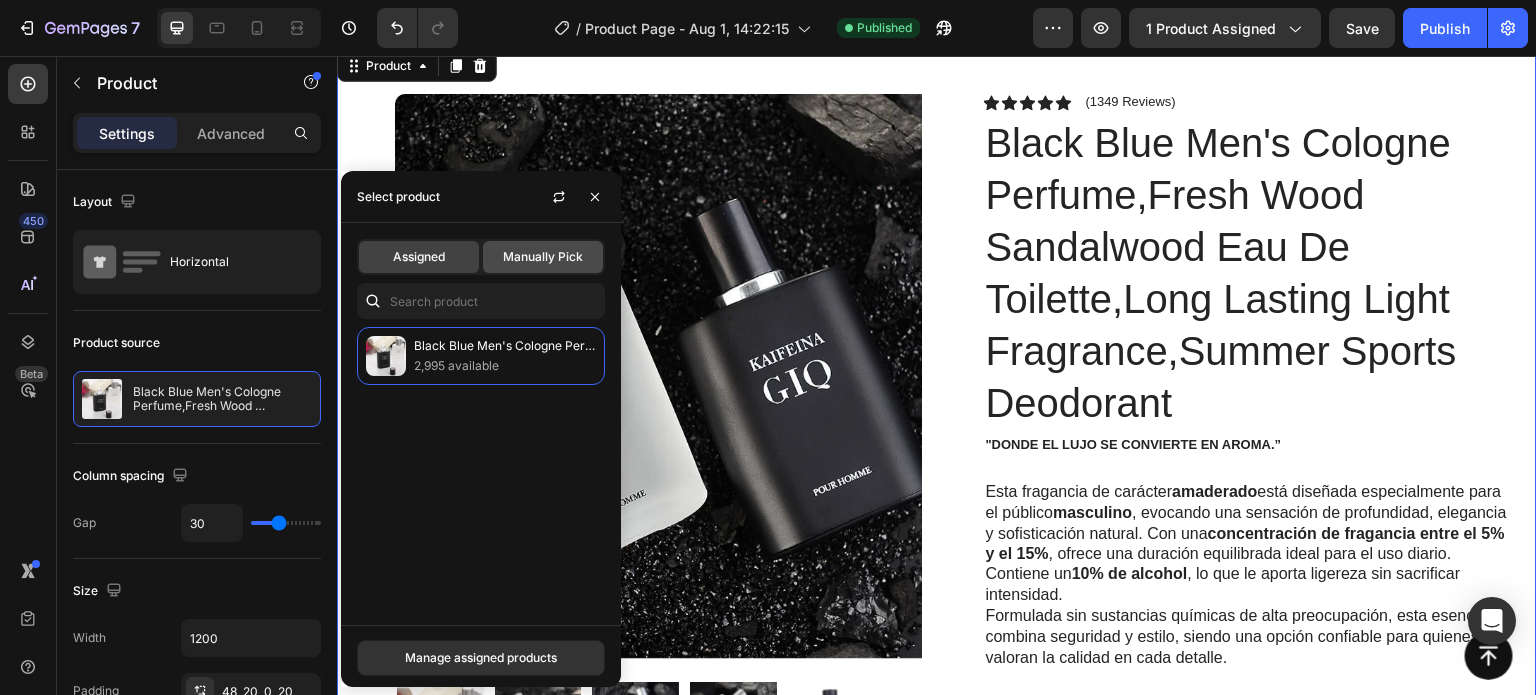 click on "Manually Pick" 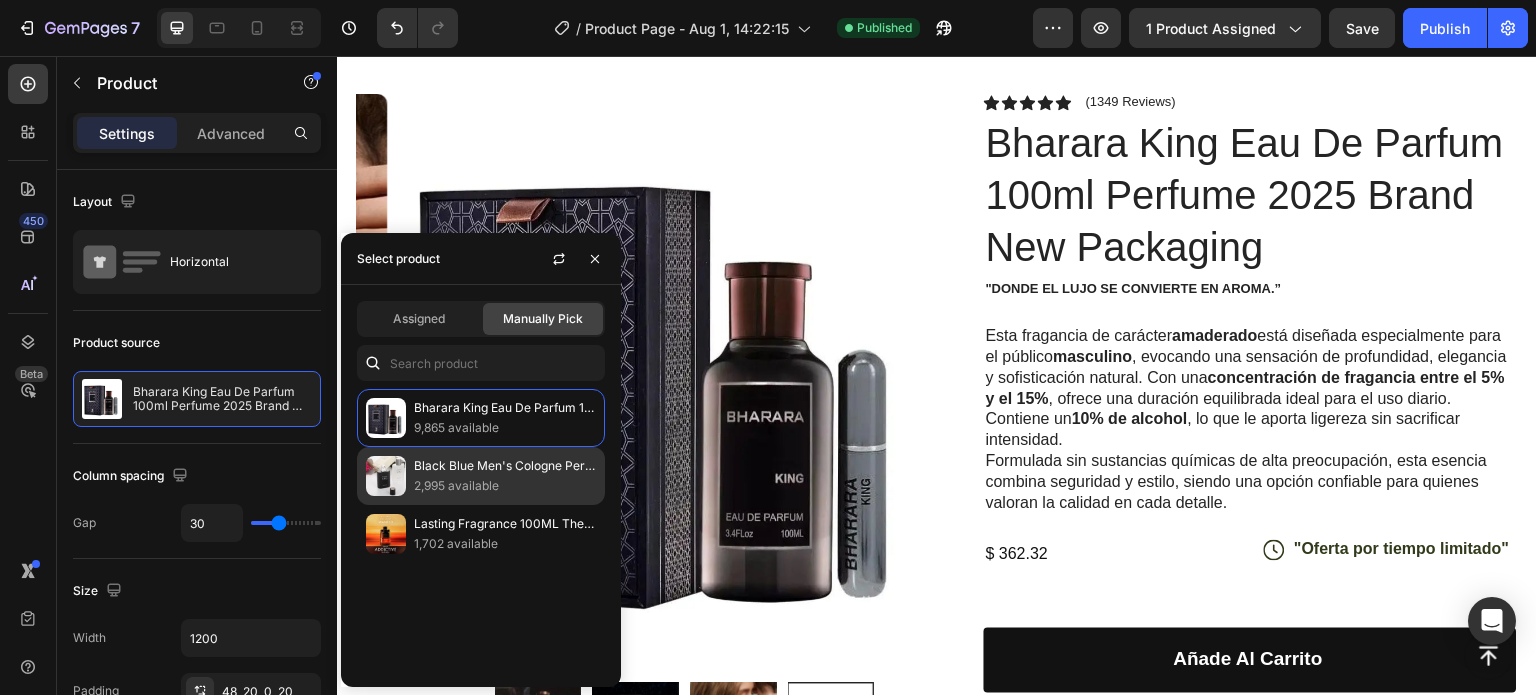 click on "2,995 available" at bounding box center (505, 486) 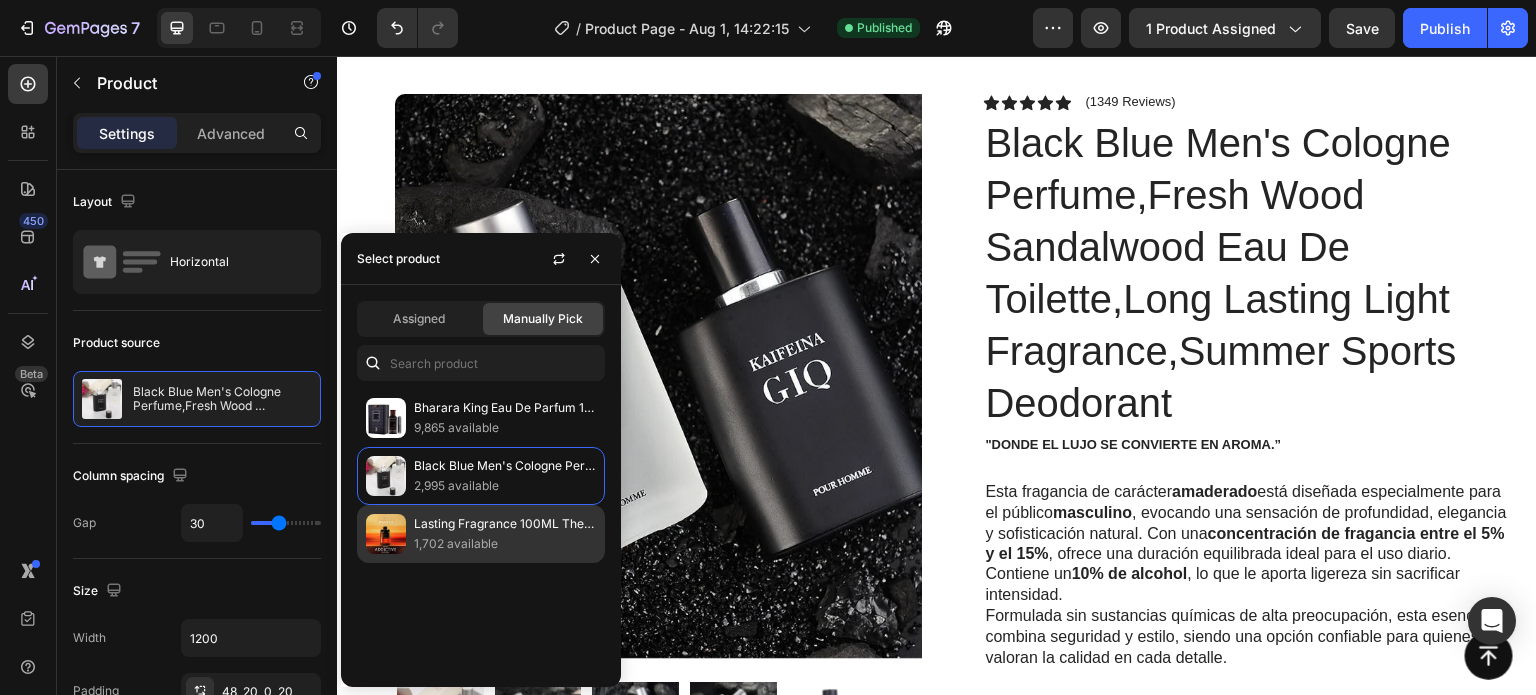 click on "Lasting Fragrance 100ML The Most Want High Quality Perfume  Eau De Parfum Strong Pheromone Men Cologne Perfumes Mujer Originales 1,702 available" 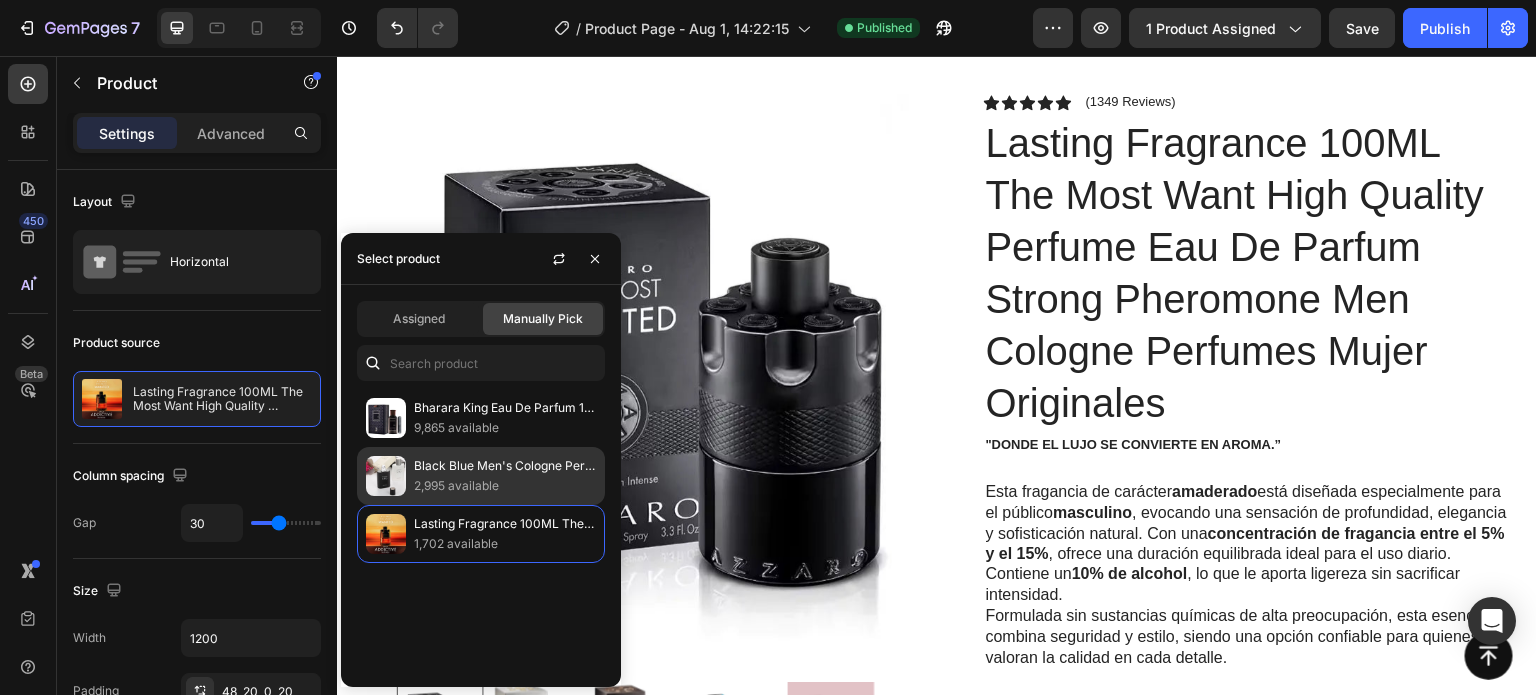click on "Black Blue Men's Cologne Perfume,Fresh Wood Sandalwood Eau De Toilette,Long Lasting Light Fragrance,Summer Sports Deodorant" at bounding box center (505, 466) 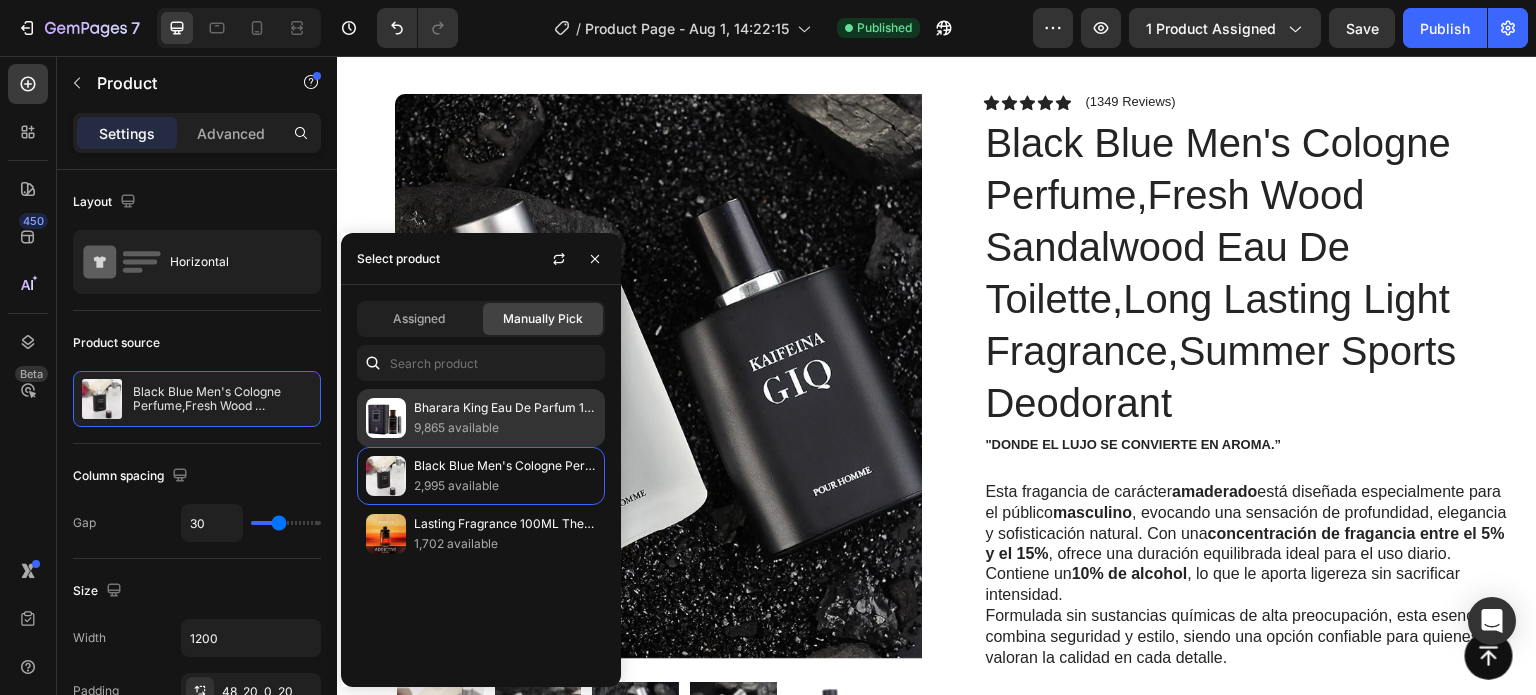 click on "9,865 available" at bounding box center [505, 428] 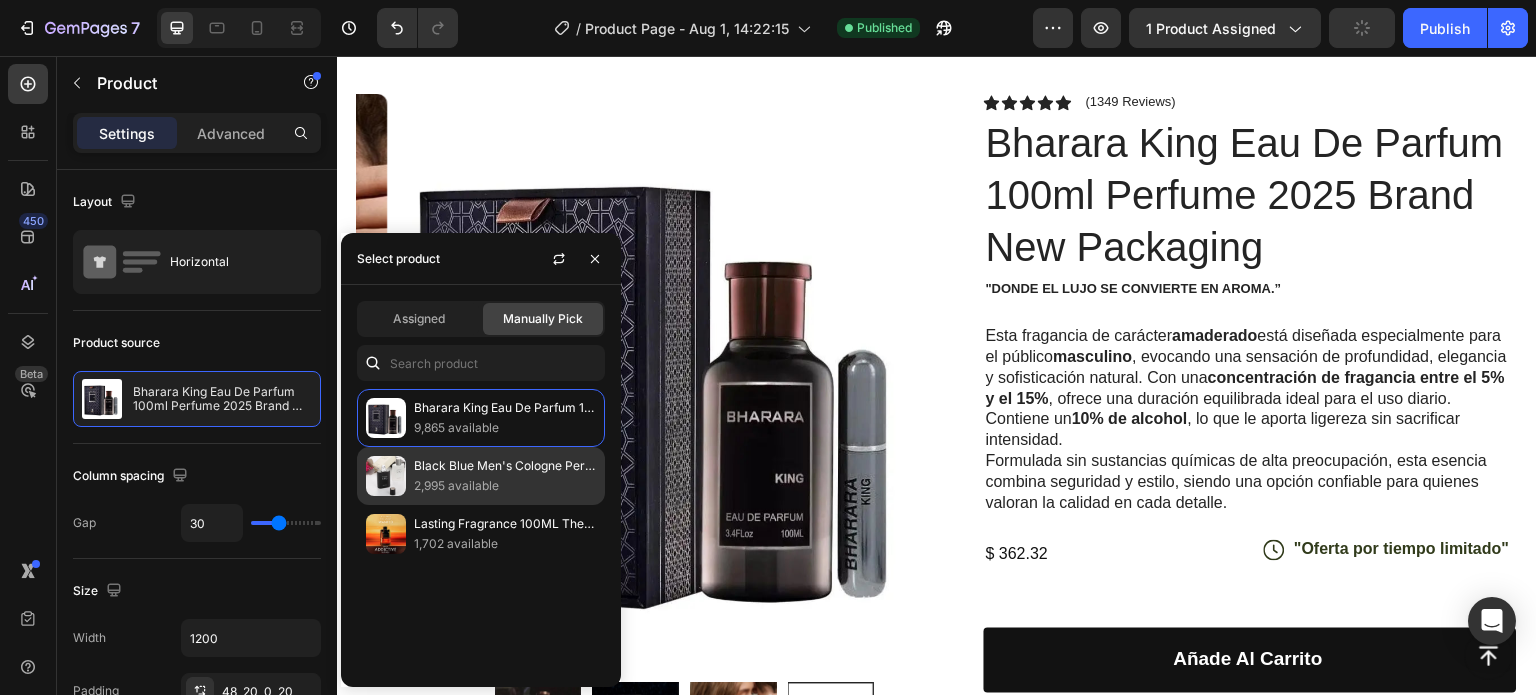 click on "2,995 available" at bounding box center (505, 486) 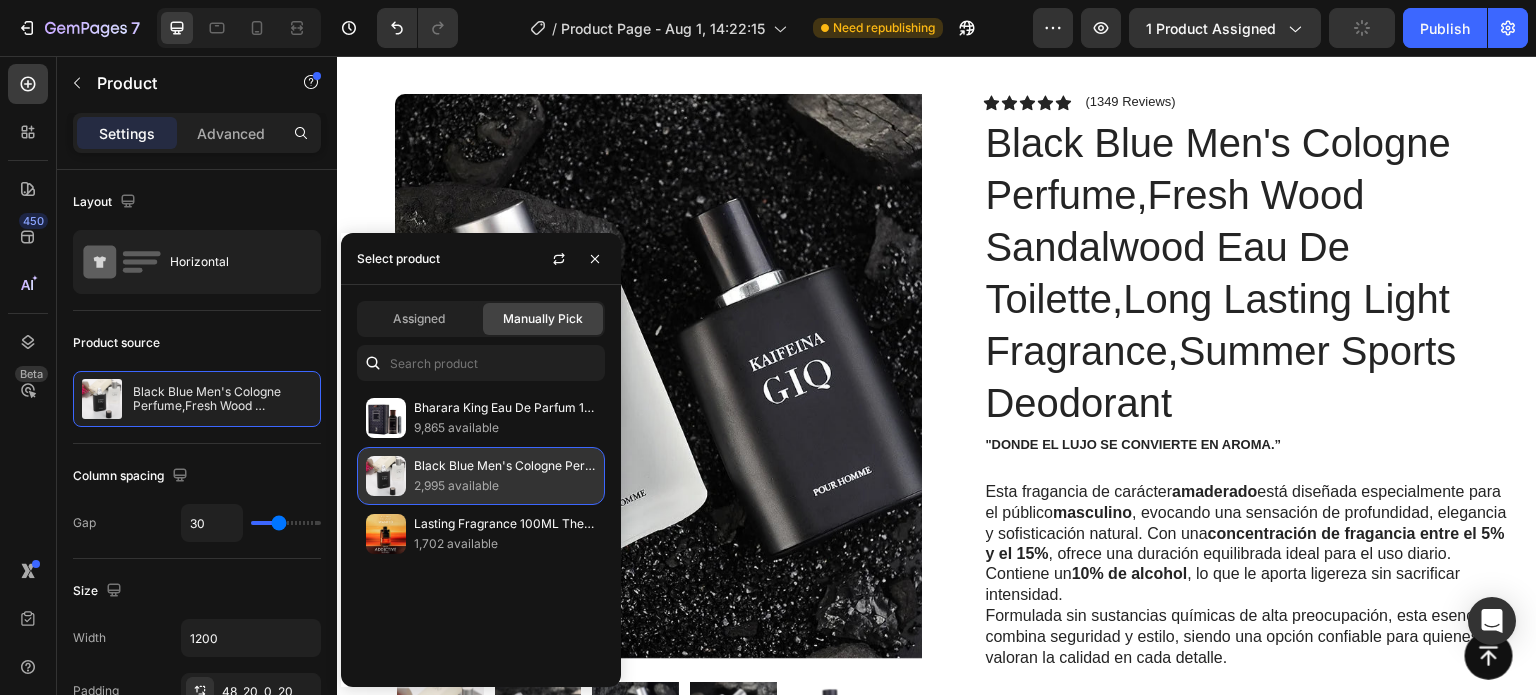 click on "Black Blue Men's Cologne Perfume,Fresh Wood Sandalwood Eau De Toilette,Long Lasting Light Fragrance,Summer Sports Deodorant" at bounding box center (505, 466) 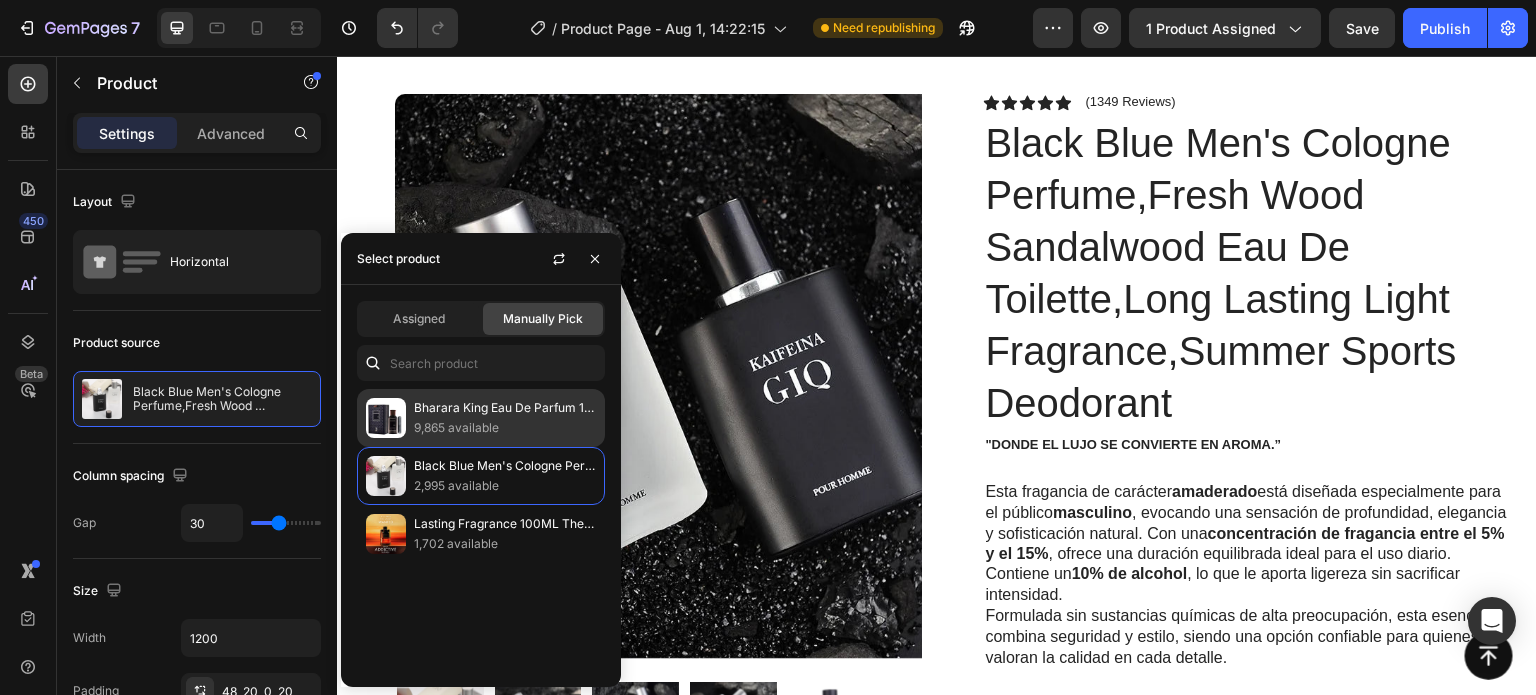 click on "Bharara King Eau De Parfum 100ml Perfume 2025 Brand New Packaging 9,865 available" 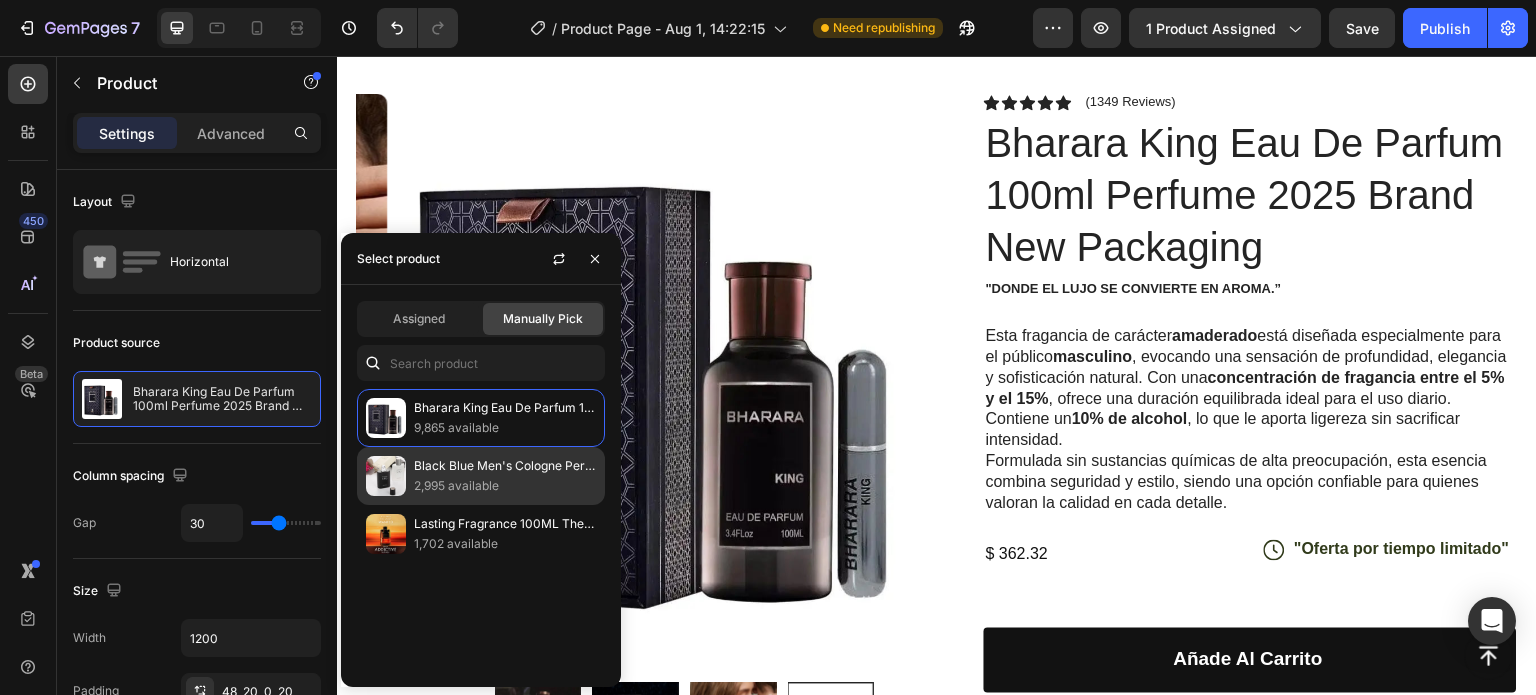 click on "2,995 available" at bounding box center [505, 486] 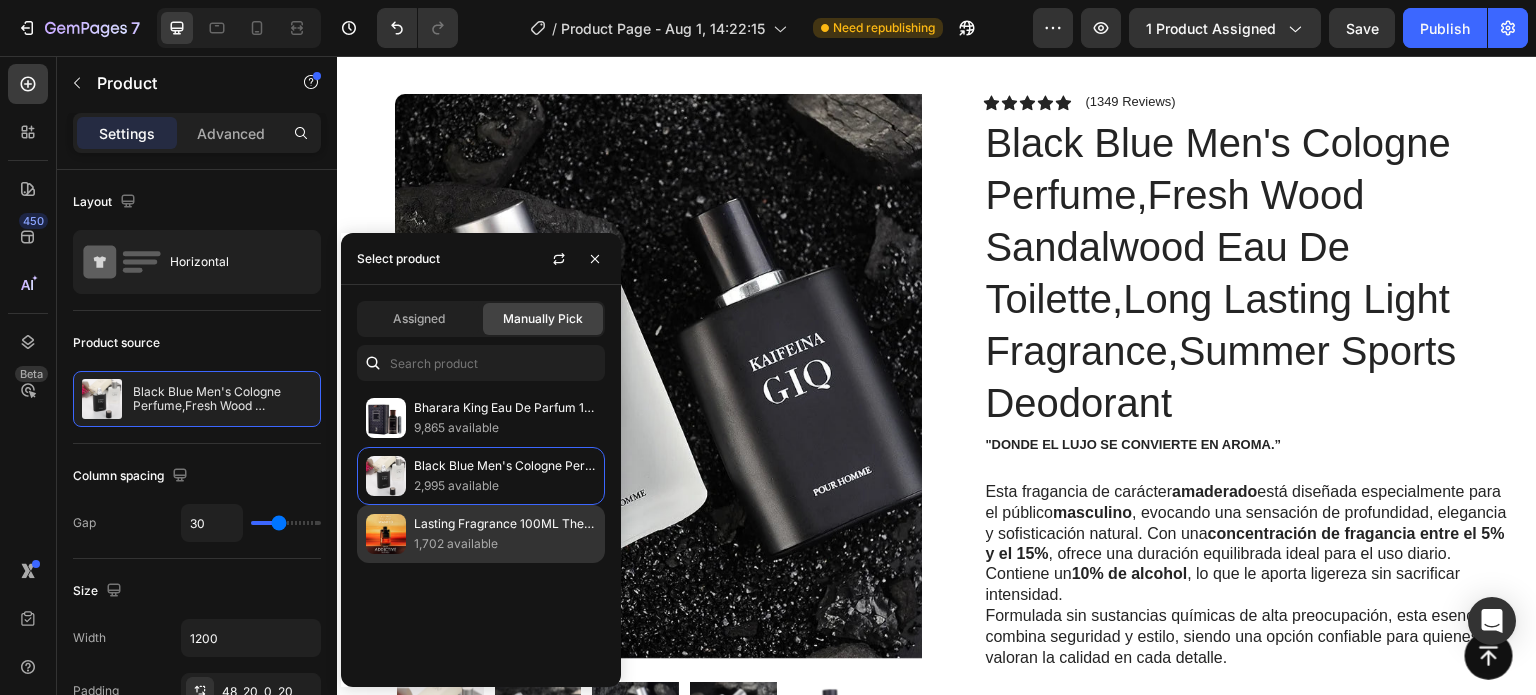 click on "Lasting Fragrance 100ML The Most Want High Quality Perfume  Eau De Parfum Strong Pheromone Men Cologne Perfumes Mujer Originales 1,702 available" 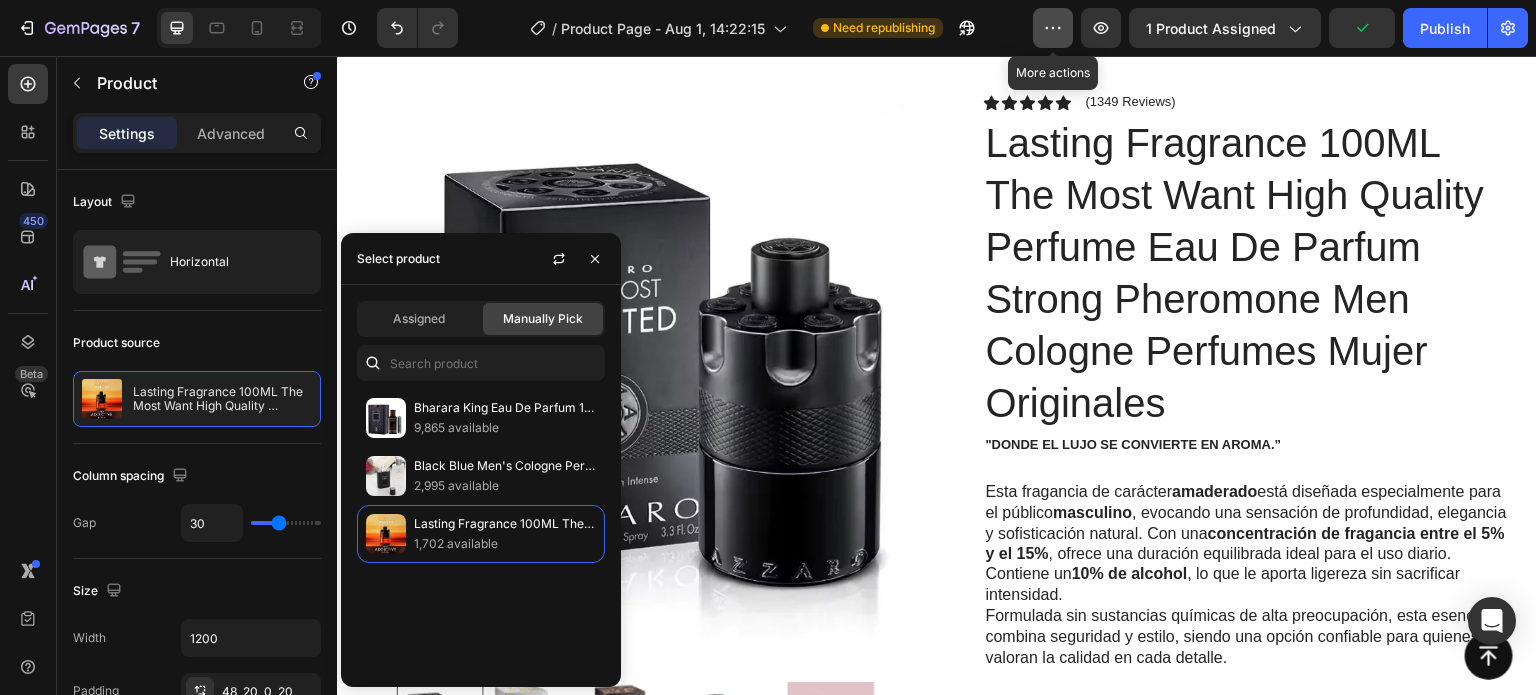 click 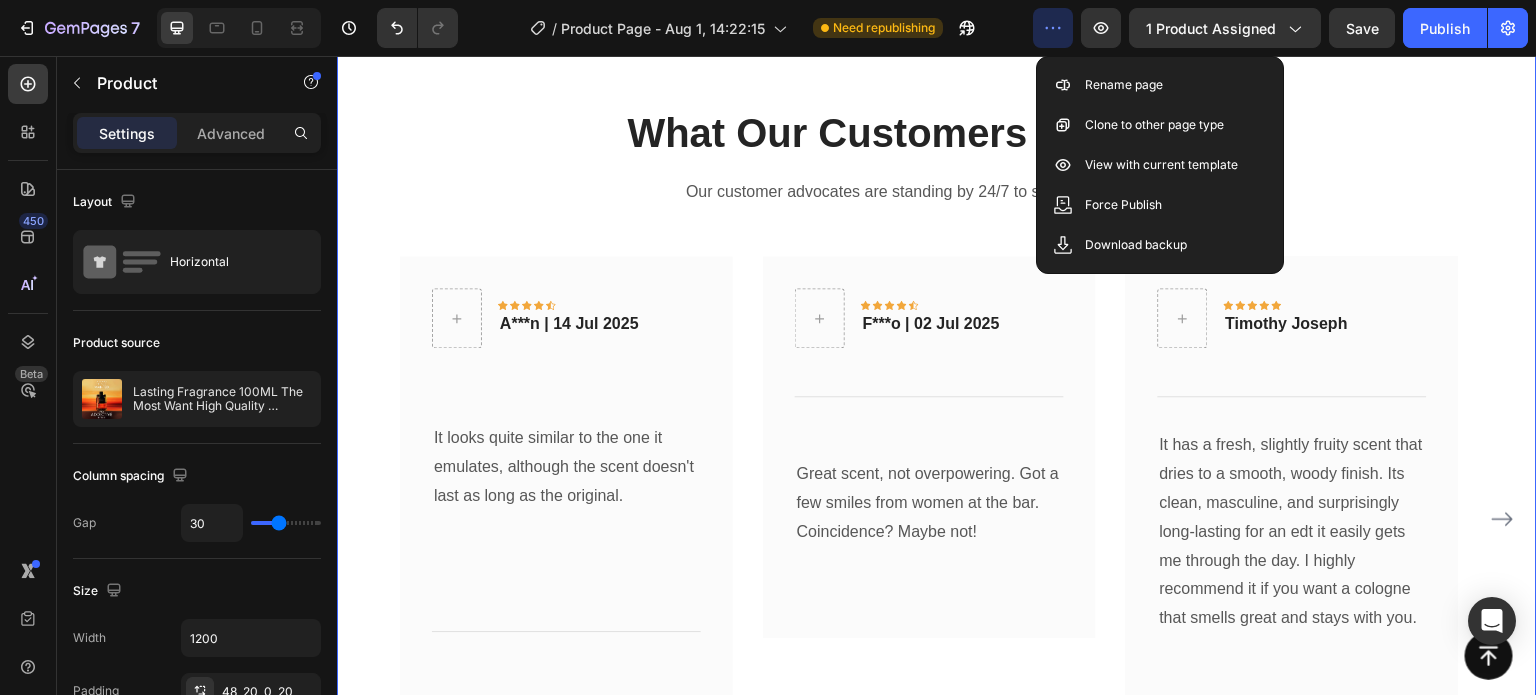 scroll, scrollTop: 1400, scrollLeft: 0, axis: vertical 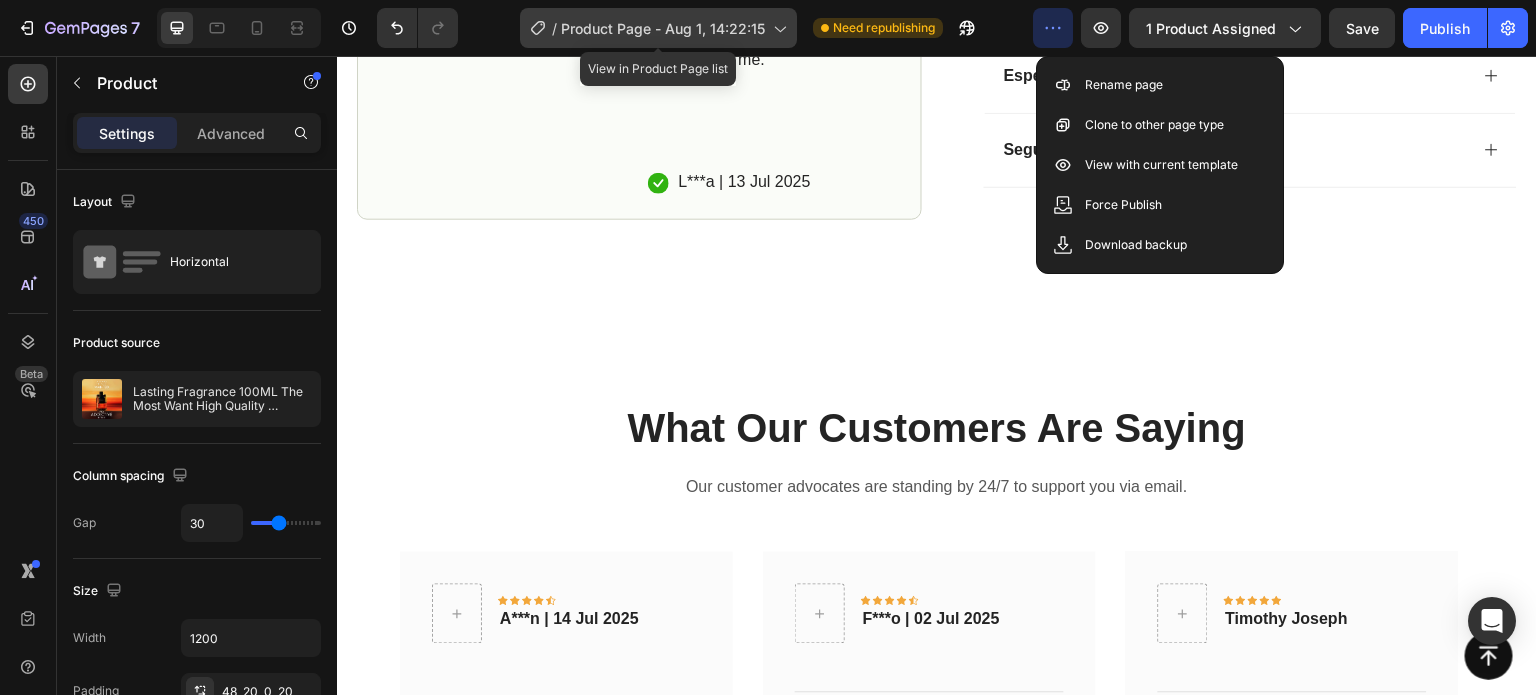 click on "Product Page - Aug 1, 14:22:15" at bounding box center (663, 28) 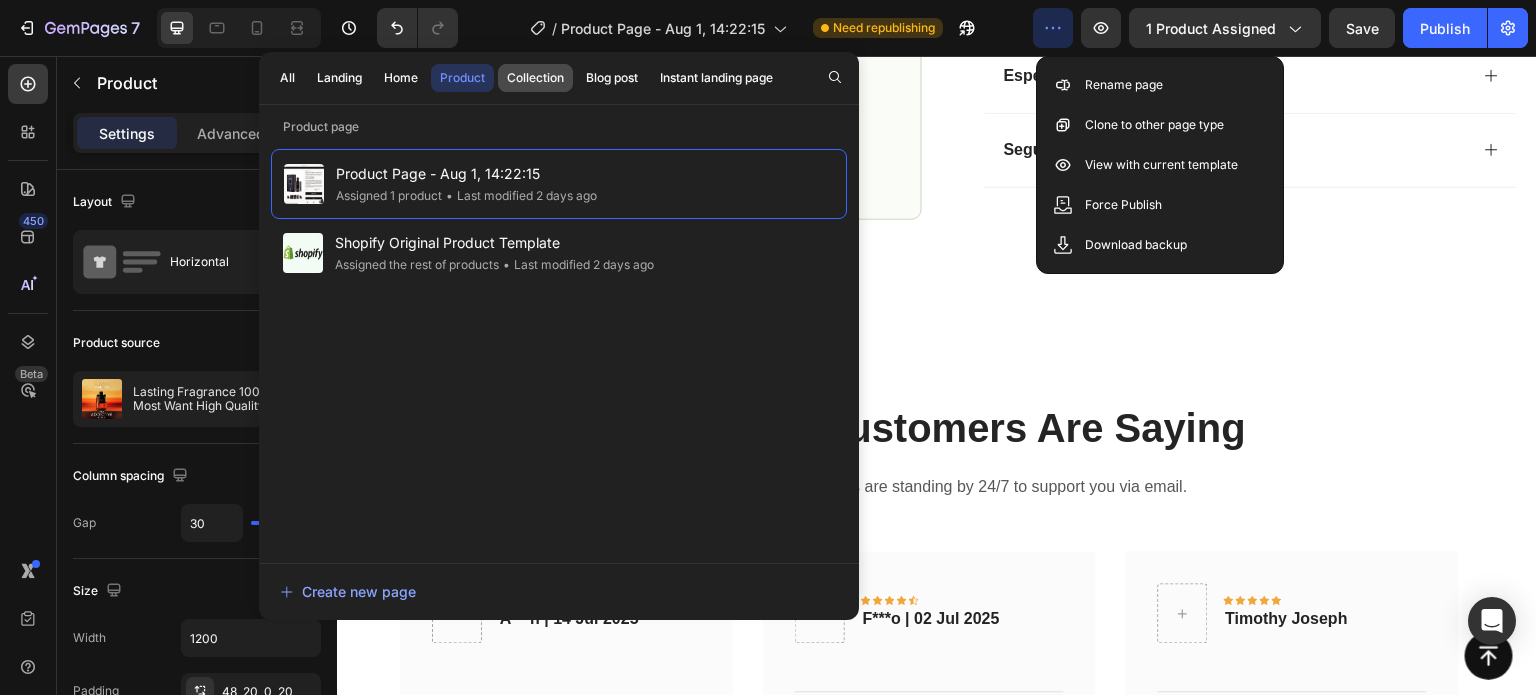 click on "Collection" at bounding box center (535, 78) 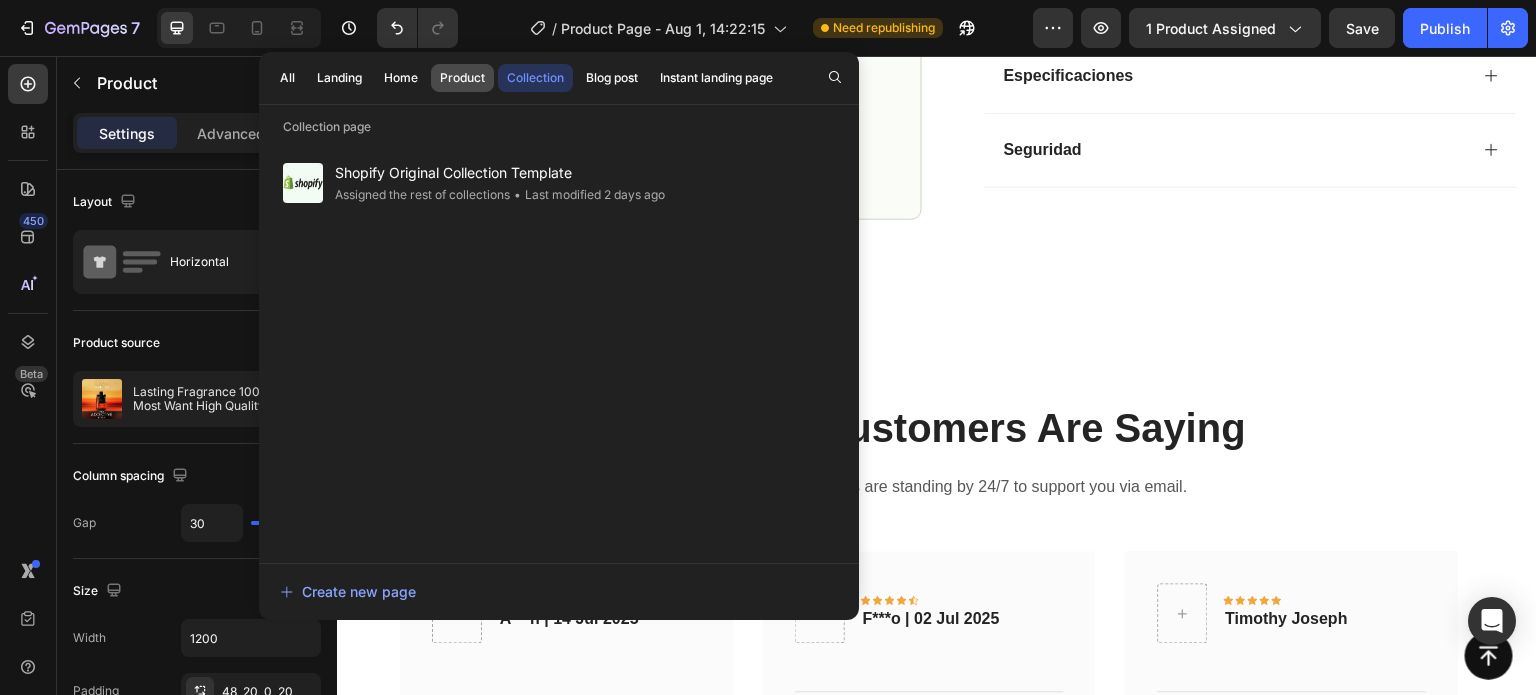 click on "Product" at bounding box center [462, 78] 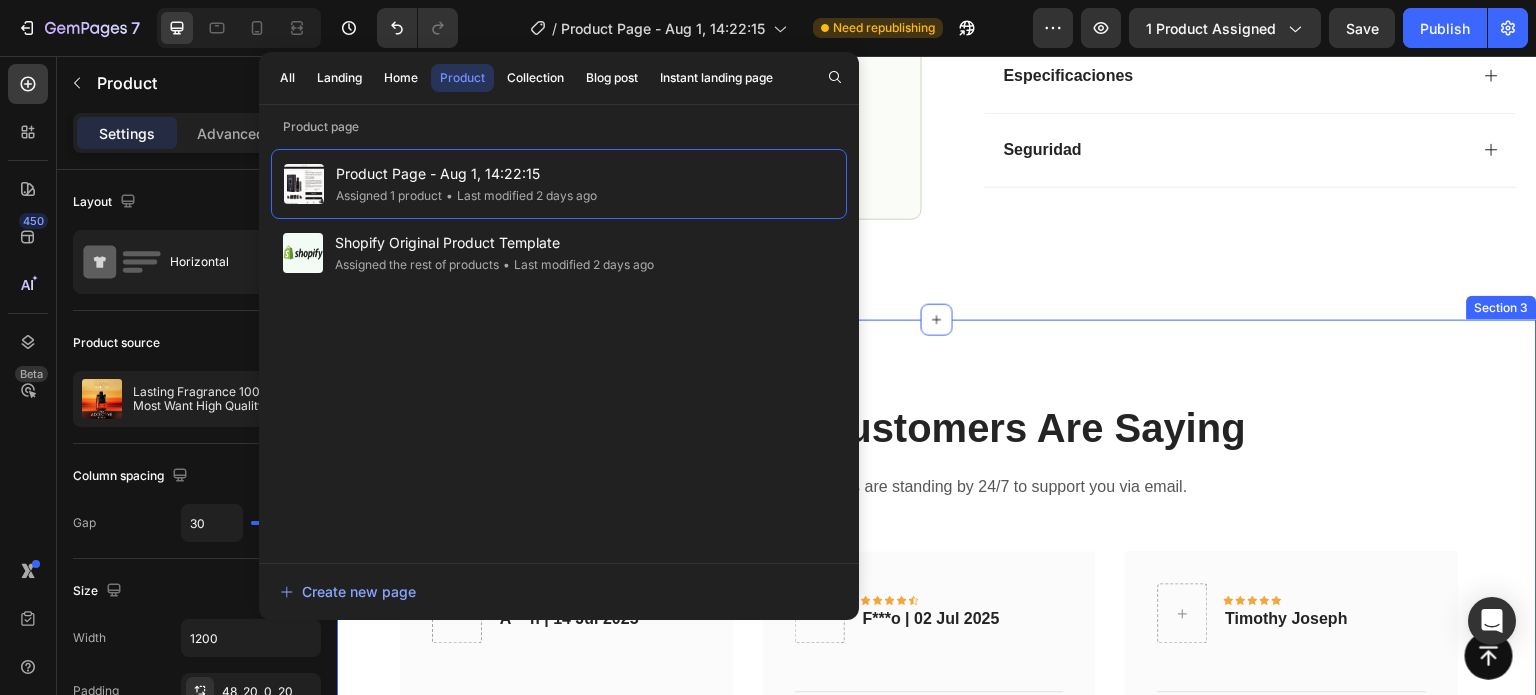 click on "What Our Customers Are Saying Heading Our customer advocates are standing by 24/7 to support you via email. Text block
Icon
Icon
Icon
Icon
Icon Row A***n | 14 Jul 2025 Text block Row     It looks quite similar to the one it emulates, although the scent doesn't last as long as the original.     Text block                Title Line Row
Icon
Icon
Icon
Icon
Icon Row F***o | 02 Jul 2025 Text block Row                Title Line   Great scent, not overpowering. Got a few smiles from women at the bar. Coincidence? Maybe not!   Text block Row
Icon
Icon
Icon
Icon
Icon Row Timothy Joseph Text block Row                Top   Line     Text block Row
Drop element here
Carousel" at bounding box center [937, 753] 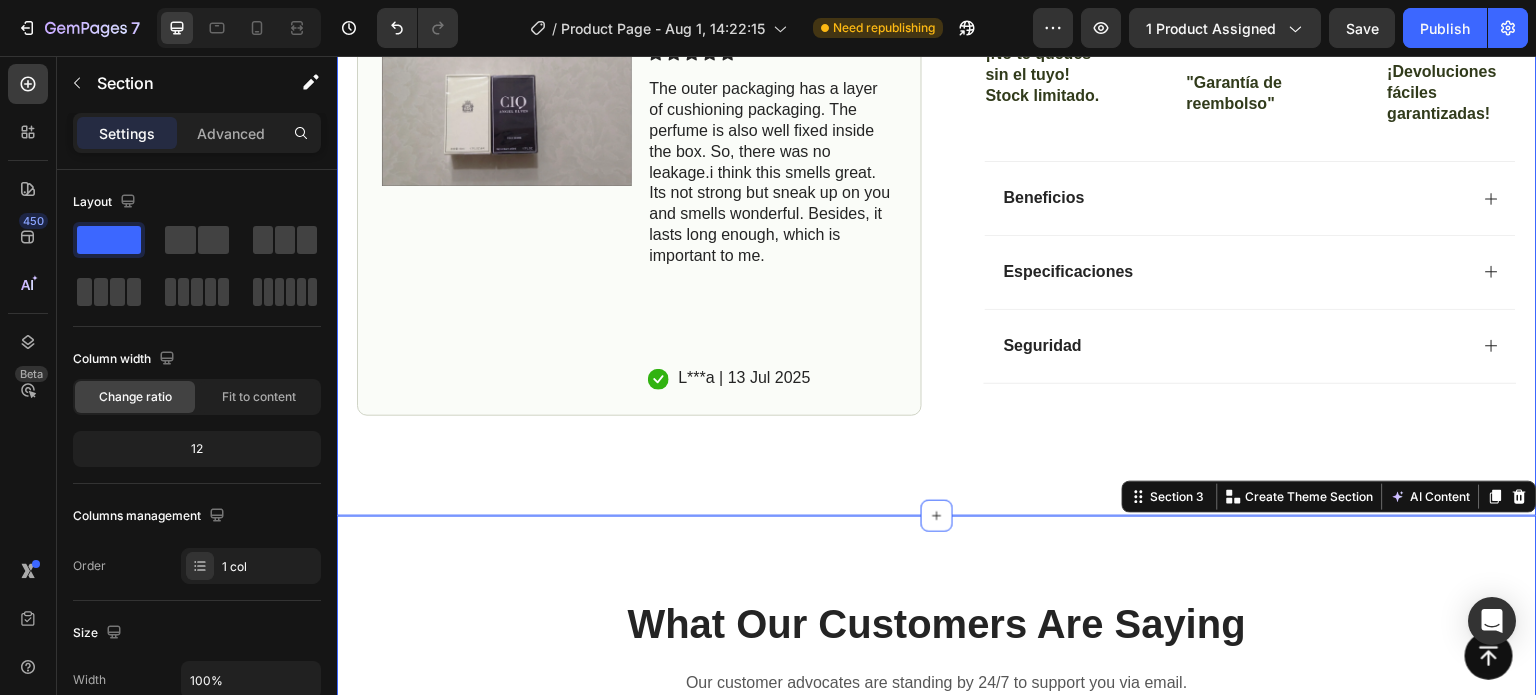 scroll, scrollTop: 1100, scrollLeft: 0, axis: vertical 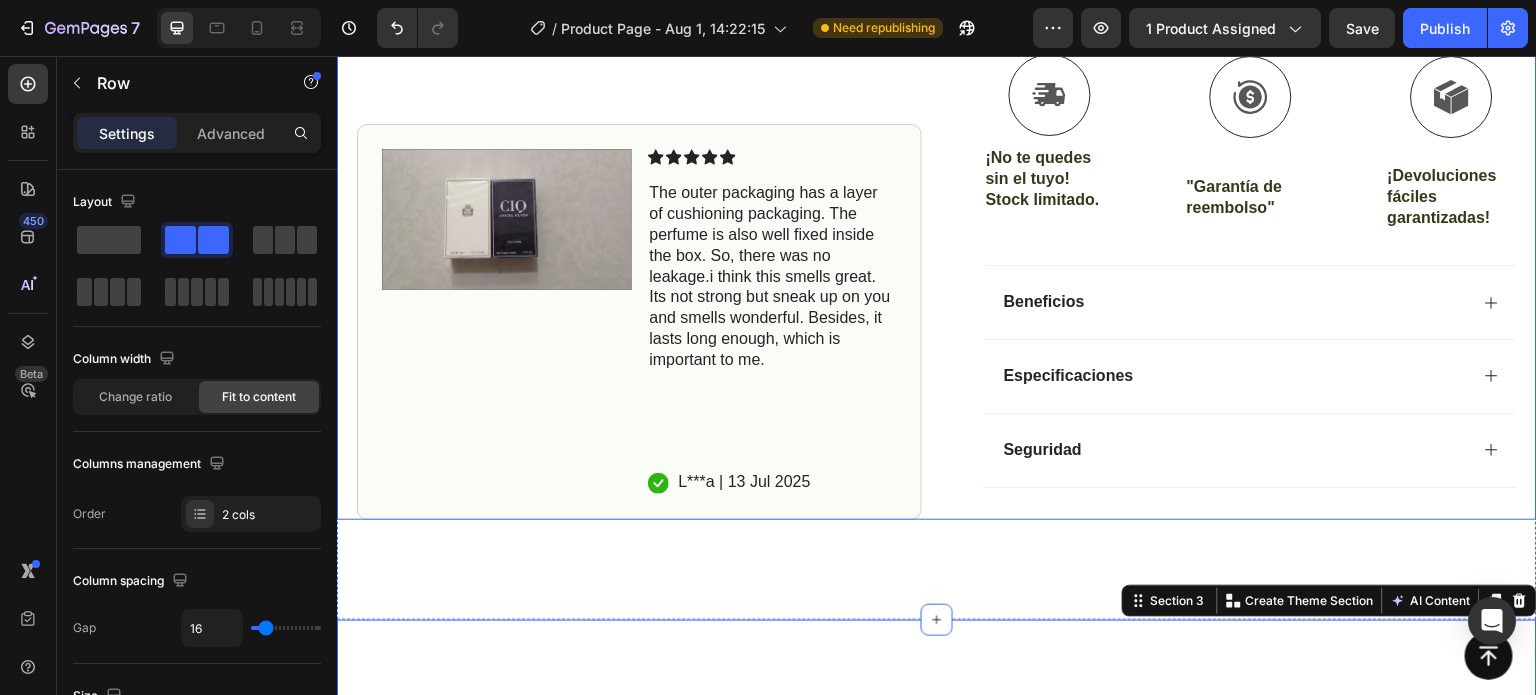 click on "Image Icon Icon Icon Icon Icon Icon List The outer packaging has a layer of cushioning packaging. The perfume is also well fixed inside the box. So, there was no leakage.i think this smells great. Its not strong but sneak up on you and smells wonderful. Besides, it lasts long enough, which is important to me.     Text Block
Icon L***a | 13 Jul 2025 Text Block Row Row" at bounding box center [639, 321] 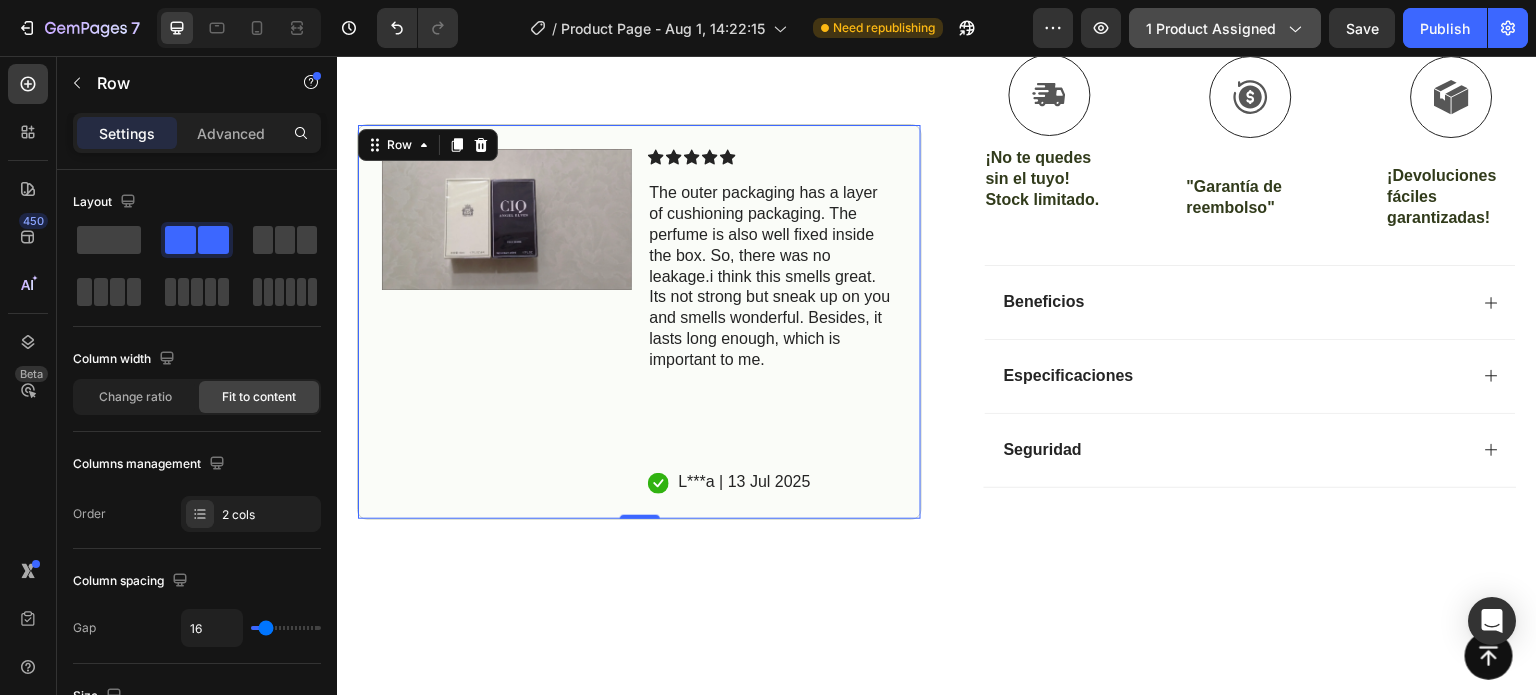 click on "1 product assigned" at bounding box center (1225, 28) 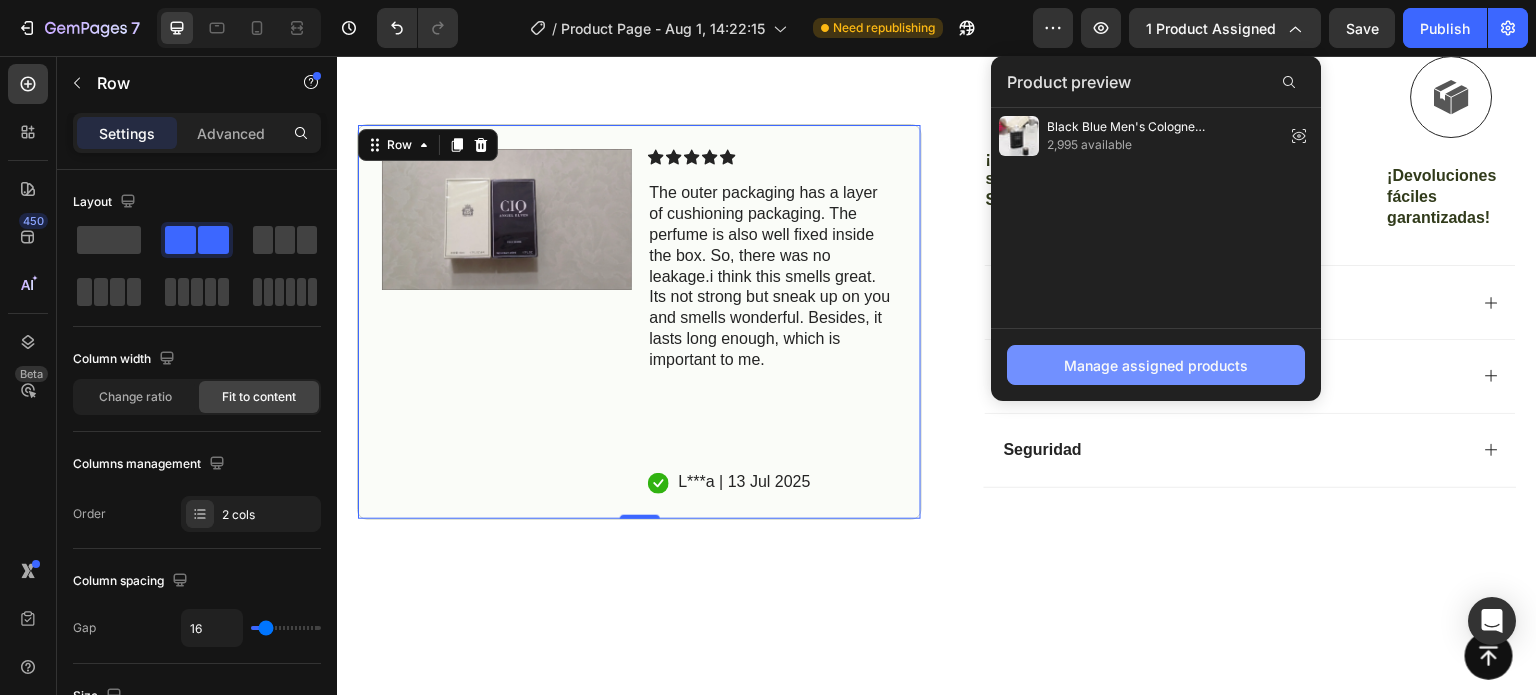 click on "Manage assigned products" at bounding box center (1156, 365) 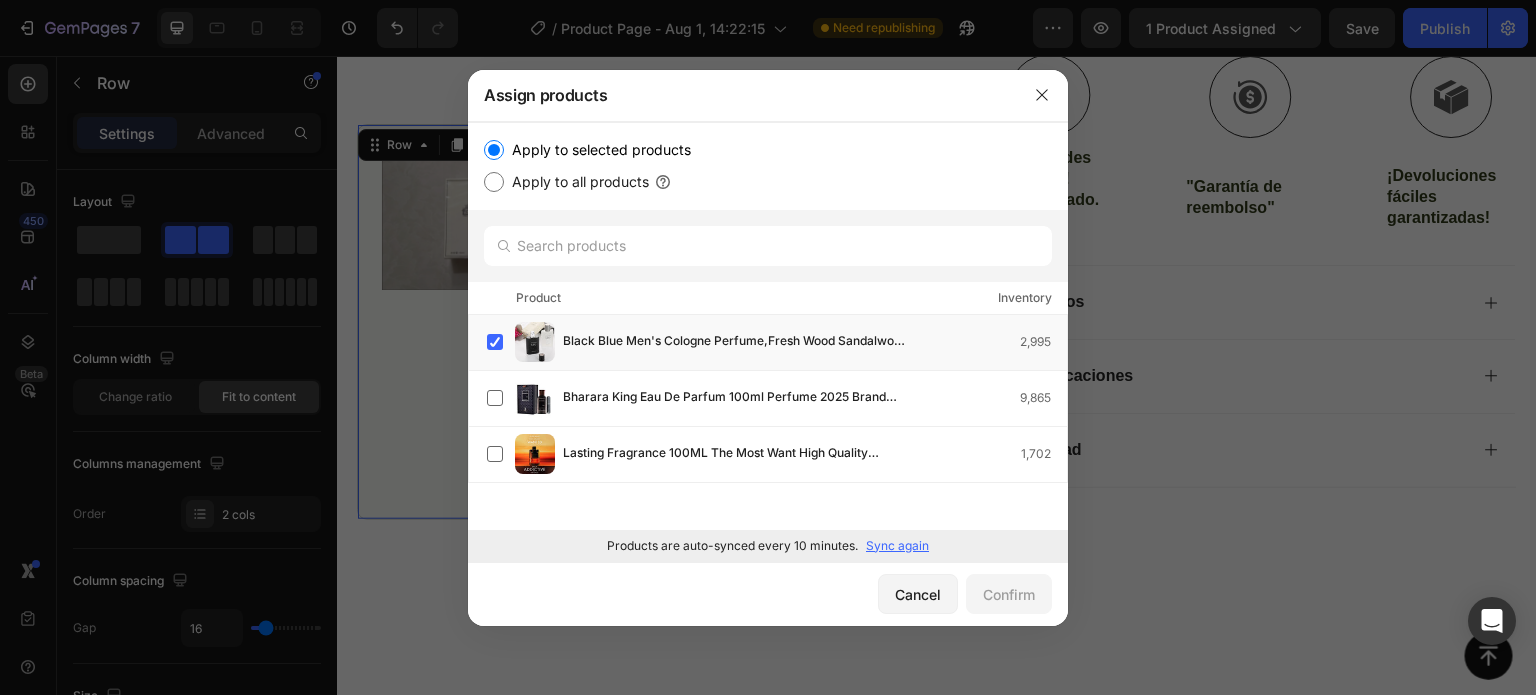click on "Apply to selected products" at bounding box center [597, 150] 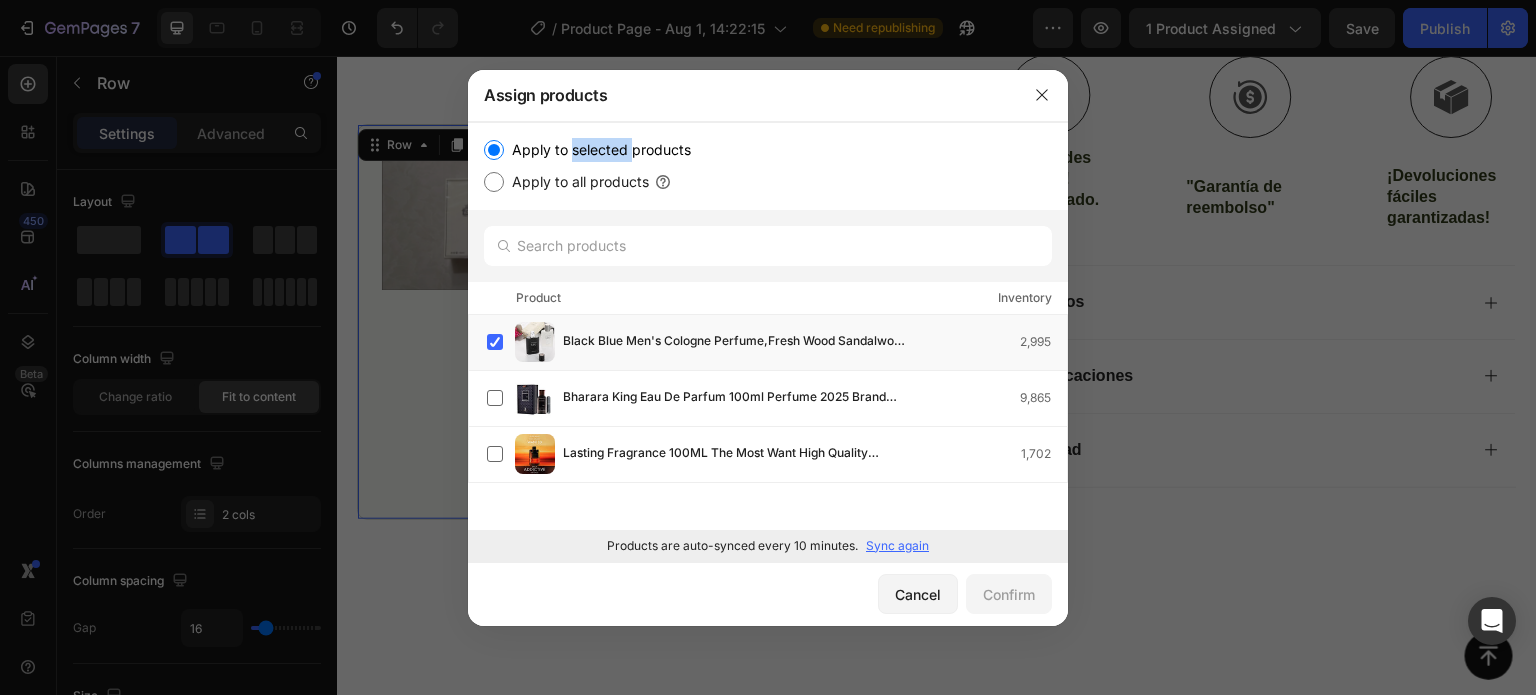 click on "Apply to selected products" at bounding box center [597, 150] 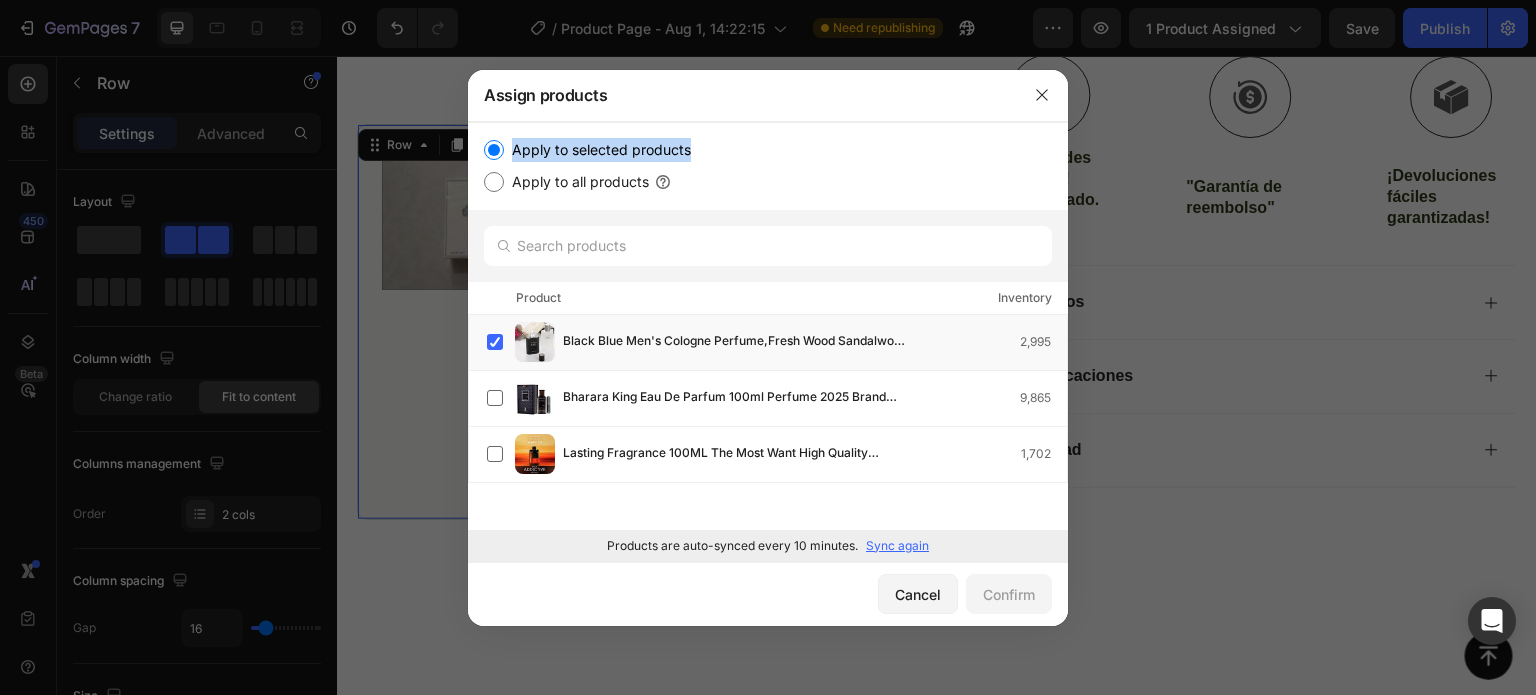 click on "Apply to selected products" at bounding box center (597, 150) 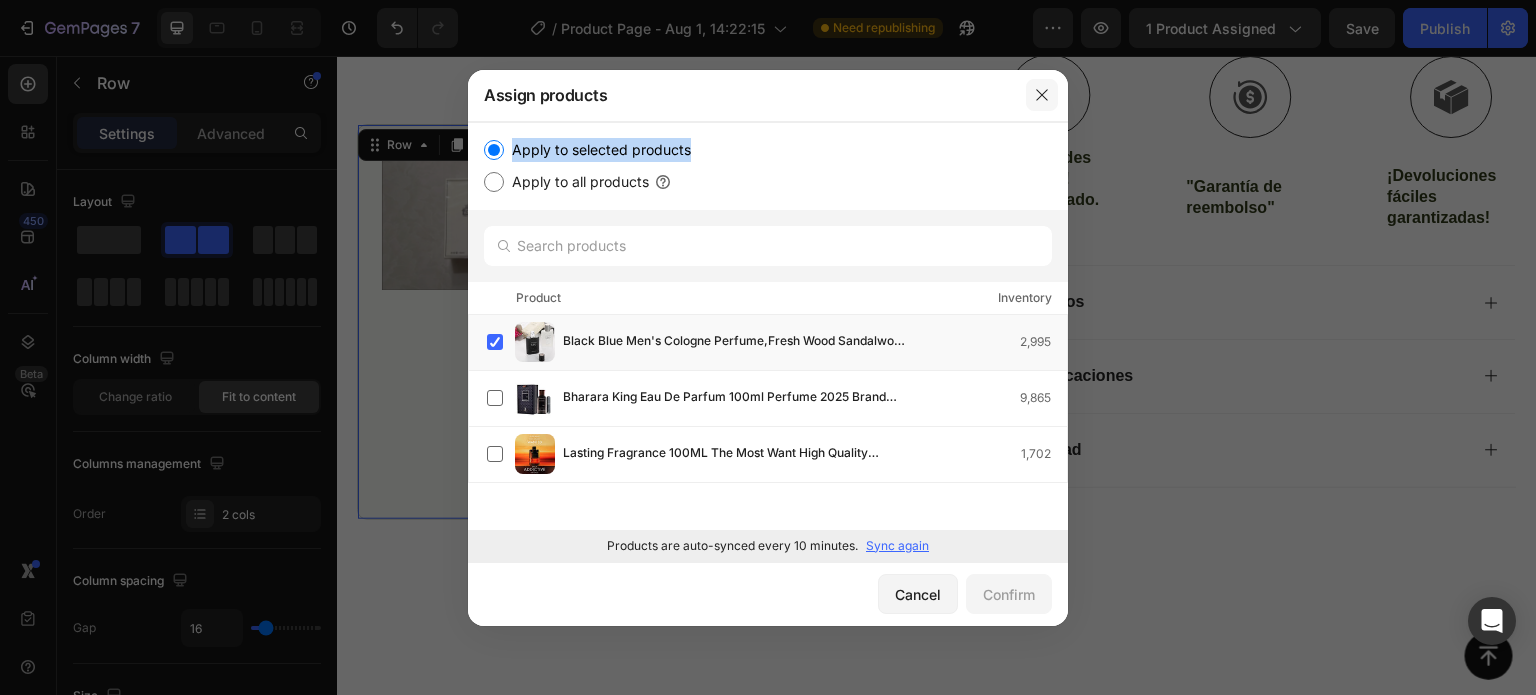click 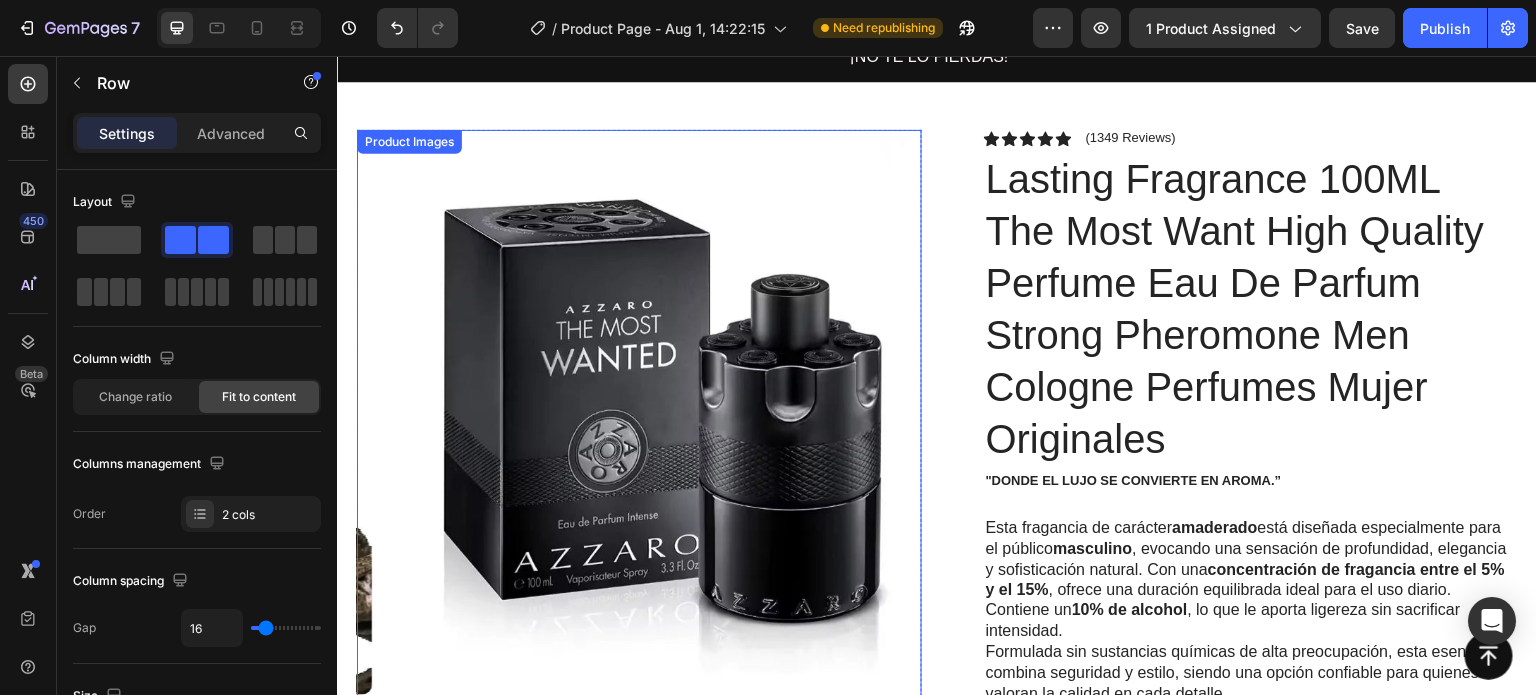 scroll, scrollTop: 0, scrollLeft: 0, axis: both 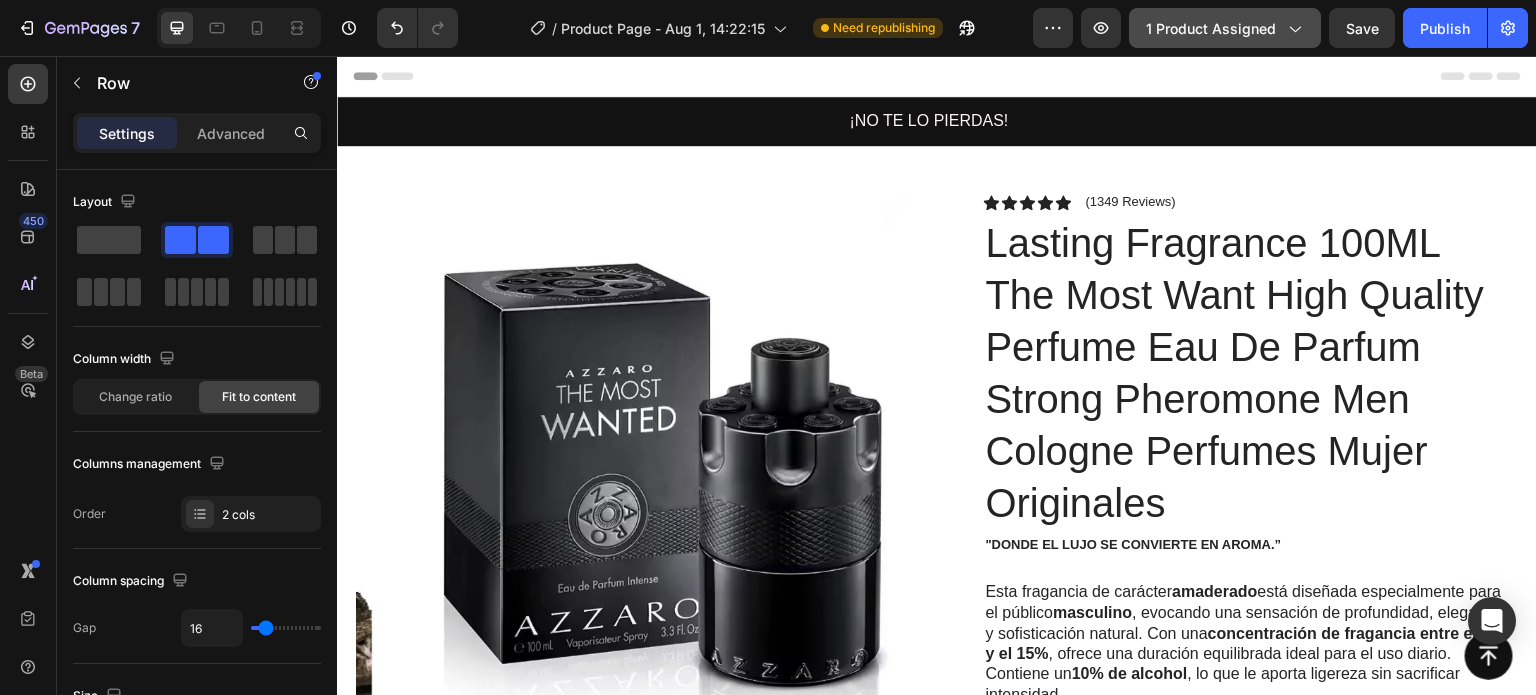 click on "1 product assigned" 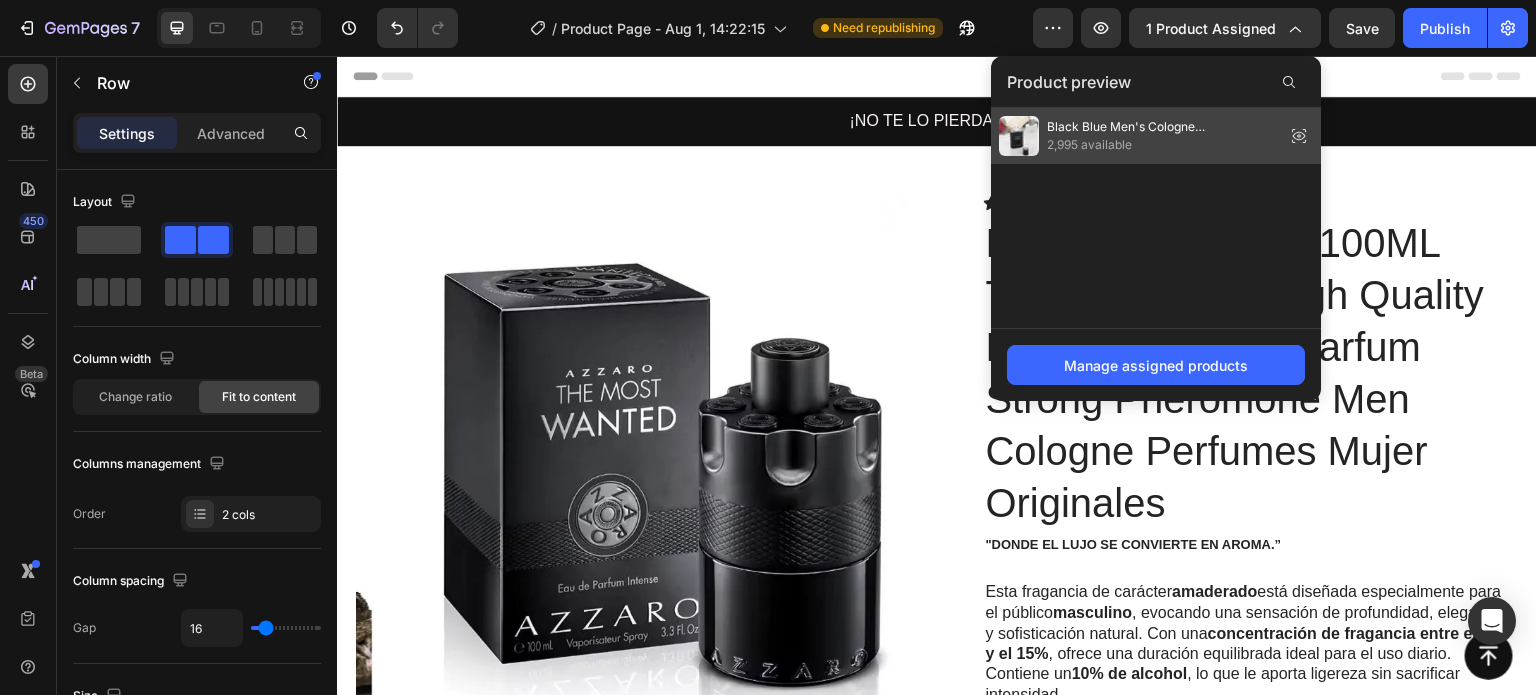 click on "2,995 available" at bounding box center (1162, 145) 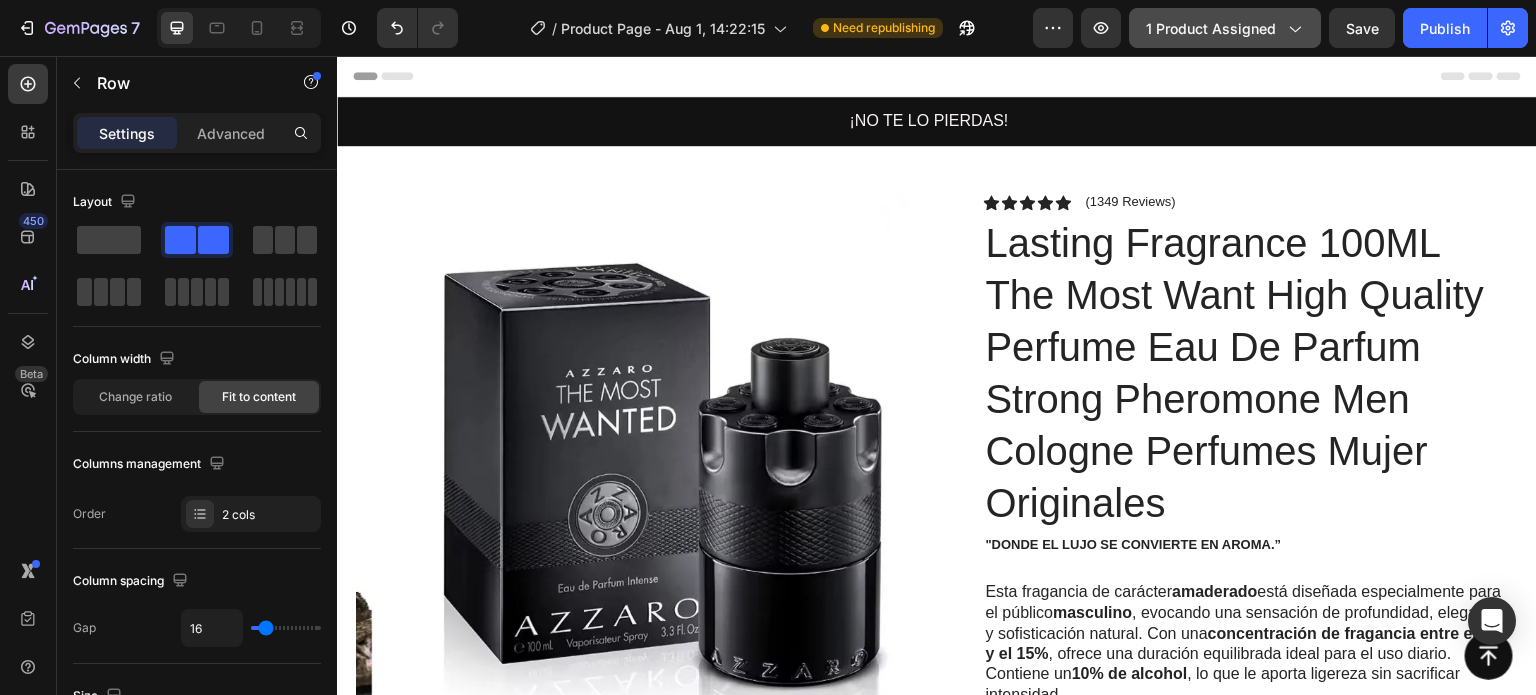 click on "1 product assigned" 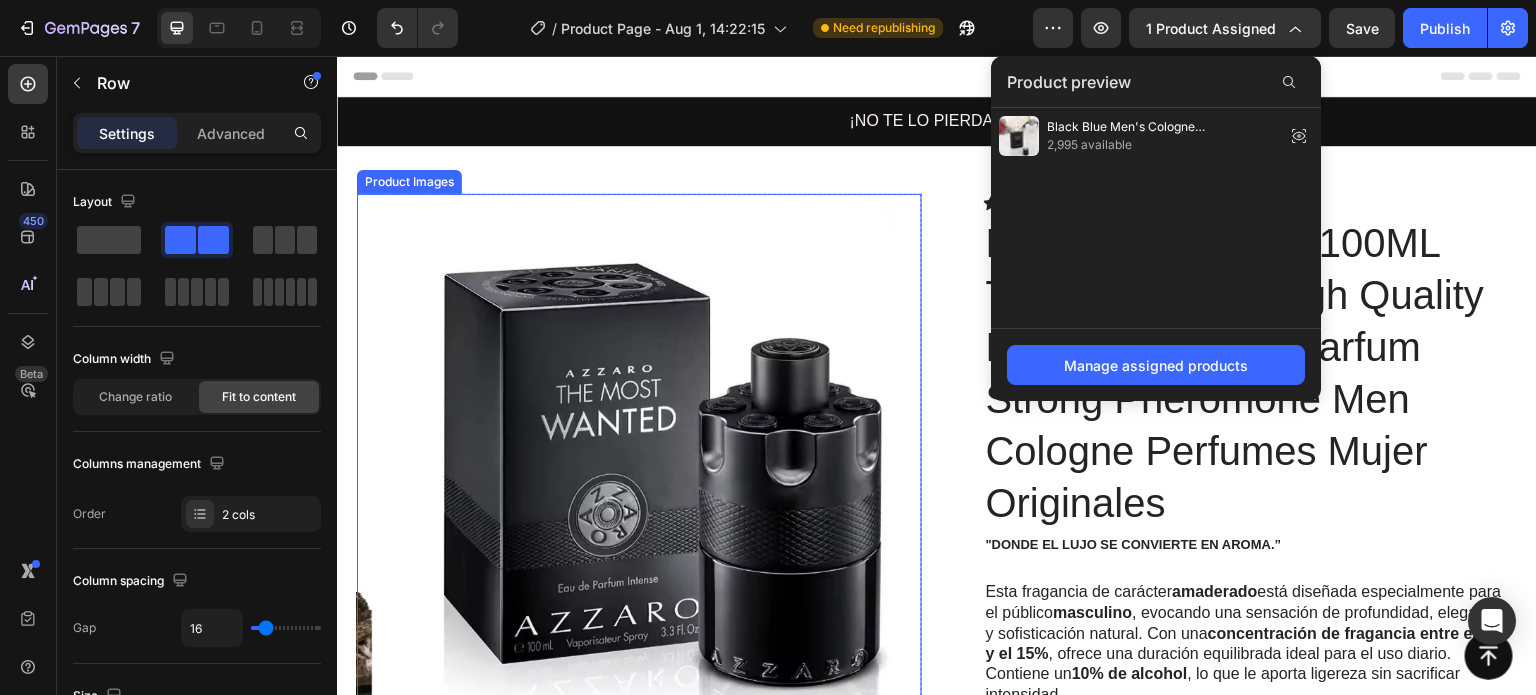 click at bounding box center (654, 476) 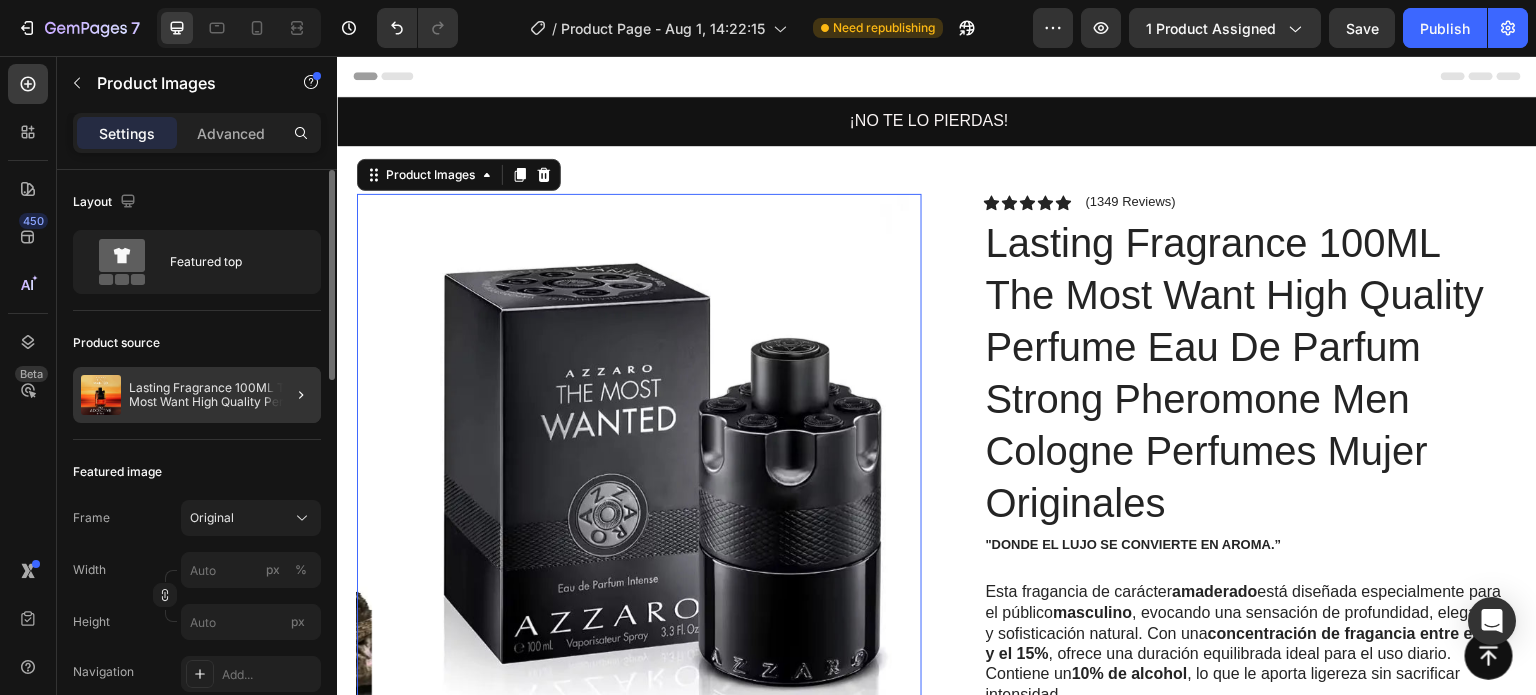 click 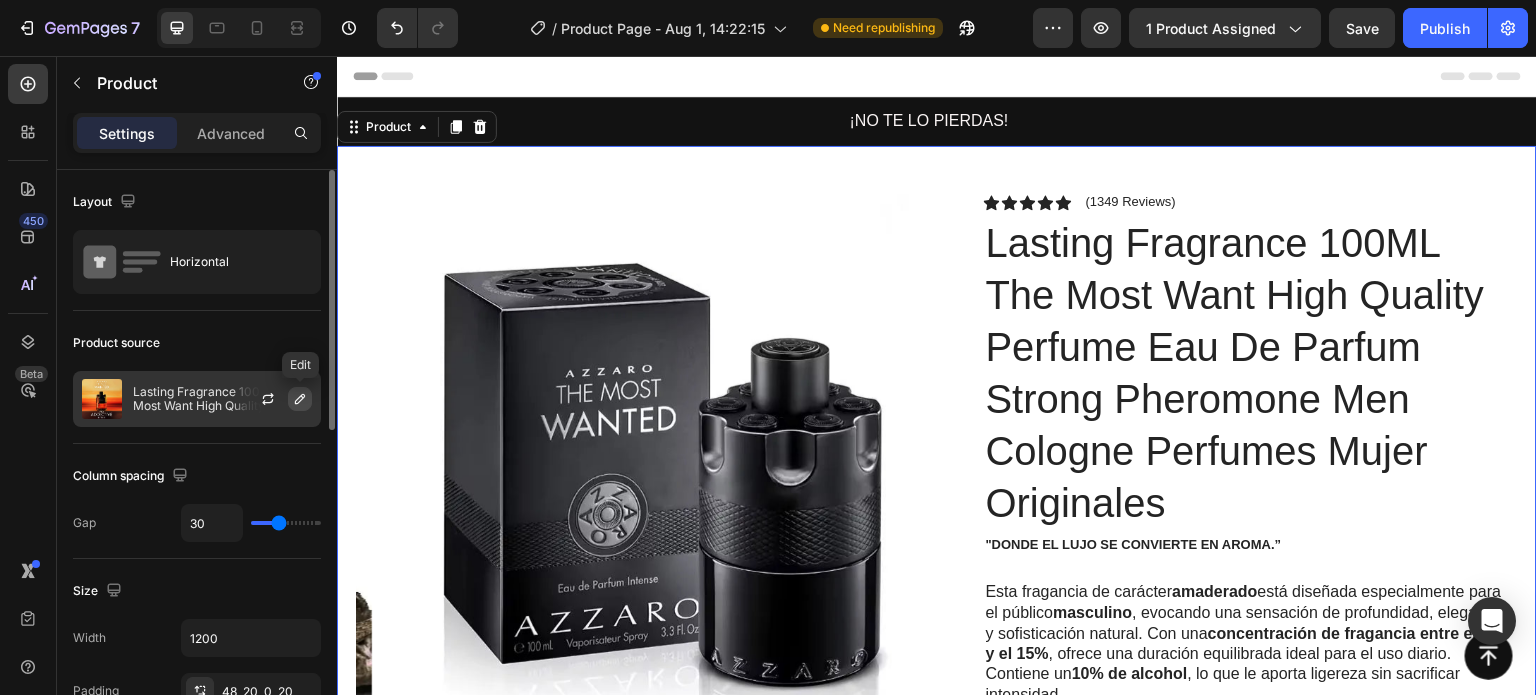 click 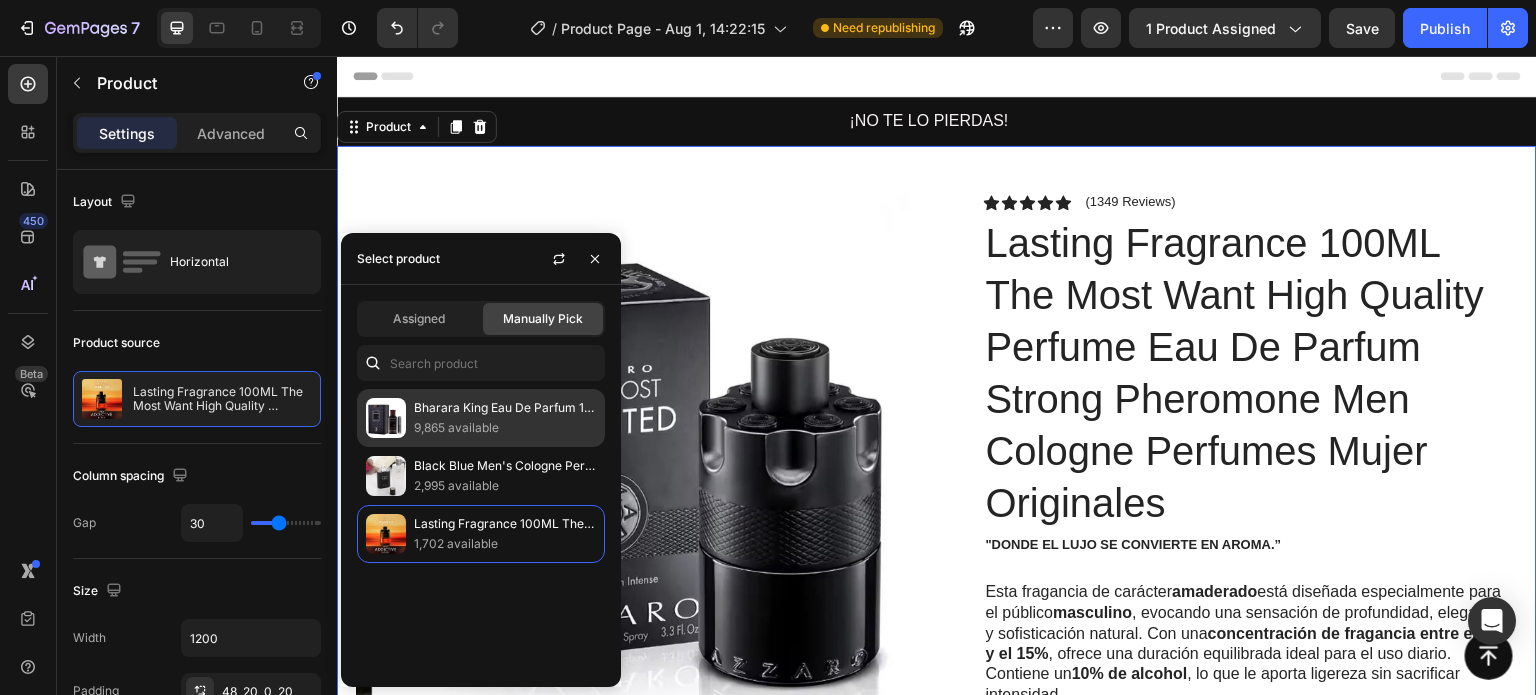 click at bounding box center [386, 418] 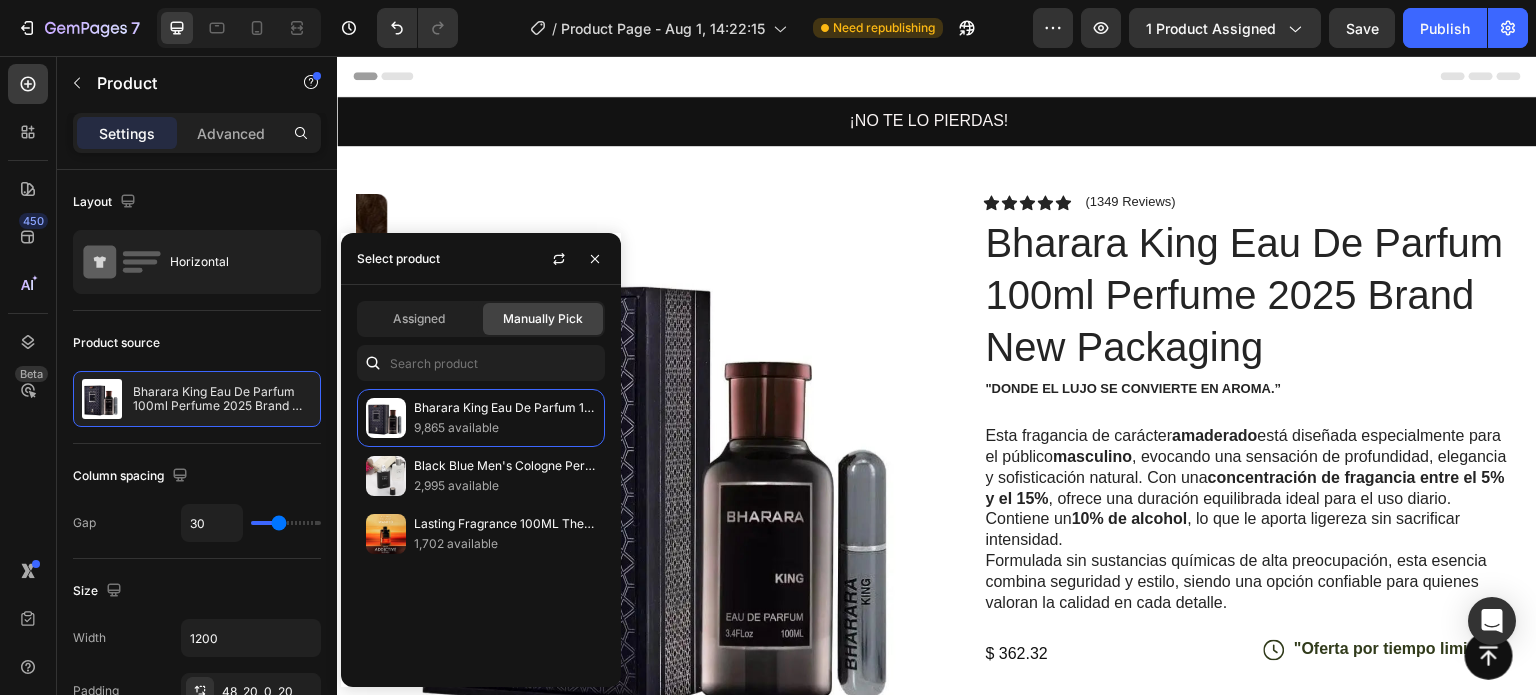 click on "Assigned Manually Pick Bharara King Eau De Parfum 100ml Perfume 2025 Brand New Packaging 9,865 available Black Blue Men's Cologne Perfume,Fresh Wood Sandalwood Eau De Toilette,Long Lasting Light Fragrance,Summer Sports Deodorant 2,995 available Lasting Fragrance 100ML The Most Want High Quality Perfume  Eau De Parfum Strong Pheromone Men Cologne Perfumes Mujer Originales 1,702 available" at bounding box center [481, 486] 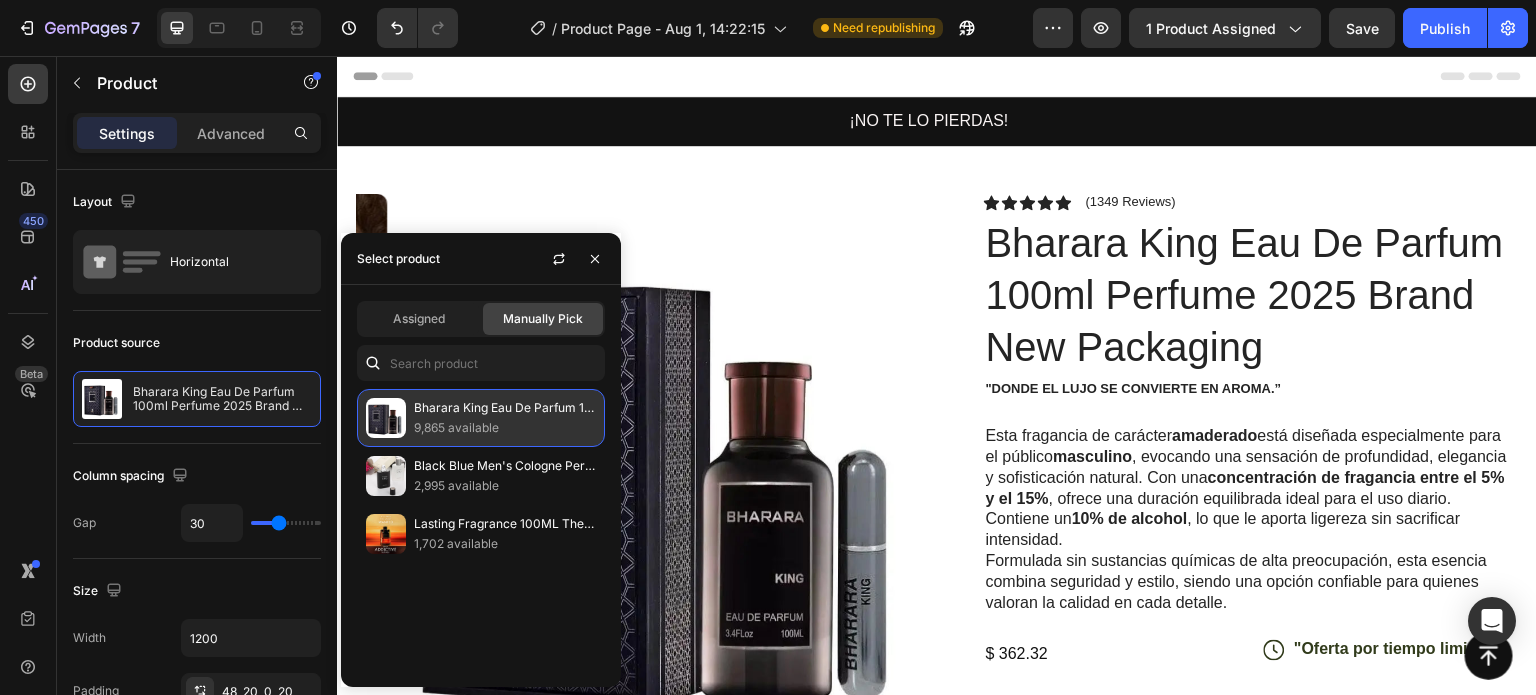 click on "Bharara King Eau De Parfum 100ml Perfume 2025 Brand New Packaging" at bounding box center (505, 408) 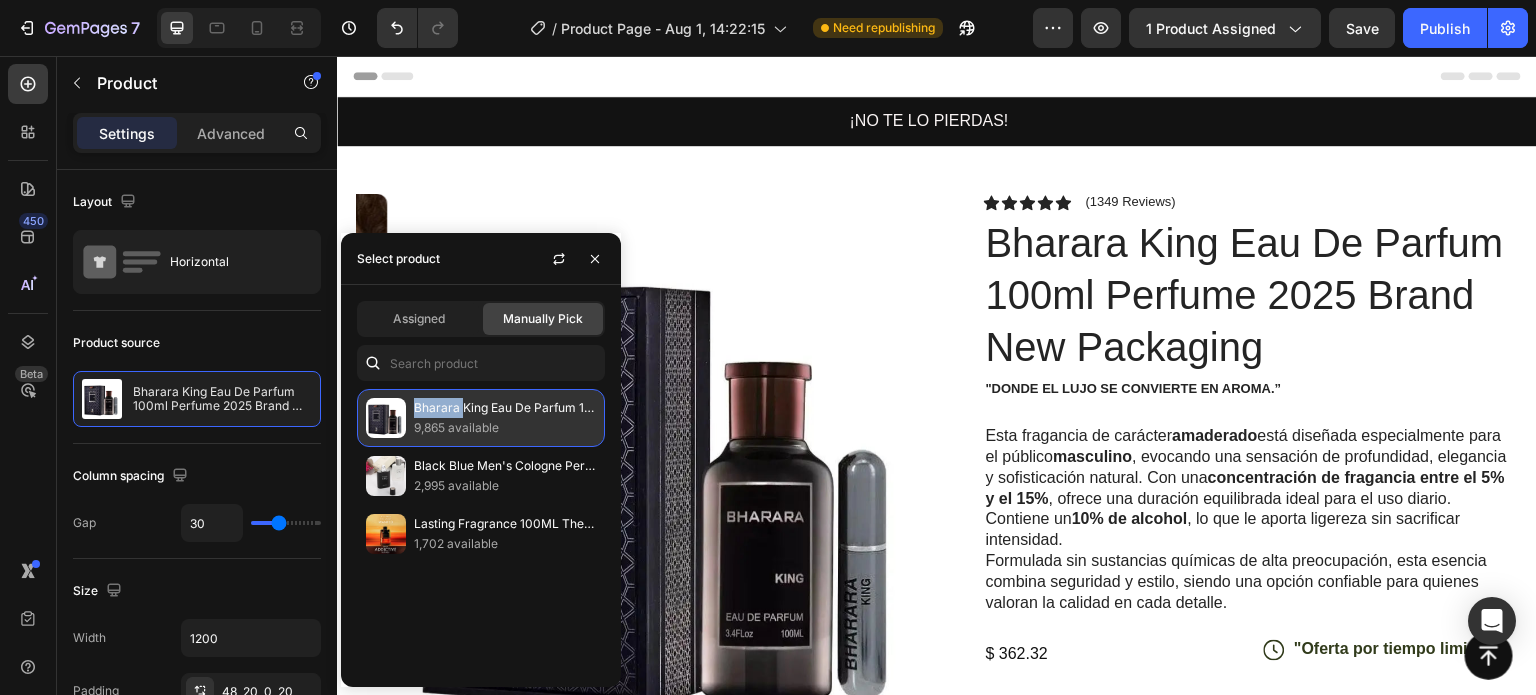 click on "Bharara King Eau De Parfum 100ml Perfume 2025 Brand New Packaging" at bounding box center (505, 408) 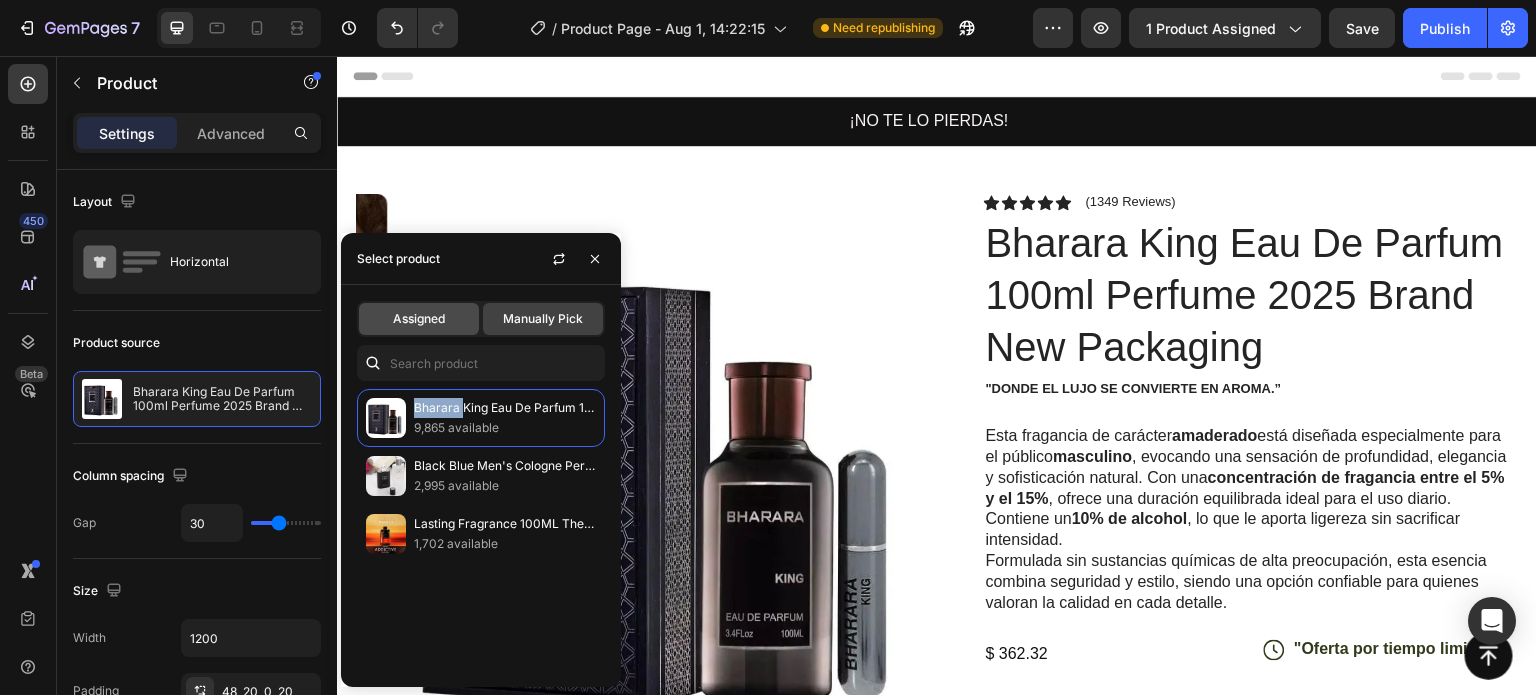 click on "Assigned" 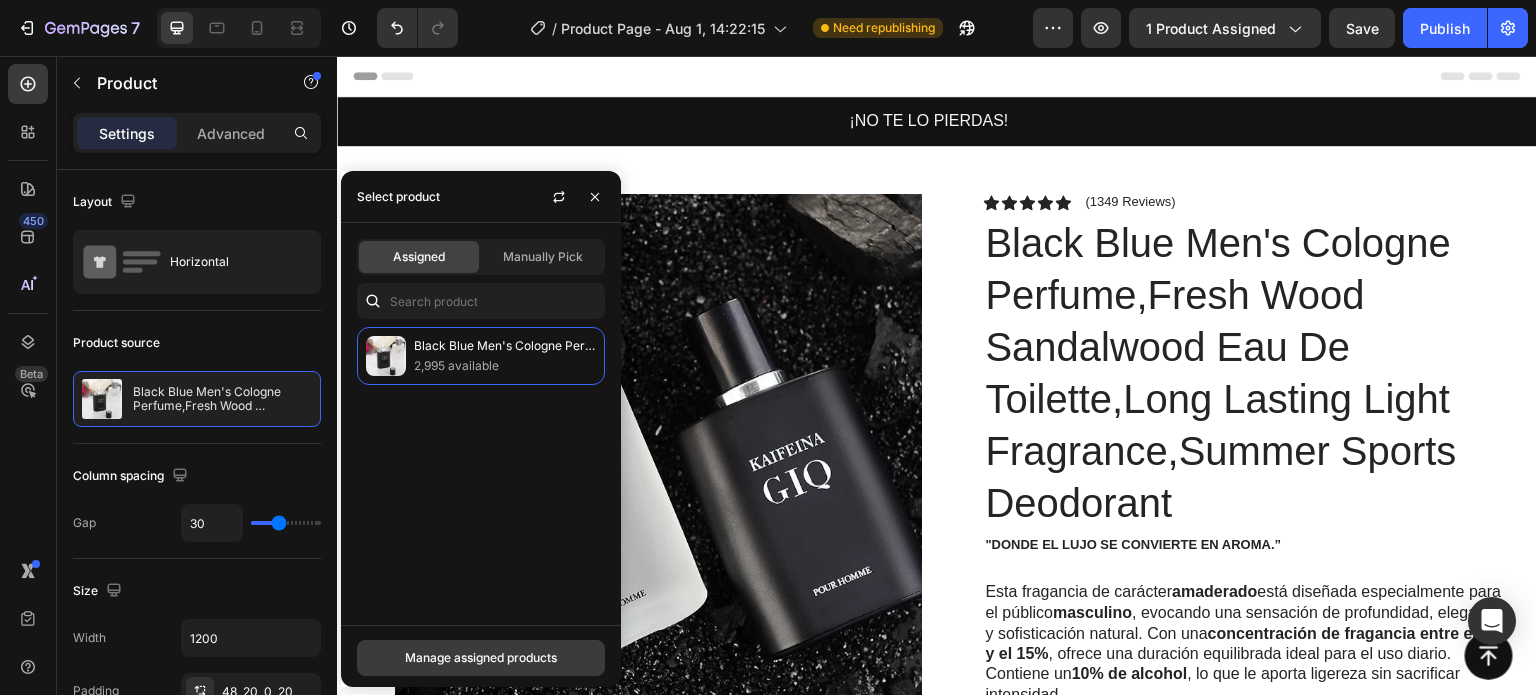 click on "Manage assigned products" at bounding box center [481, 658] 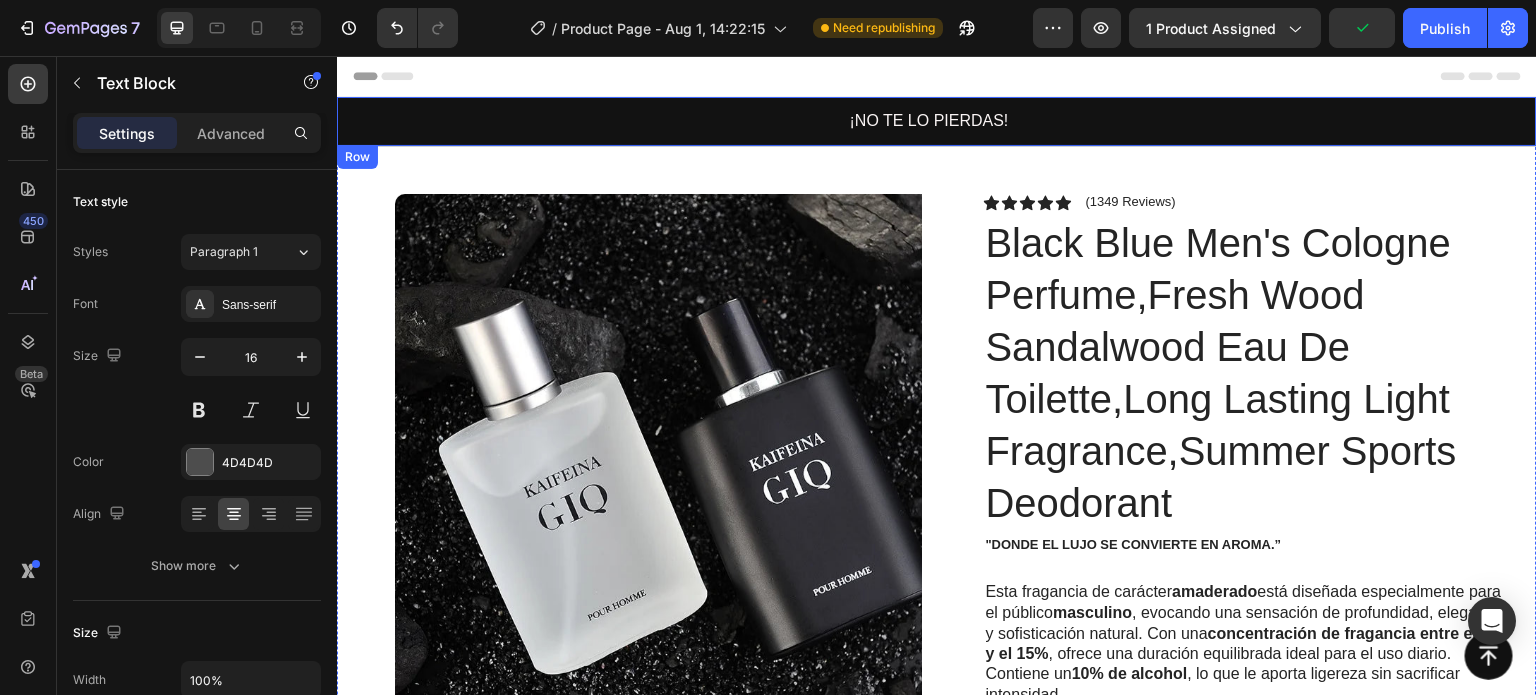 click on "¡NO TE LO PIERDAS!" at bounding box center (929, 121) 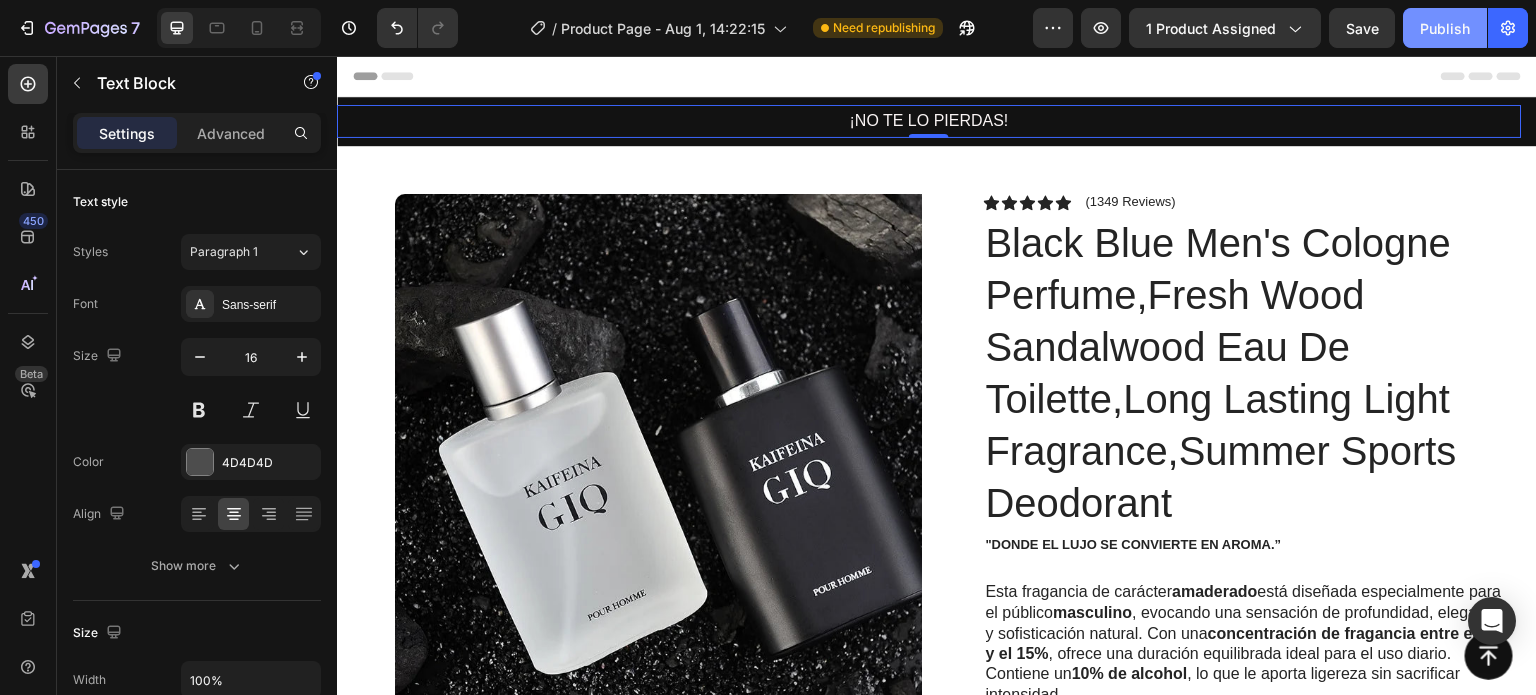click on "Publish" at bounding box center (1445, 28) 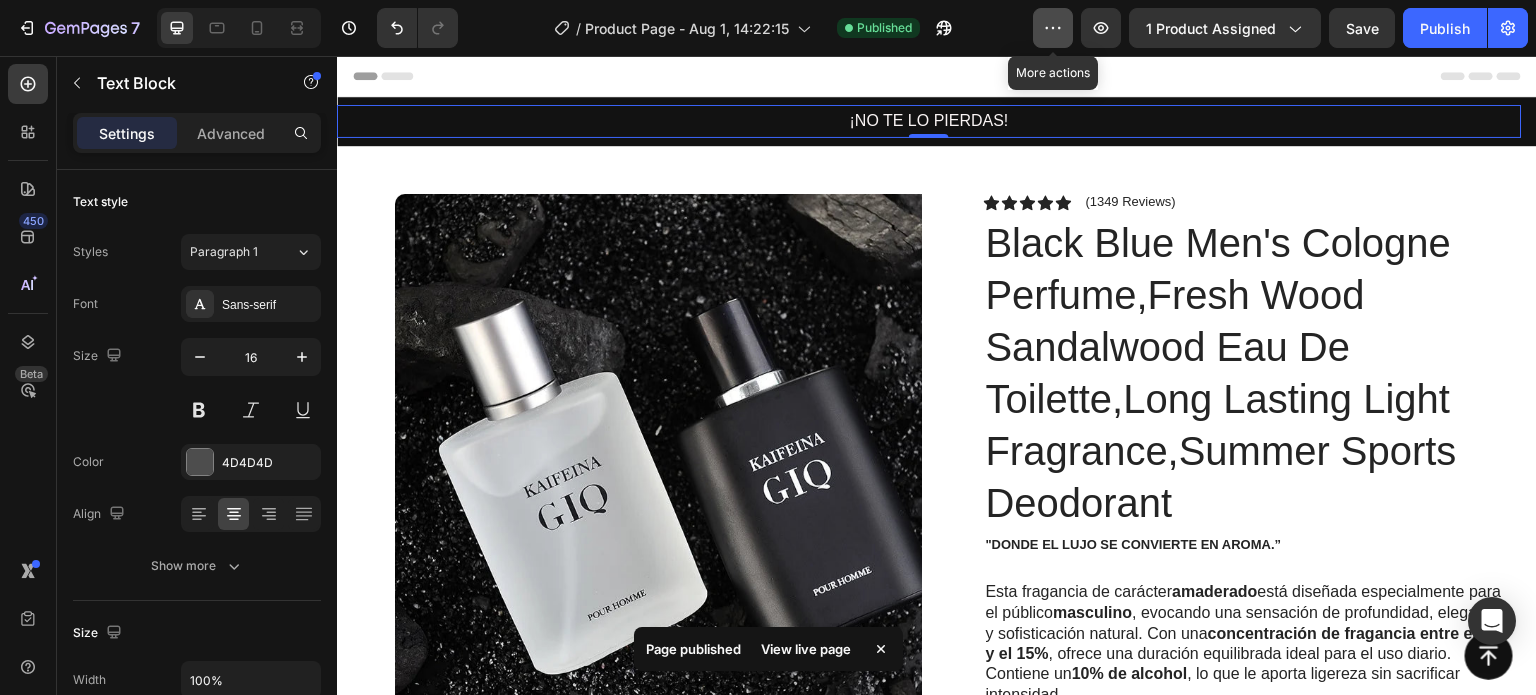 click 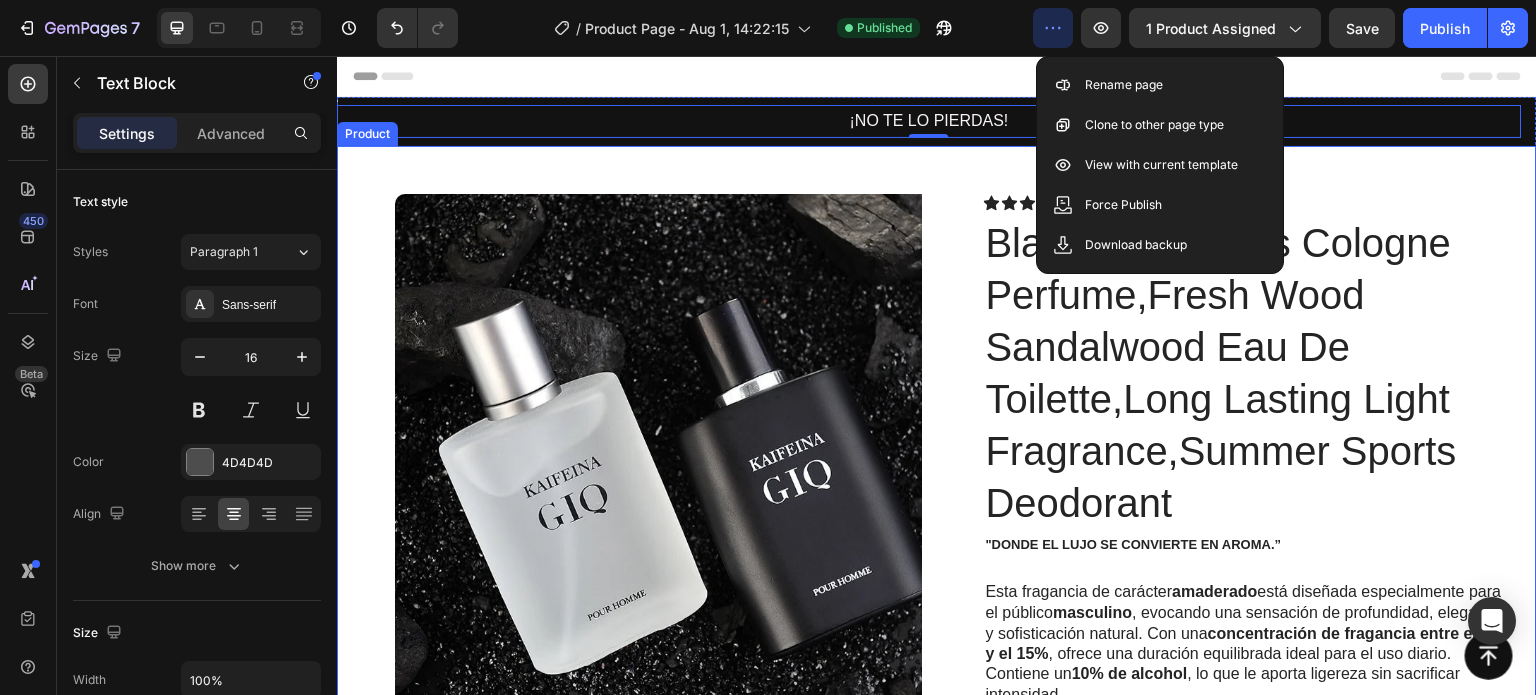 click on "¡NO TE LO PIERDAS! Text Block   0
Icon Text Block Row Carousel Row" at bounding box center (937, 121) 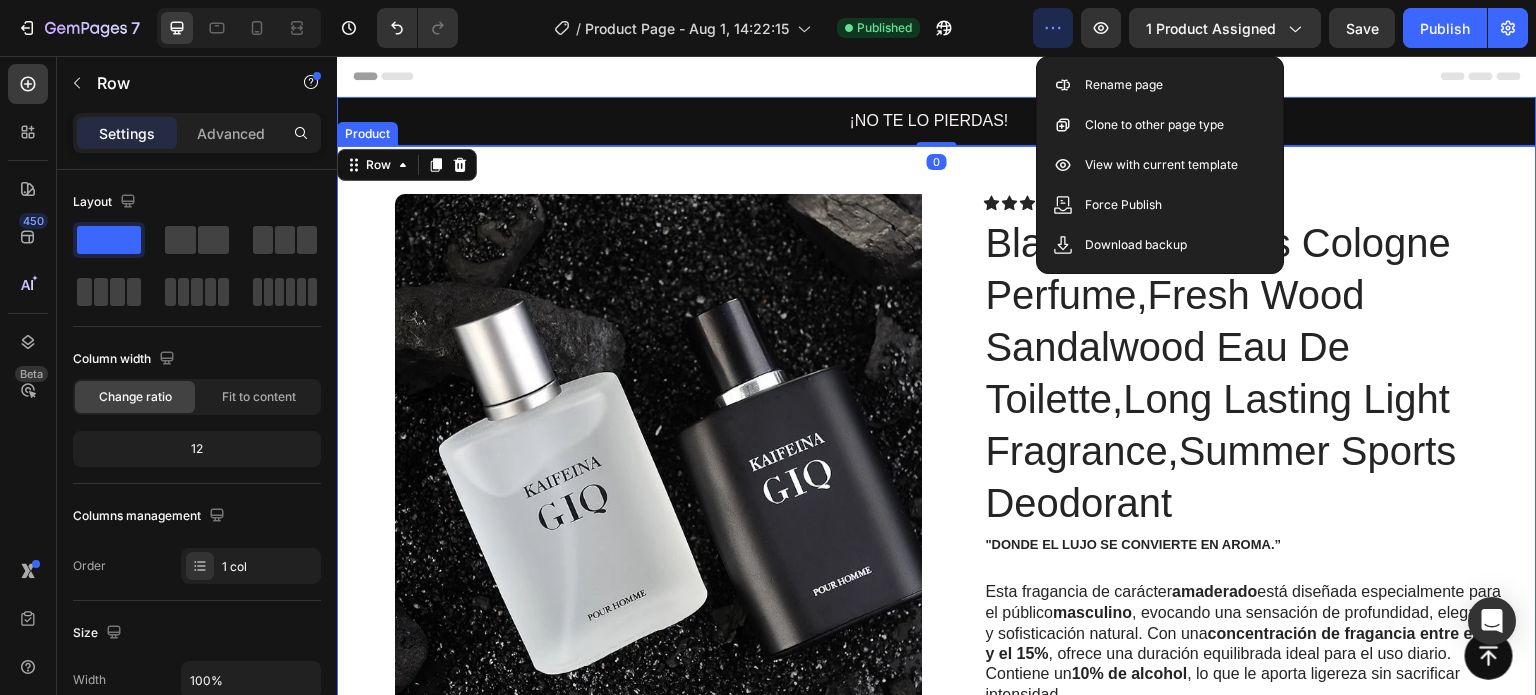 click on "Product Images Image Icon Icon Icon Icon Icon Icon List The outer packaging has a layer of cushioning packaging. The perfume is also well fixed inside the box. So, there was no leakage.i think this smells great. Its not strong but sneak up on you and smells wonderful. Besides, it lasts long enough, which is important to me.     Text Block
Icon L***a | 13 Jul 2025 Text Block Row Row Row Icon Icon Icon Icon Icon Icon List (1349 Reviews) Text Block Row Black Blue Men's Cologne Perfume,Fresh Wood Sandalwood Eau De Toilette,Long Lasting Light Fragrance,Summer Sports Deodorant Product Title "Donde el lujo se convierte en aroma.” Text Block Esta fragancia de carácter  amaderado  está diseñada especialmente para el público  masculino , evocando una sensación de profundidad, elegancia y sofisticación natural. Con una  concentración de fragancia entre el 5% y el 15% , ofrece una duración equilibrada ideal para el uso diario. Contiene un  10% de alcohol Text Block" at bounding box center [937, 883] 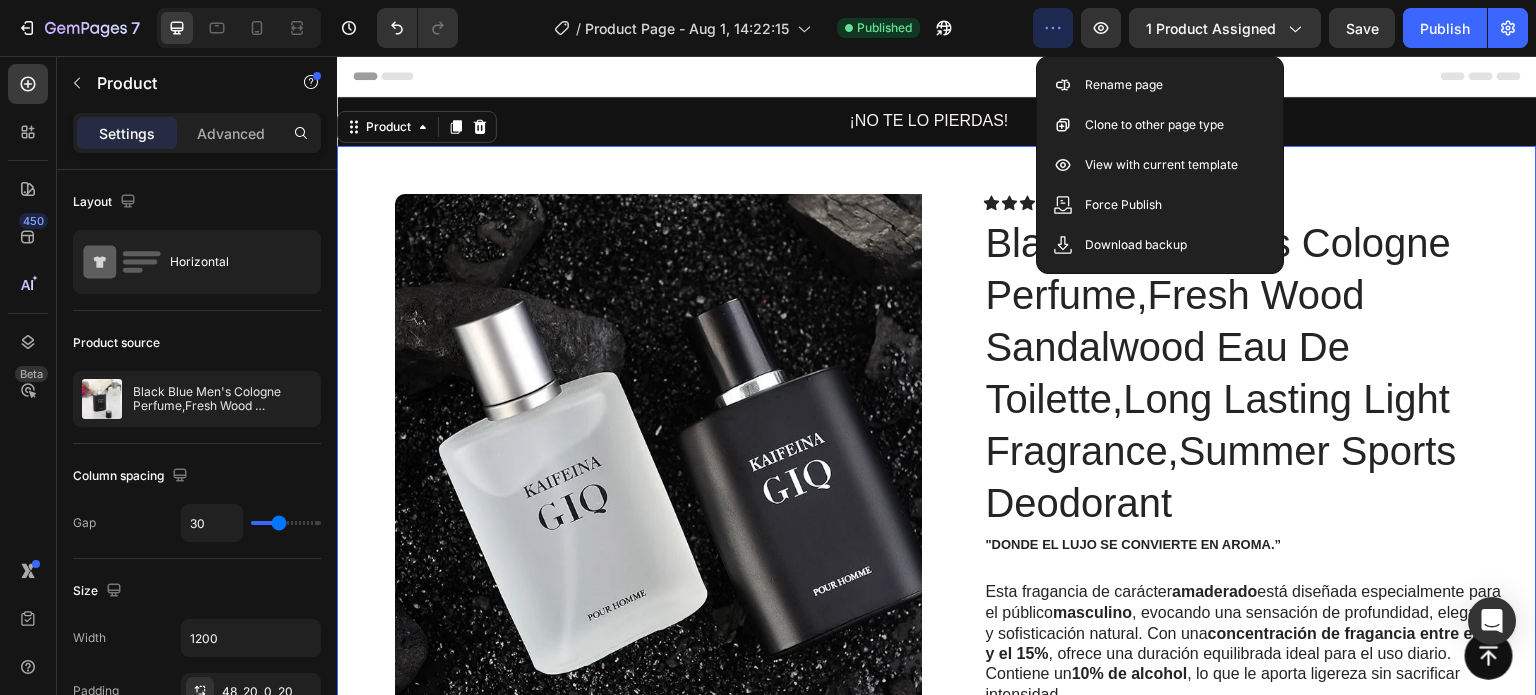 click on "Product Images Image Icon Icon Icon Icon Icon Icon List The outer packaging has a layer of cushioning packaging. The perfume is also well fixed inside the box. So, there was no leakage.i think this smells great. Its not strong but sneak up on you and smells wonderful. Besides, it lasts long enough, which is important to me.     Text Block
Icon L***a | 13 Jul 2025 Text Block Row Row Row Icon Icon Icon Icon Icon Icon List (1349 Reviews) Text Block Row Black Blue Men's Cologne Perfume,Fresh Wood Sandalwood Eau De Toilette,Long Lasting Light Fragrance,Summer Sports Deodorant Product Title "Donde el lujo se convierte en aroma.” Text Block Esta fragancia de carácter  amaderado  está diseñada especialmente para el público  masculino , evocando una sensación de profundidad, elegancia y sofisticación natural. Con una  concentración de fragancia entre el 5% y el 15% , ofrece una duración equilibrada ideal para el uso diario. Contiene un  10% de alcohol Text Block" at bounding box center [937, 883] 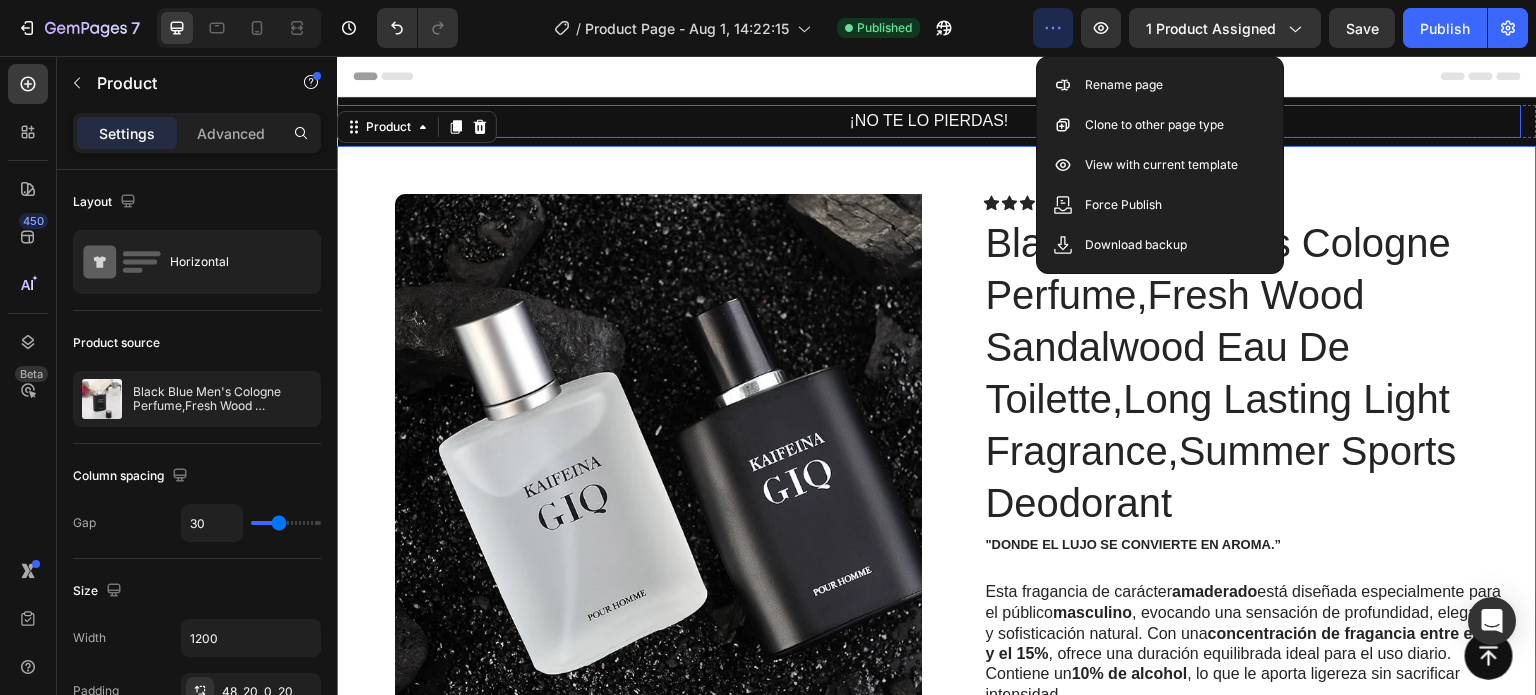 click on "¡NO TE LO PIERDAS!" at bounding box center [929, 121] 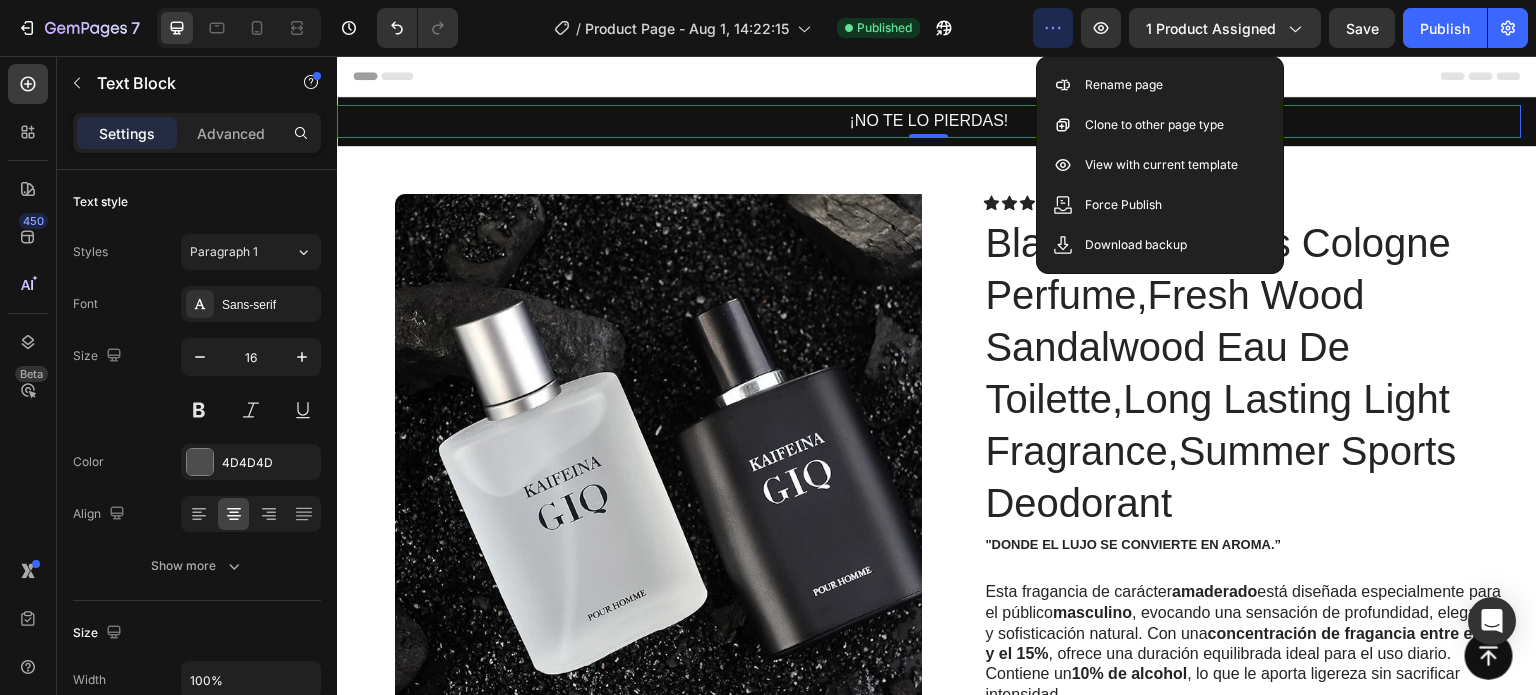 click on "¡NO TE LO PIERDAS!" at bounding box center [929, 121] 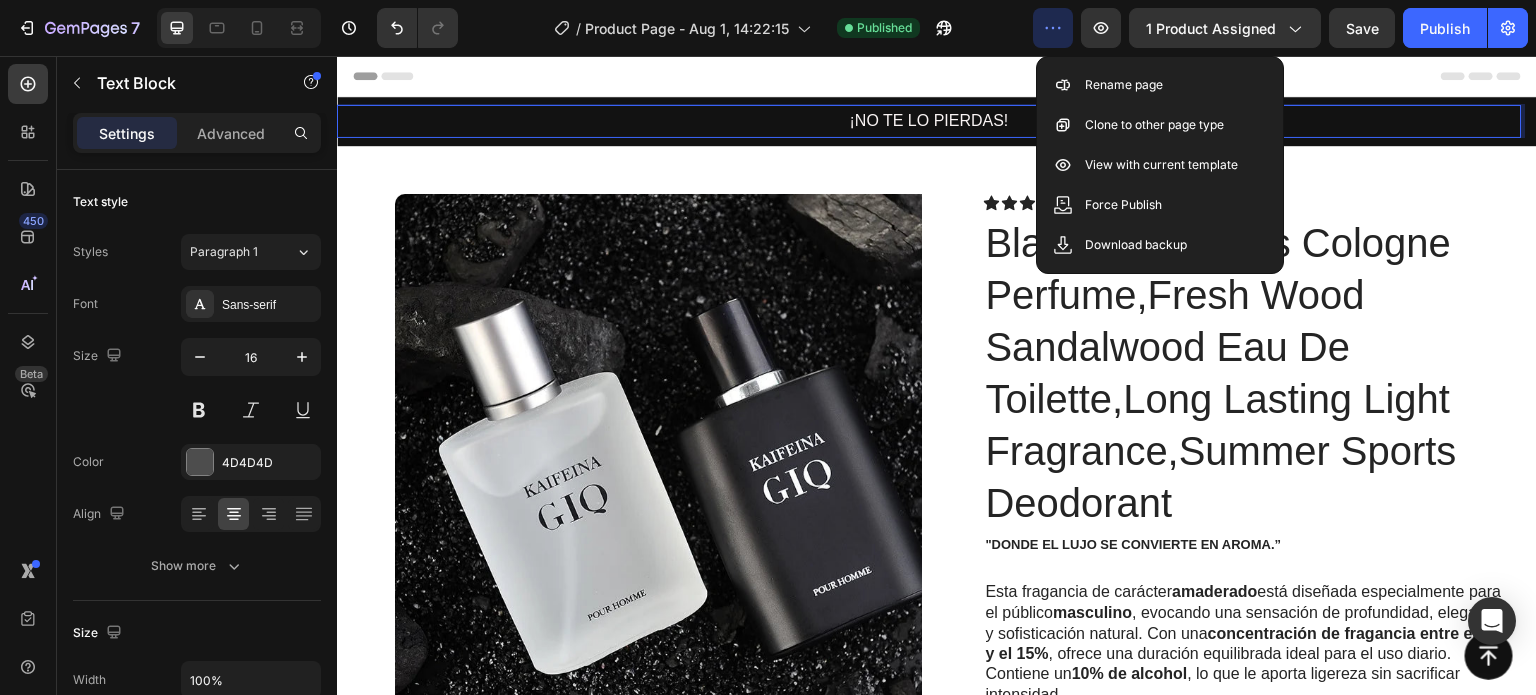 click at bounding box center (677, 476) 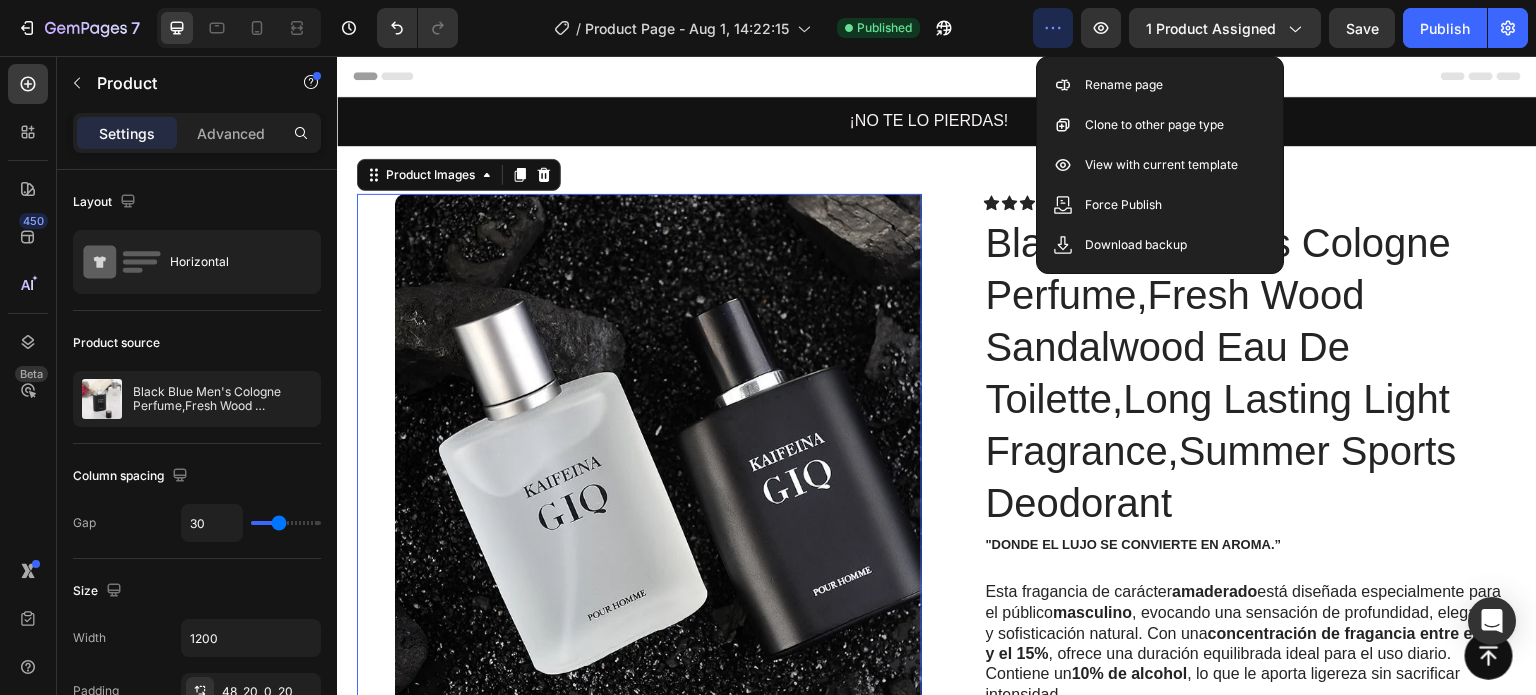 click on "Product Images   80 Image Icon Icon Icon Icon Icon Icon List The outer packaging has a layer of cushioning packaging. The perfume is also well fixed inside the box. So, there was no leakage.i think this smells great. Its not strong but sneak up on you and smells wonderful. Besides, it lasts long enough, which is important to me.     Text Block
Icon L***a | 13 Jul 2025 Text Block Row Row Row Icon Icon Icon Icon Icon Icon List (1349 Reviews) Text Block Row Black Blue Men's Cologne Perfume,Fresh Wood Sandalwood Eau De Toilette,Long Lasting Light Fragrance,Summer Sports Deodorant Product Title "Donde el lujo se convierte en aroma.” Text Block Esta fragancia de carácter  amaderado  está diseñada especialmente para el público  masculino , evocando una sensación de profundidad, elegancia y sofisticación natural. Con una  concentración de fragancia entre el 5% y el 15% , ofrece una duración equilibrada ideal para el uso diario. Contiene un  10% de alcohol Text Block" at bounding box center (937, 883) 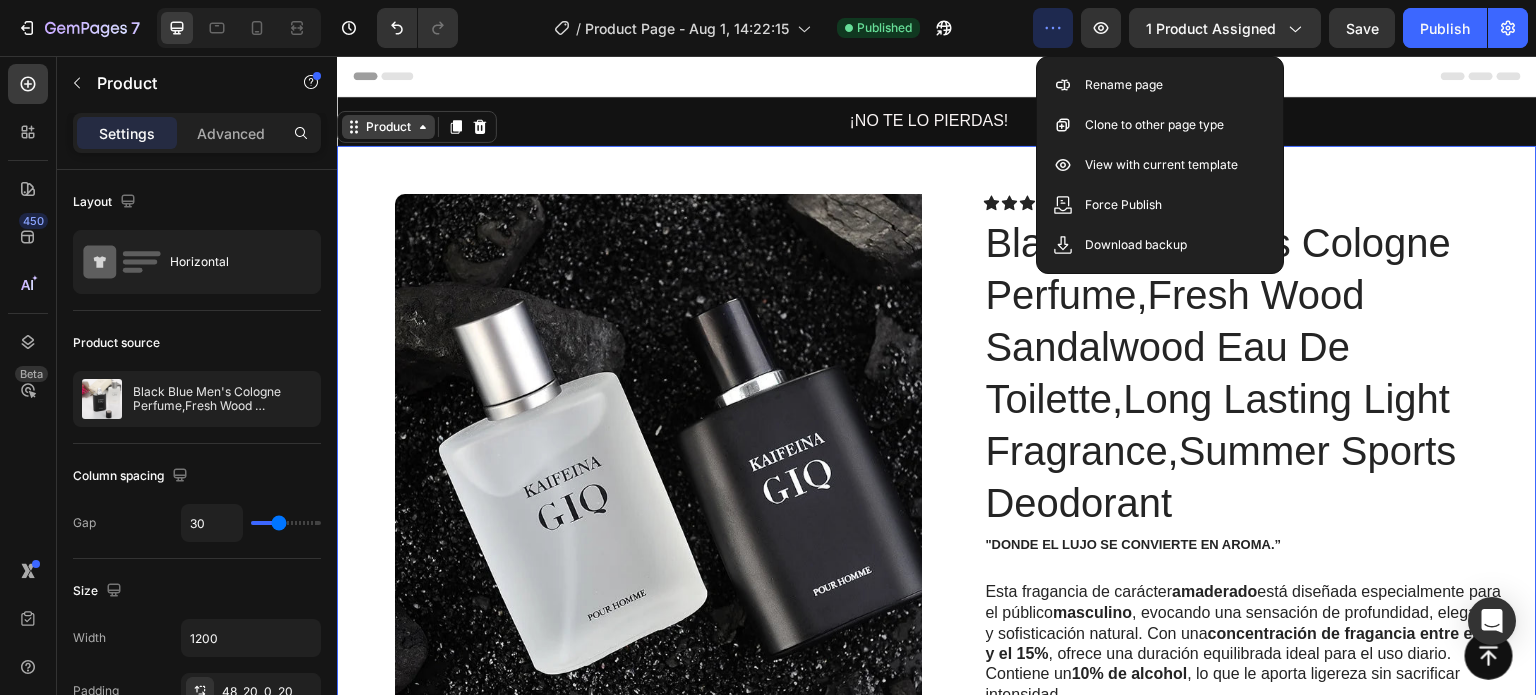 click 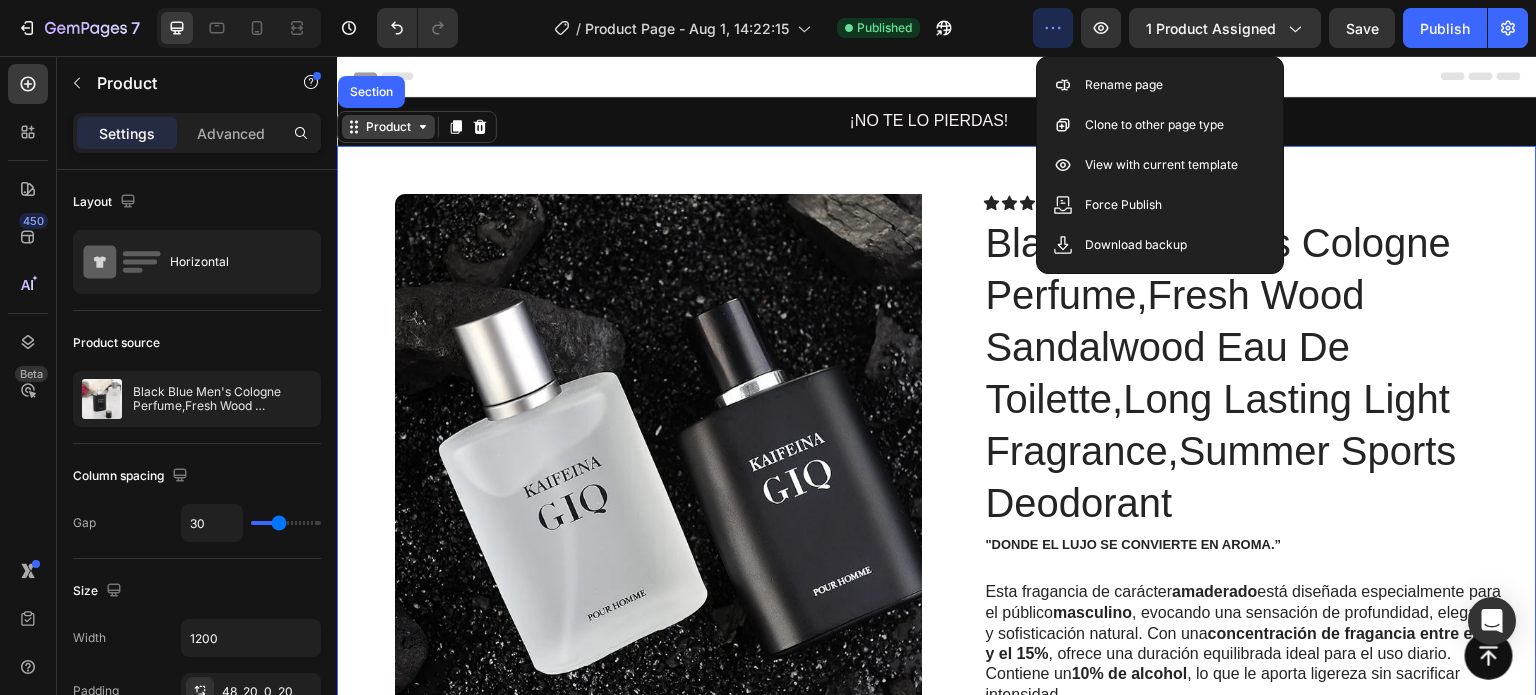 click 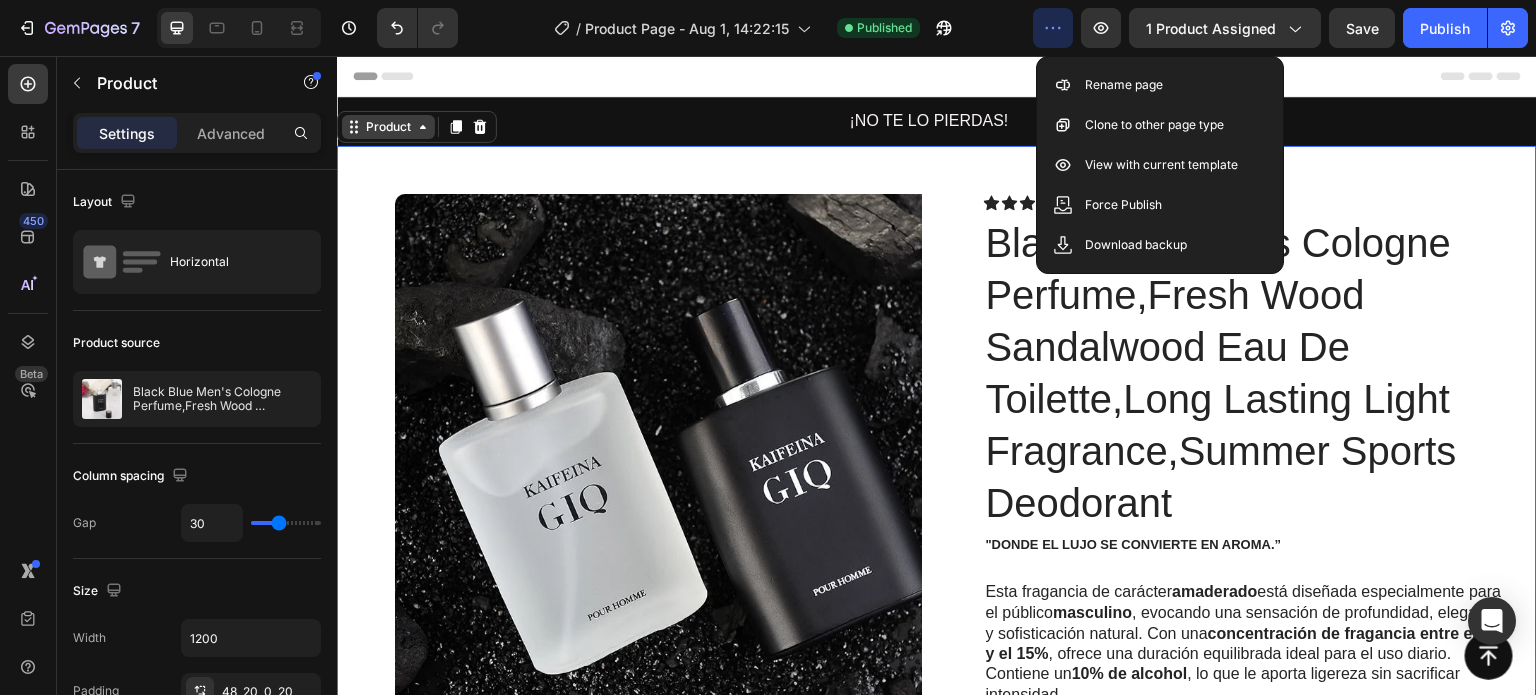 click 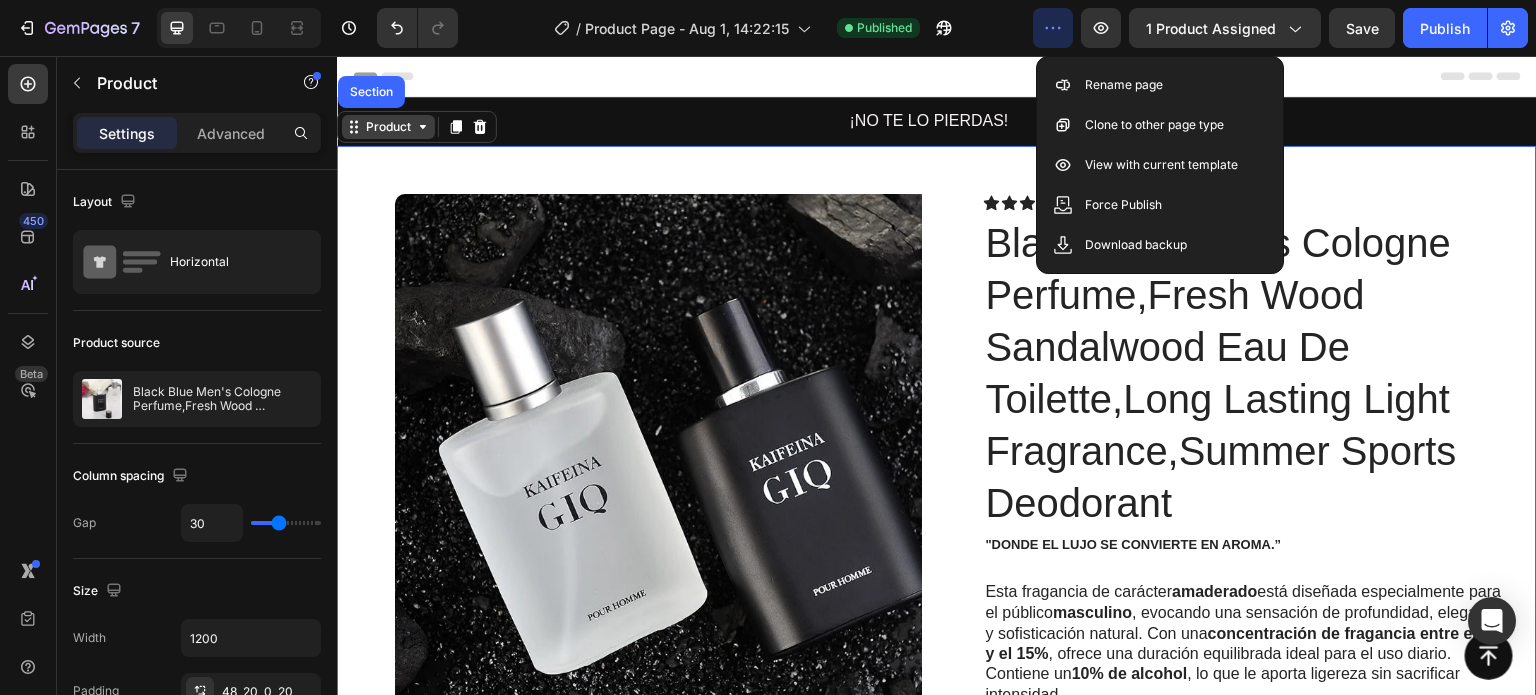 click 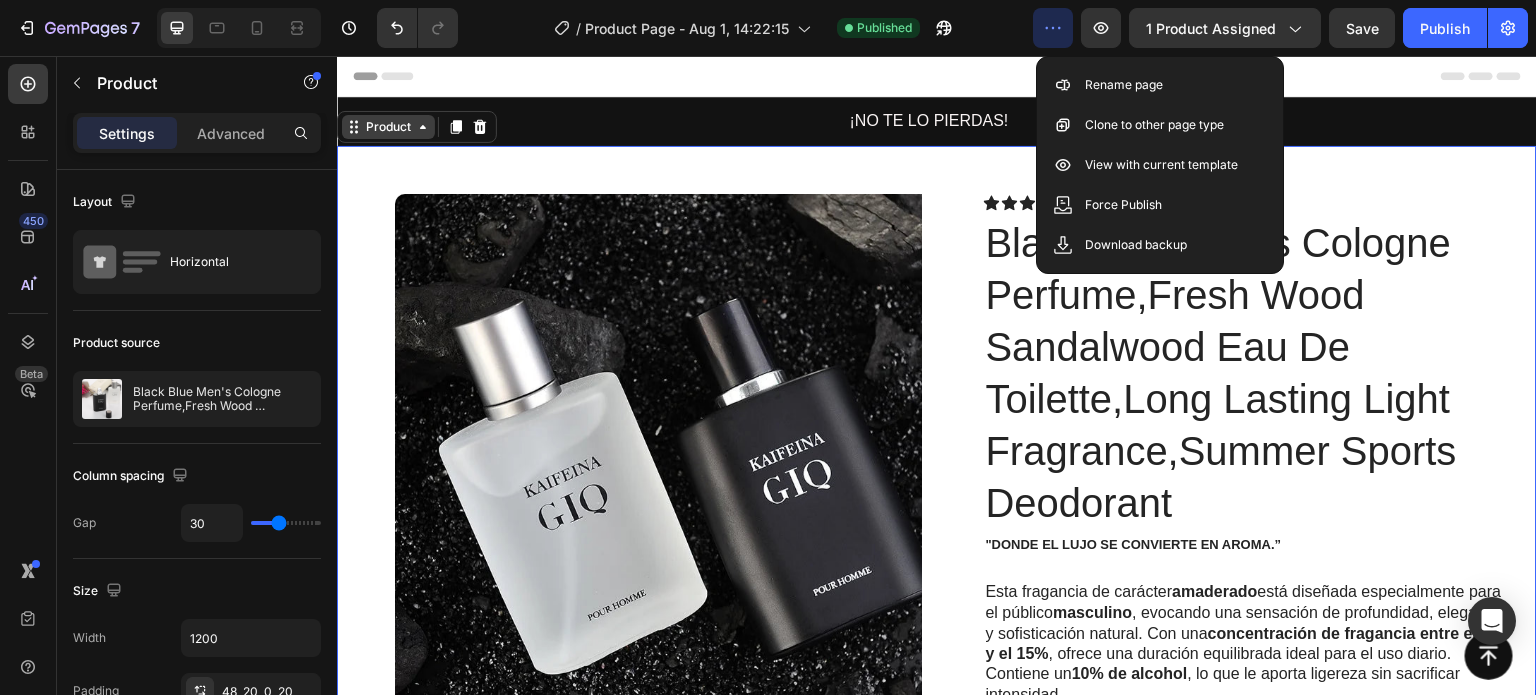 click on "Product" at bounding box center [388, 127] 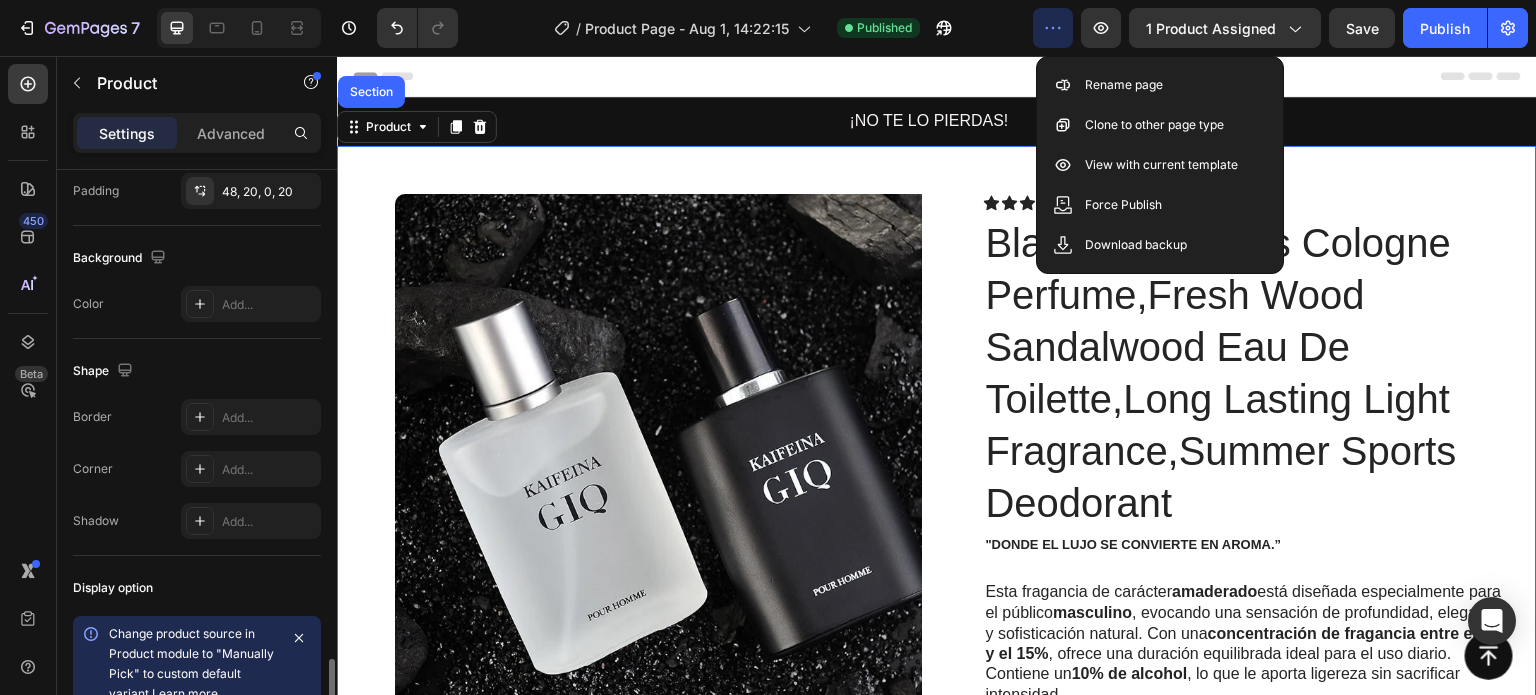 scroll, scrollTop: 800, scrollLeft: 0, axis: vertical 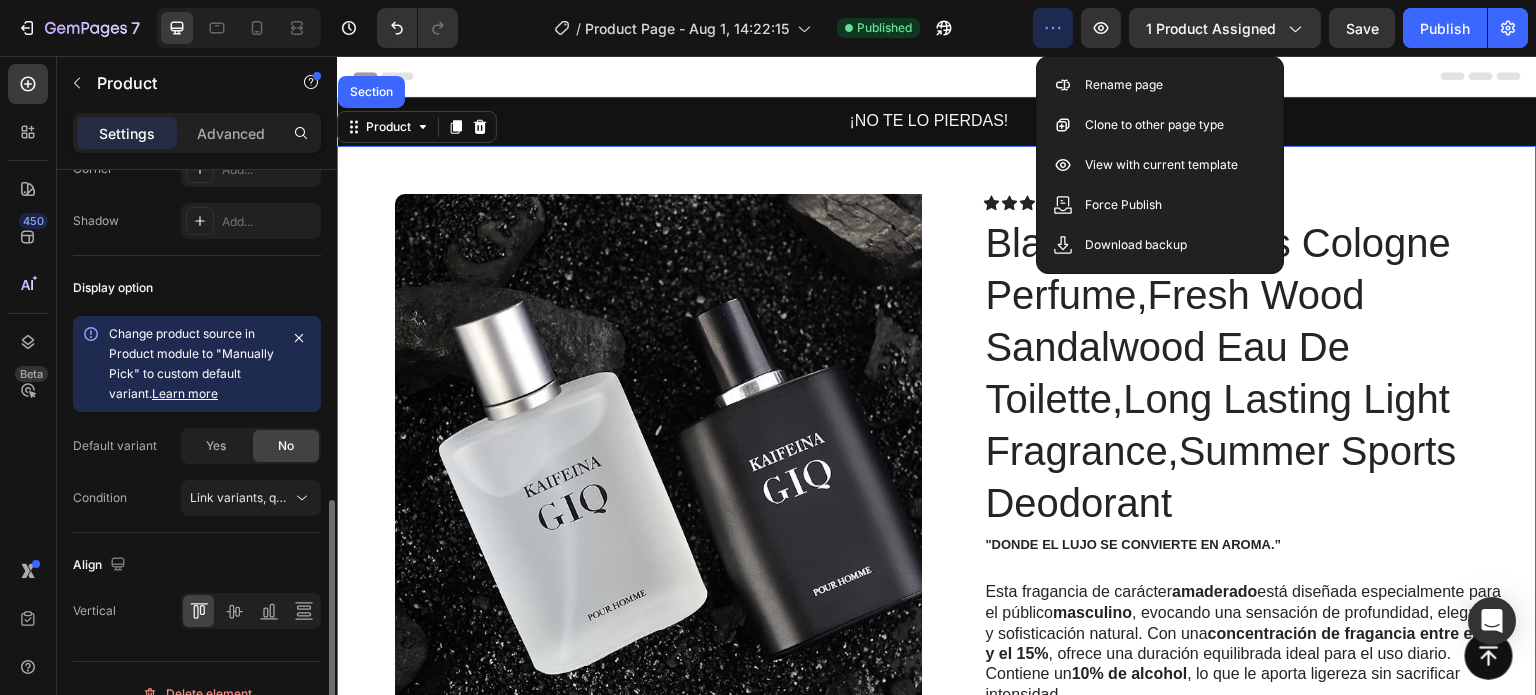 click on "Learn more" at bounding box center (185, 393) 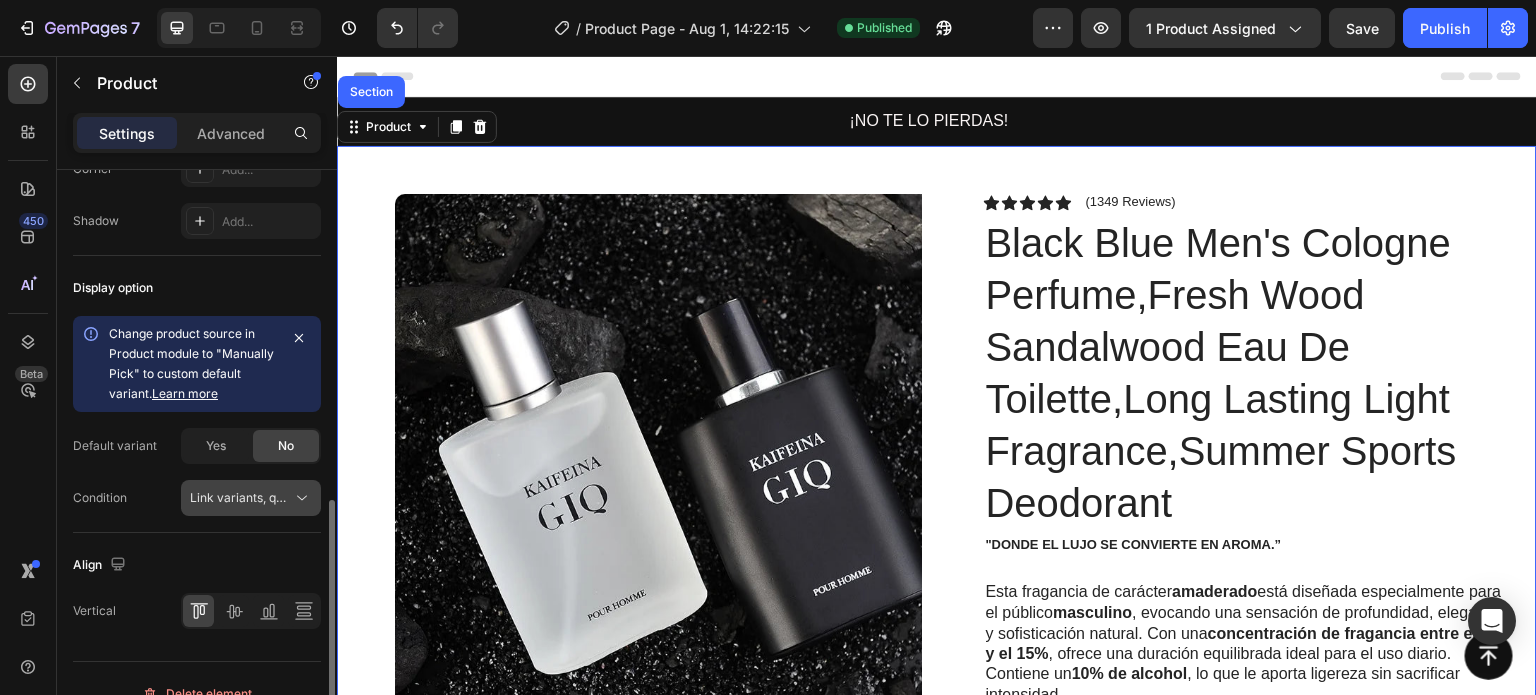 click on "Link variants, quantity <br> between same products" at bounding box center (241, 498) 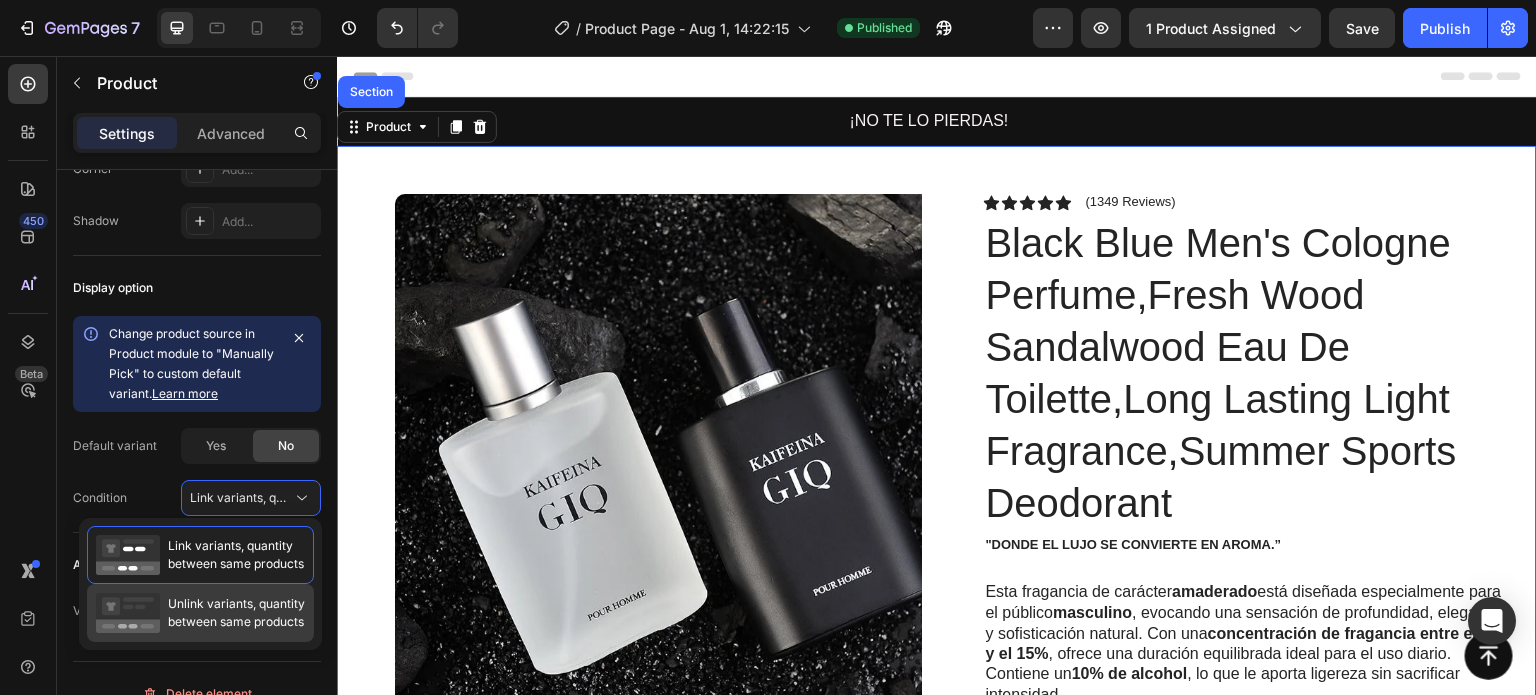 click on "Unlink variants, quantity   between same products" at bounding box center (236, 613) 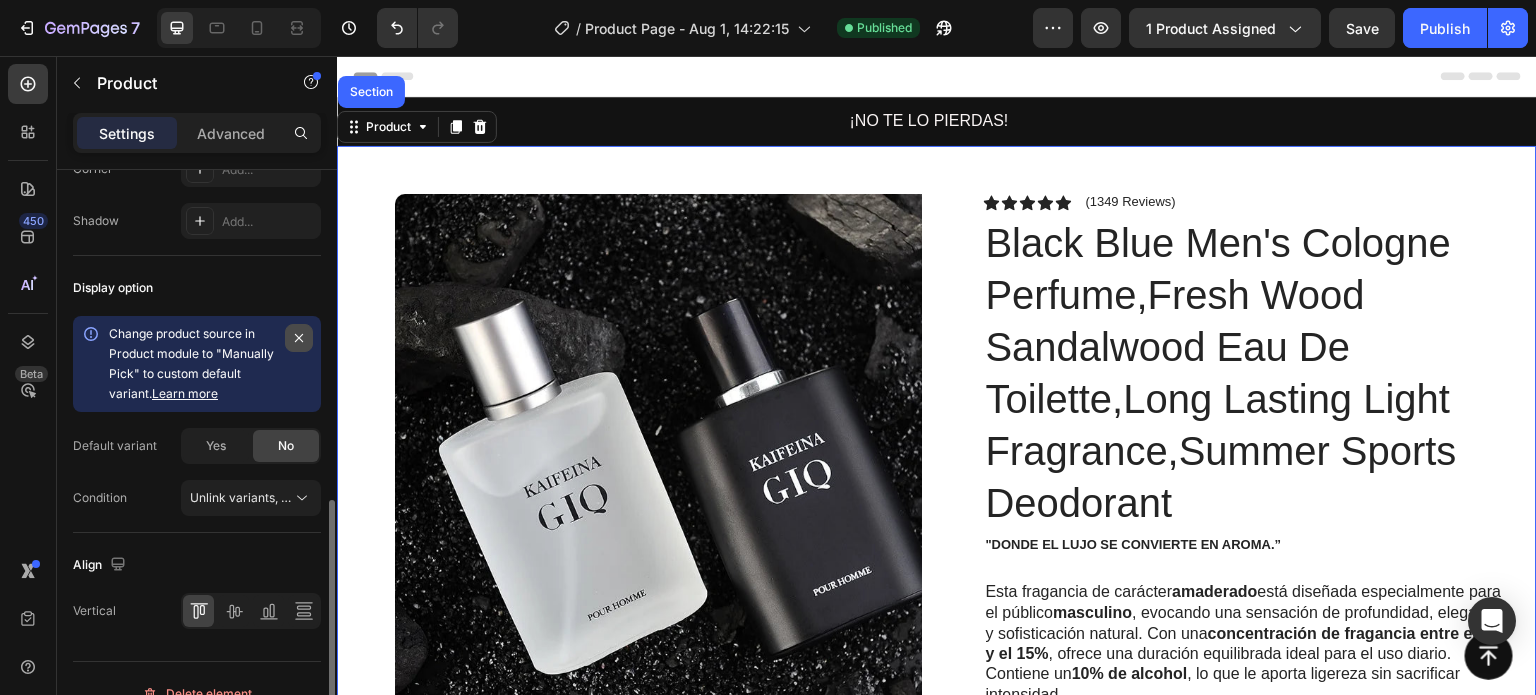 click 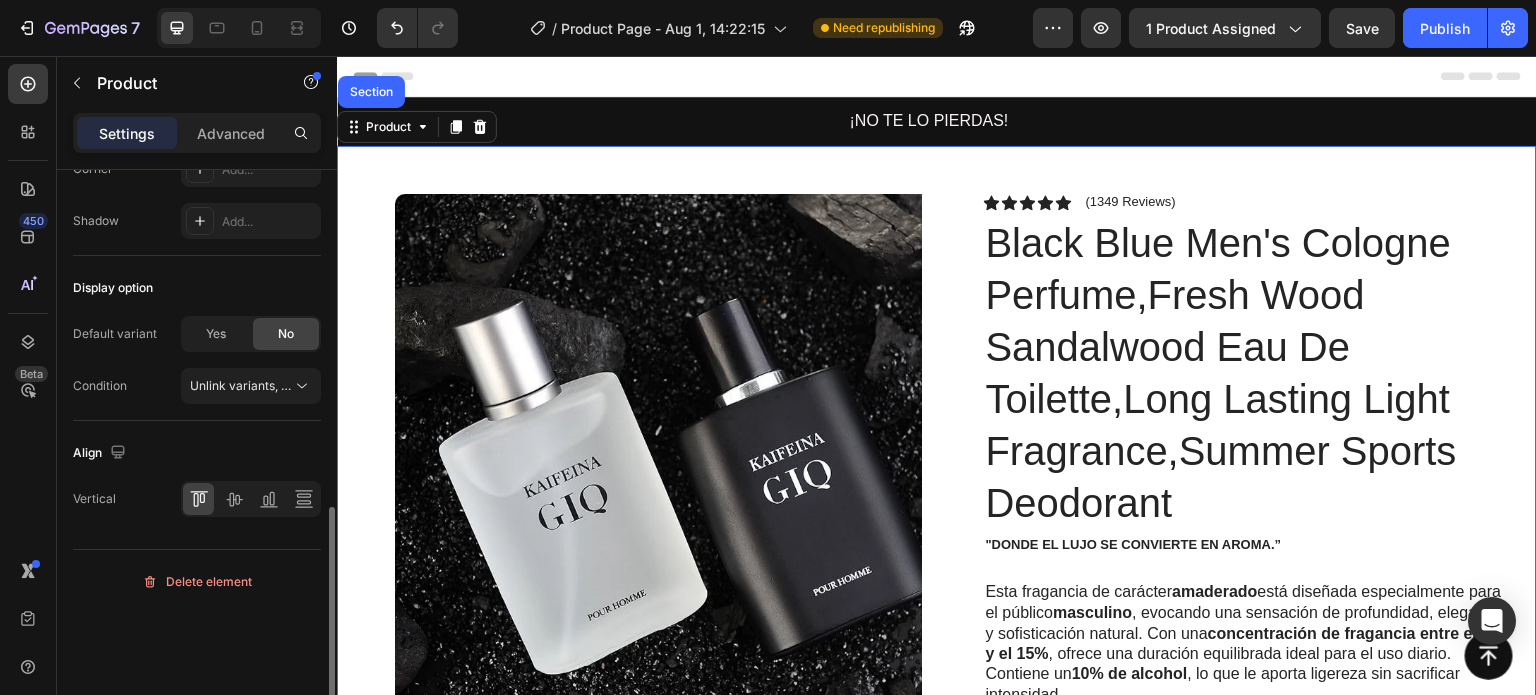 click on "No" 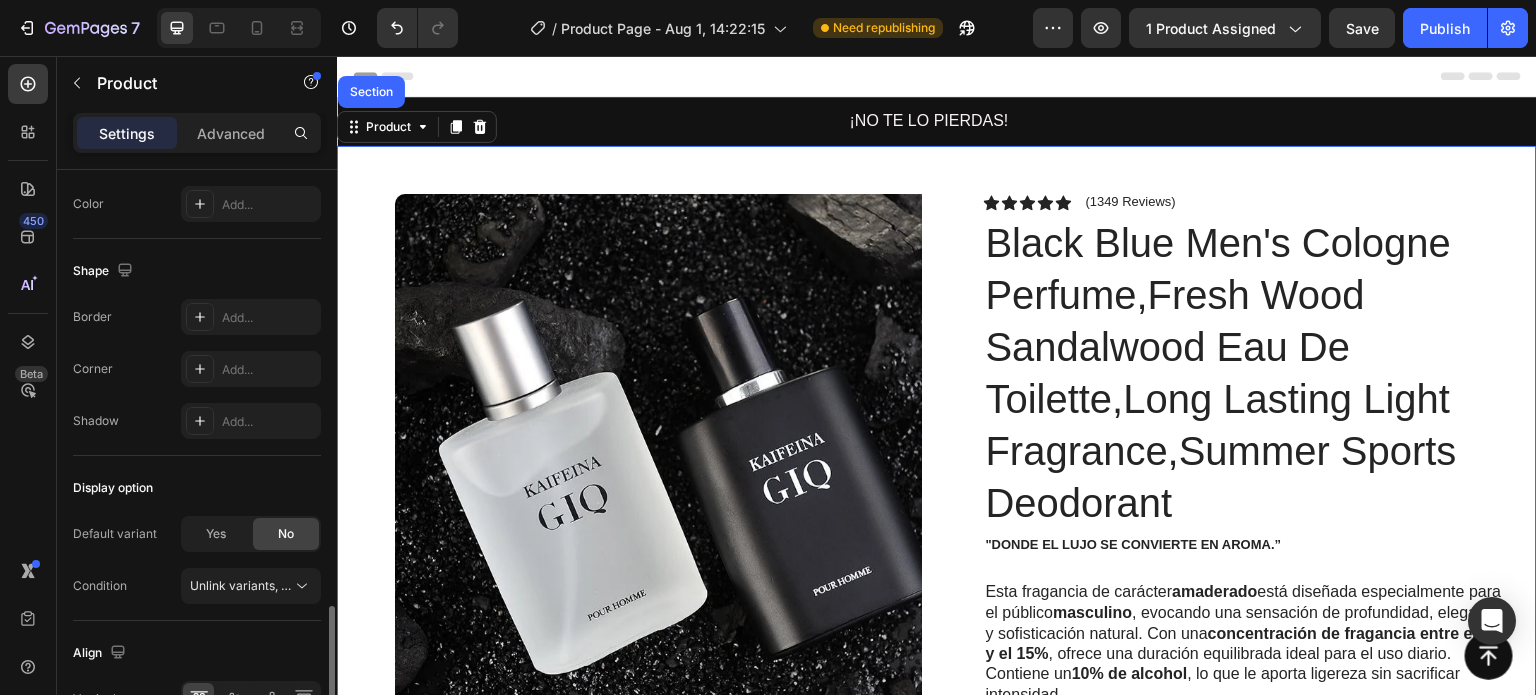 scroll, scrollTop: 715, scrollLeft: 0, axis: vertical 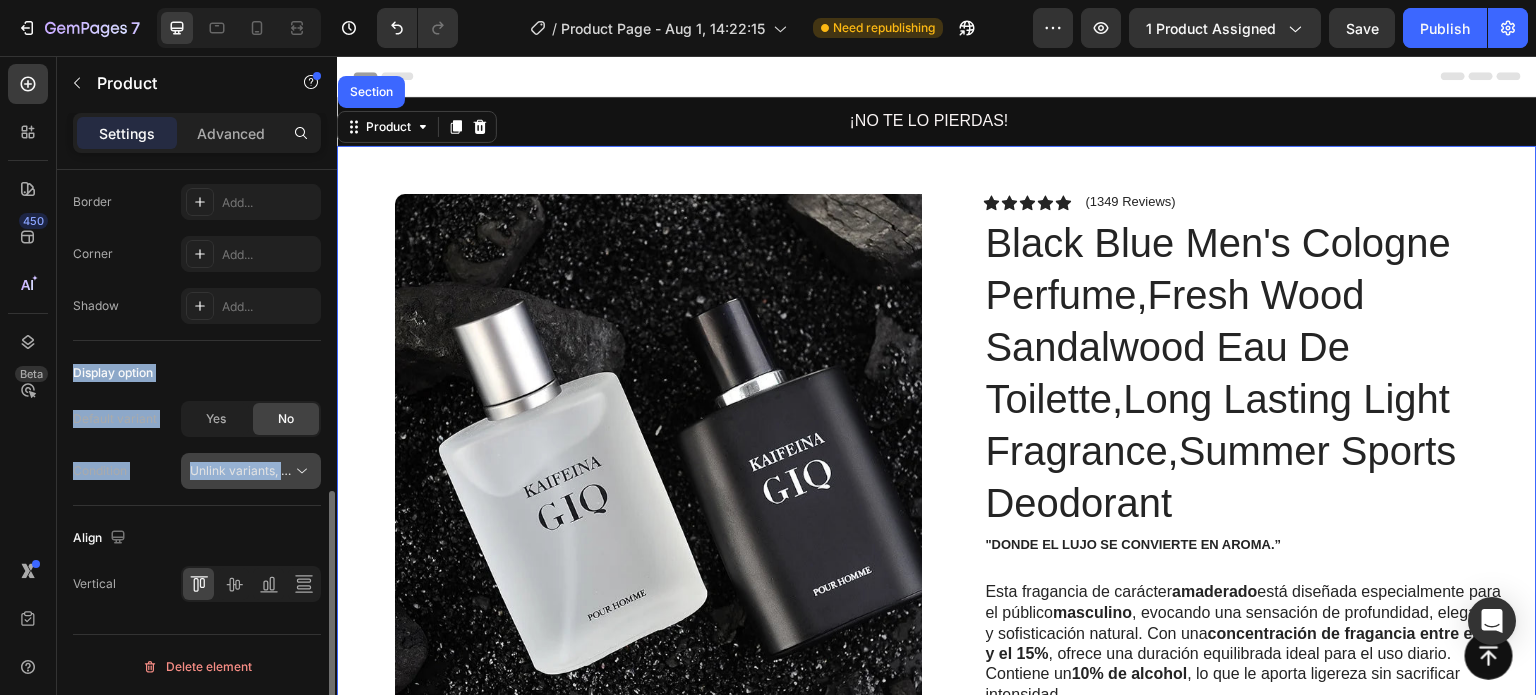 drag, startPoint x: 74, startPoint y: 368, endPoint x: 296, endPoint y: 477, distance: 247.31558 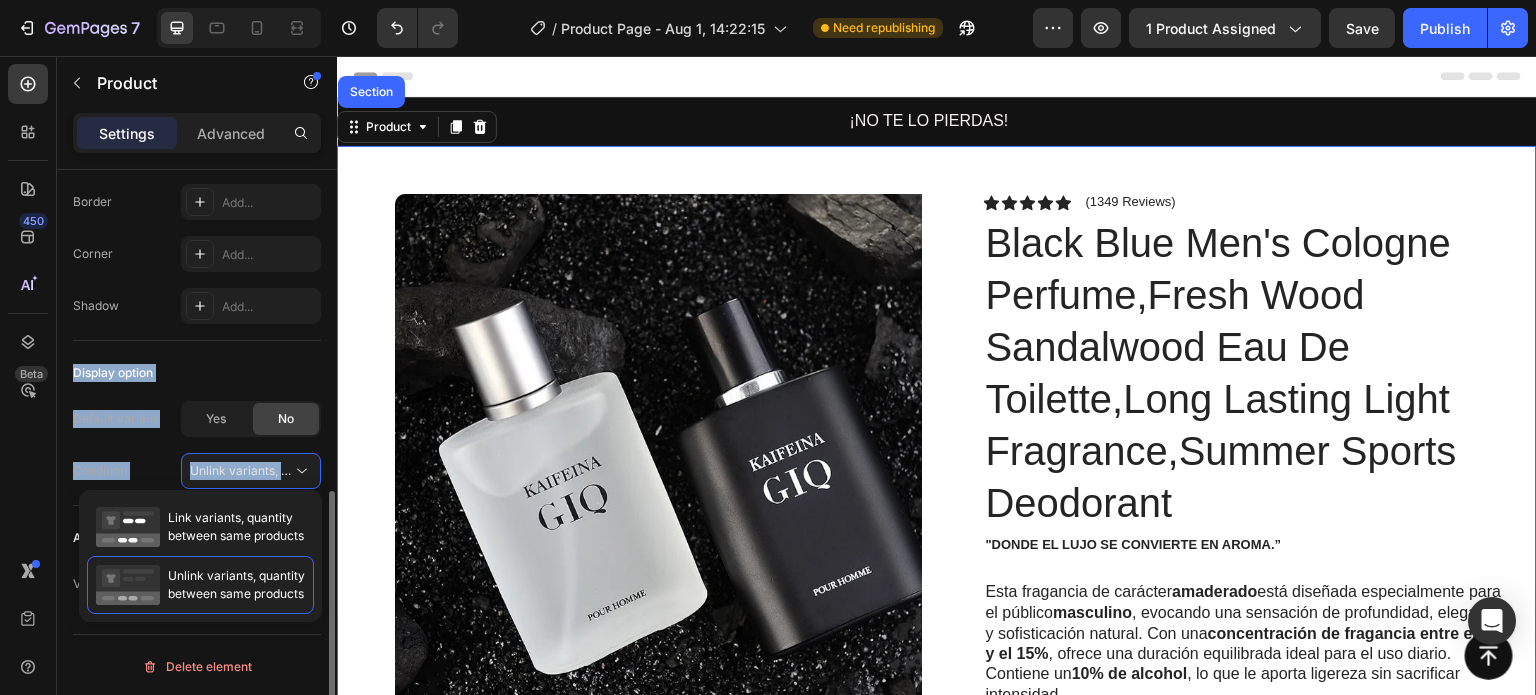 type 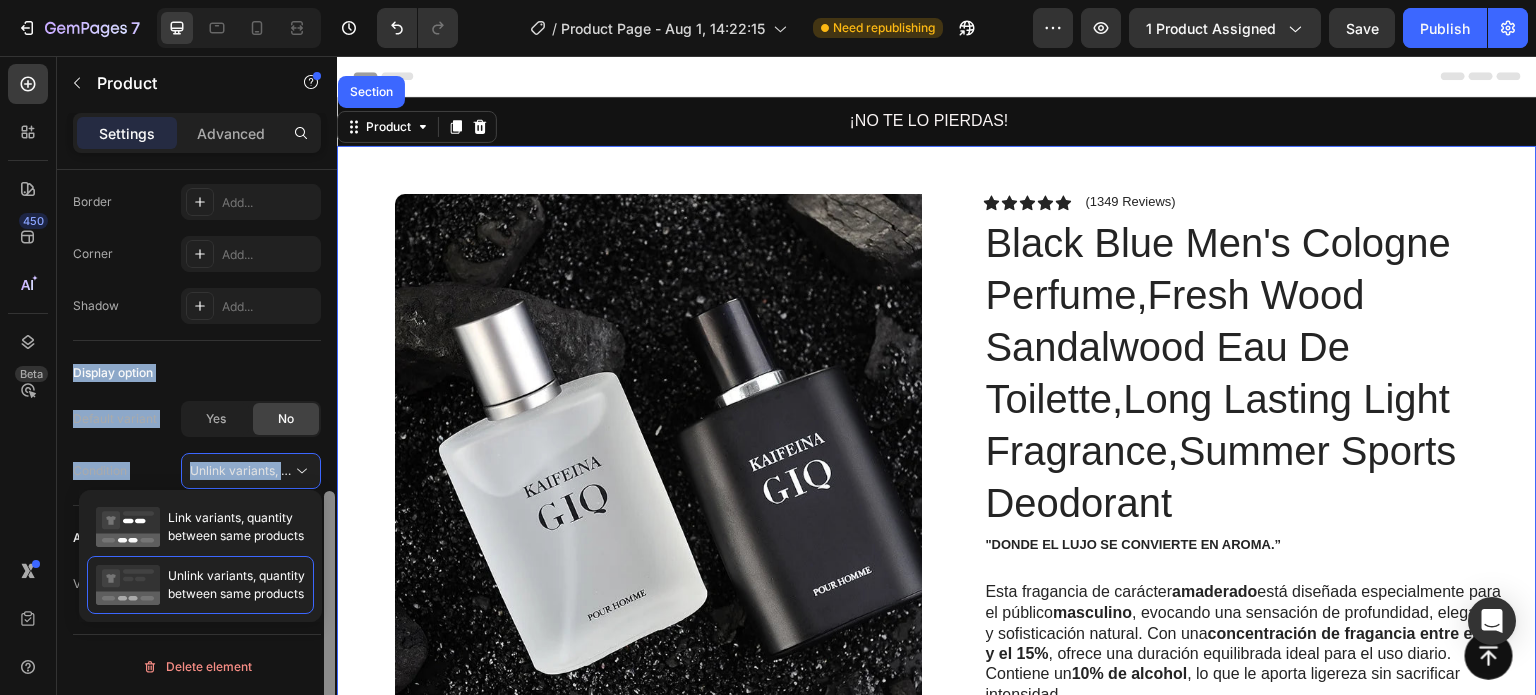 copy on "Display option Default variant Yes No Condition Unlink variants, quantity <br> between same products" 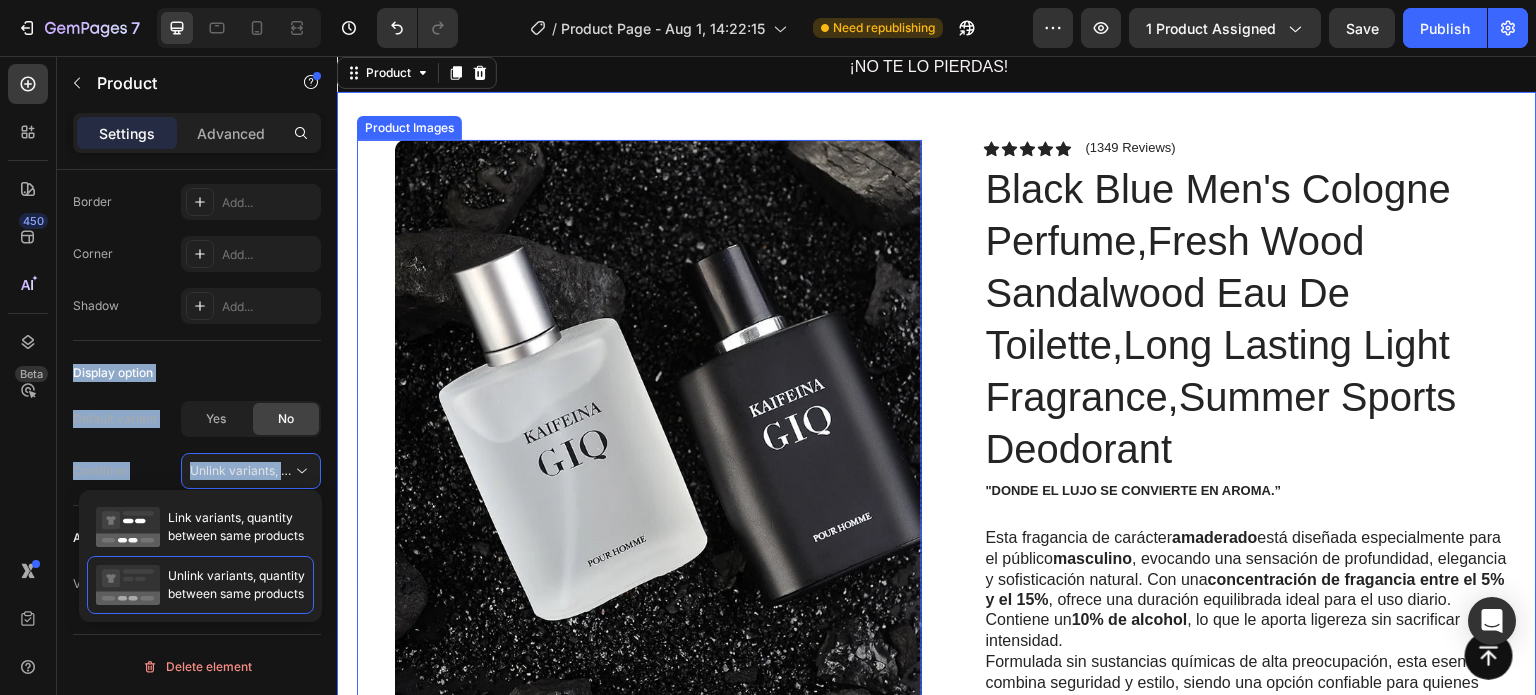 scroll, scrollTop: 100, scrollLeft: 0, axis: vertical 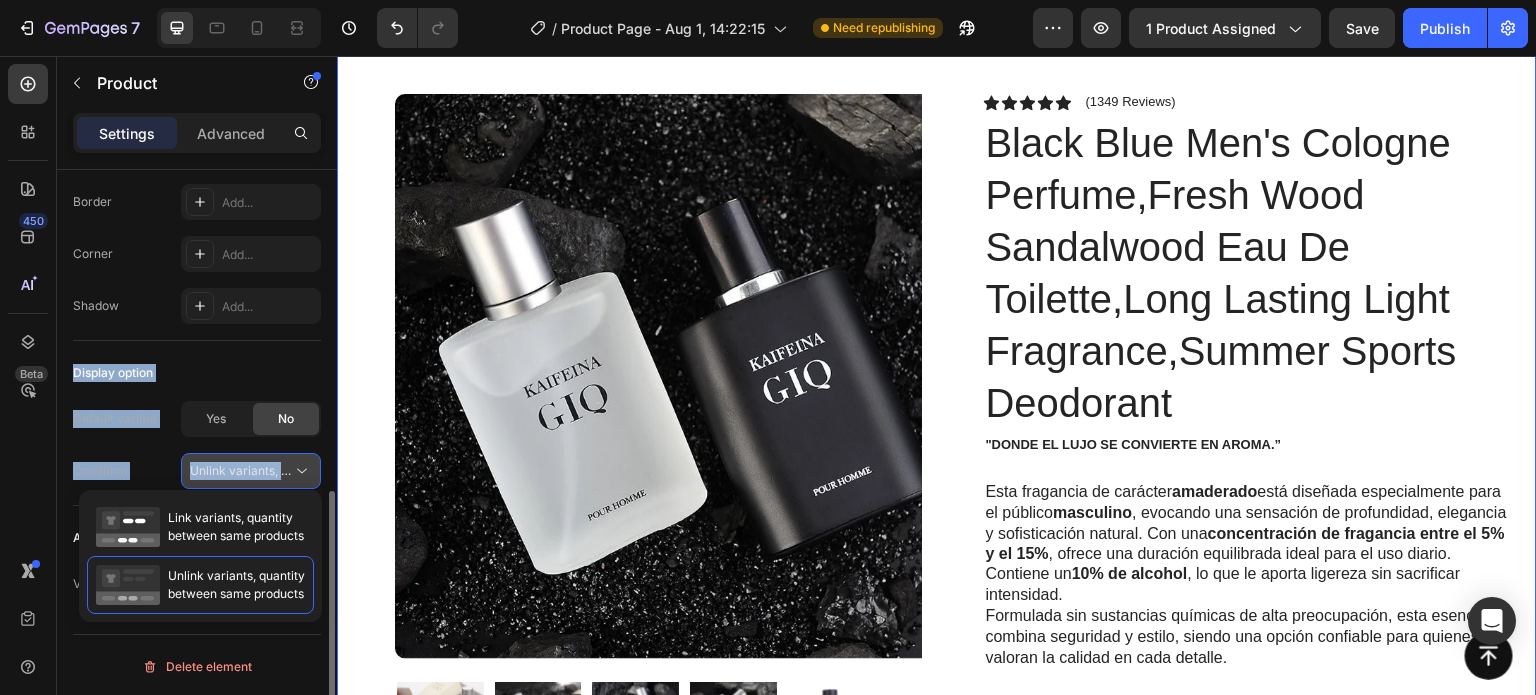 click 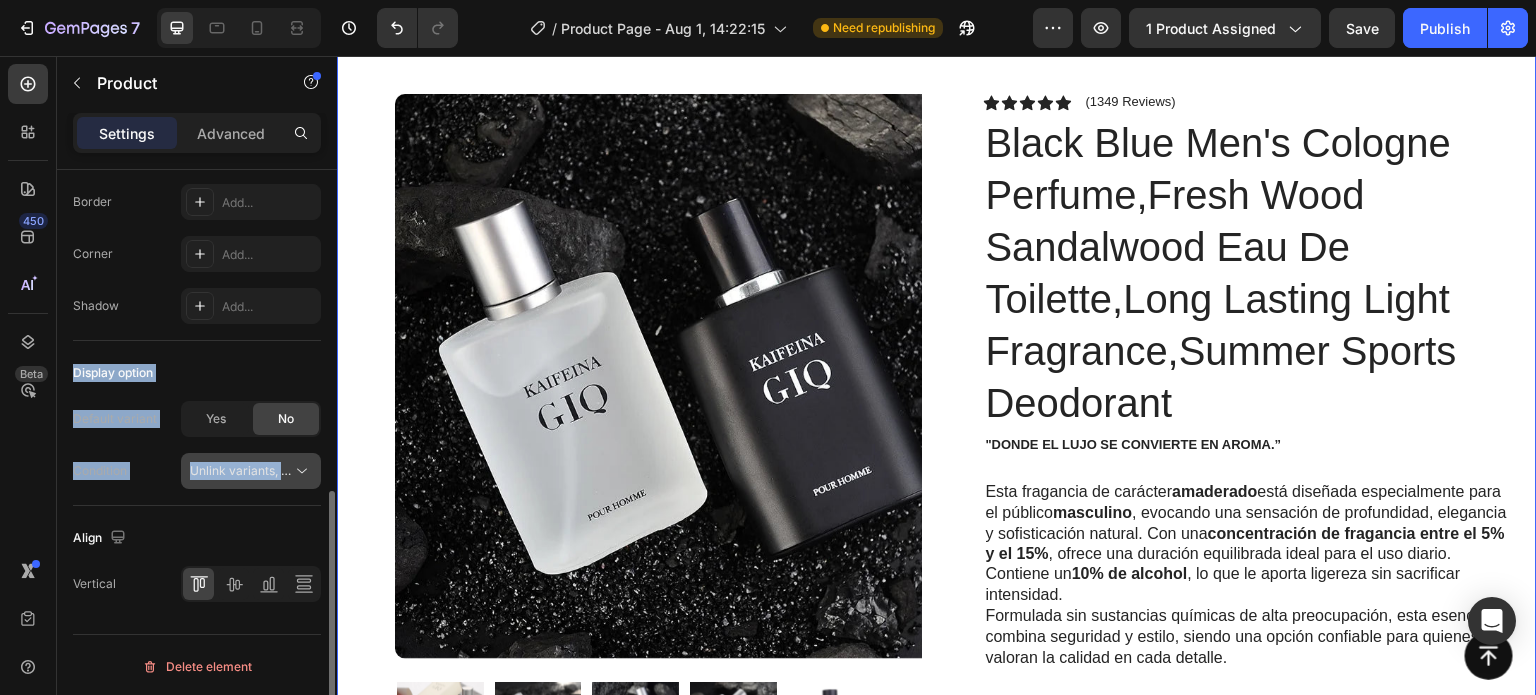 click 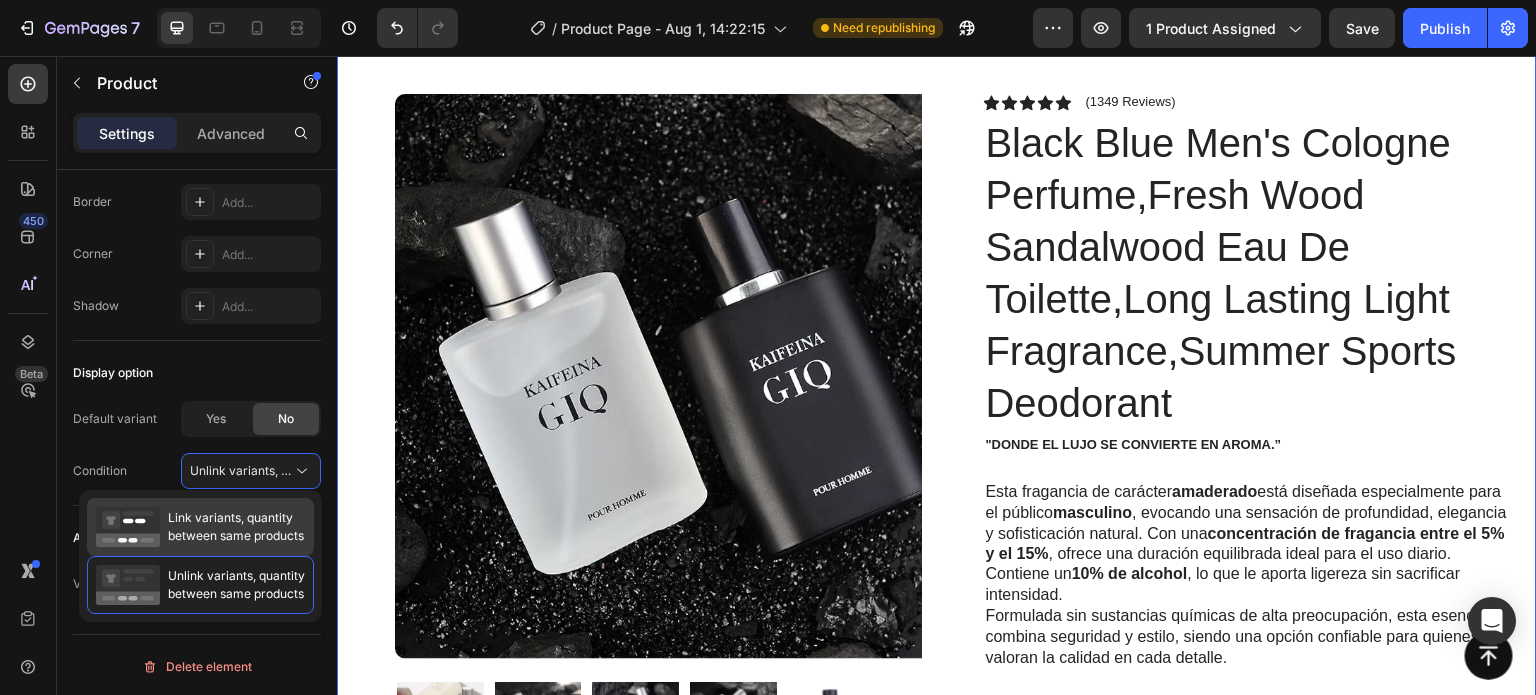 click on "Link variants, quantity   between same products" at bounding box center (236, 527) 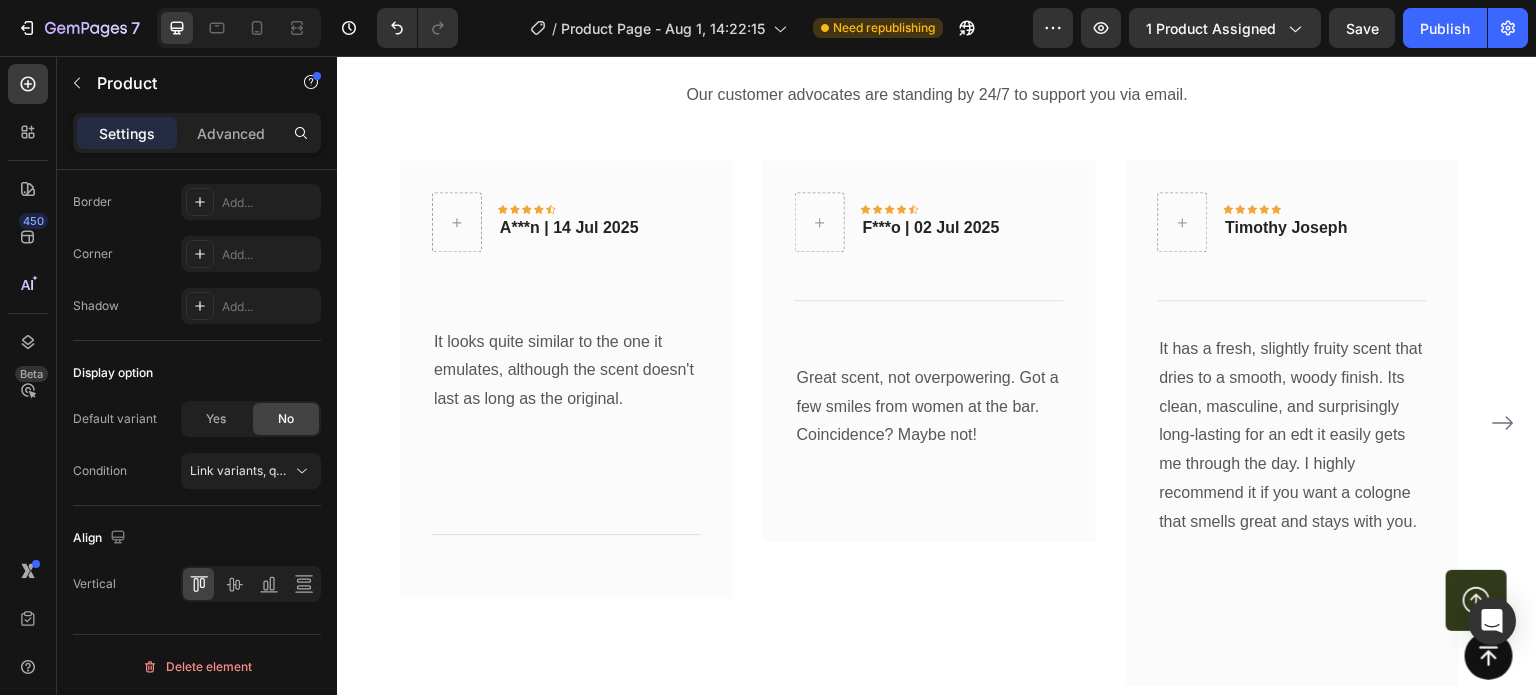 scroll, scrollTop: 1900, scrollLeft: 0, axis: vertical 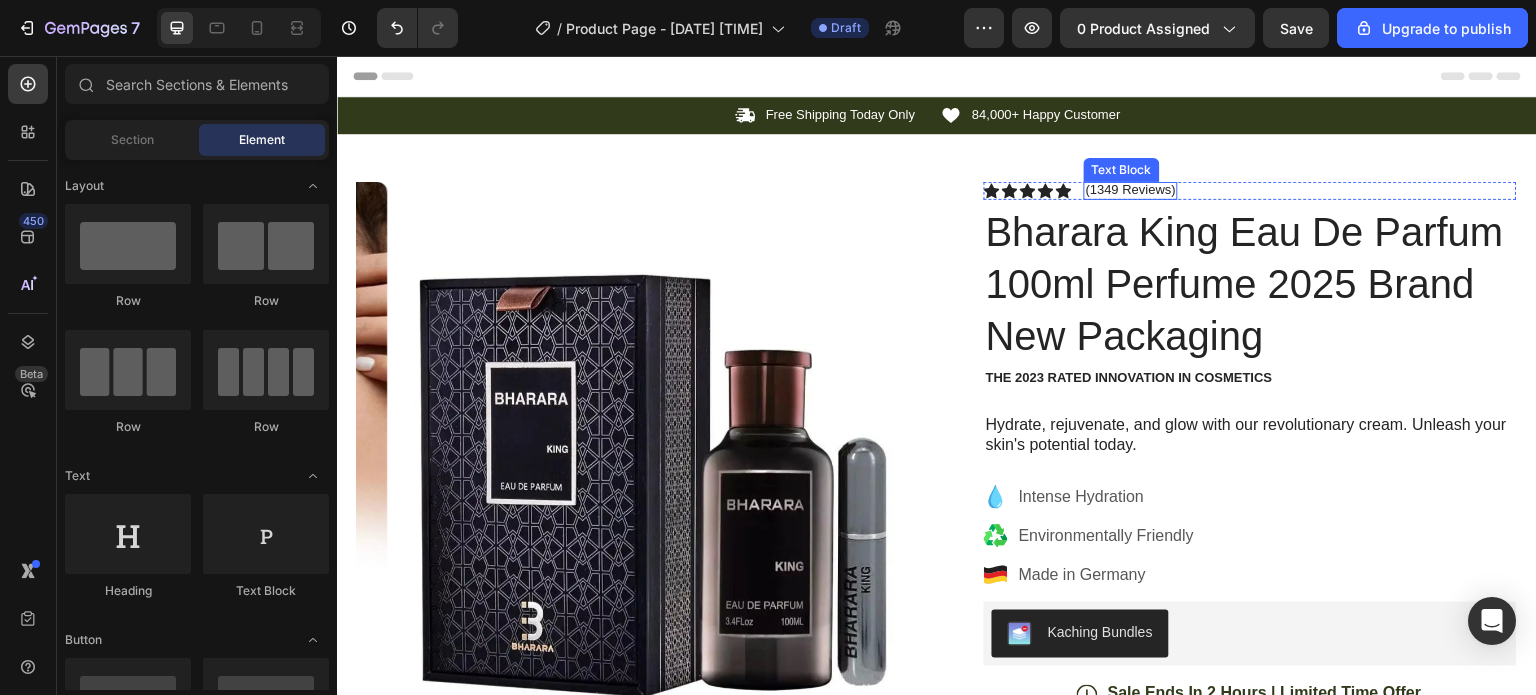 click on "(1349 Reviews)" at bounding box center (1131, 190) 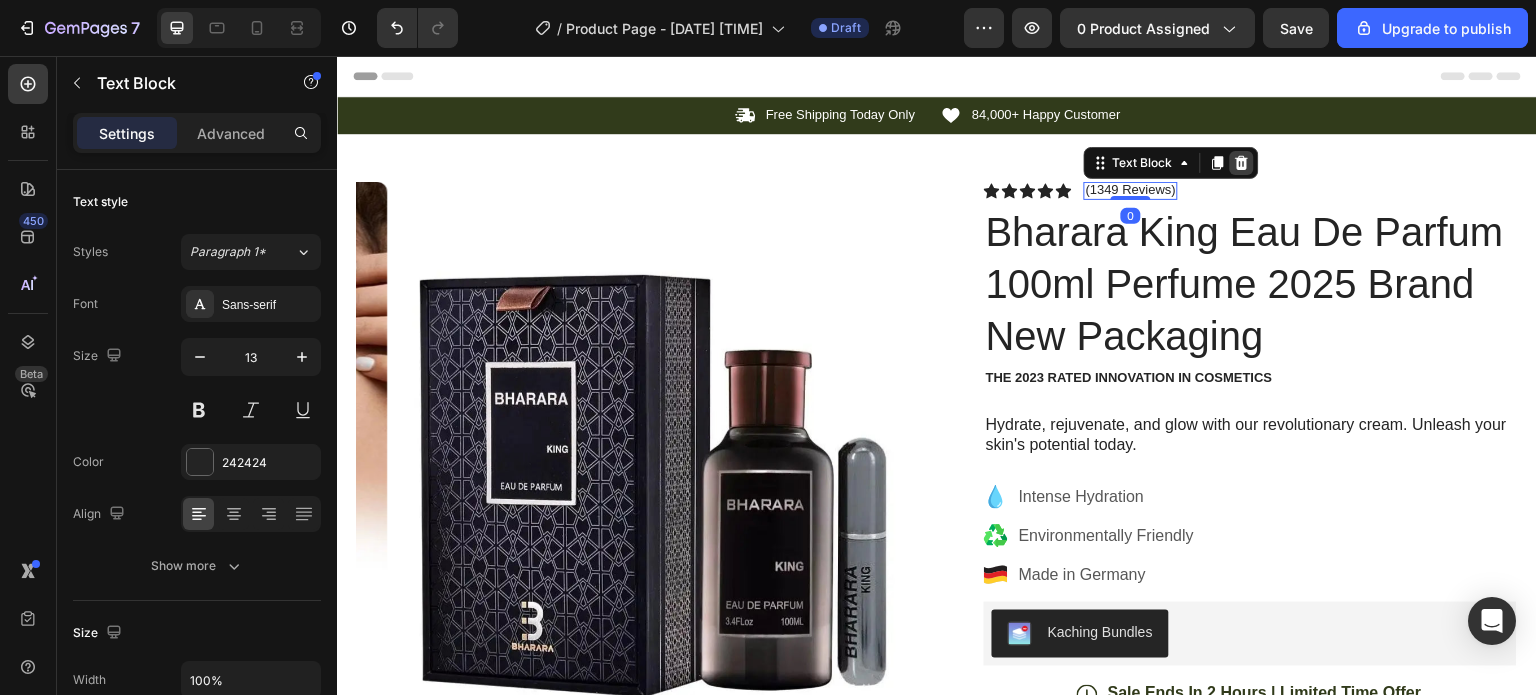 click 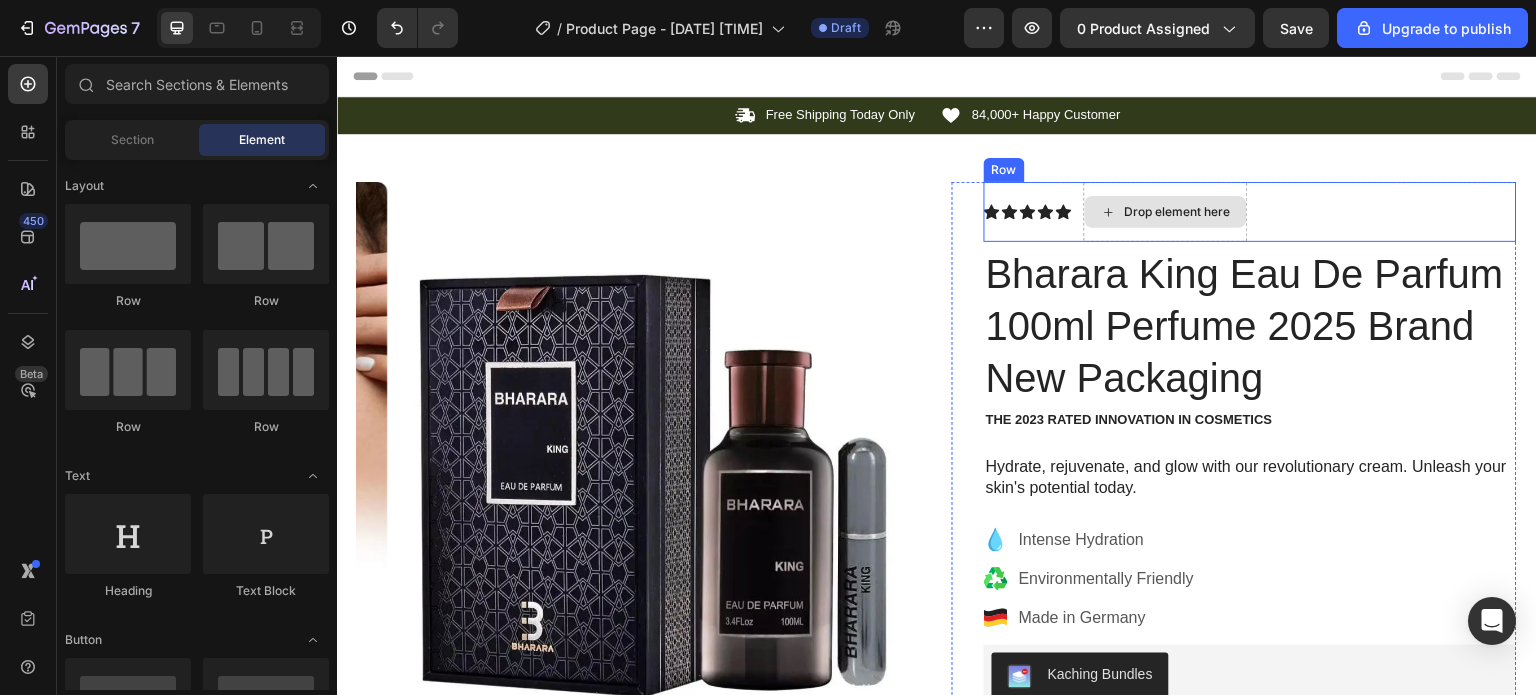 click on "Icon Icon Icon Icon Icon Icon List
Drop element here Row" at bounding box center (1250, 212) 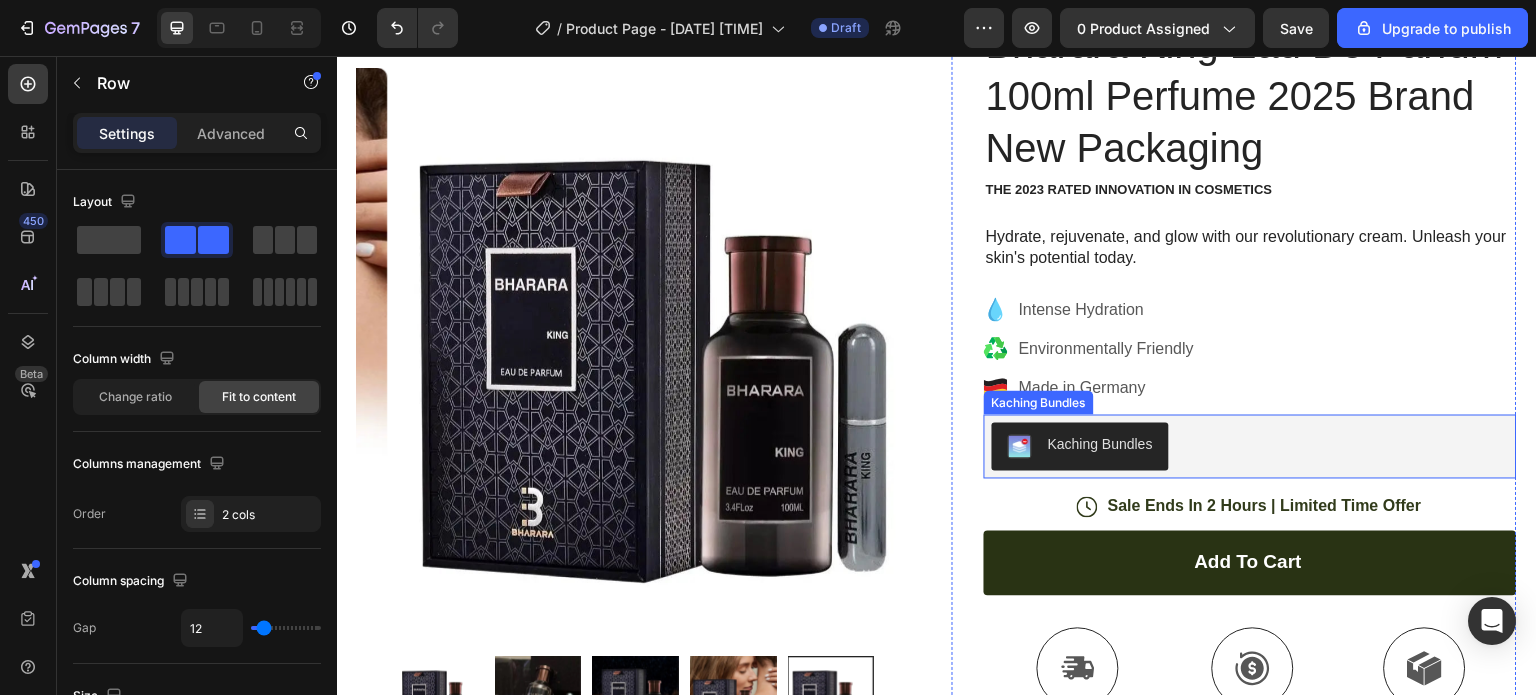 scroll, scrollTop: 300, scrollLeft: 0, axis: vertical 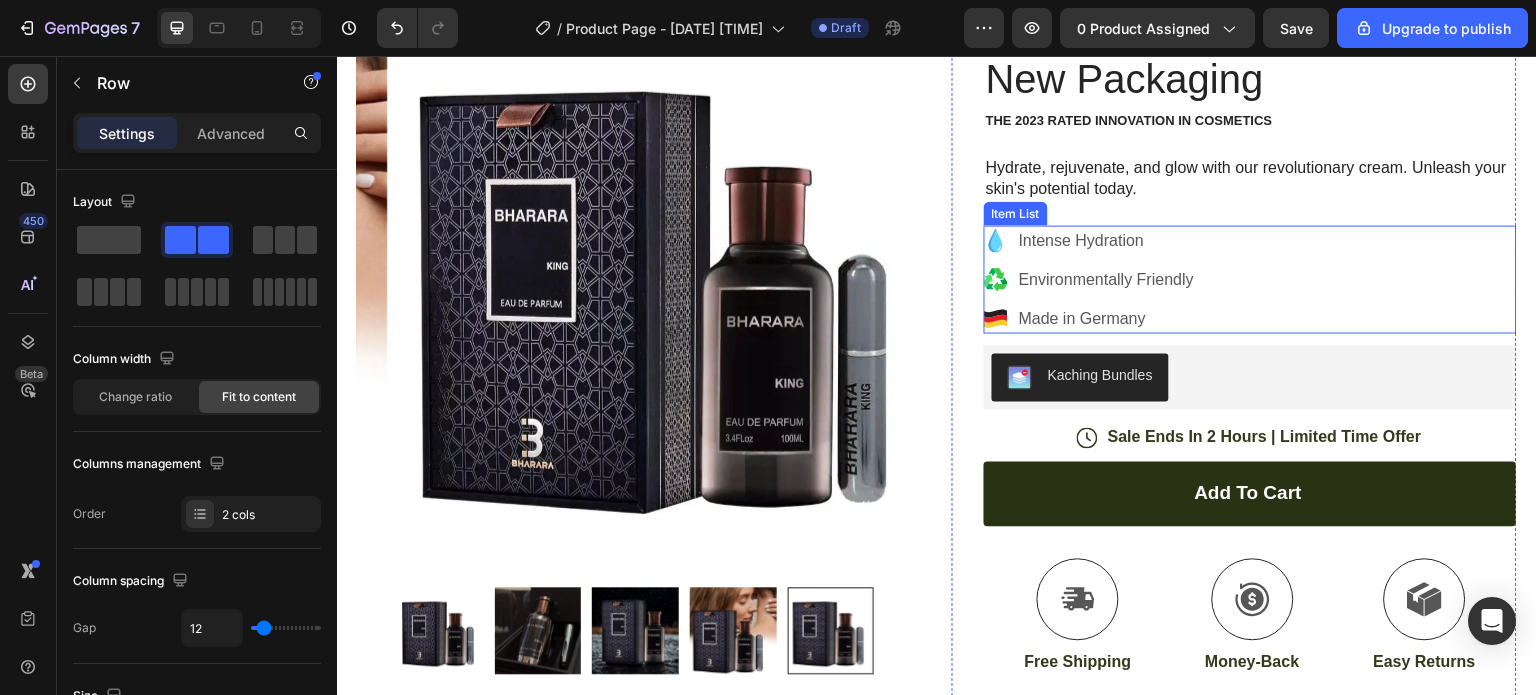 click on "Intense Hydration
Environmentally Friendly
Made in Germany" at bounding box center (1250, 279) 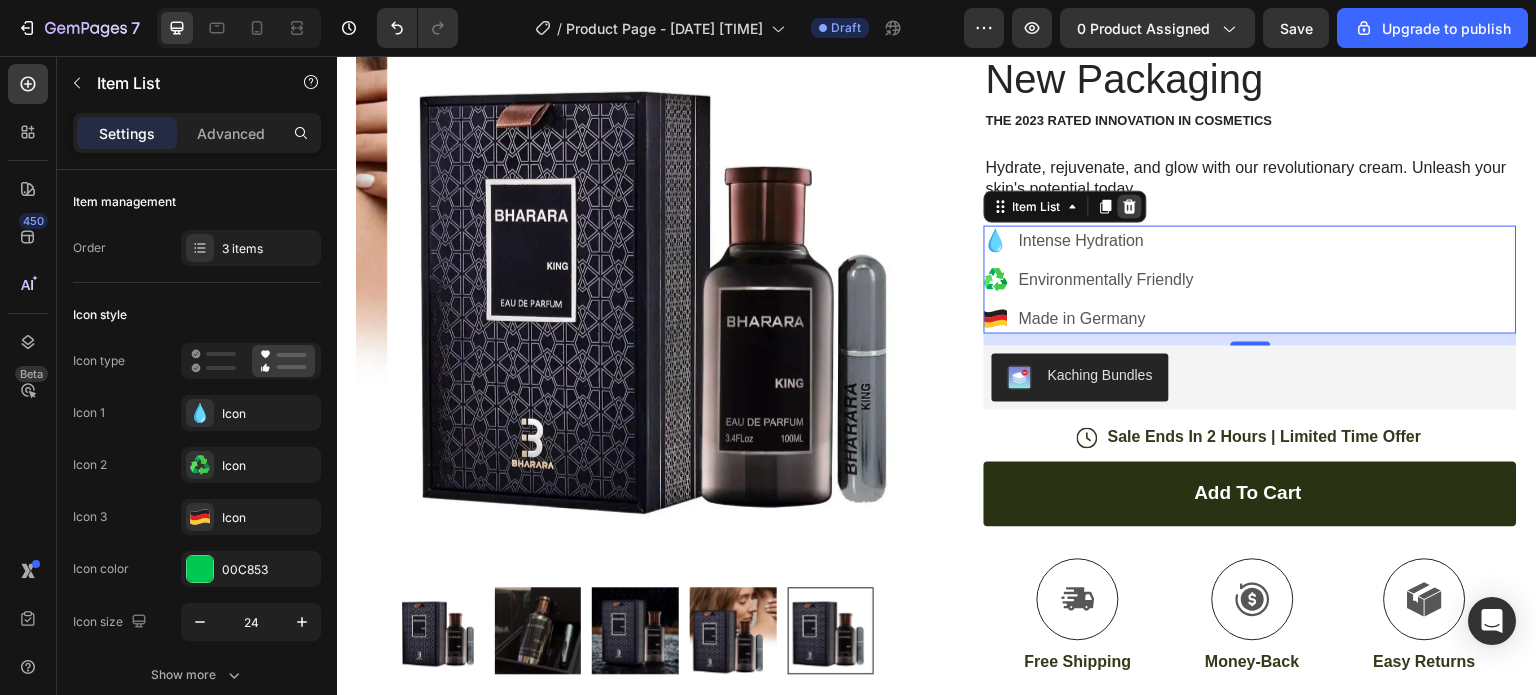 click at bounding box center (1130, 206) 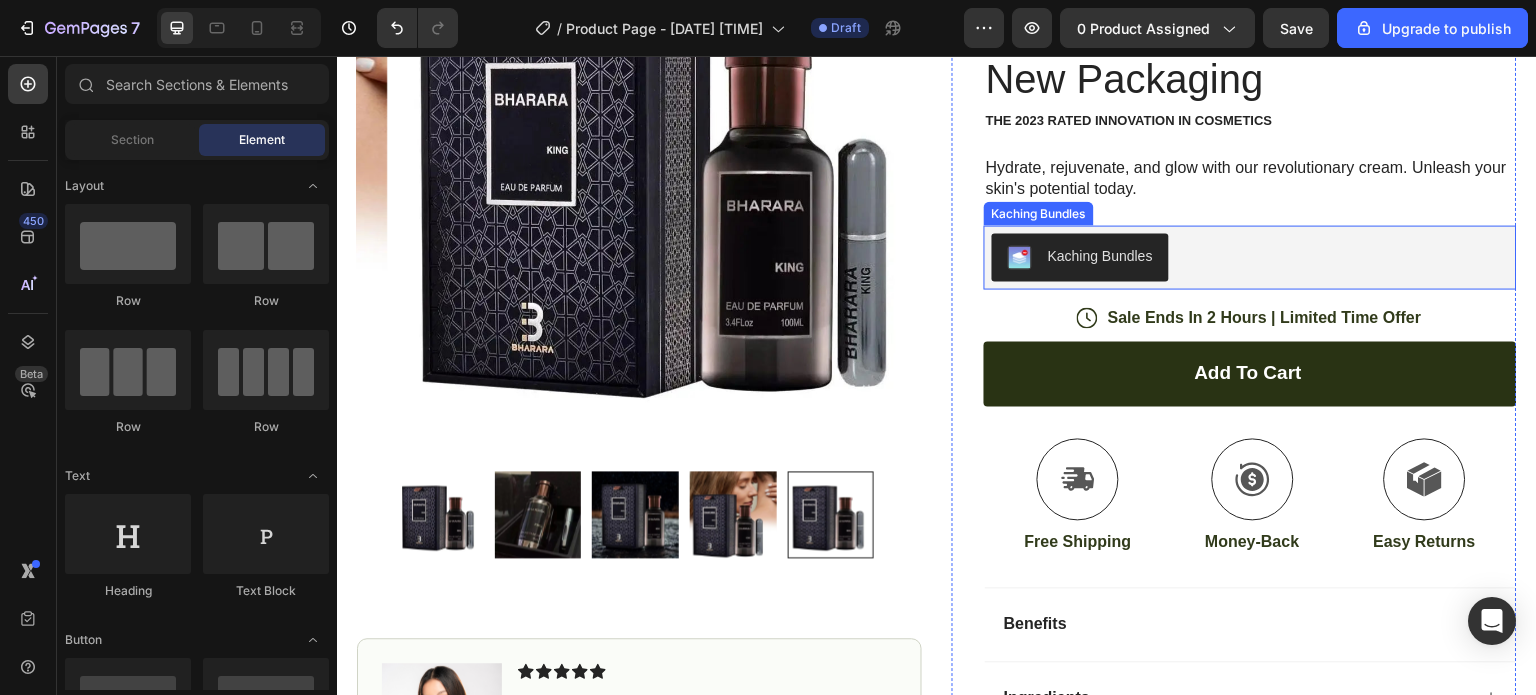 click on "Kaching Bundles" at bounding box center (1100, 255) 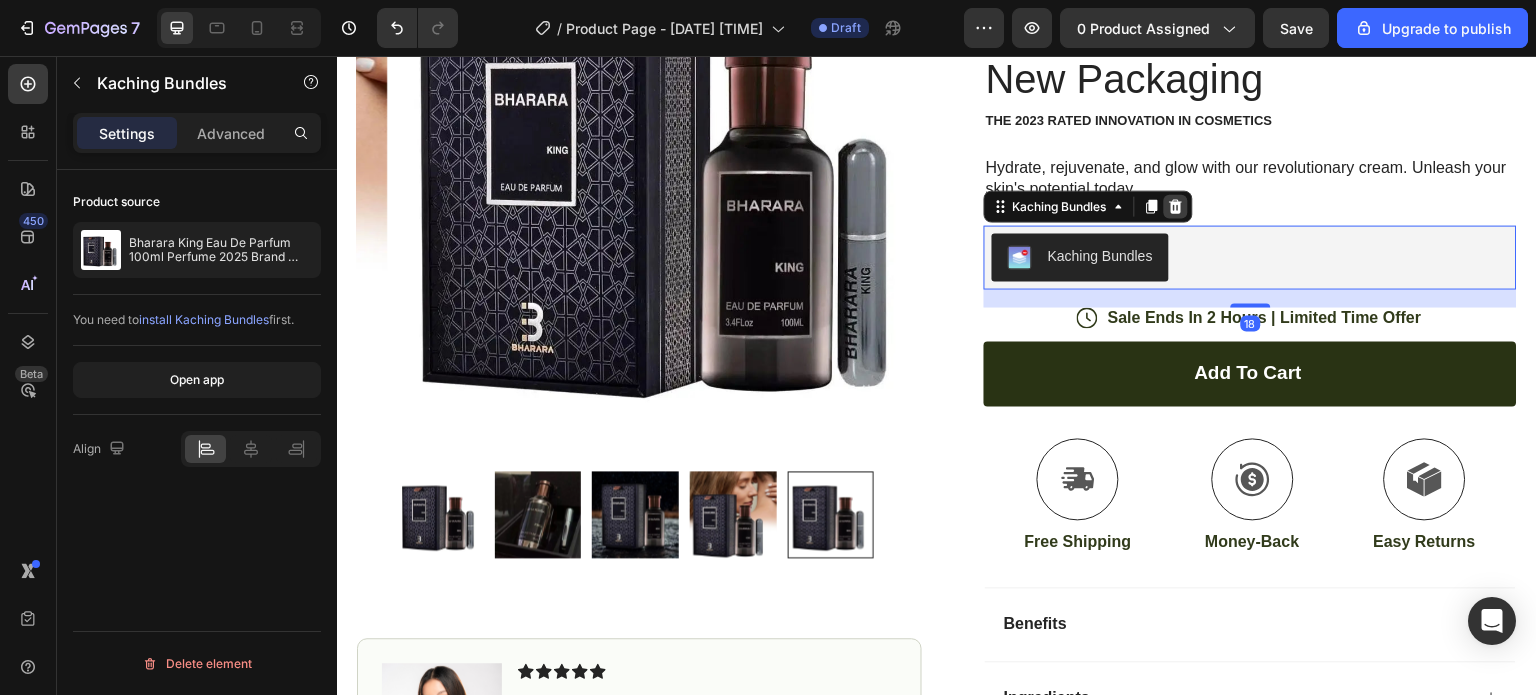 click 